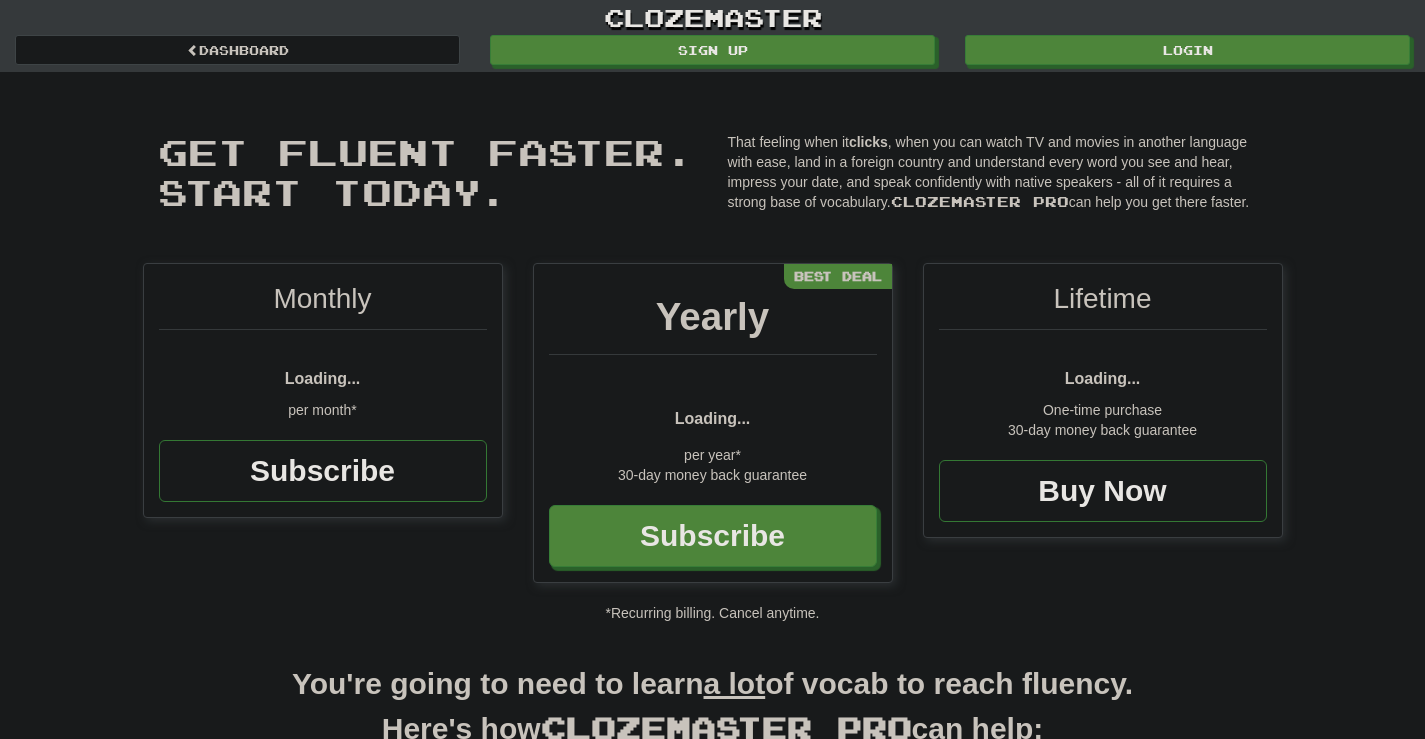 scroll, scrollTop: 0, scrollLeft: 0, axis: both 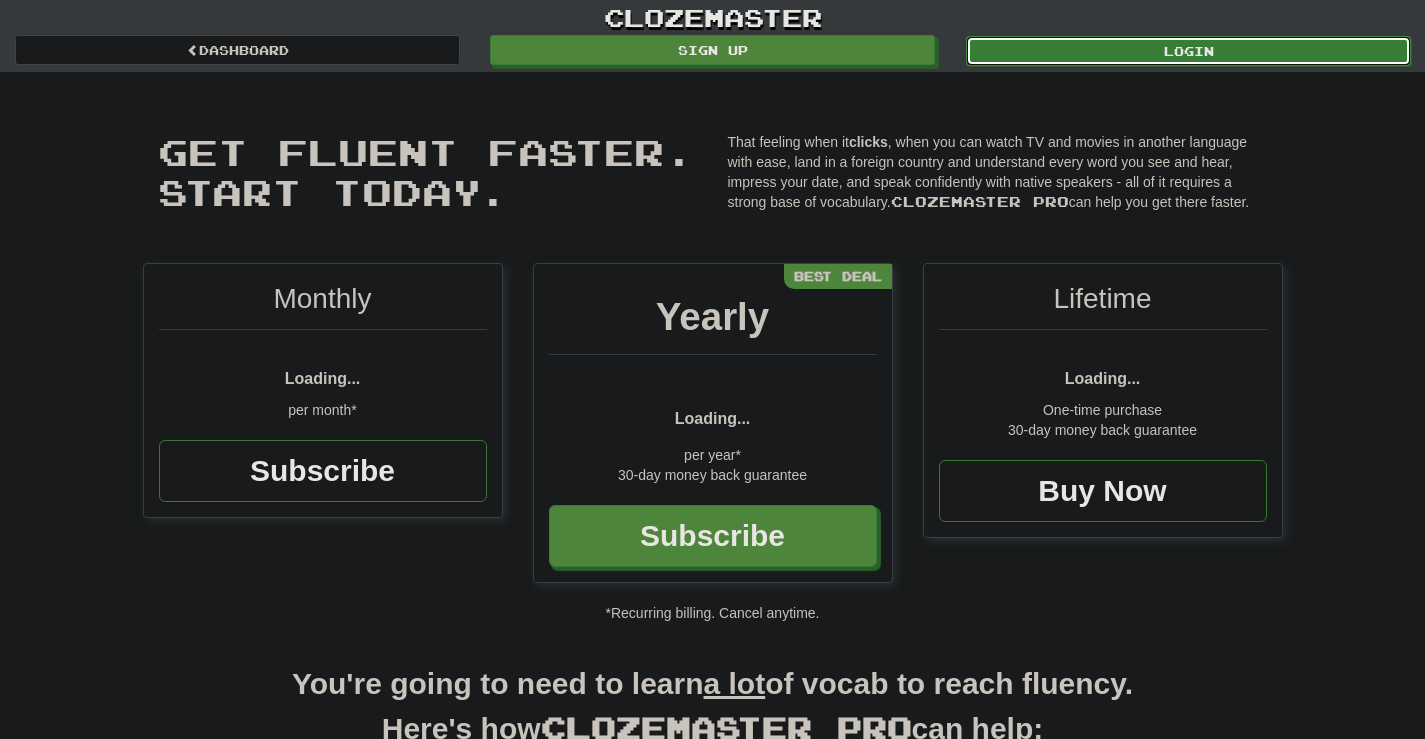 click on "Login" at bounding box center [1188, 51] 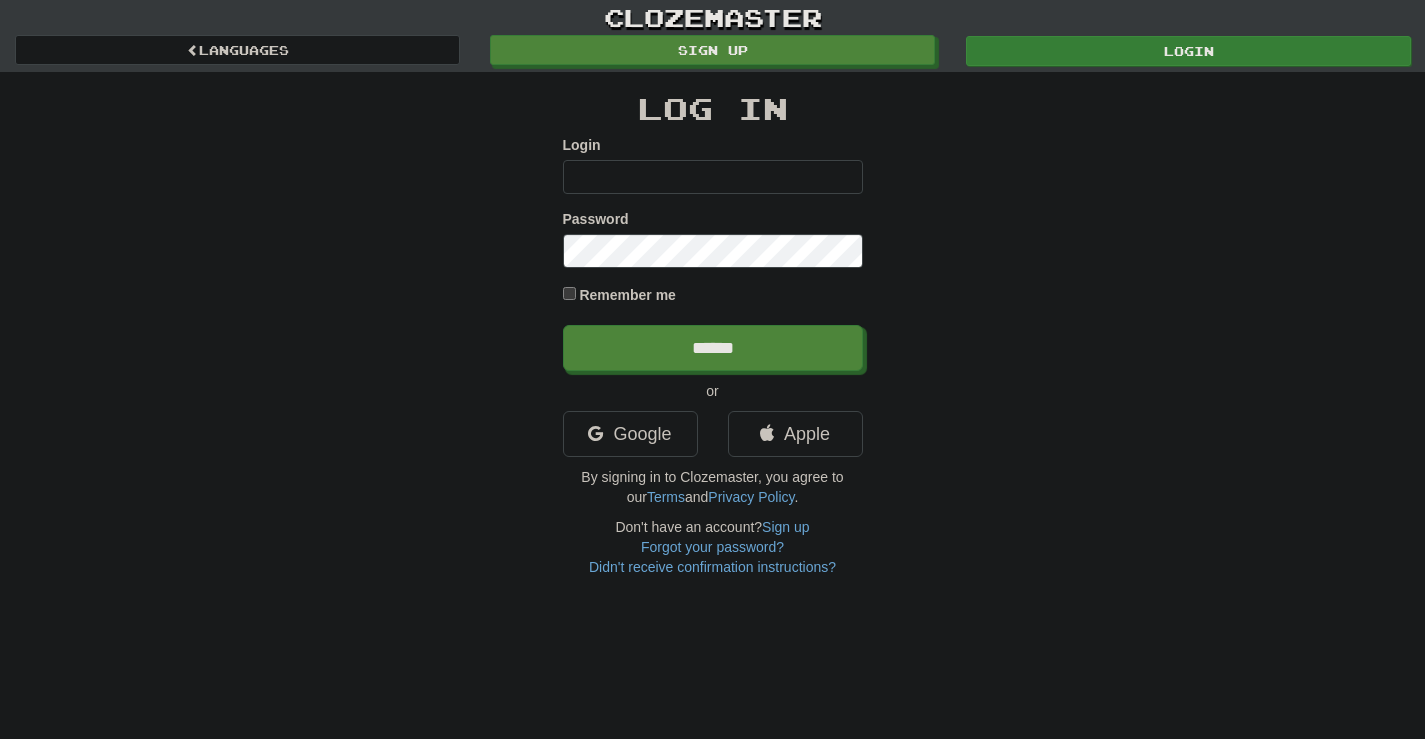 scroll, scrollTop: 0, scrollLeft: 0, axis: both 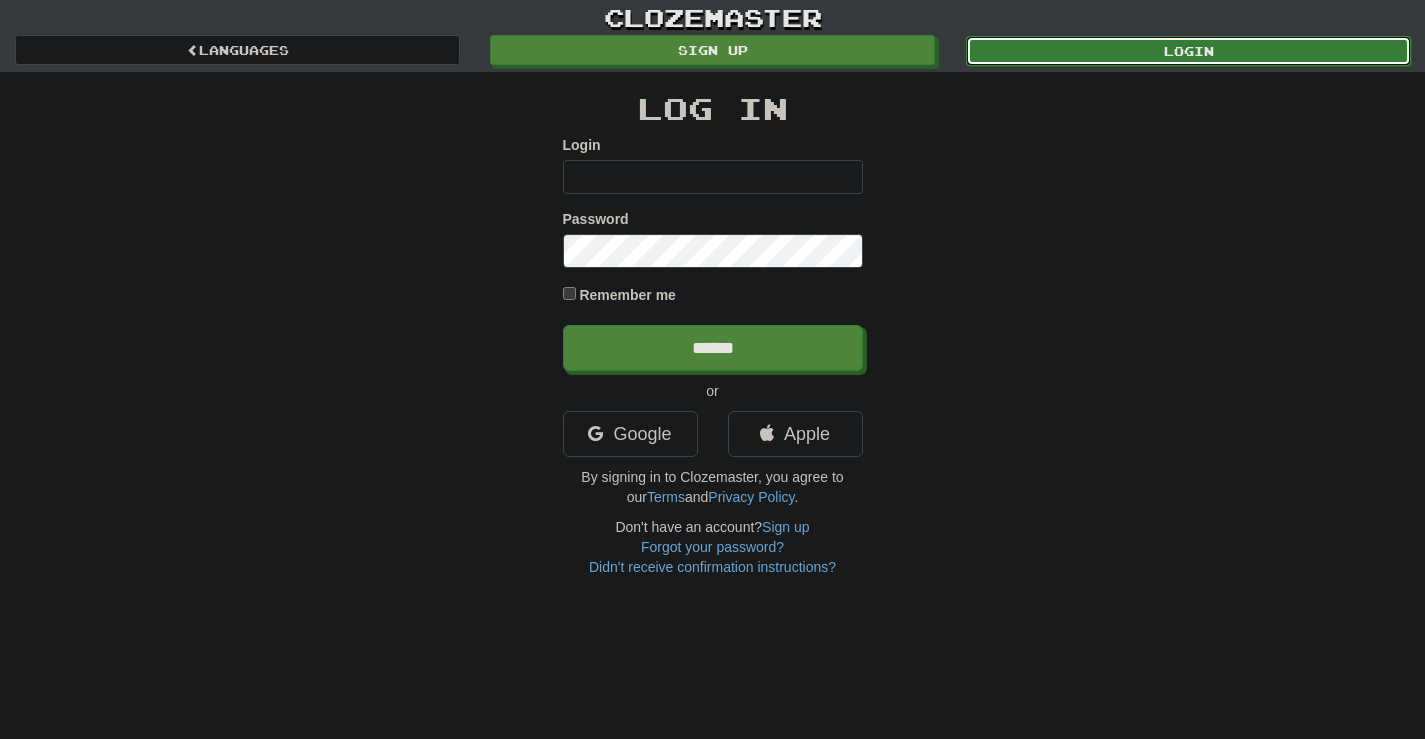 click on "Login" at bounding box center [1188, 51] 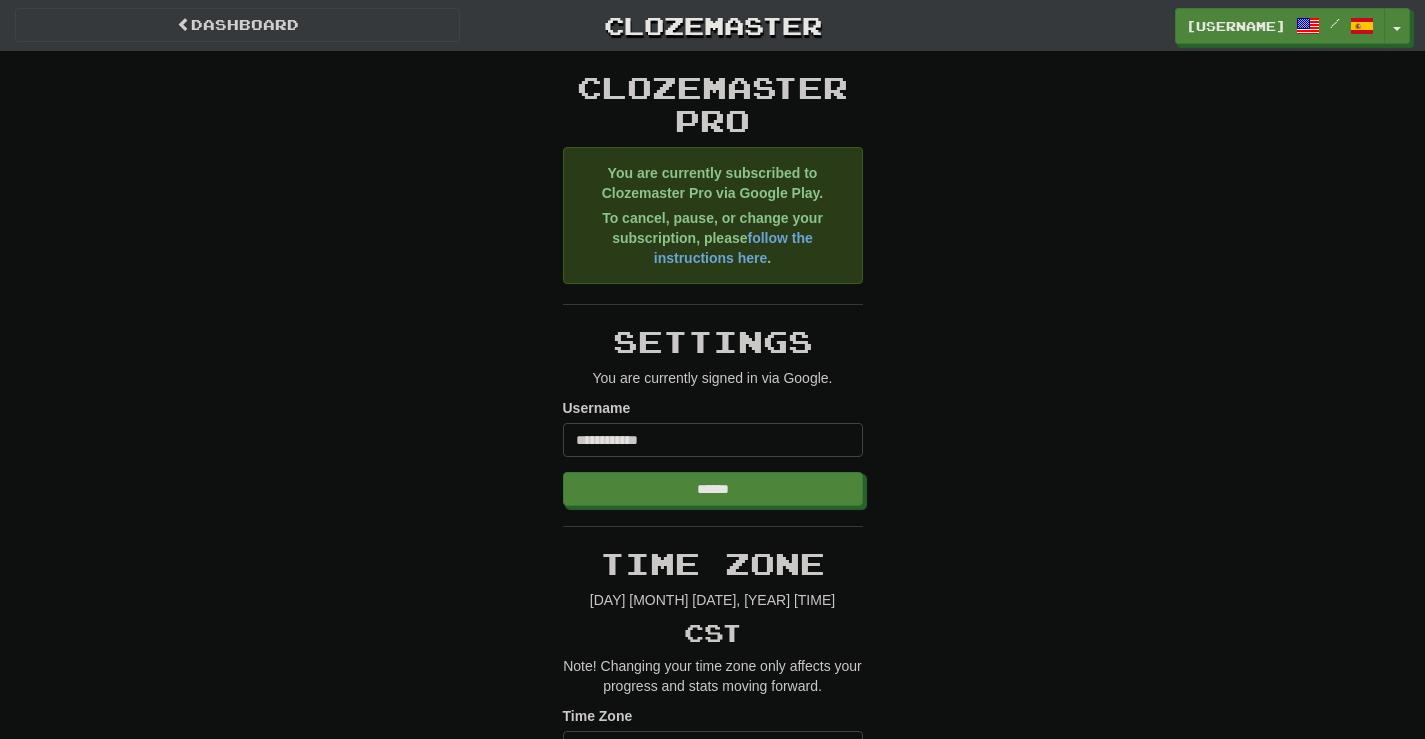 scroll, scrollTop: 0, scrollLeft: 0, axis: both 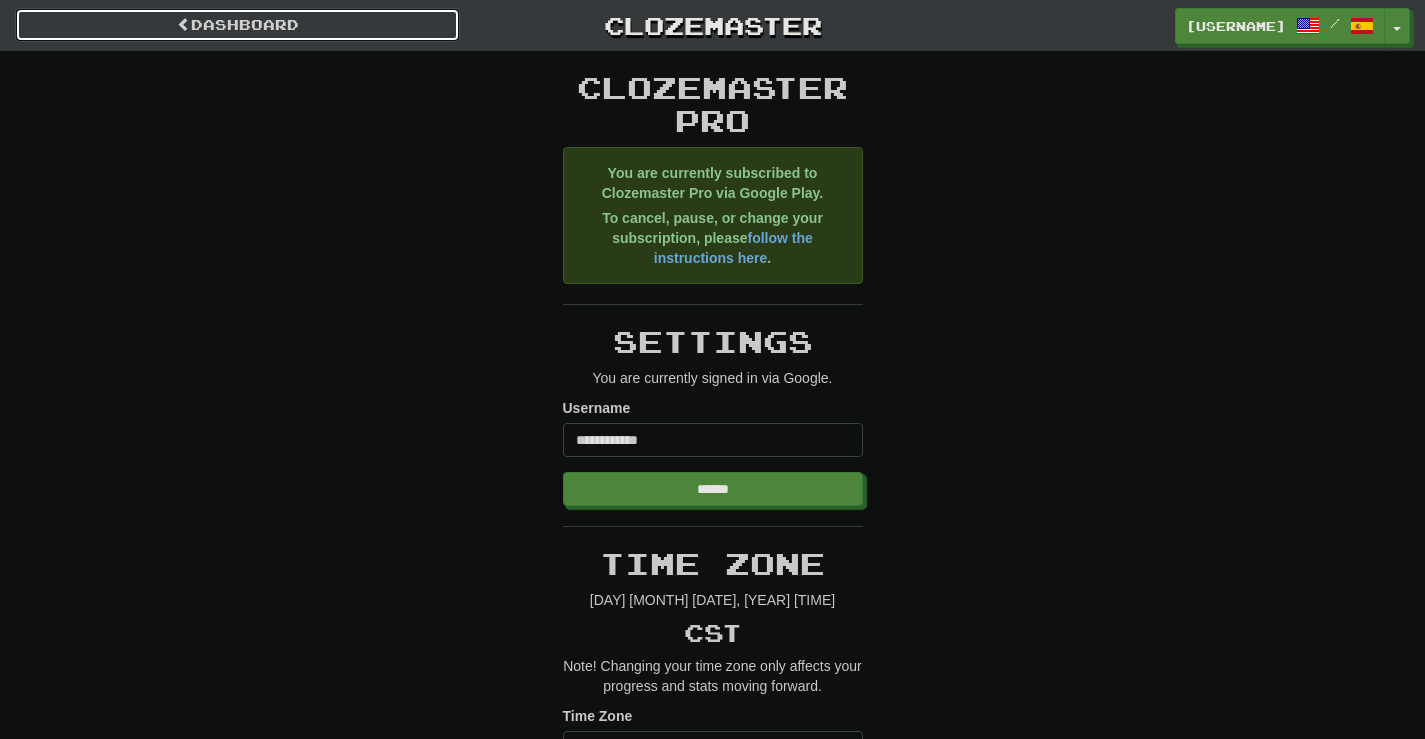 click on "Dashboard" at bounding box center [237, 25] 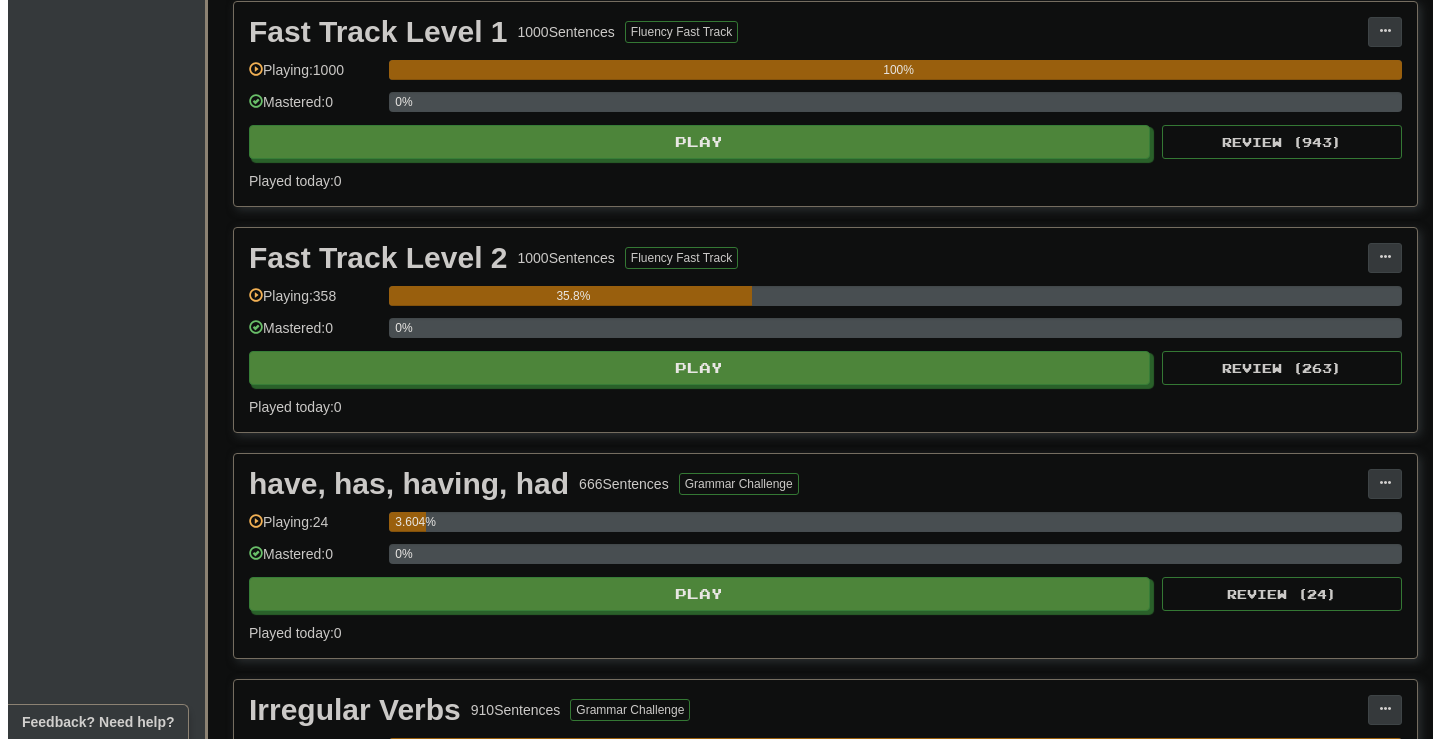scroll, scrollTop: 1400, scrollLeft: 0, axis: vertical 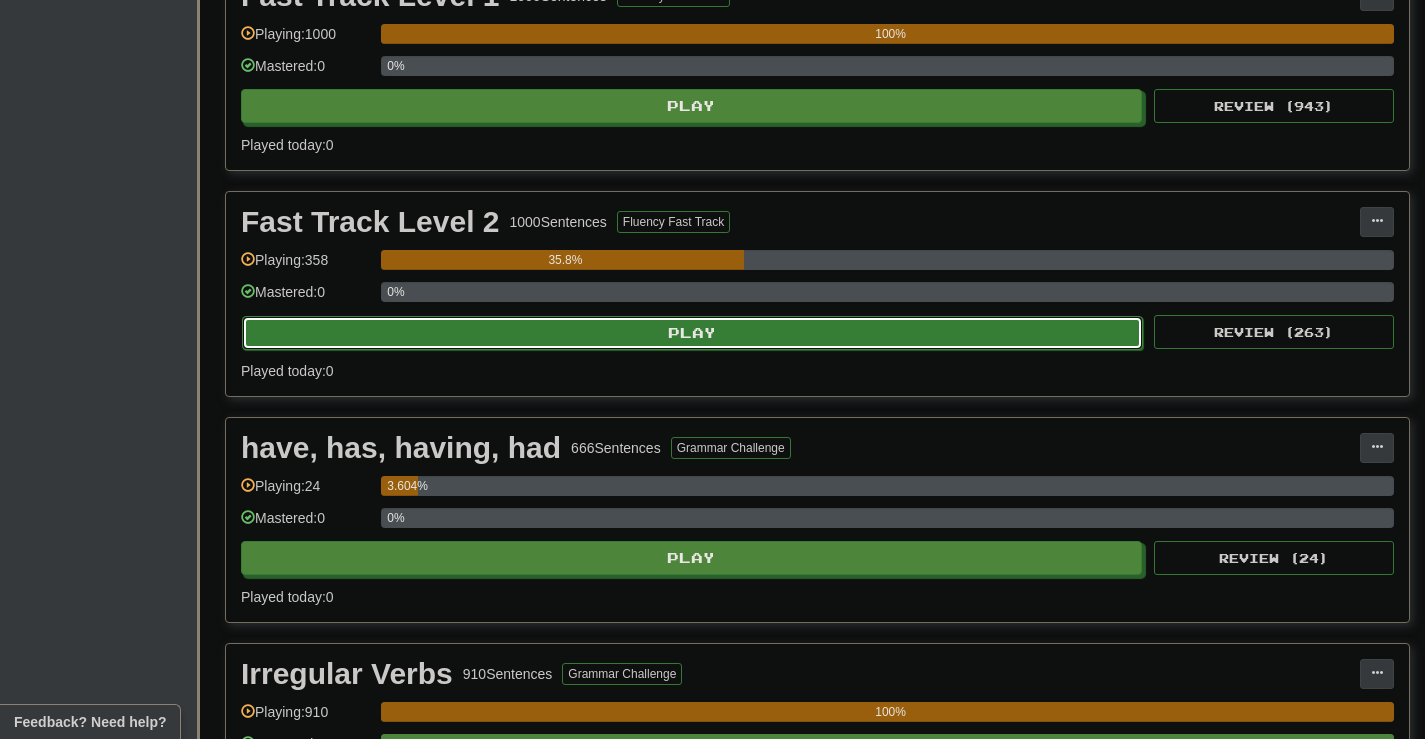 click on "Play" at bounding box center [692, 333] 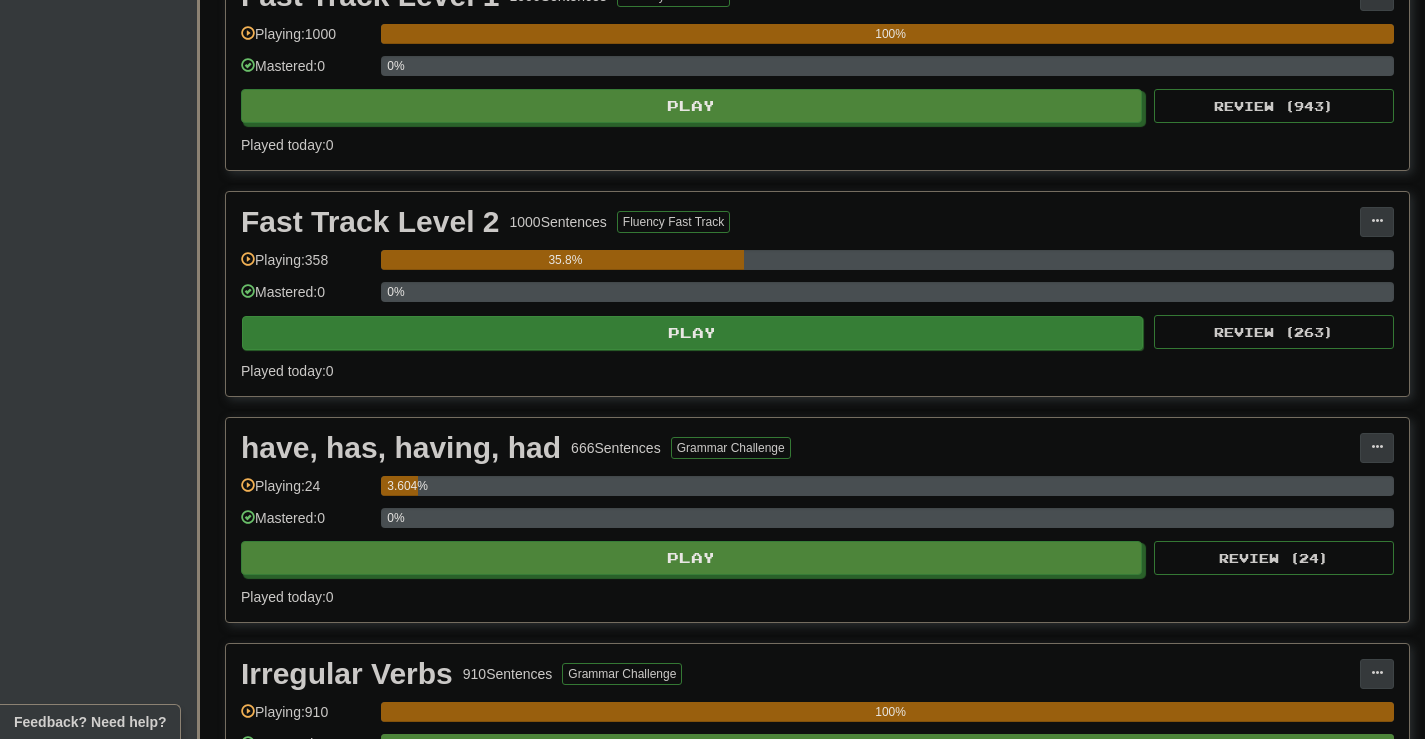 select on "********" 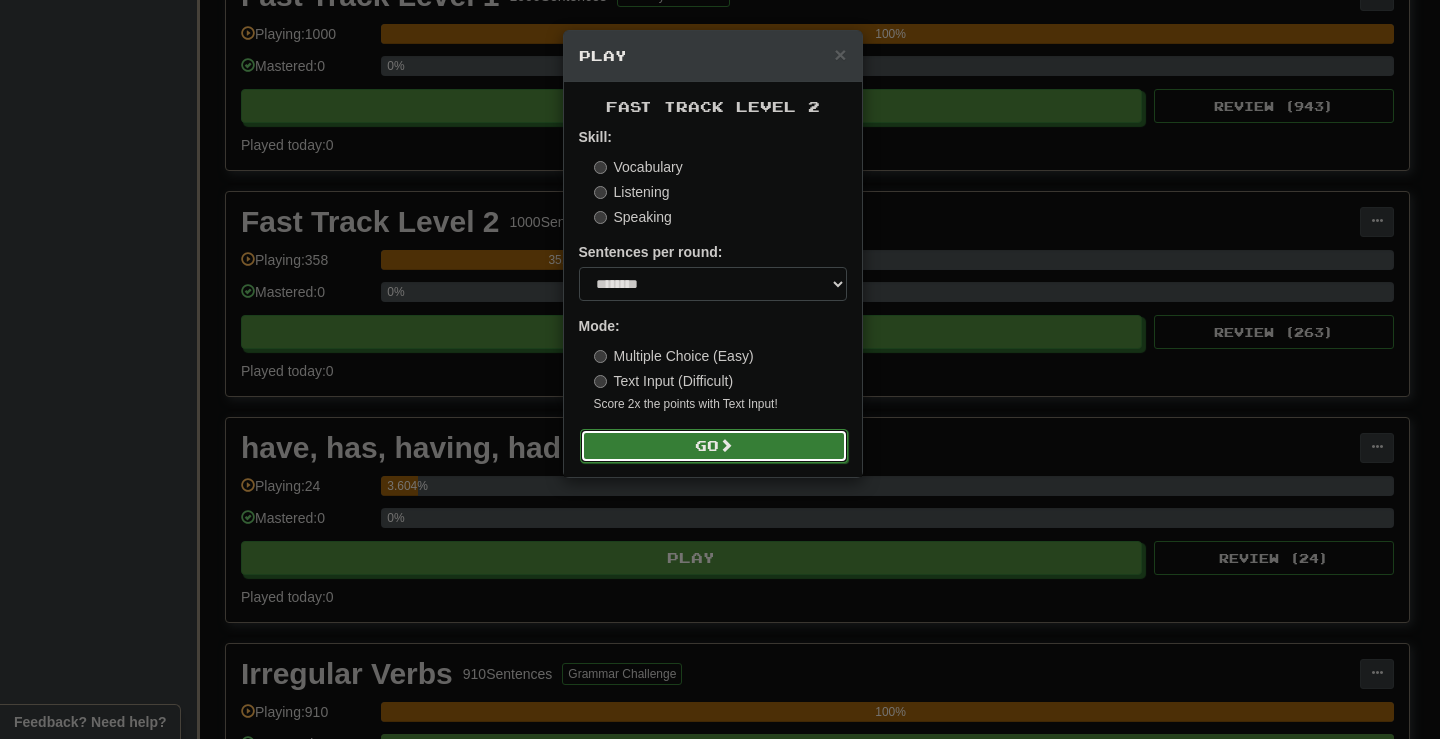 click on "Go" at bounding box center [714, 446] 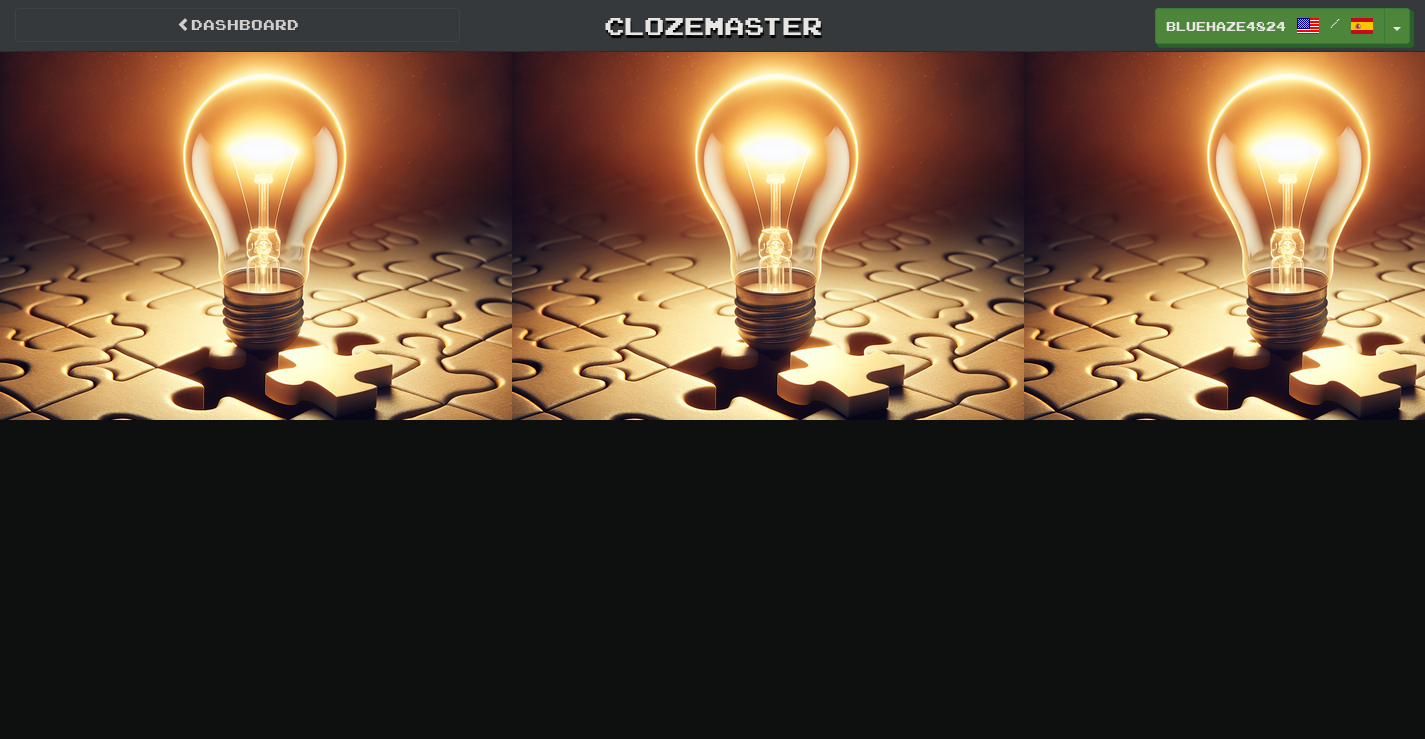scroll, scrollTop: 0, scrollLeft: 0, axis: both 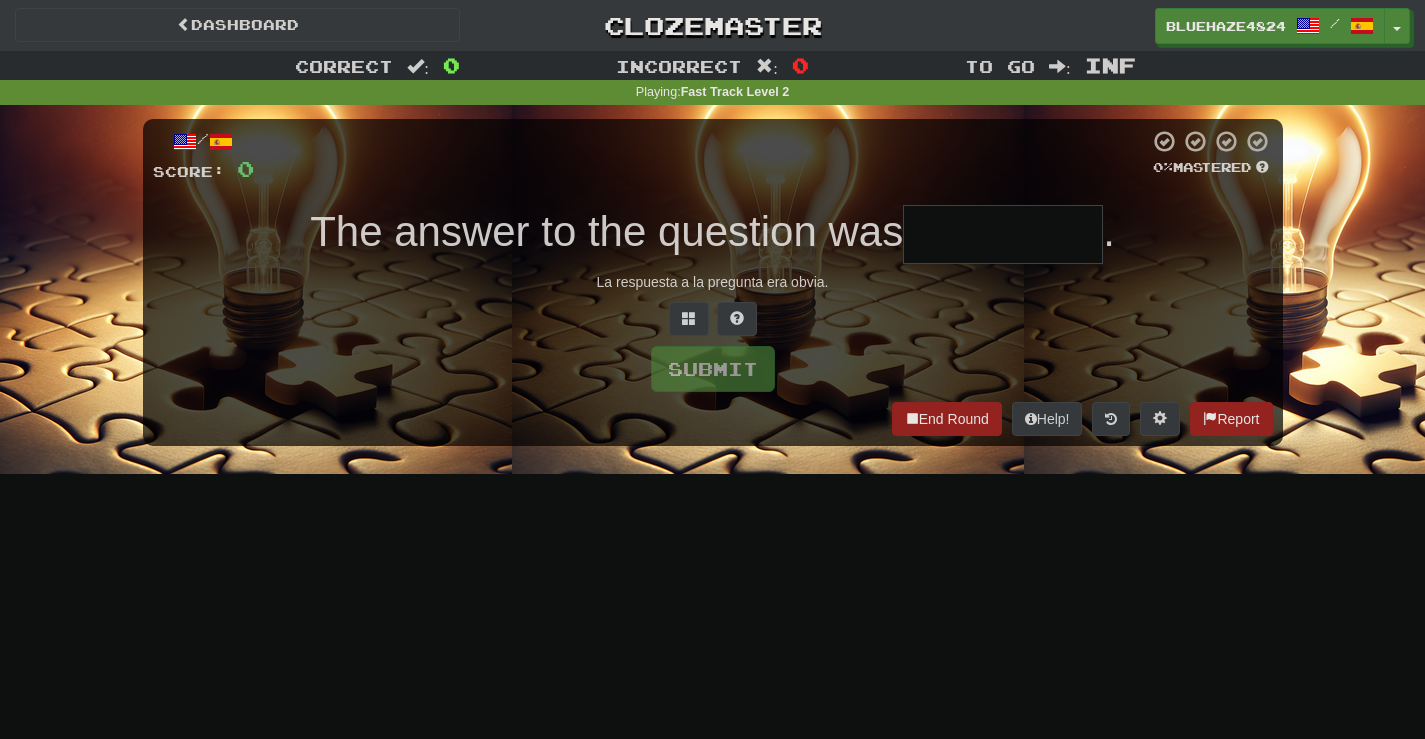 click at bounding box center (1003, 234) 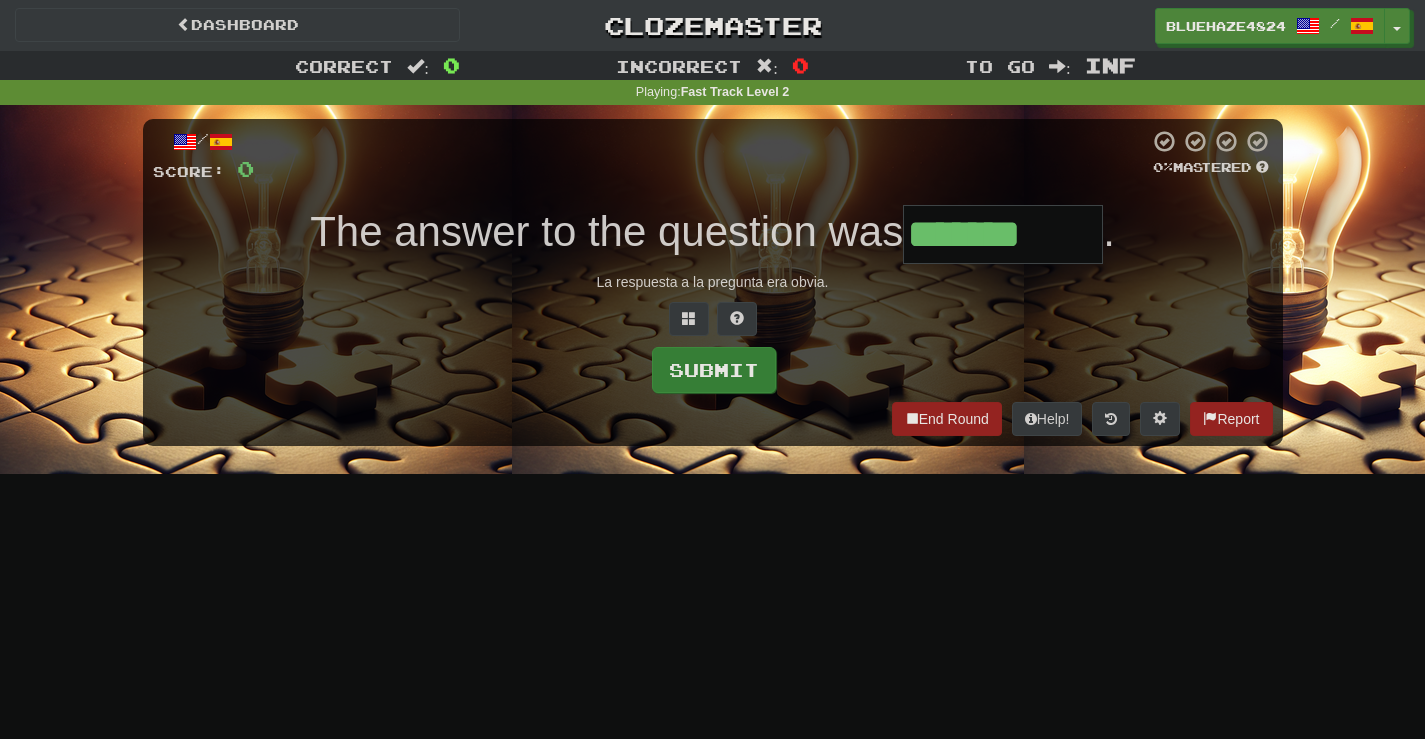 type on "*******" 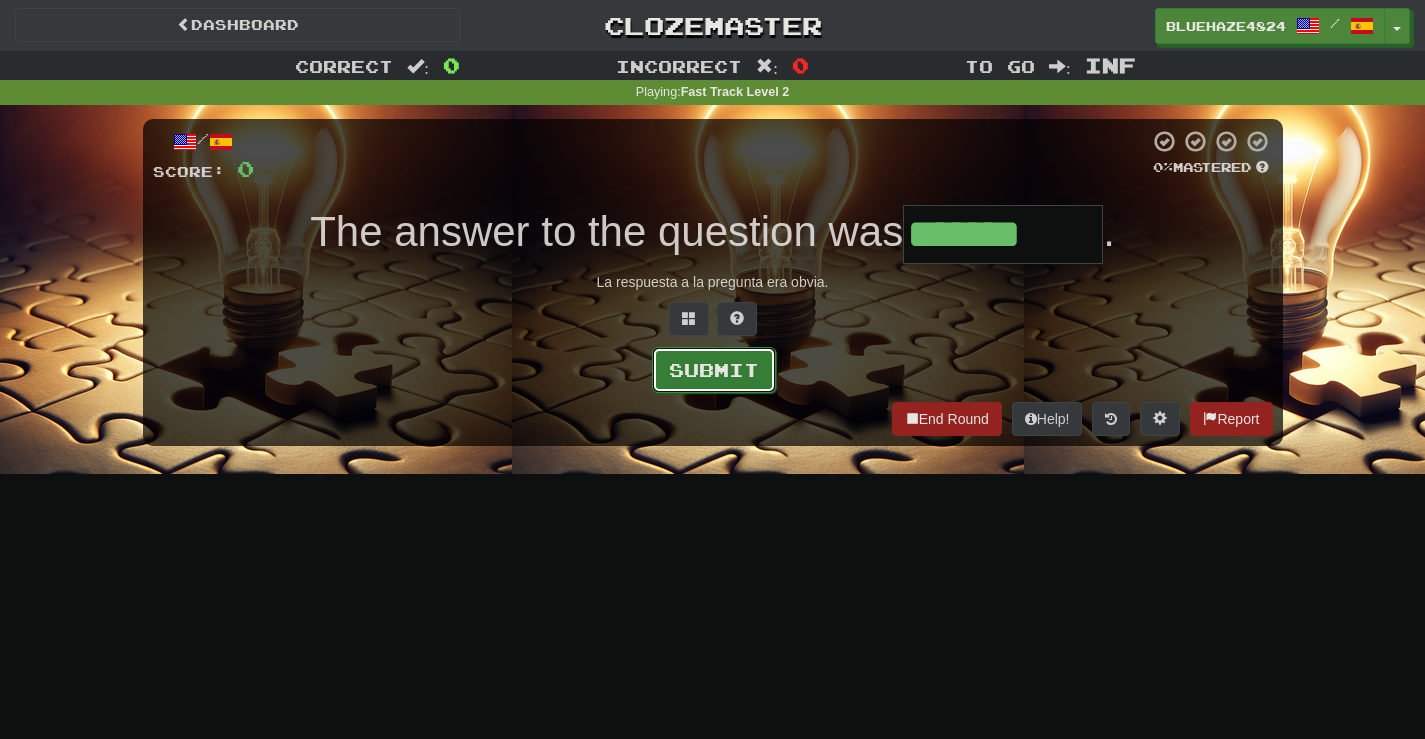 click on "Submit" at bounding box center (714, 370) 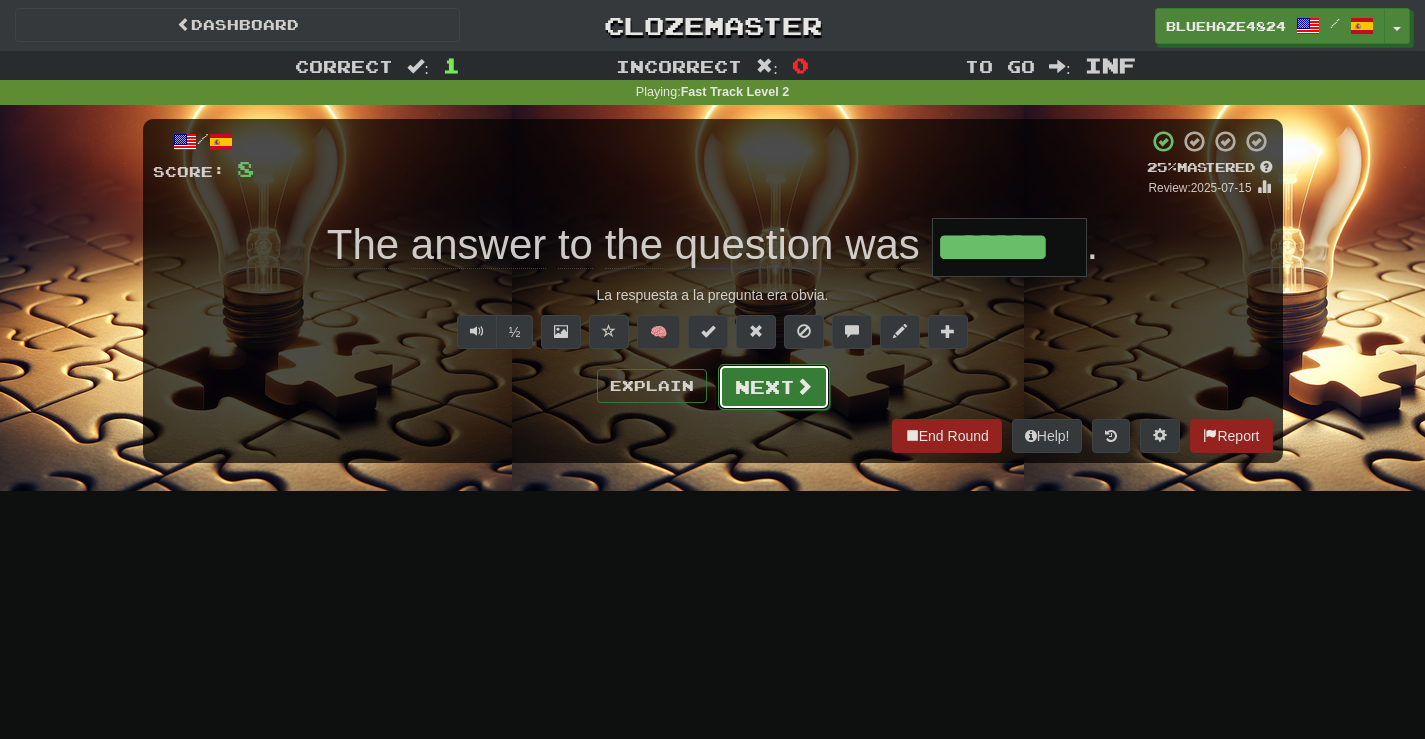 click on "Next" at bounding box center [774, 387] 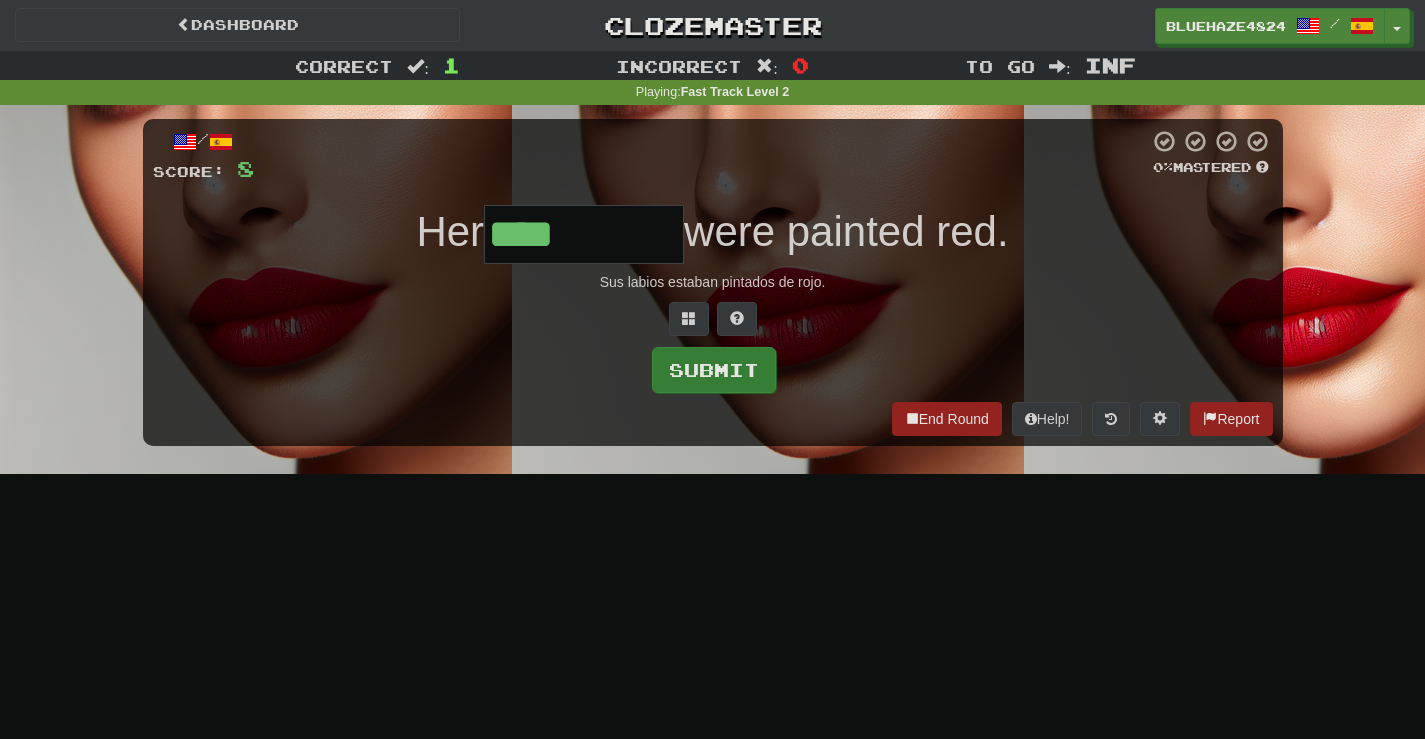 type on "****" 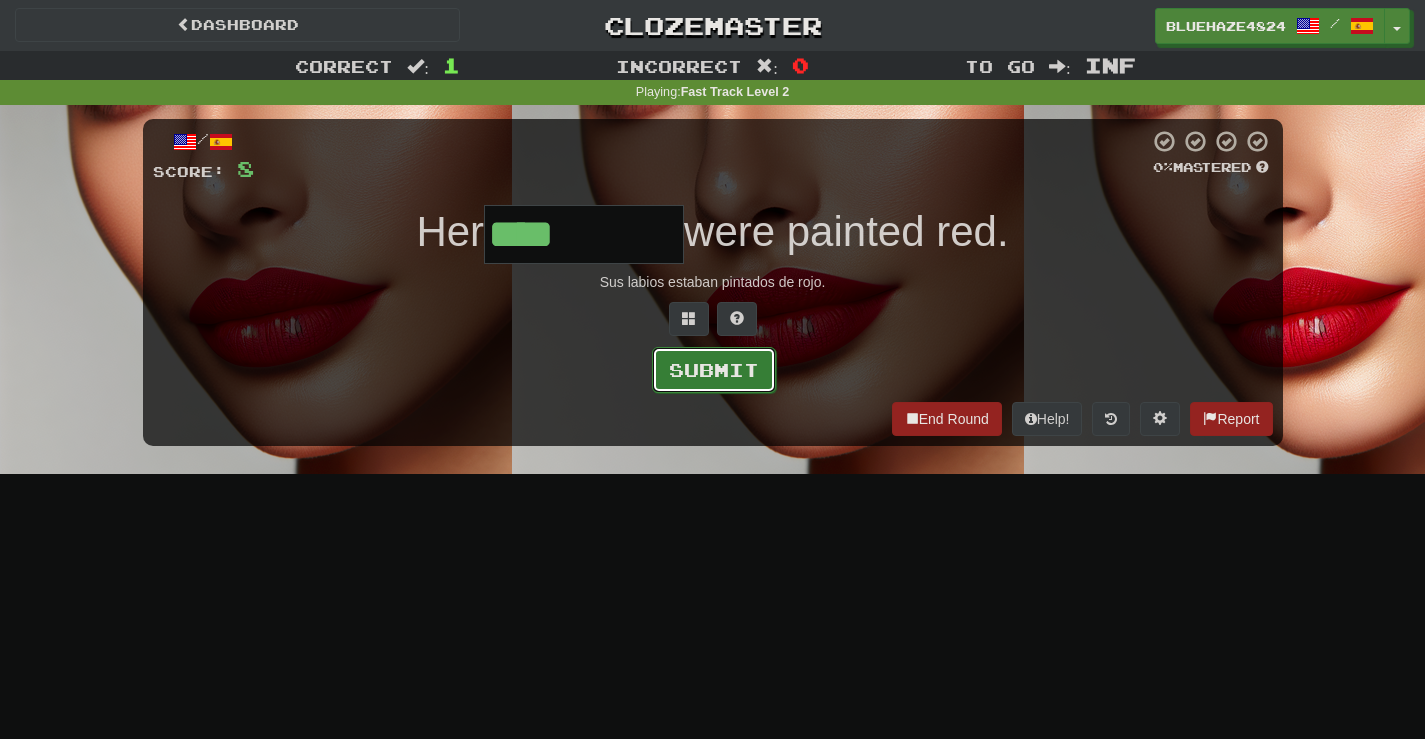 click on "Submit" at bounding box center (714, 370) 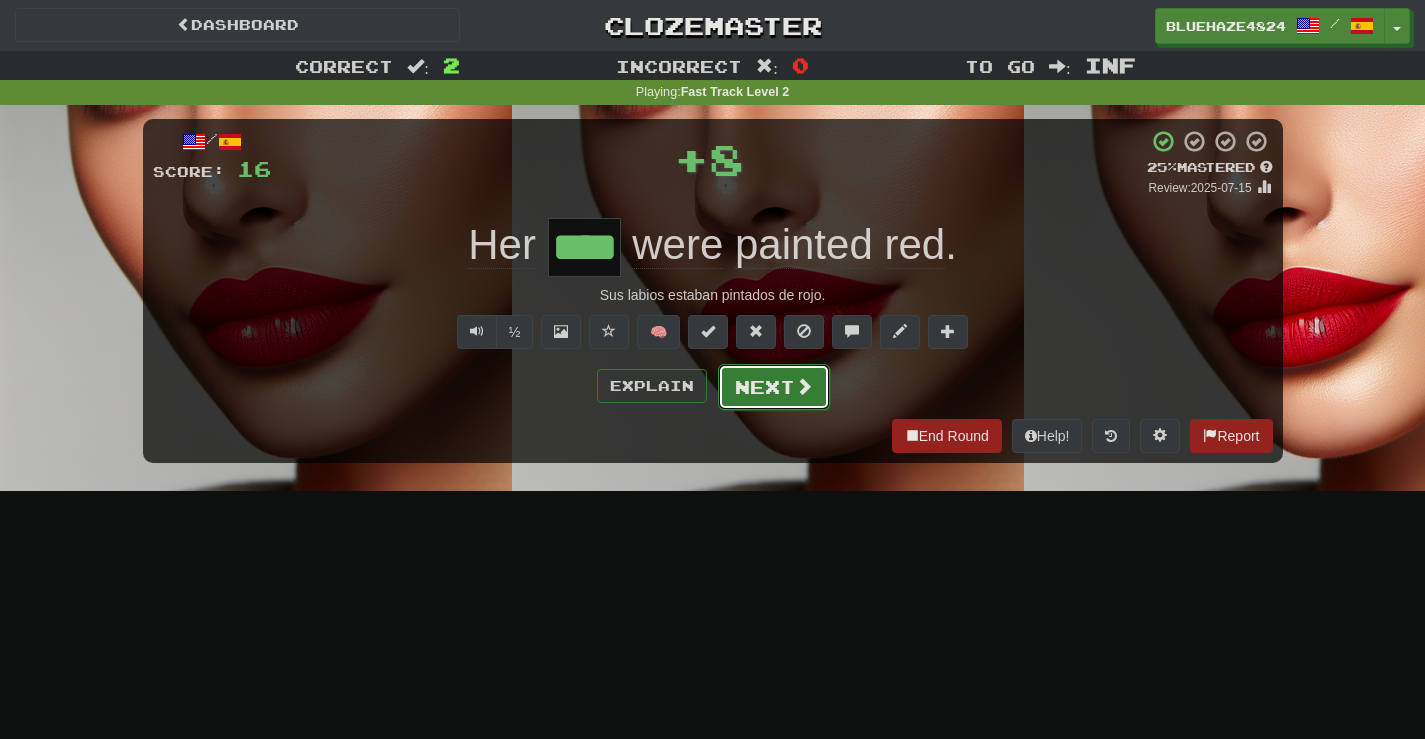 click on "Next" at bounding box center [774, 387] 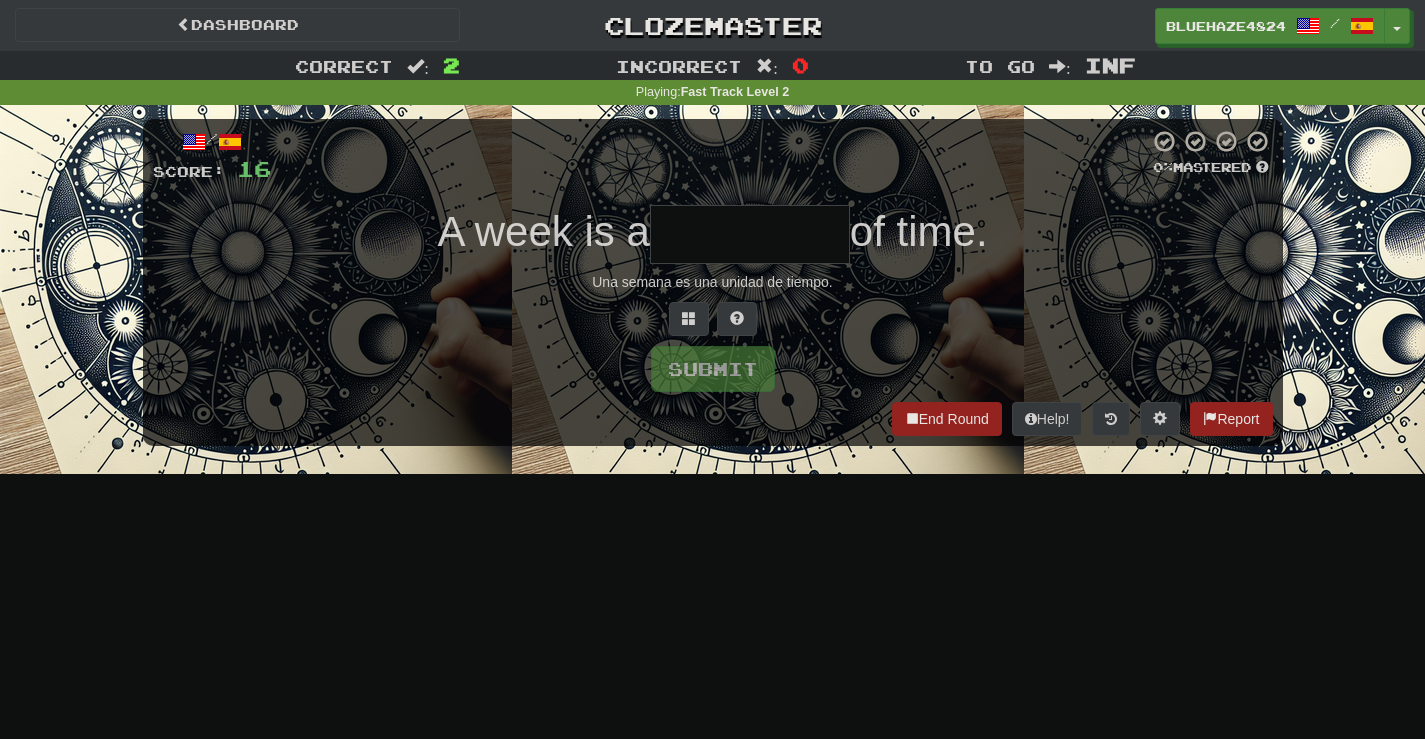click at bounding box center [750, 234] 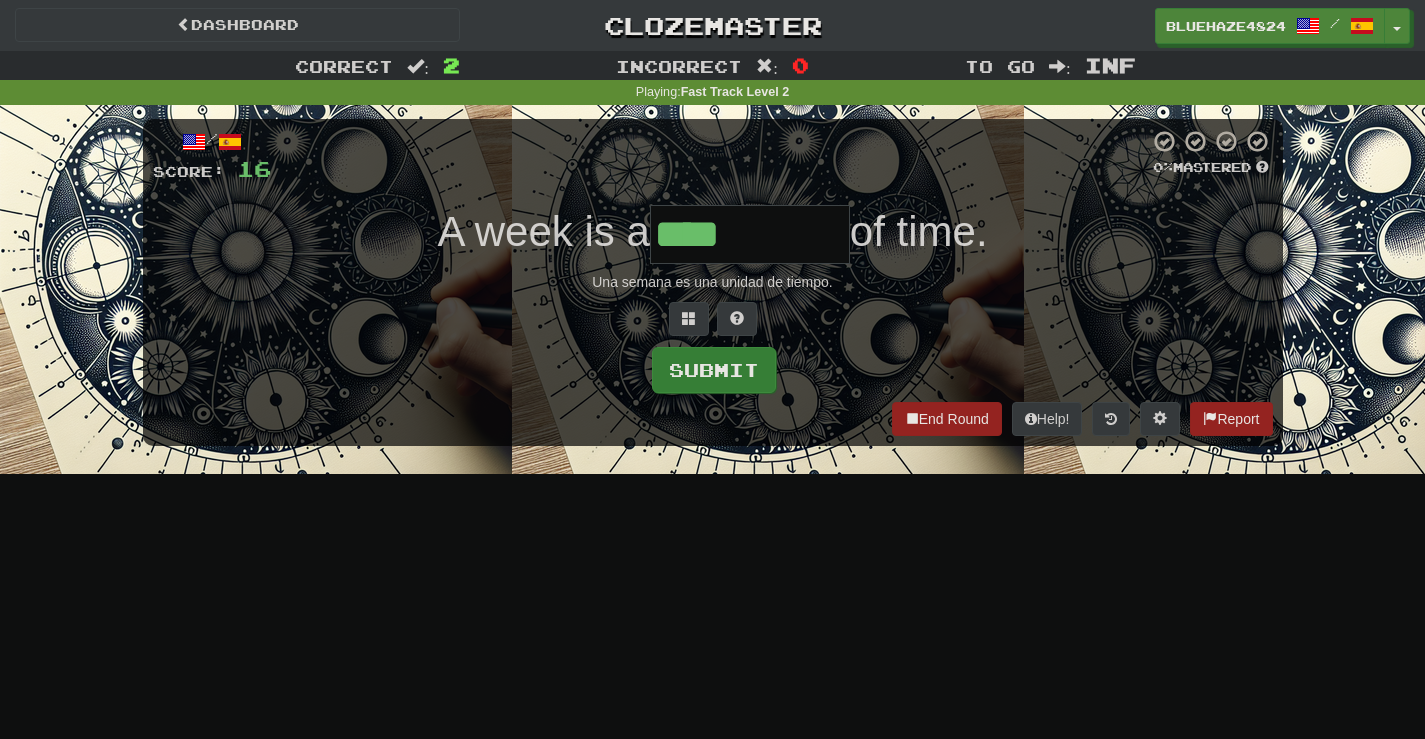 type on "****" 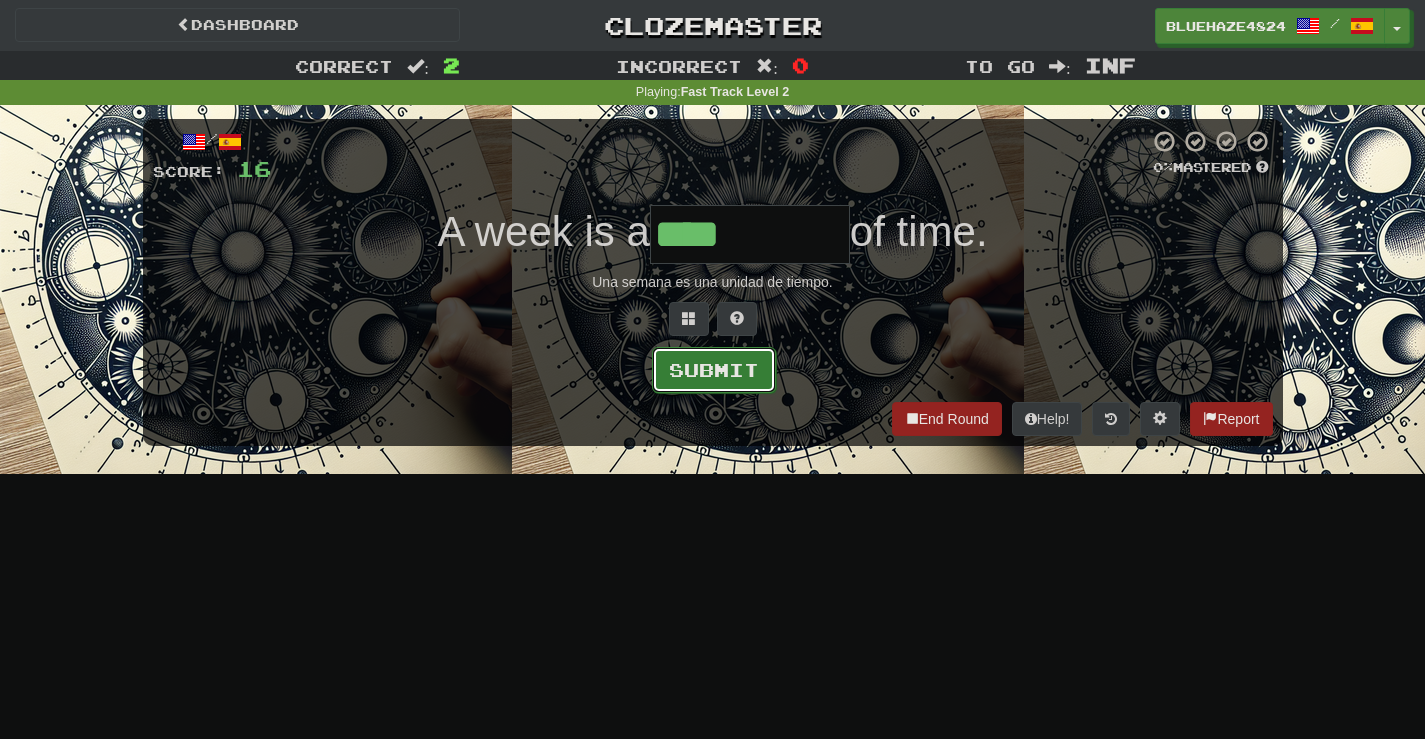 click on "Submit" at bounding box center (714, 370) 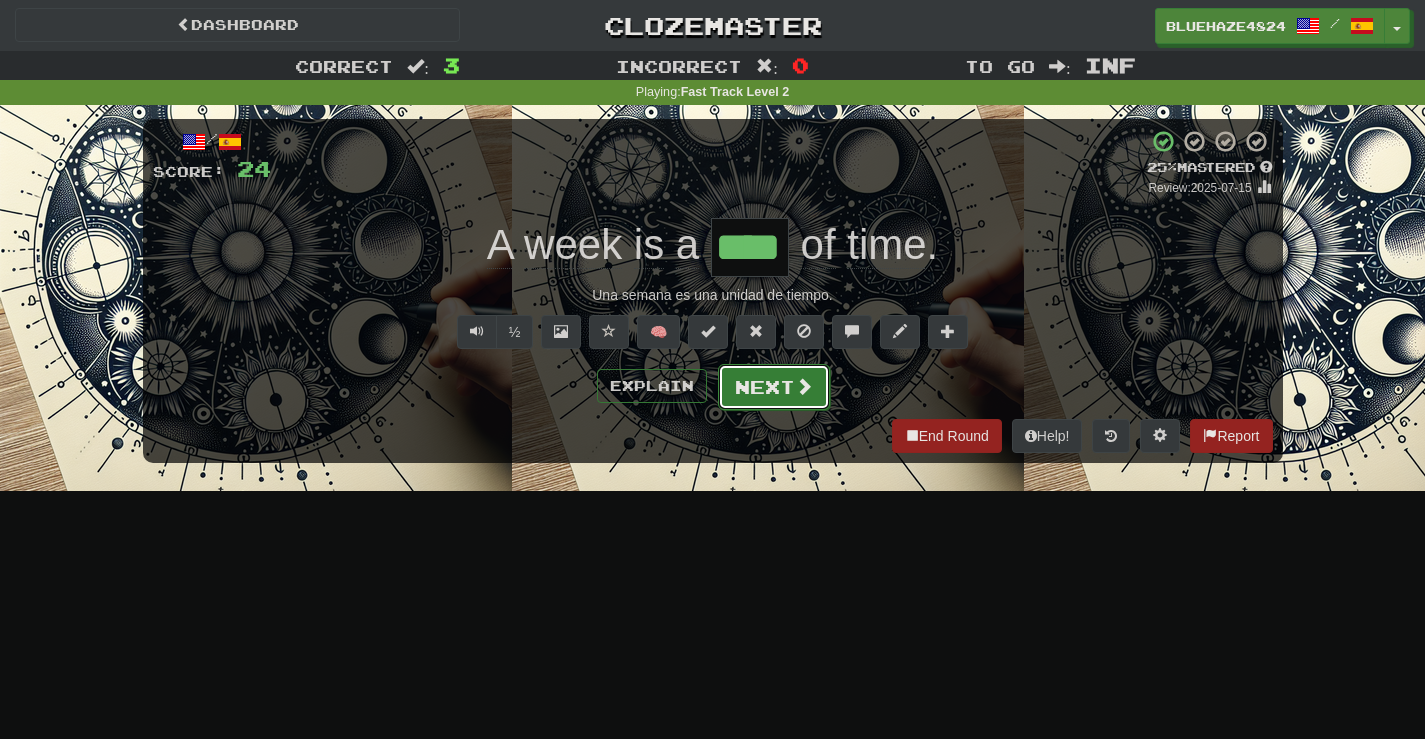 click on "Next" at bounding box center [774, 387] 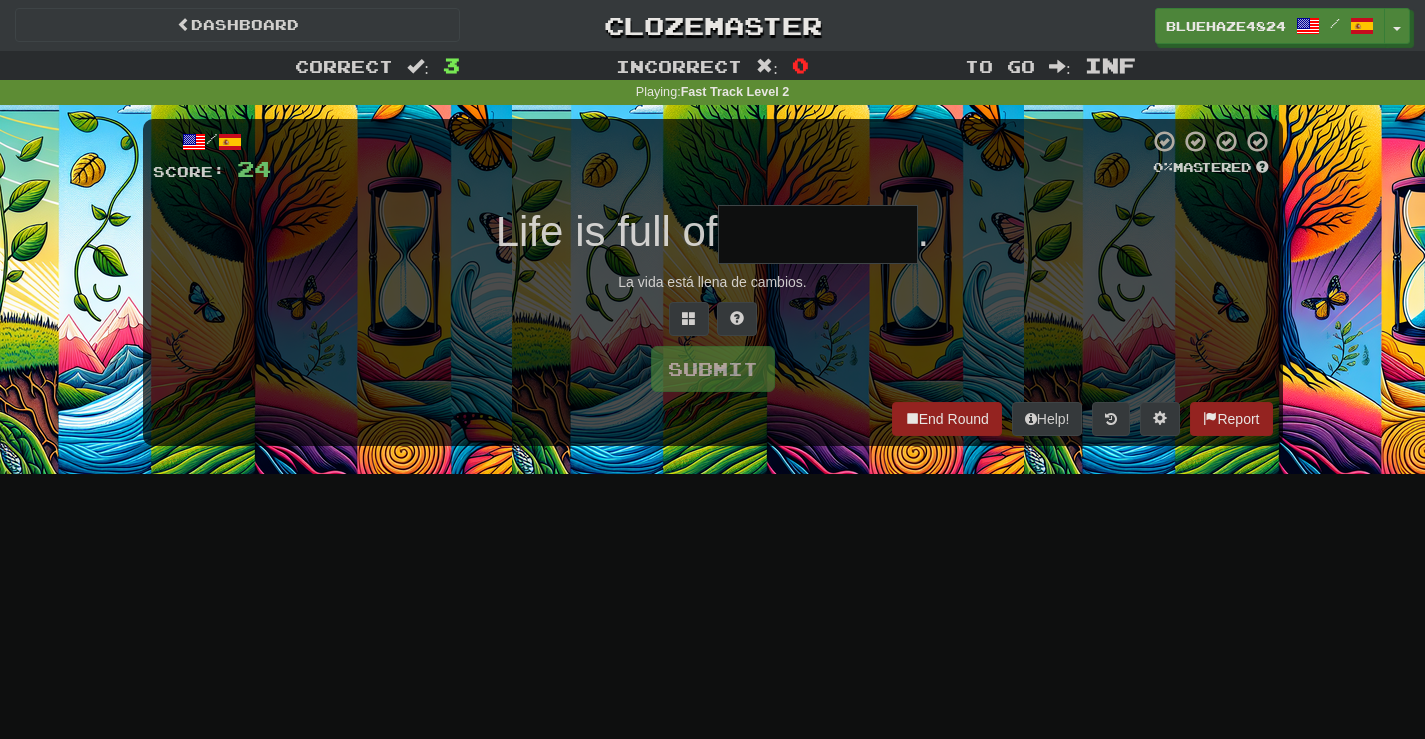 click at bounding box center (818, 234) 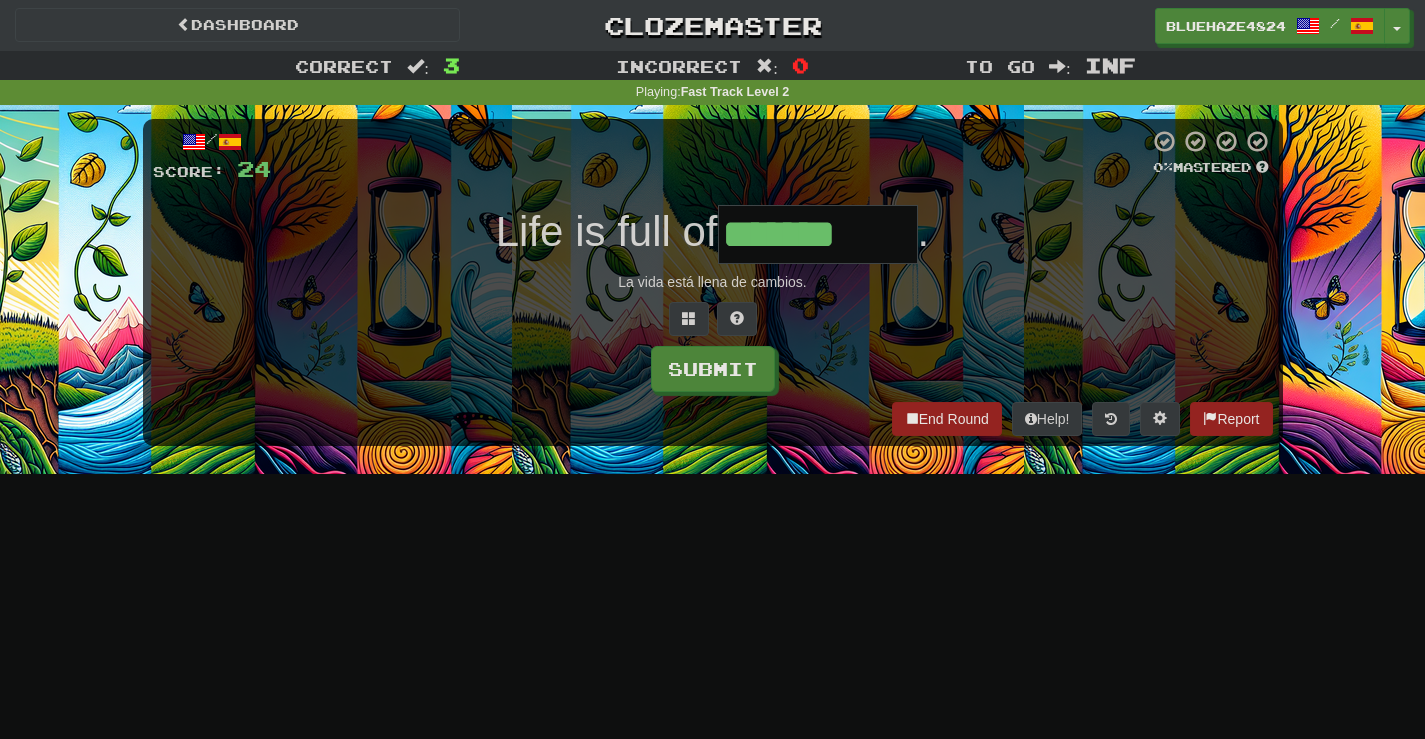 type on "*******" 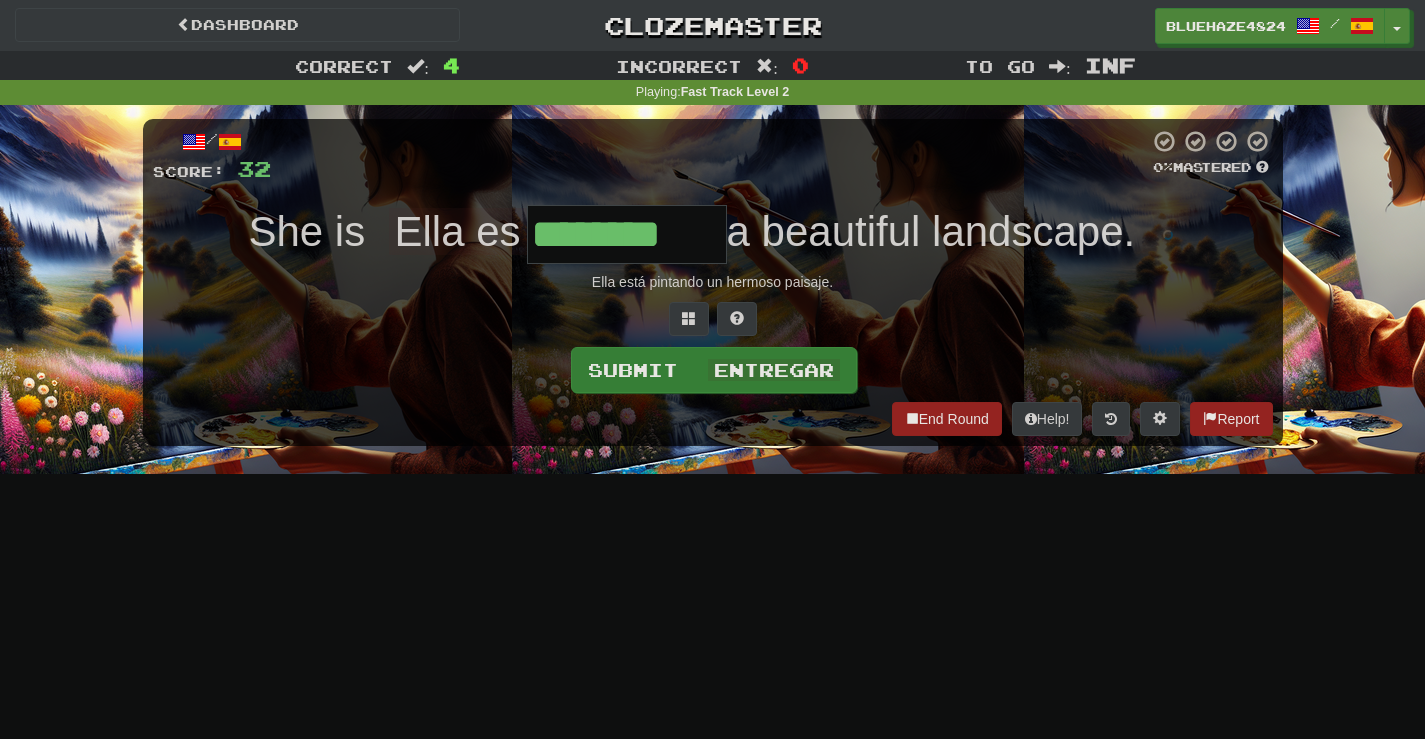type on "********" 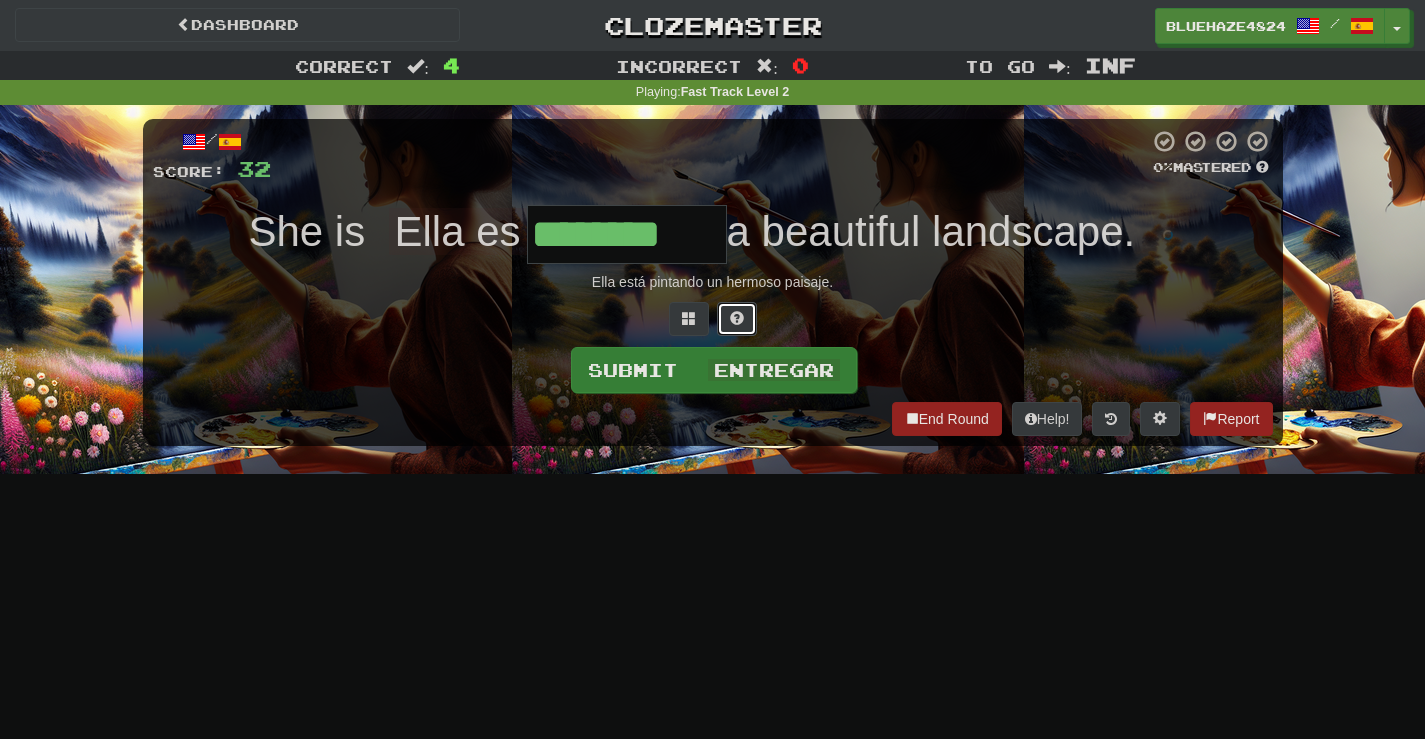 click at bounding box center (737, 319) 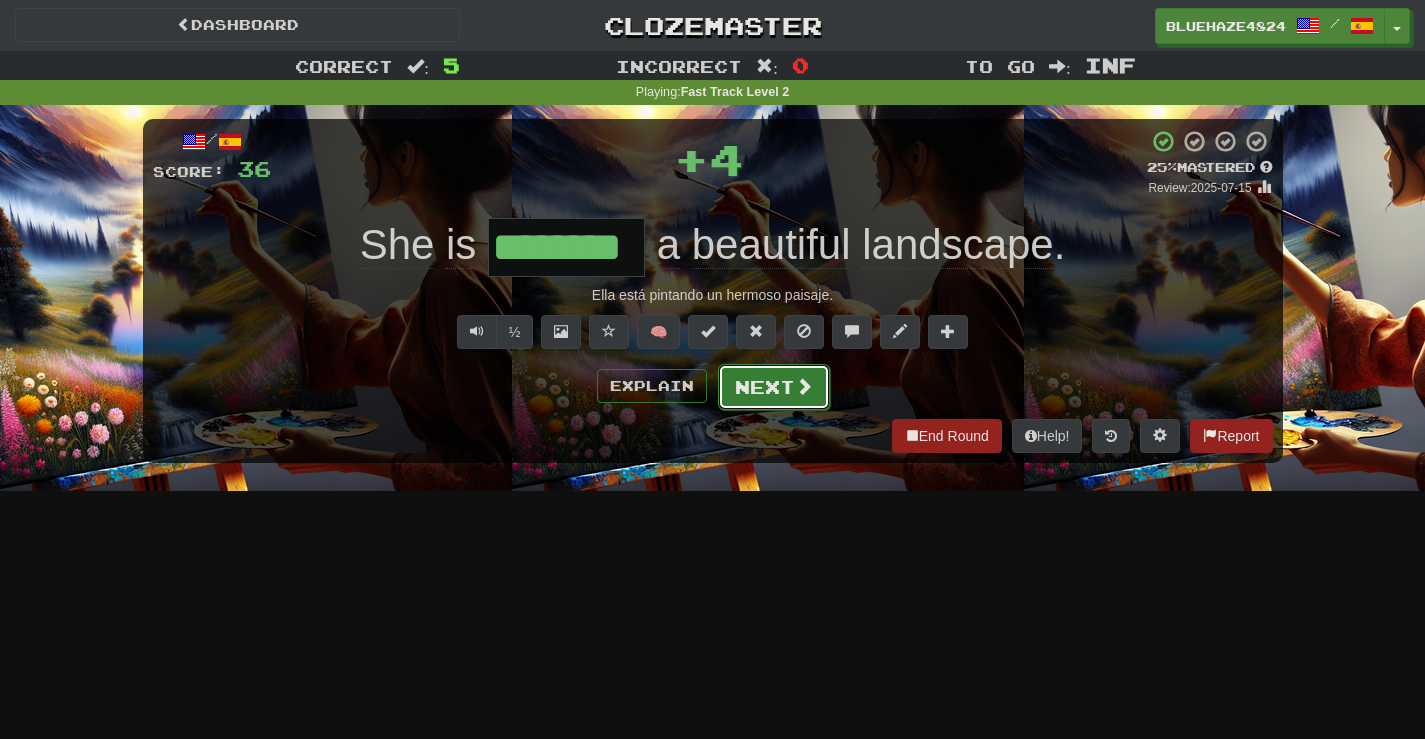 click on "Next" at bounding box center (774, 387) 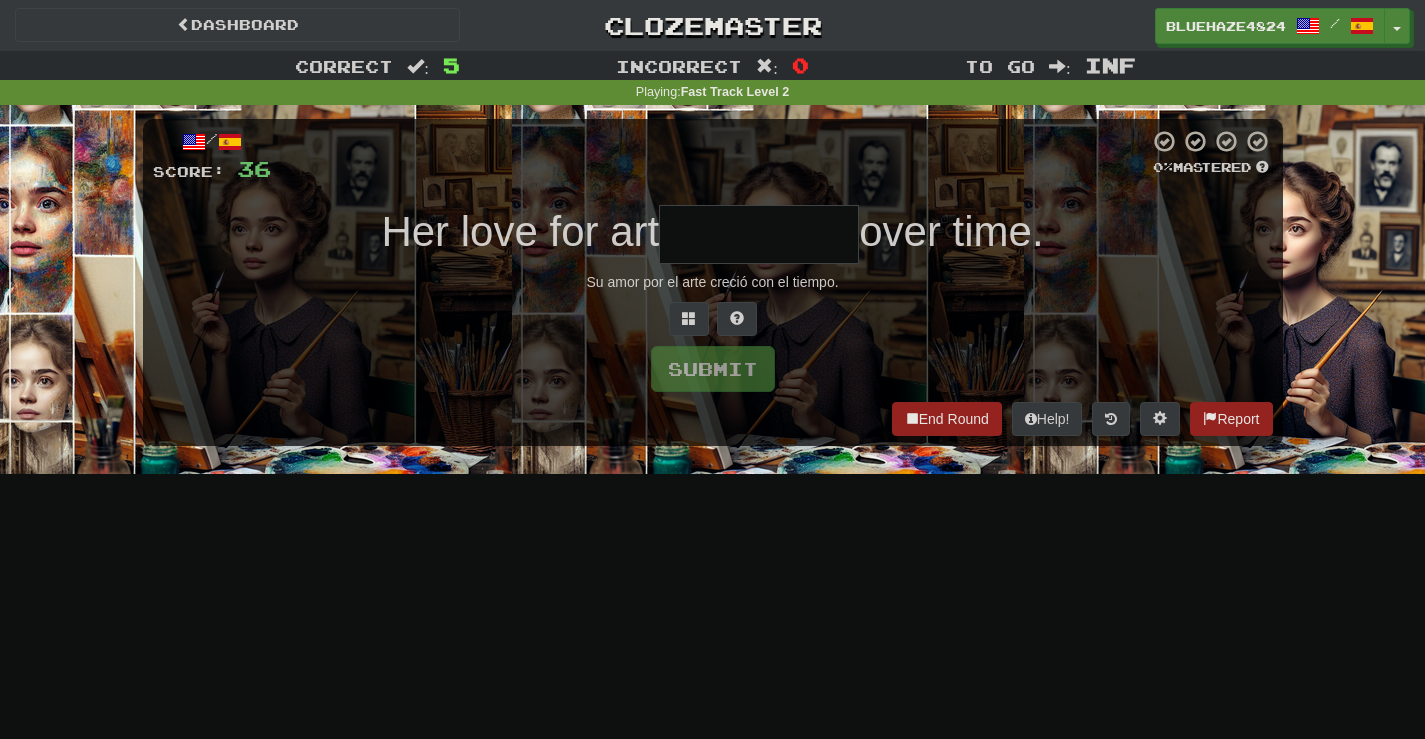 click at bounding box center [759, 234] 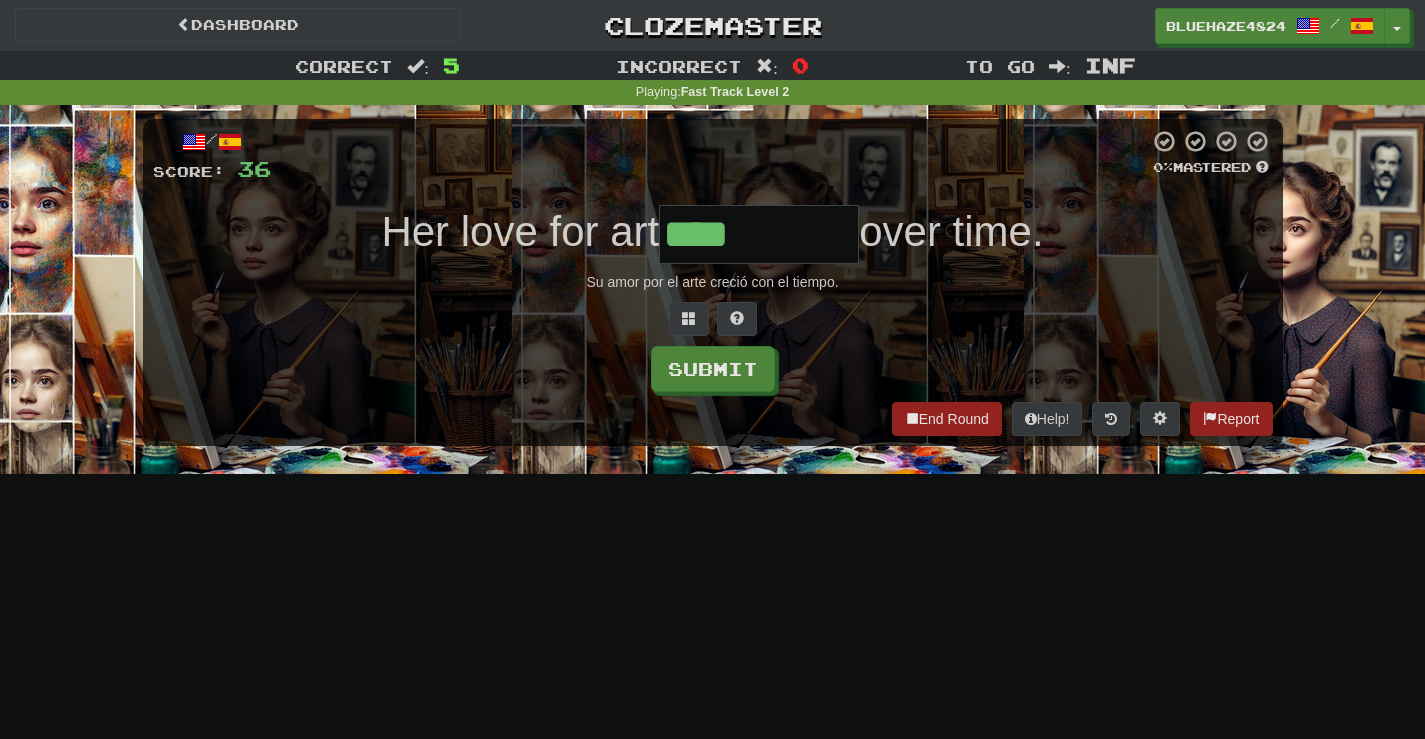 type on "****" 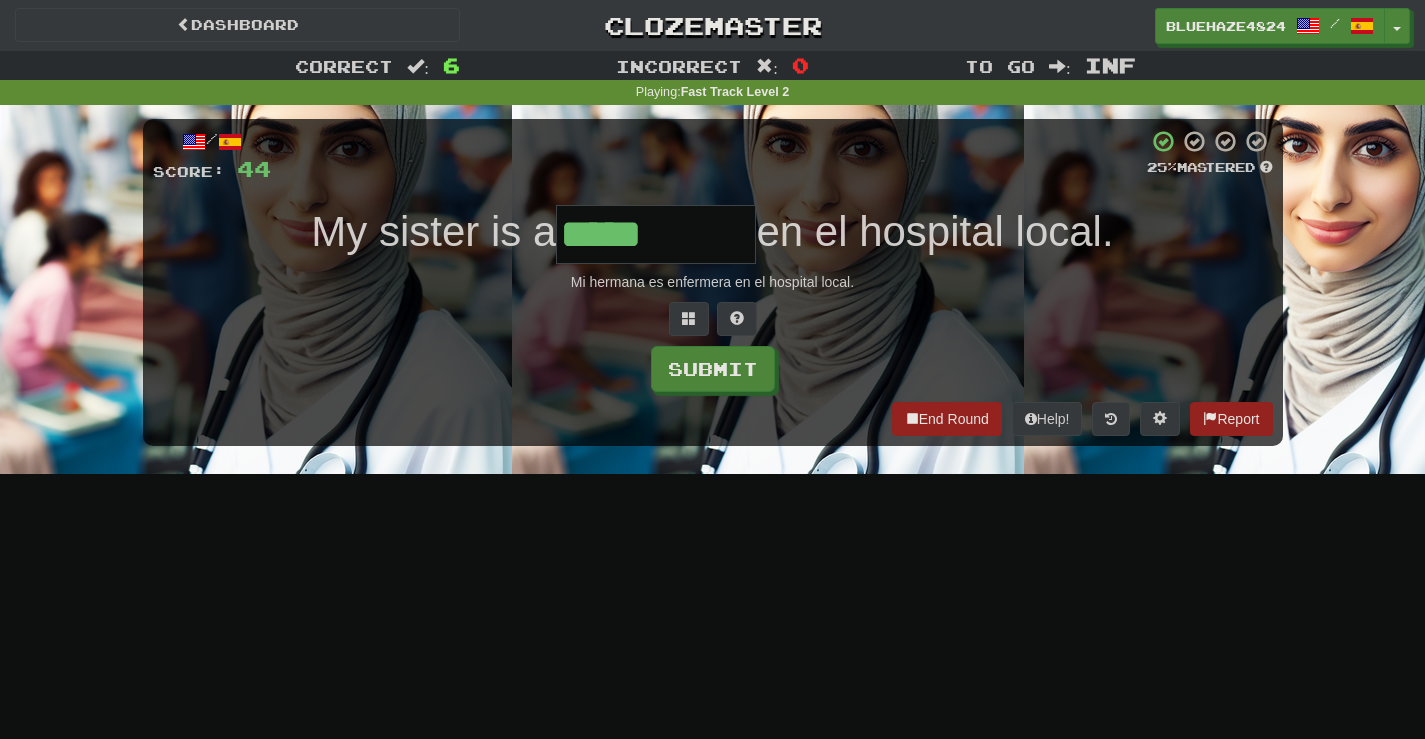 type on "*****" 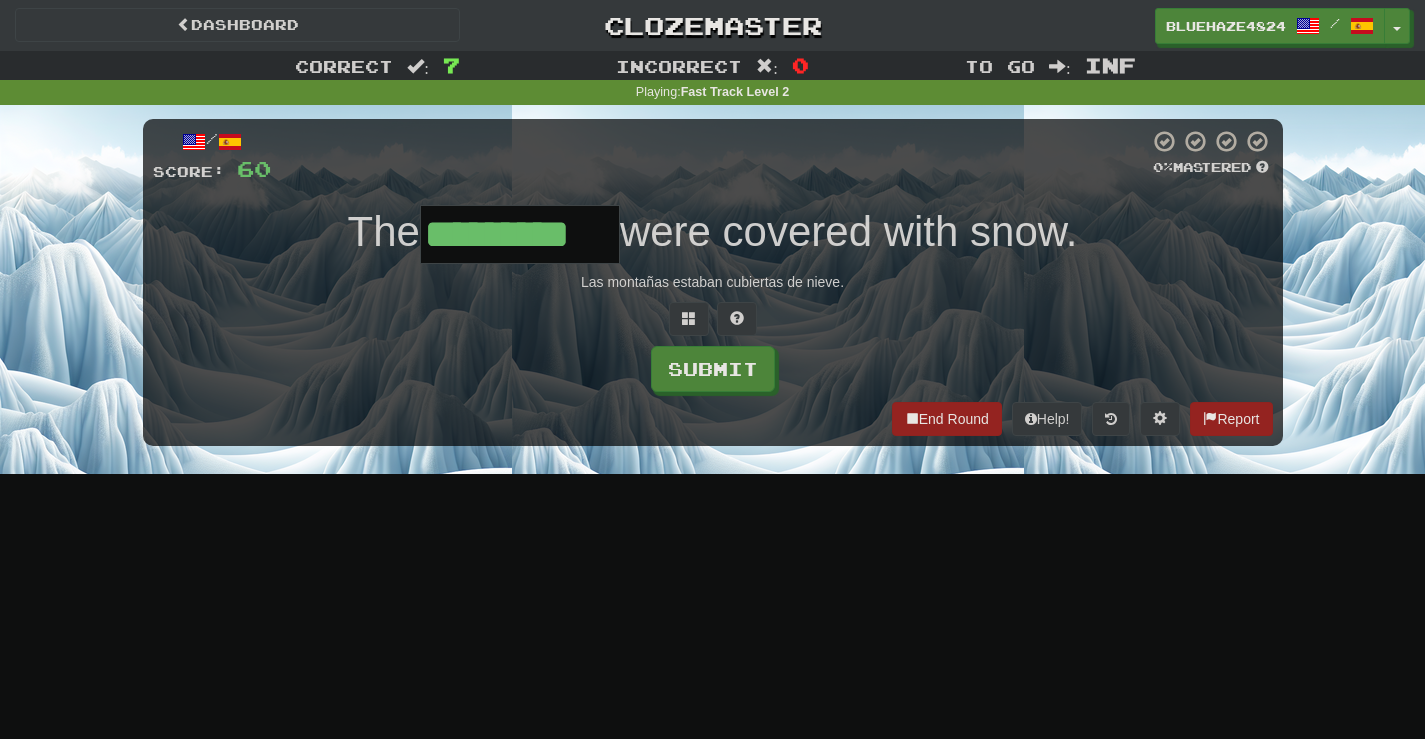 scroll, scrollTop: 0, scrollLeft: 1, axis: horizontal 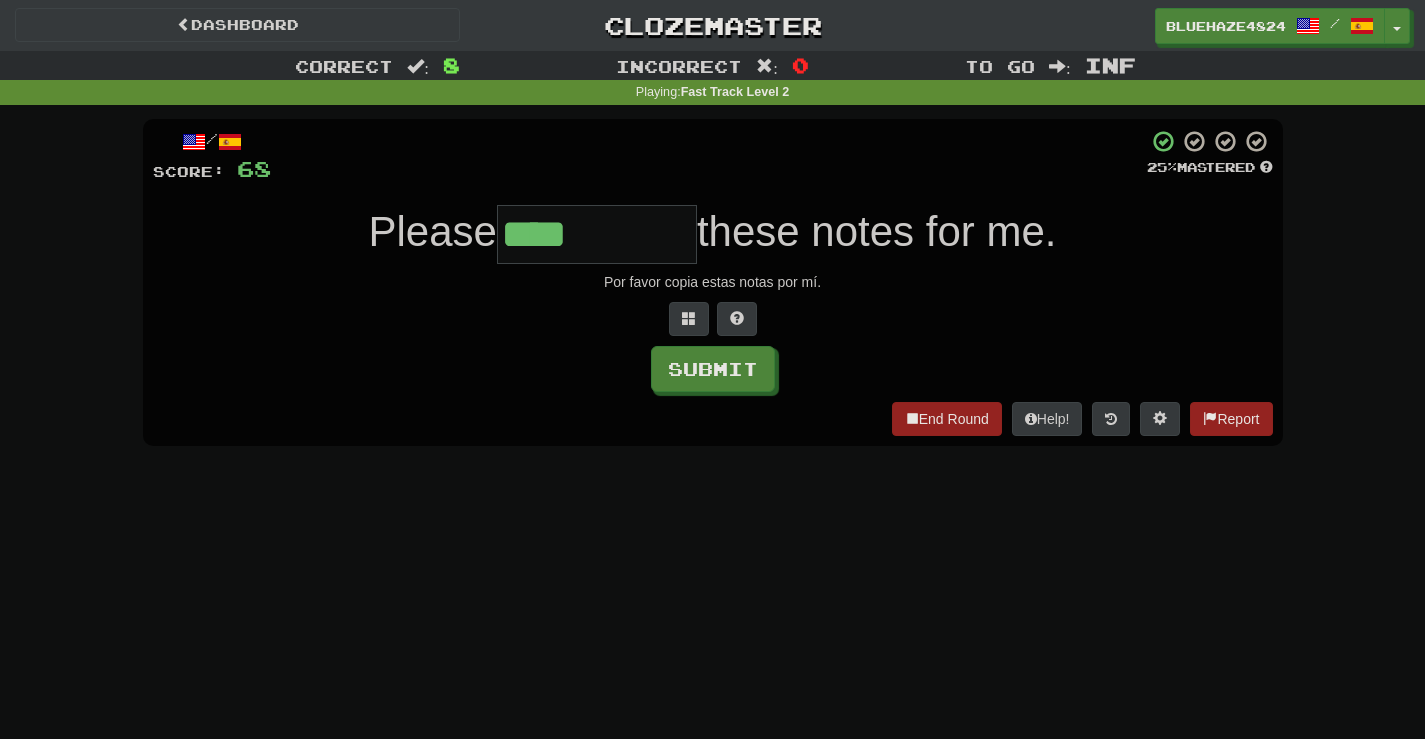 type on "****" 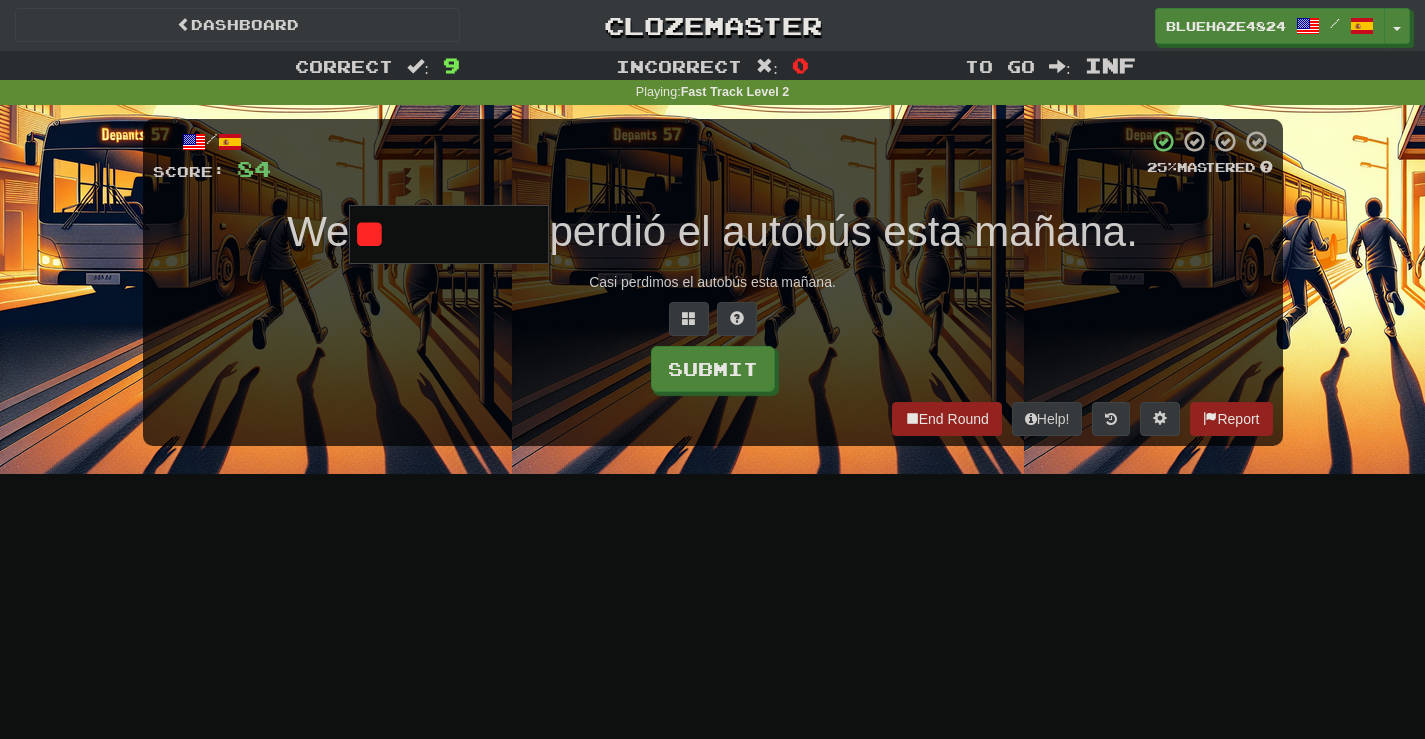 type on "*" 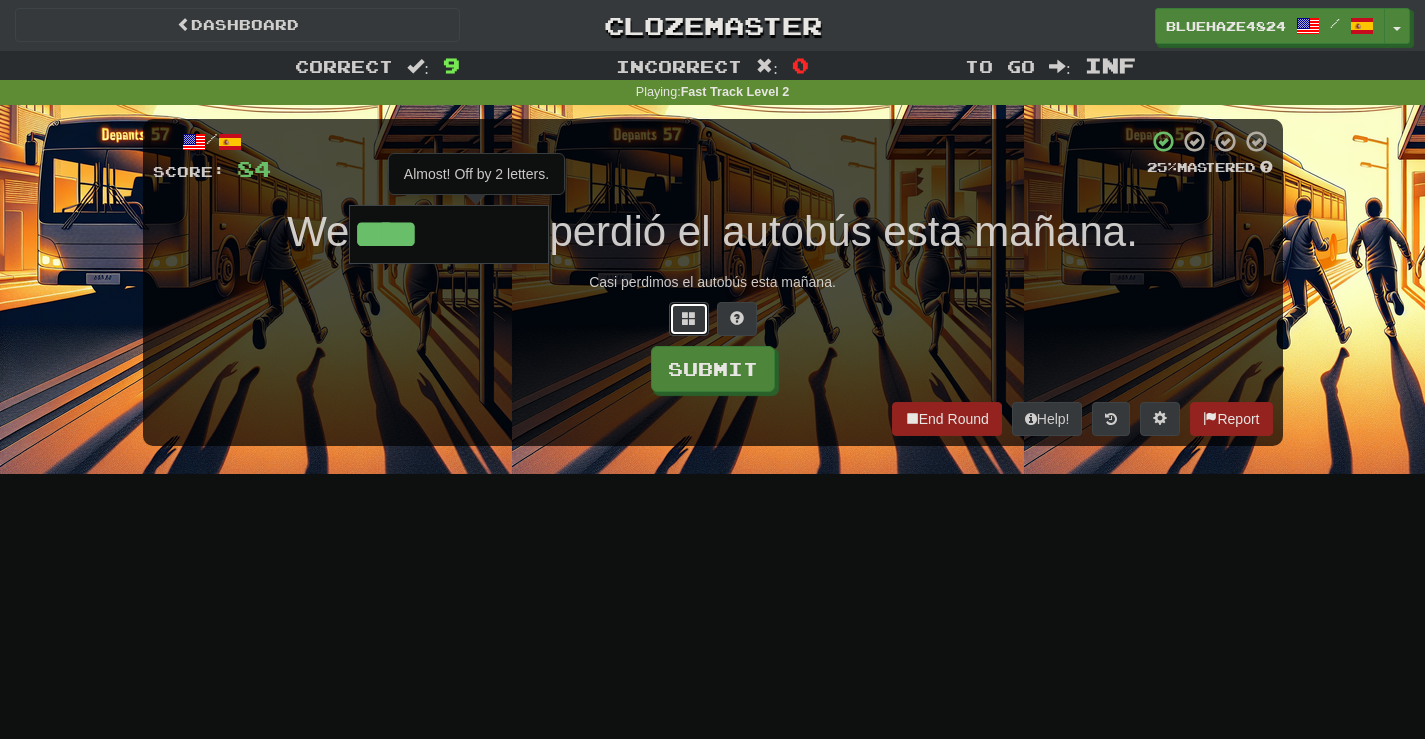click at bounding box center (689, 319) 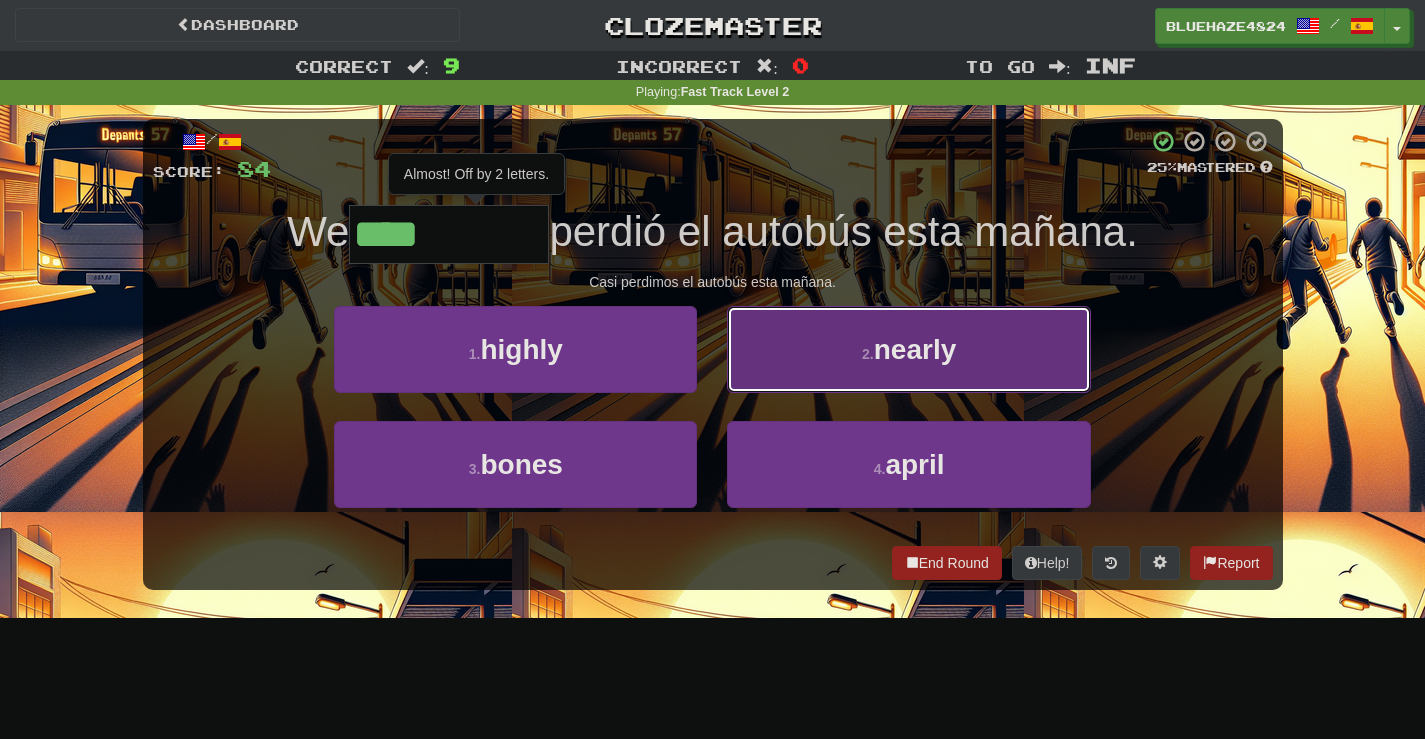 click on "nearly" at bounding box center (915, 349) 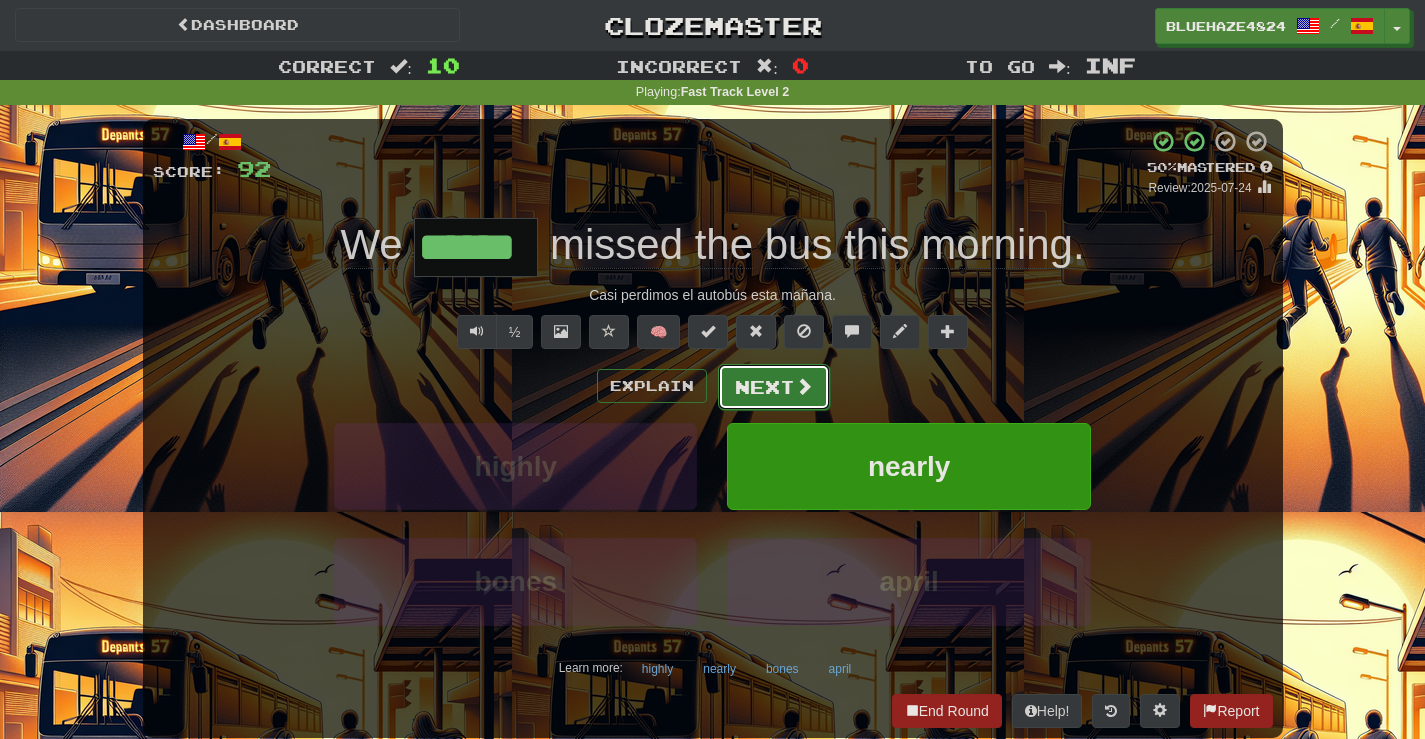 click at bounding box center [804, 386] 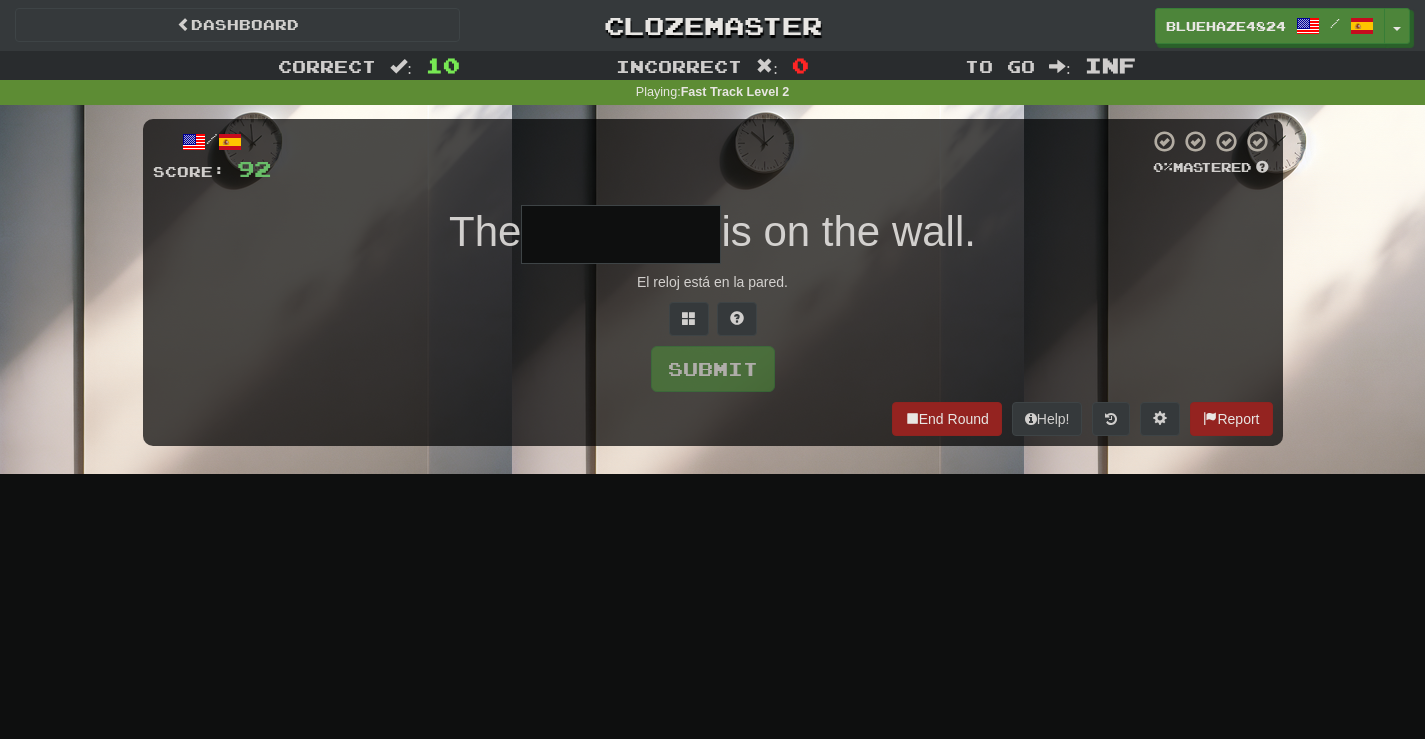 click at bounding box center (621, 234) 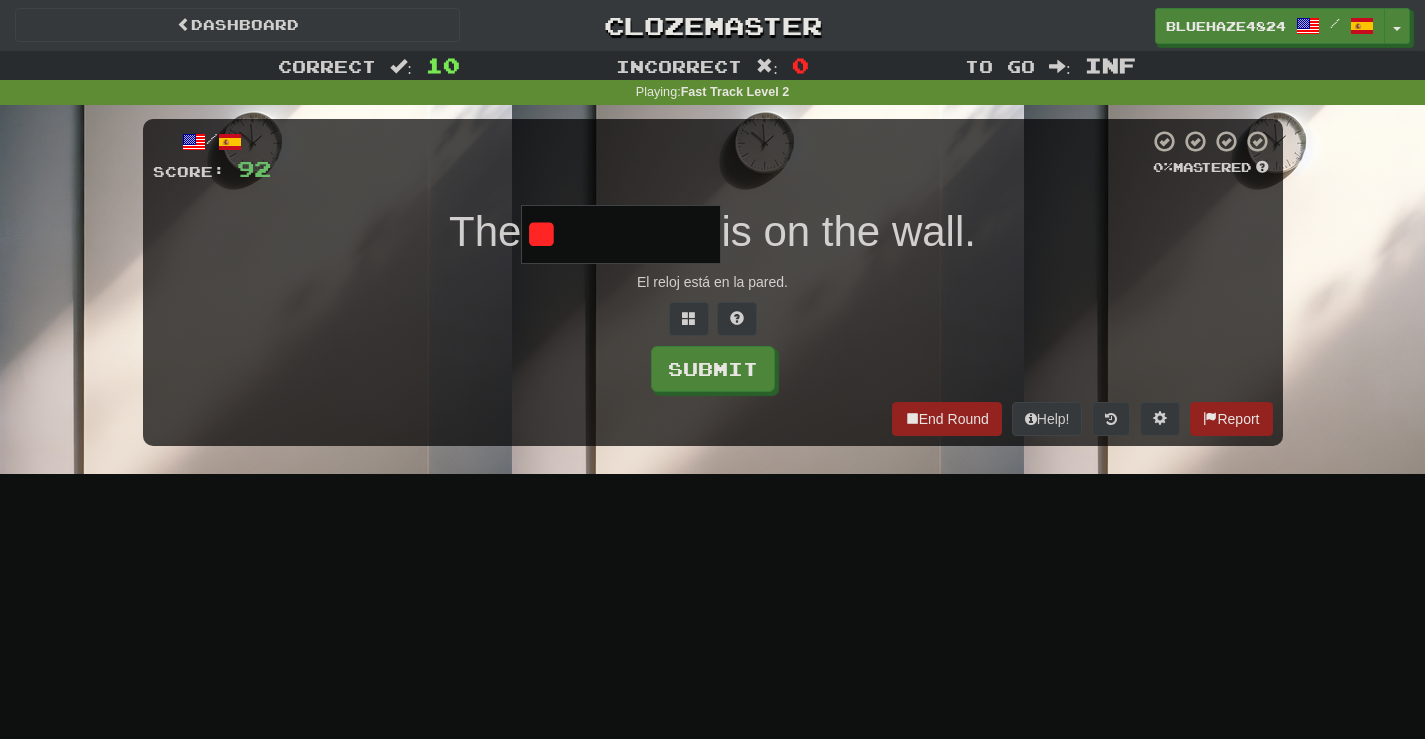 type on "*" 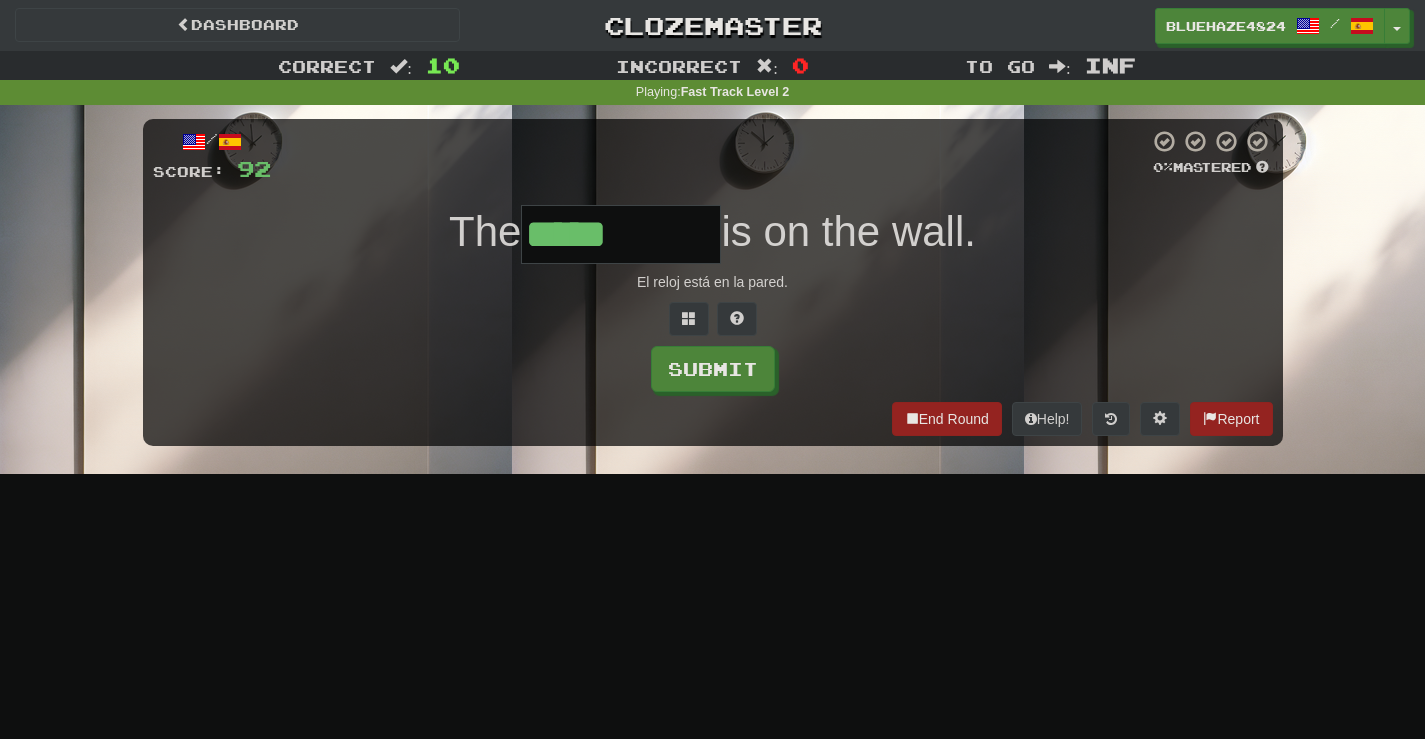 type on "*****" 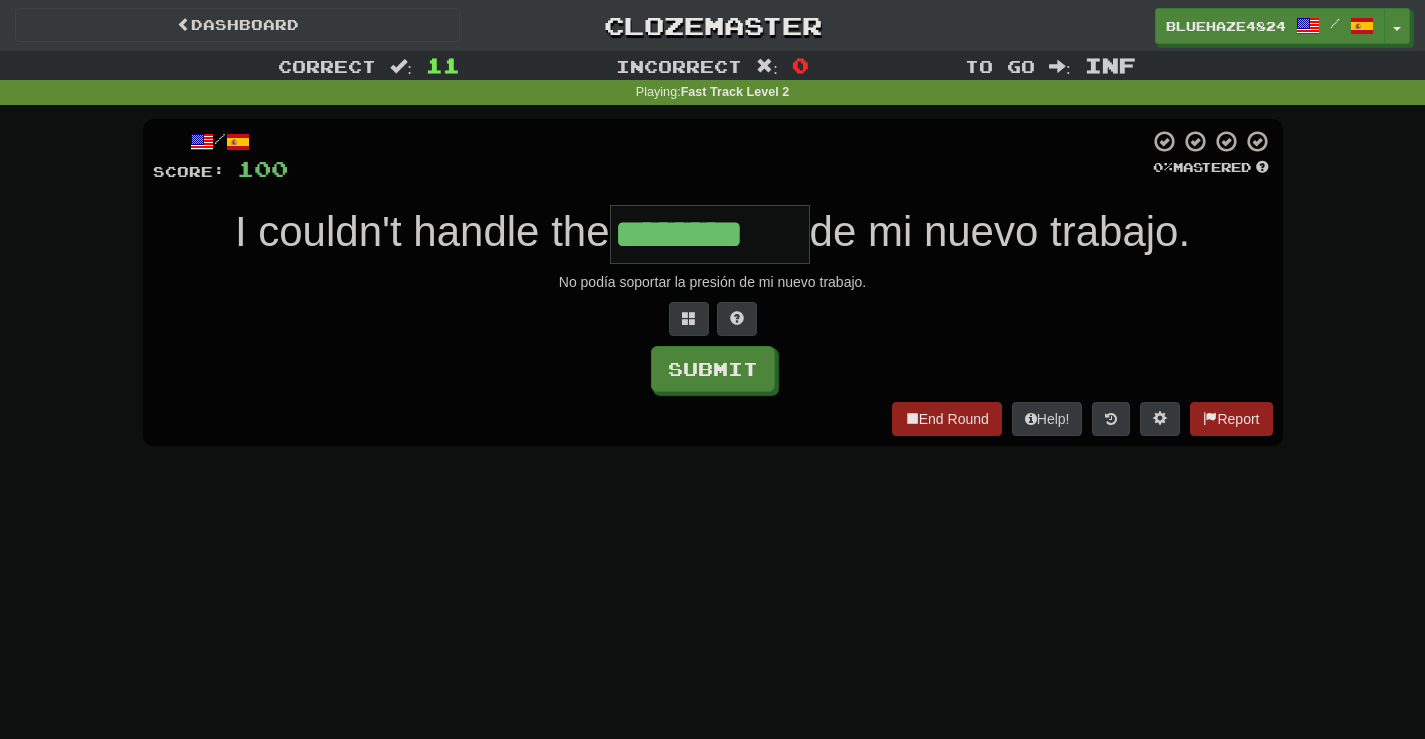 type on "********" 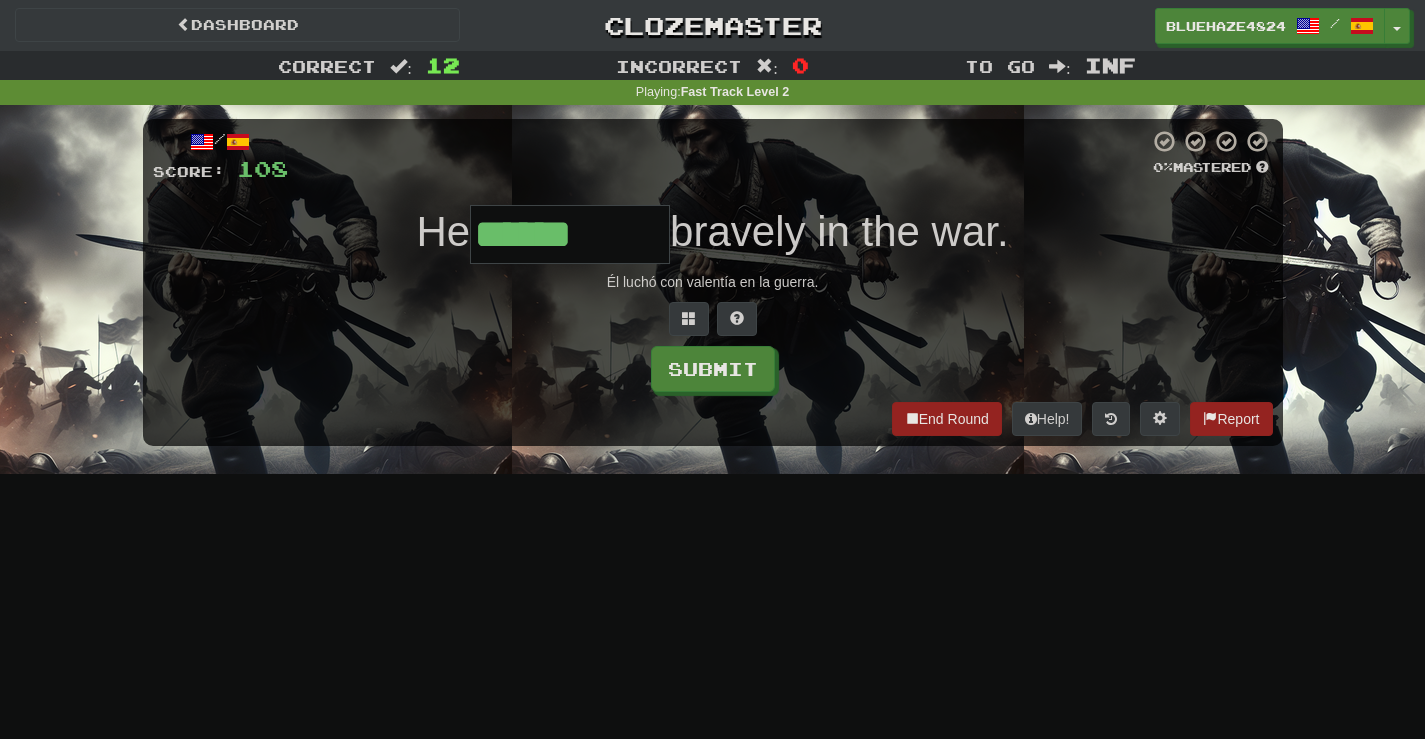 type on "******" 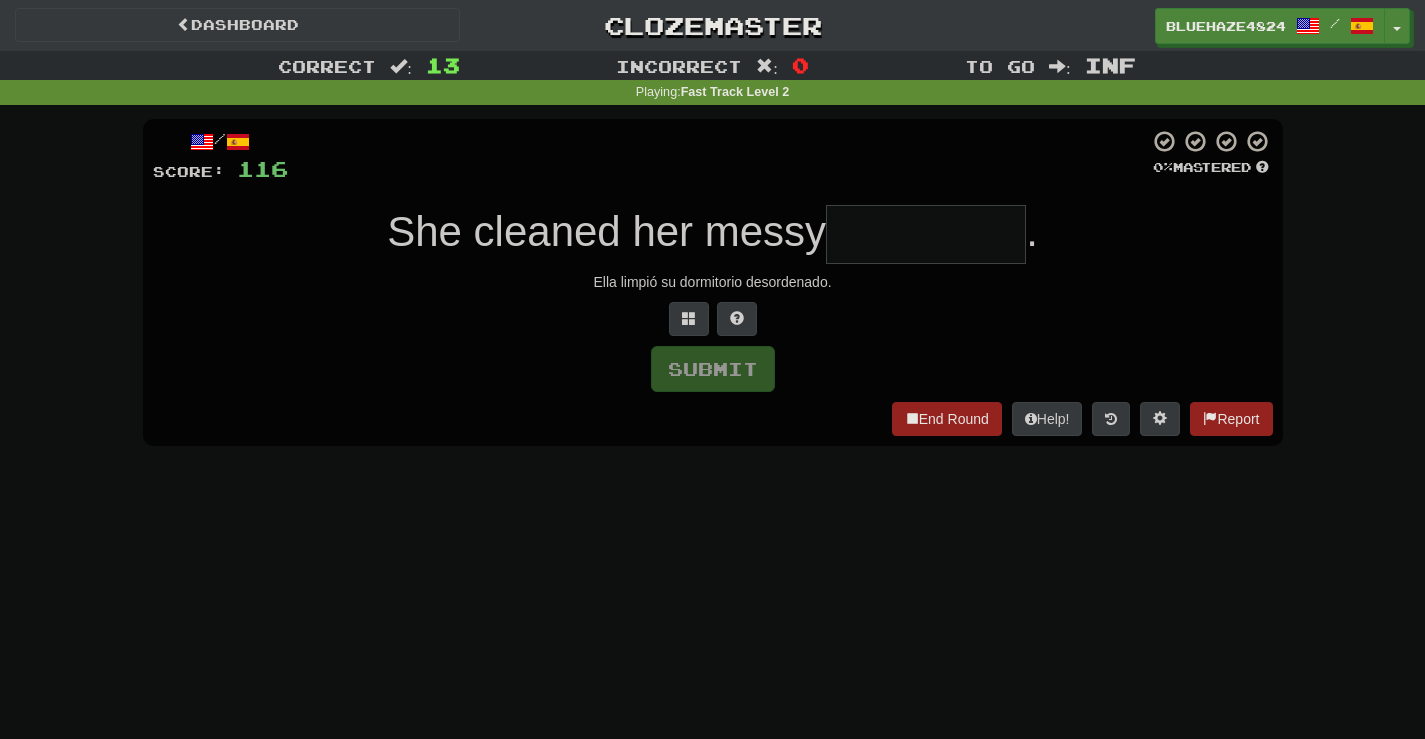 type on "*" 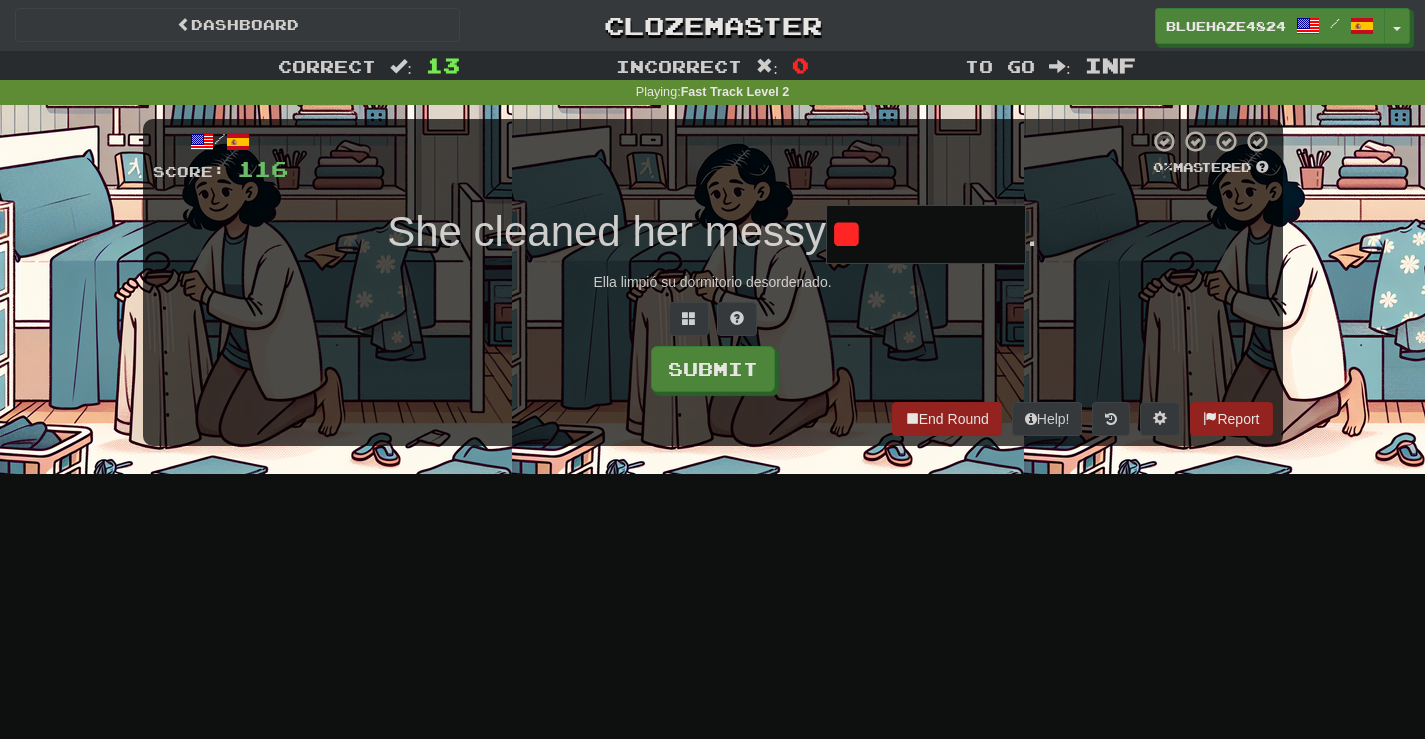 type on "*" 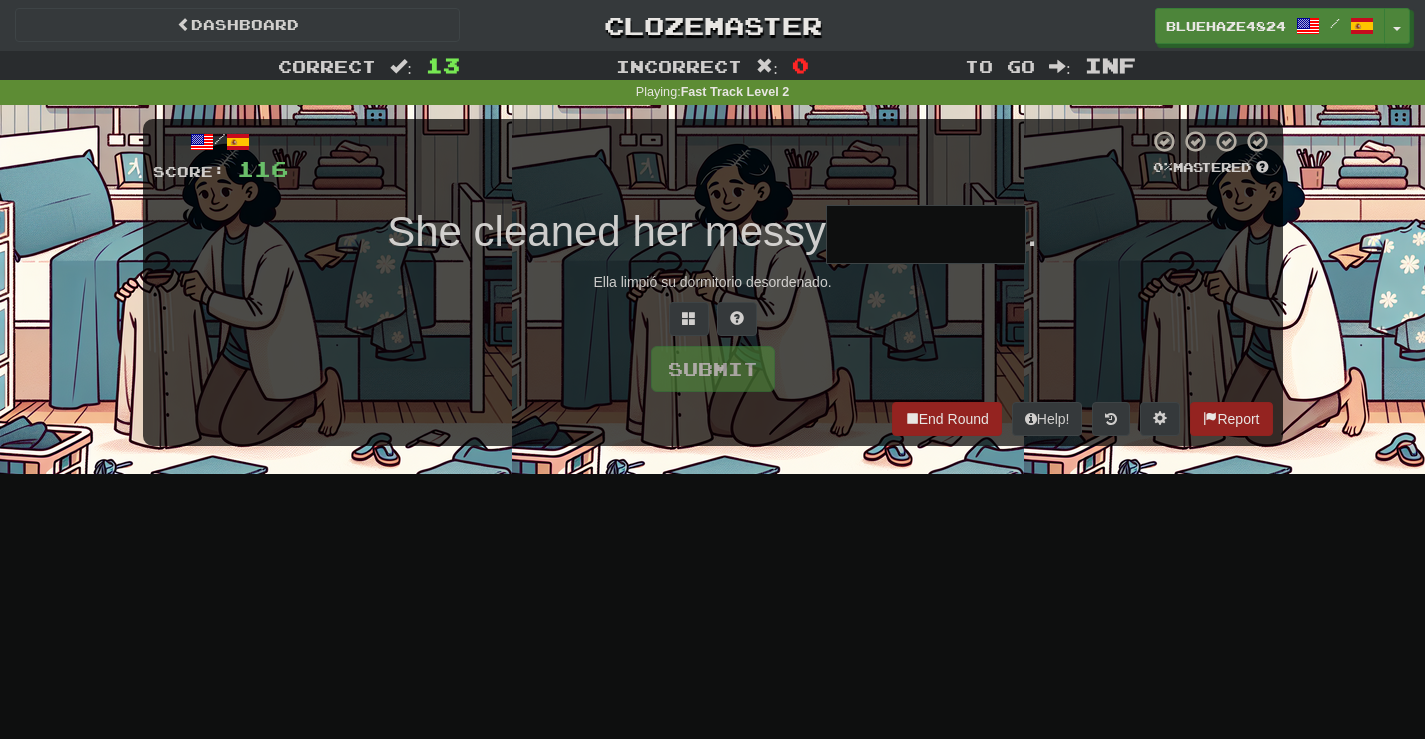 type on "*" 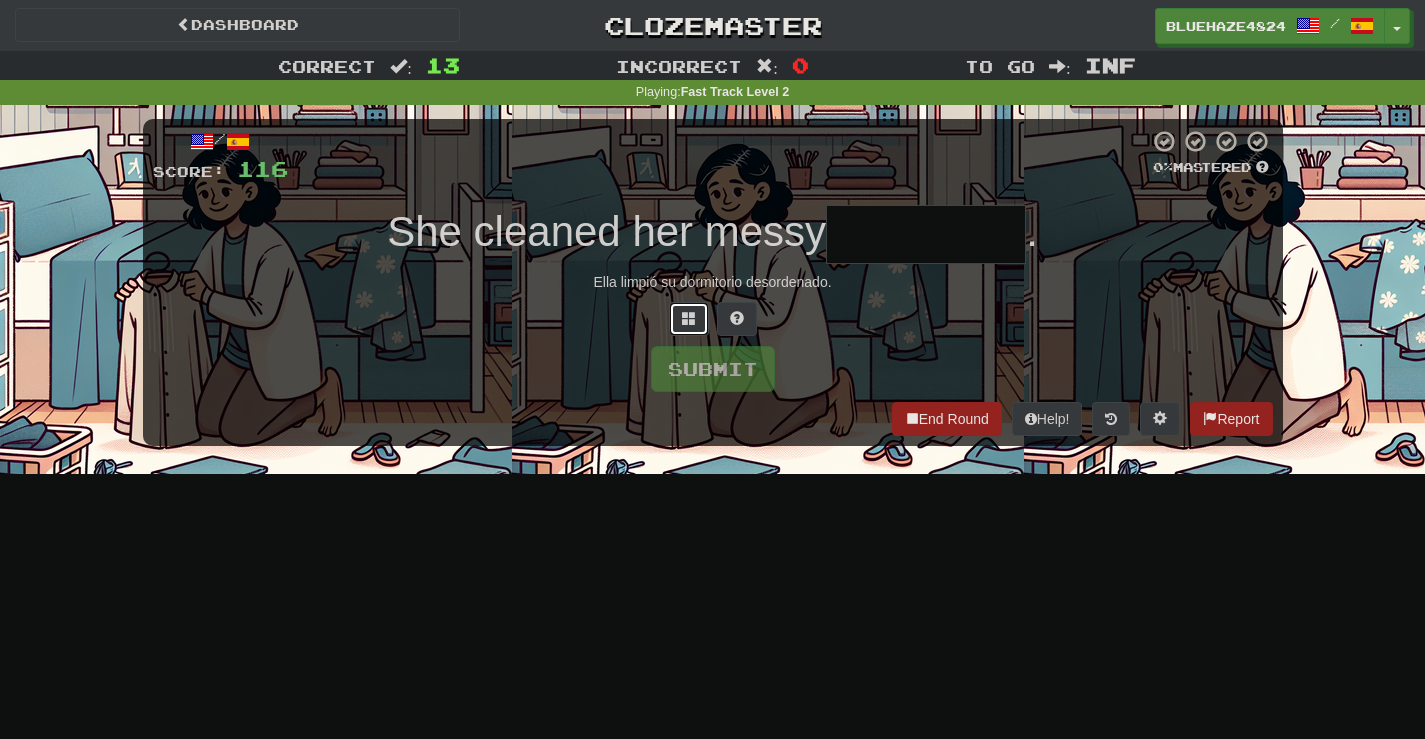 click at bounding box center [689, 318] 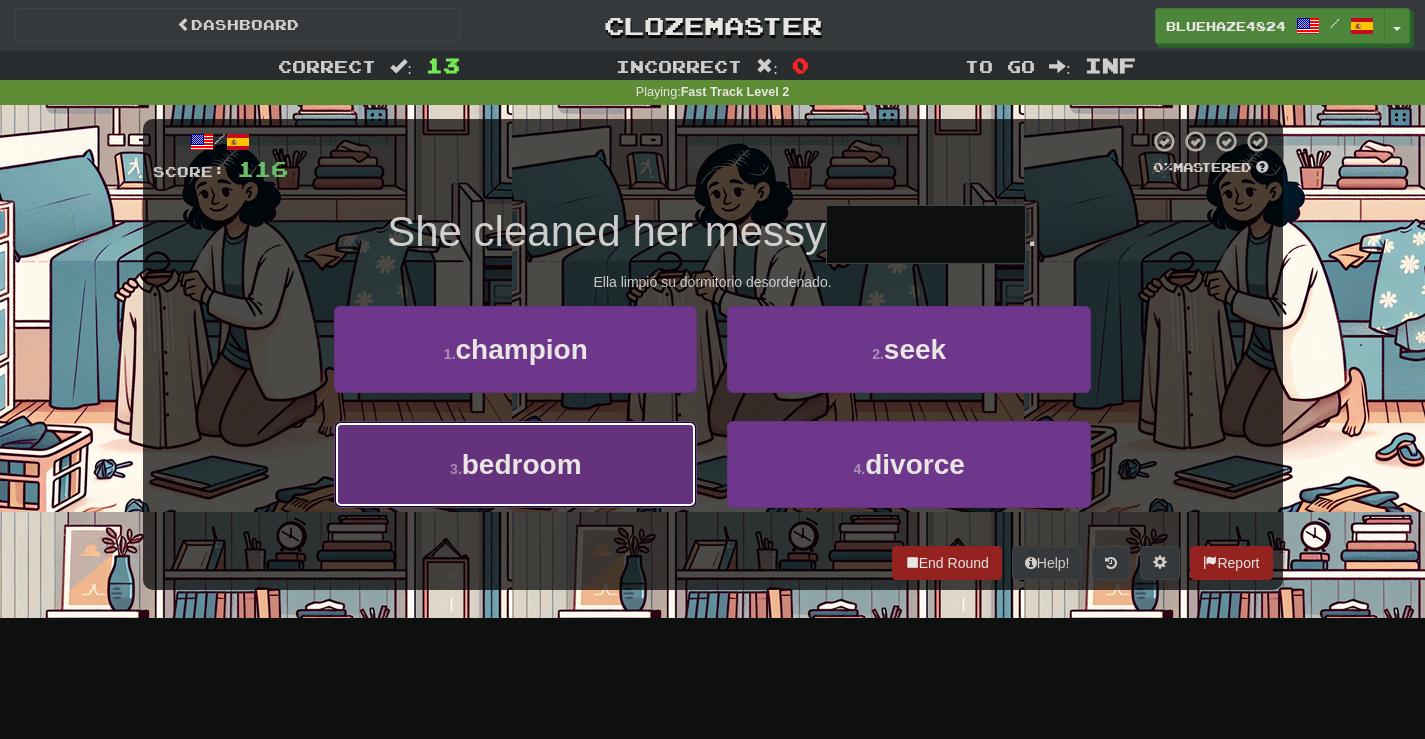 click on "3 .  bedroom" at bounding box center [515, 464] 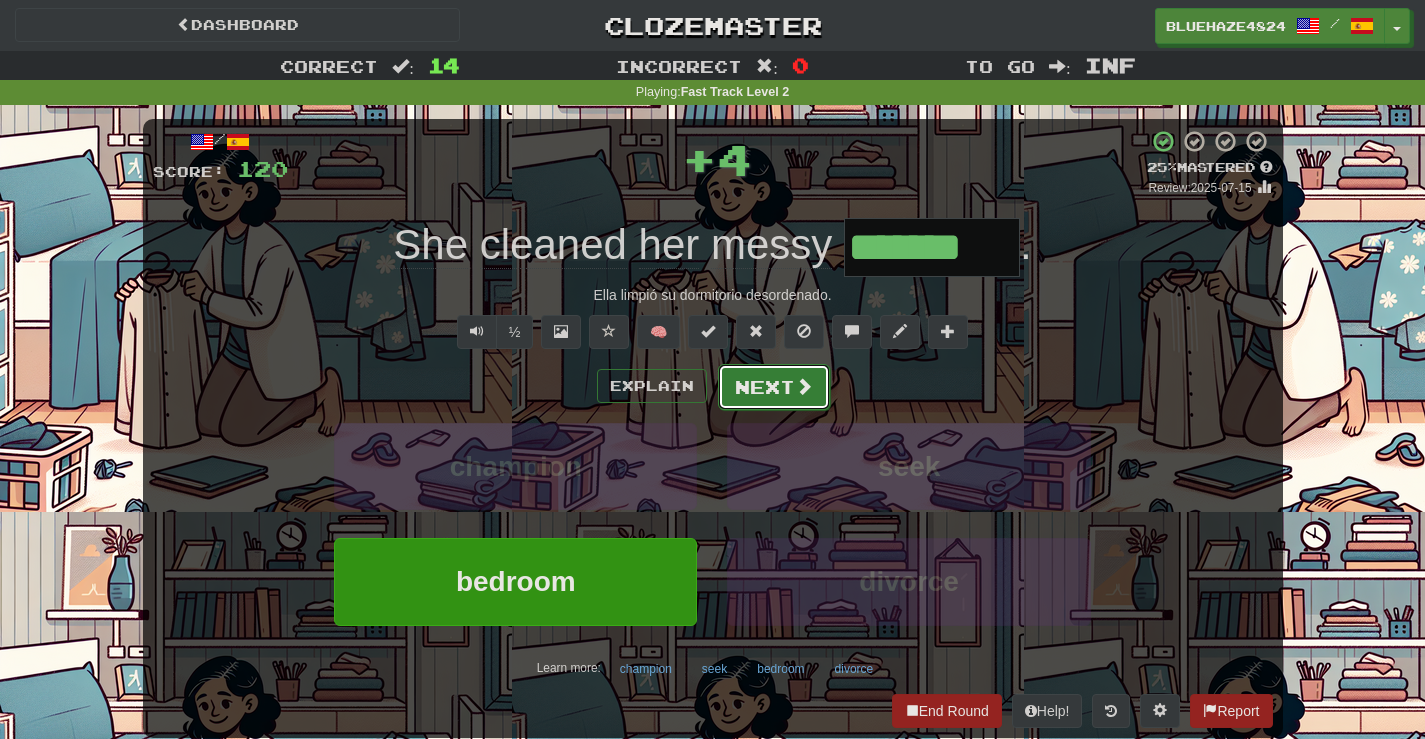 click on "Next" at bounding box center [774, 387] 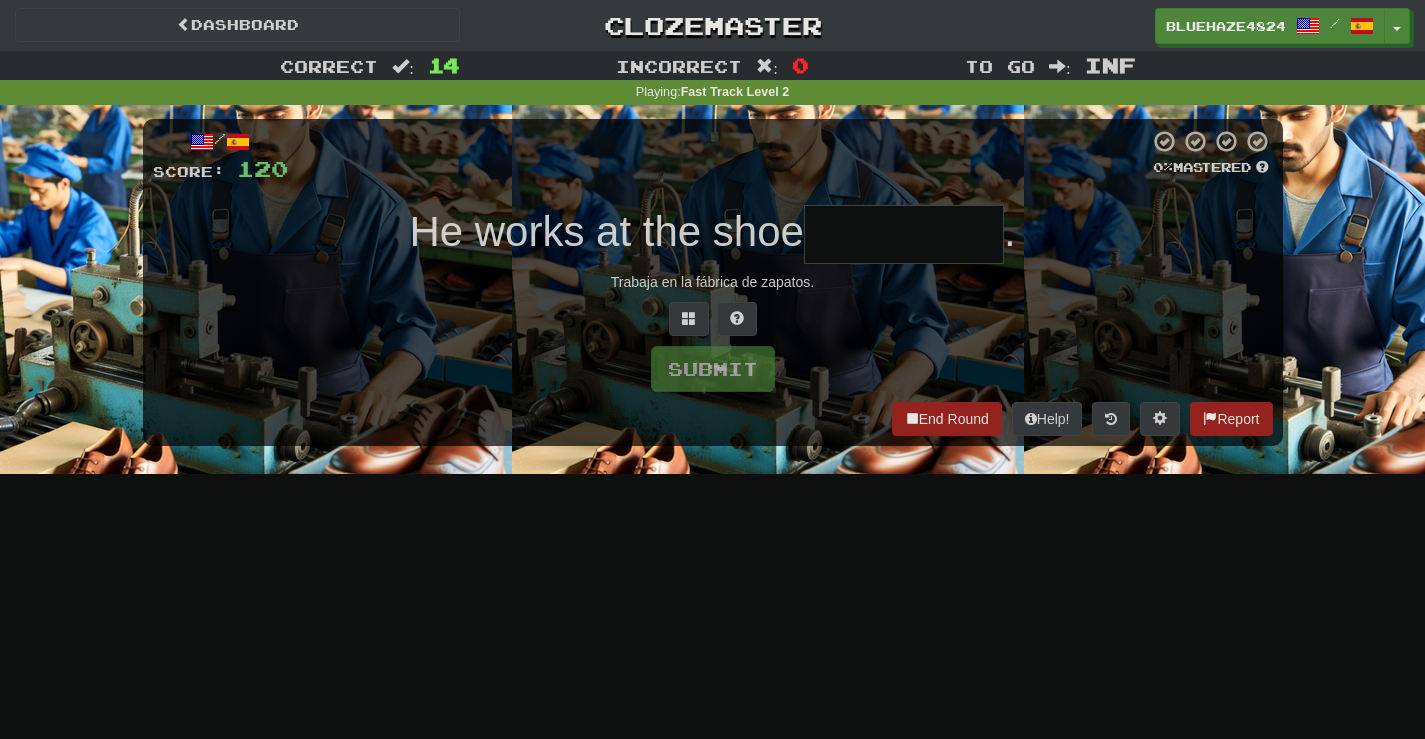 click at bounding box center (904, 234) 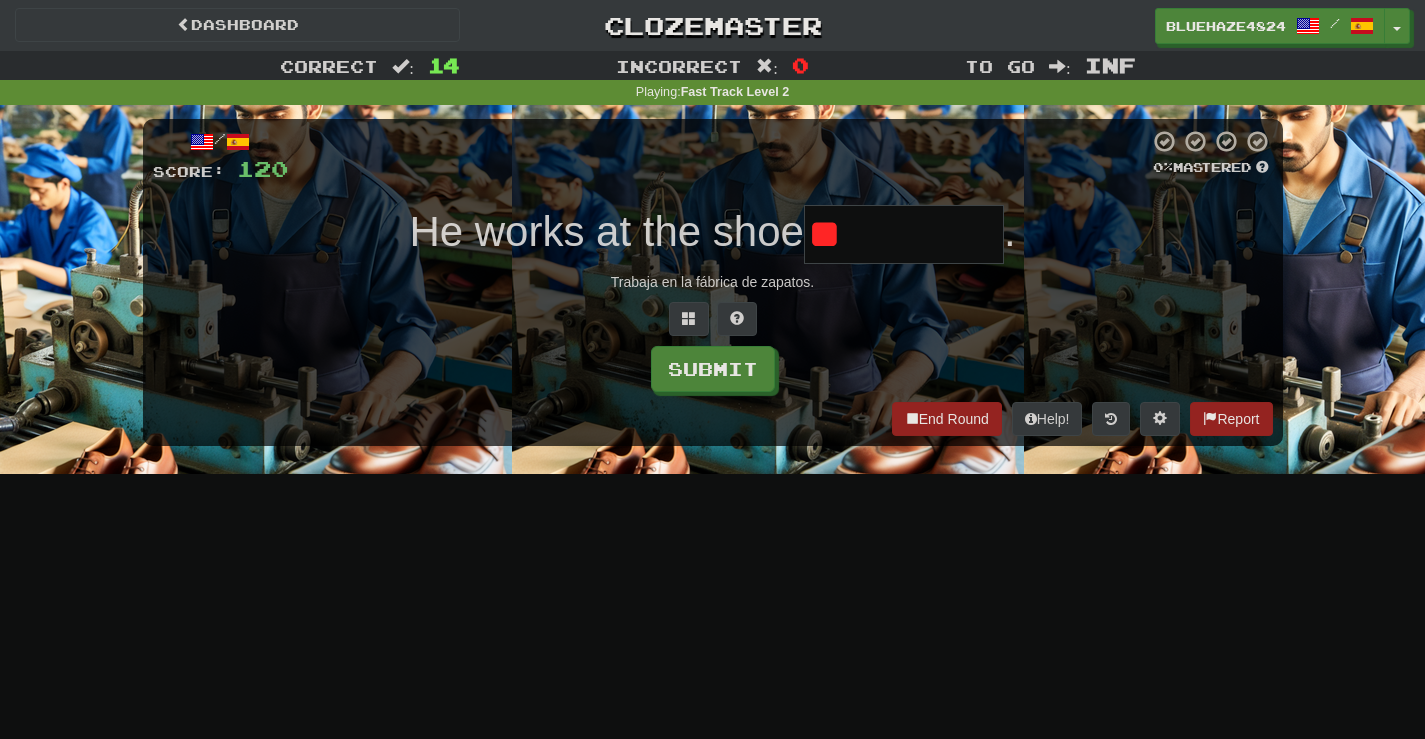 type on "*" 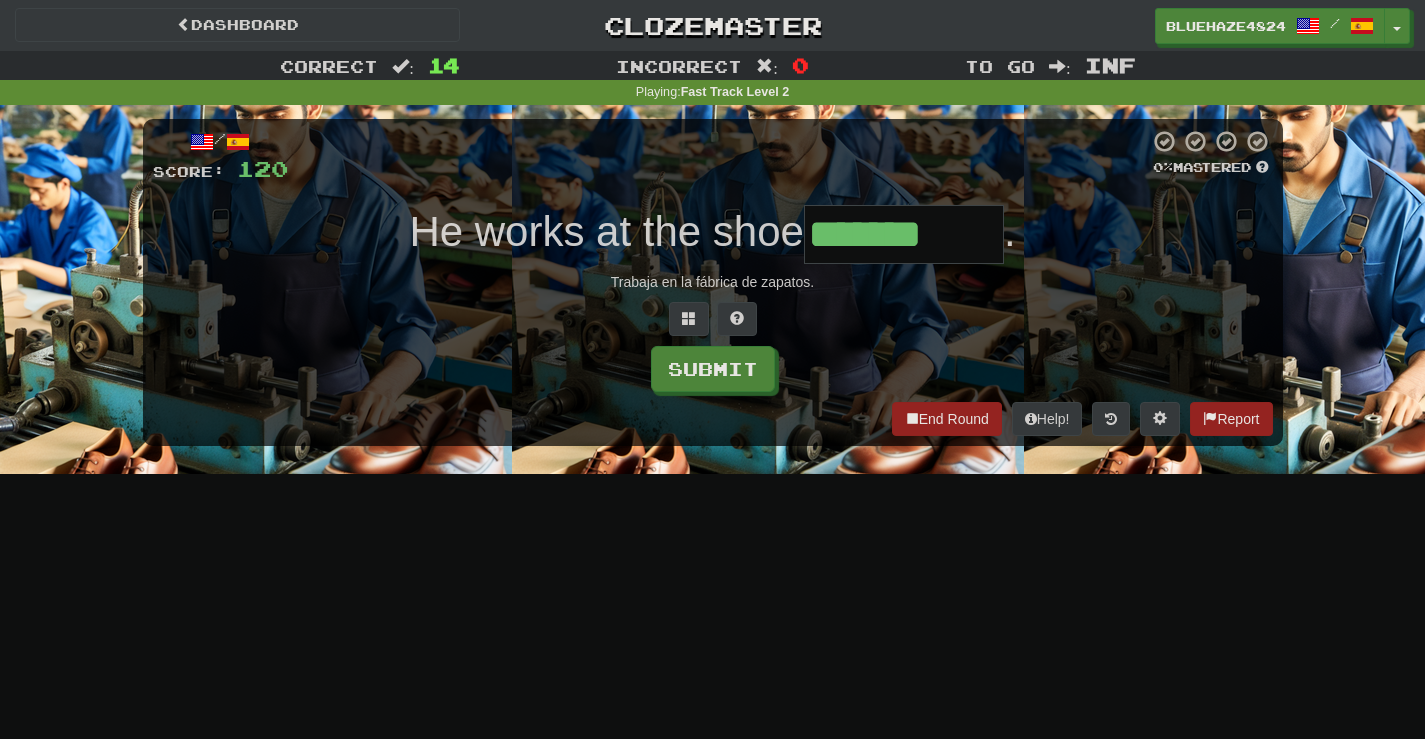 type on "*******" 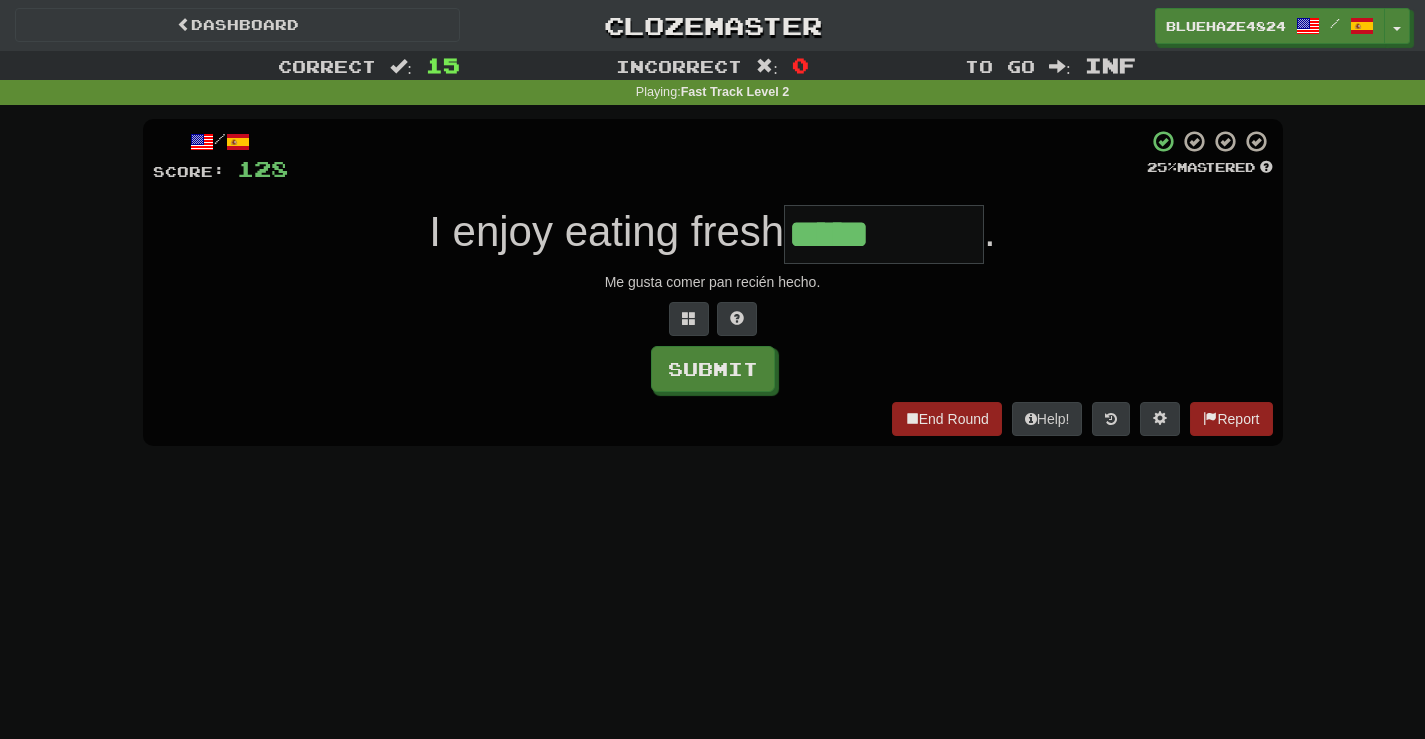type on "*****" 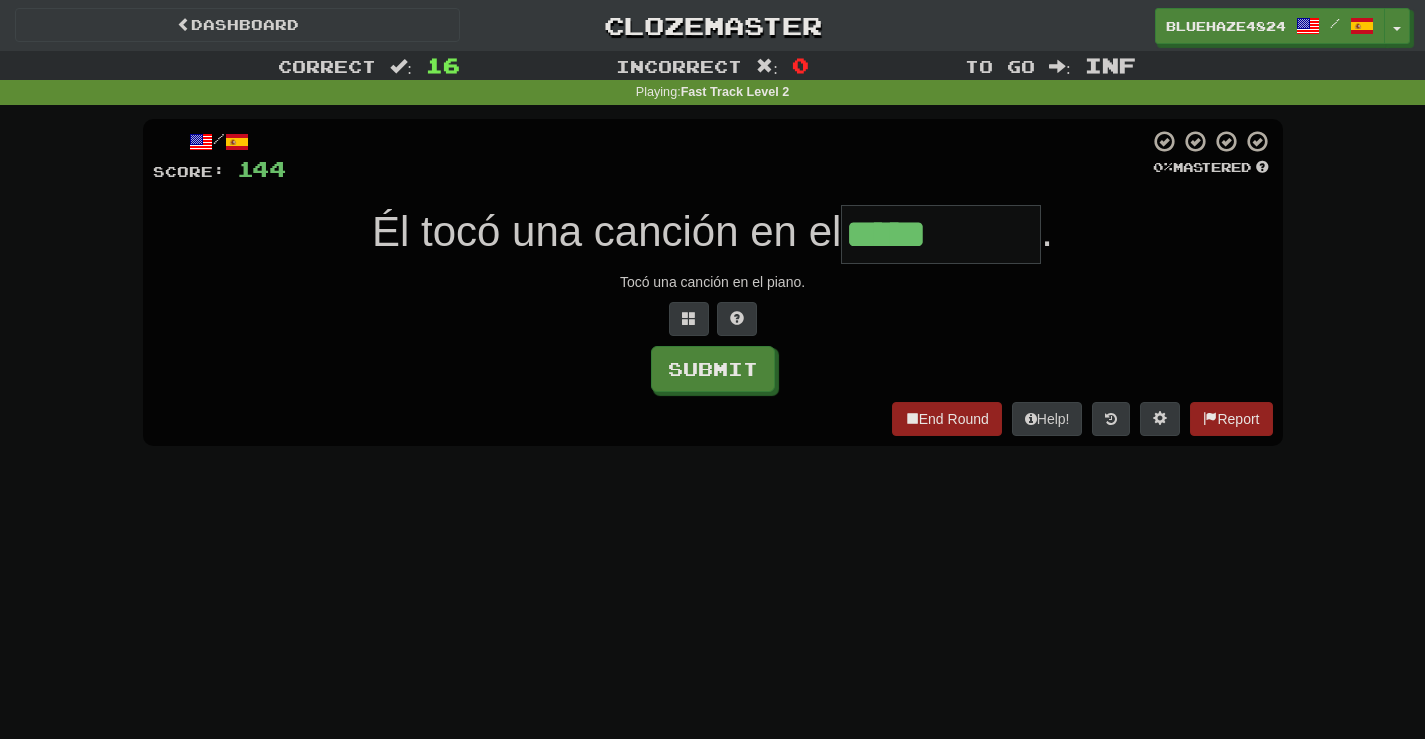 type on "*****" 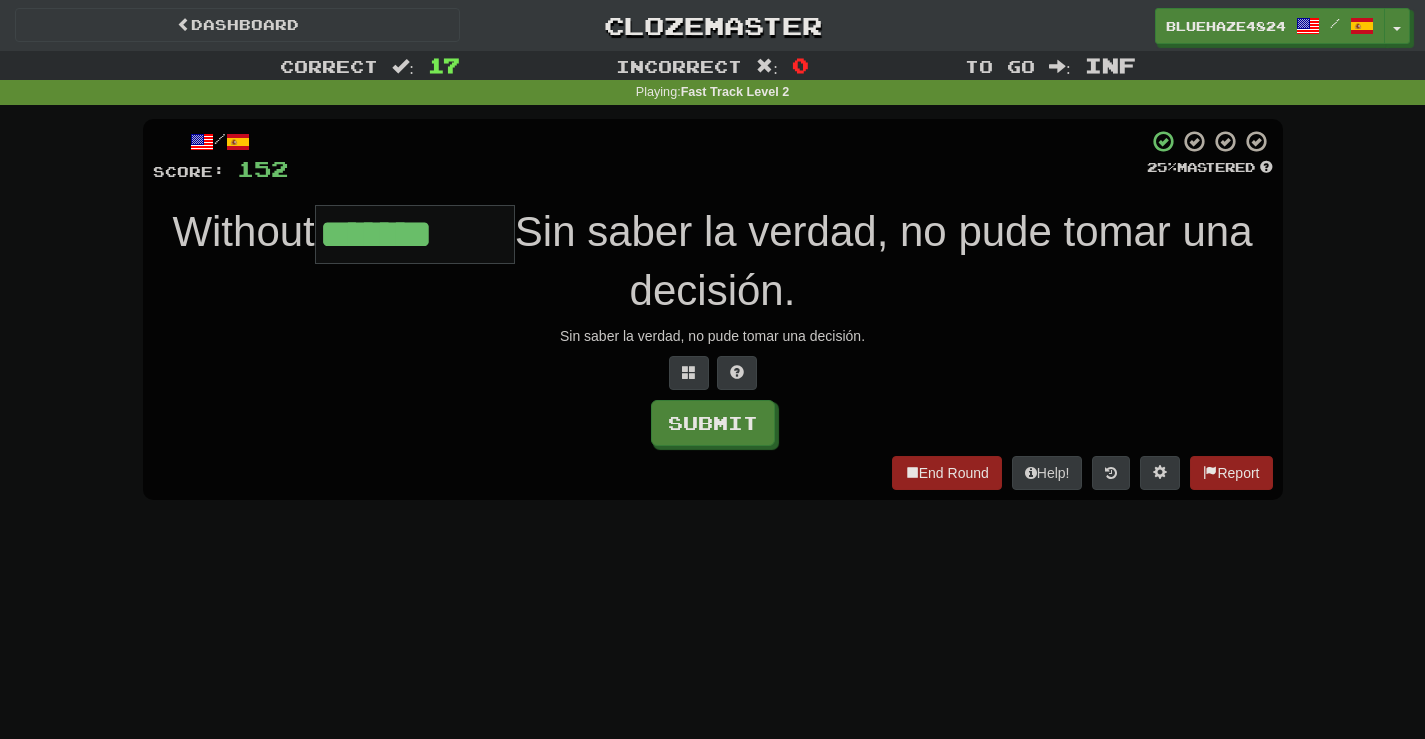 type on "*******" 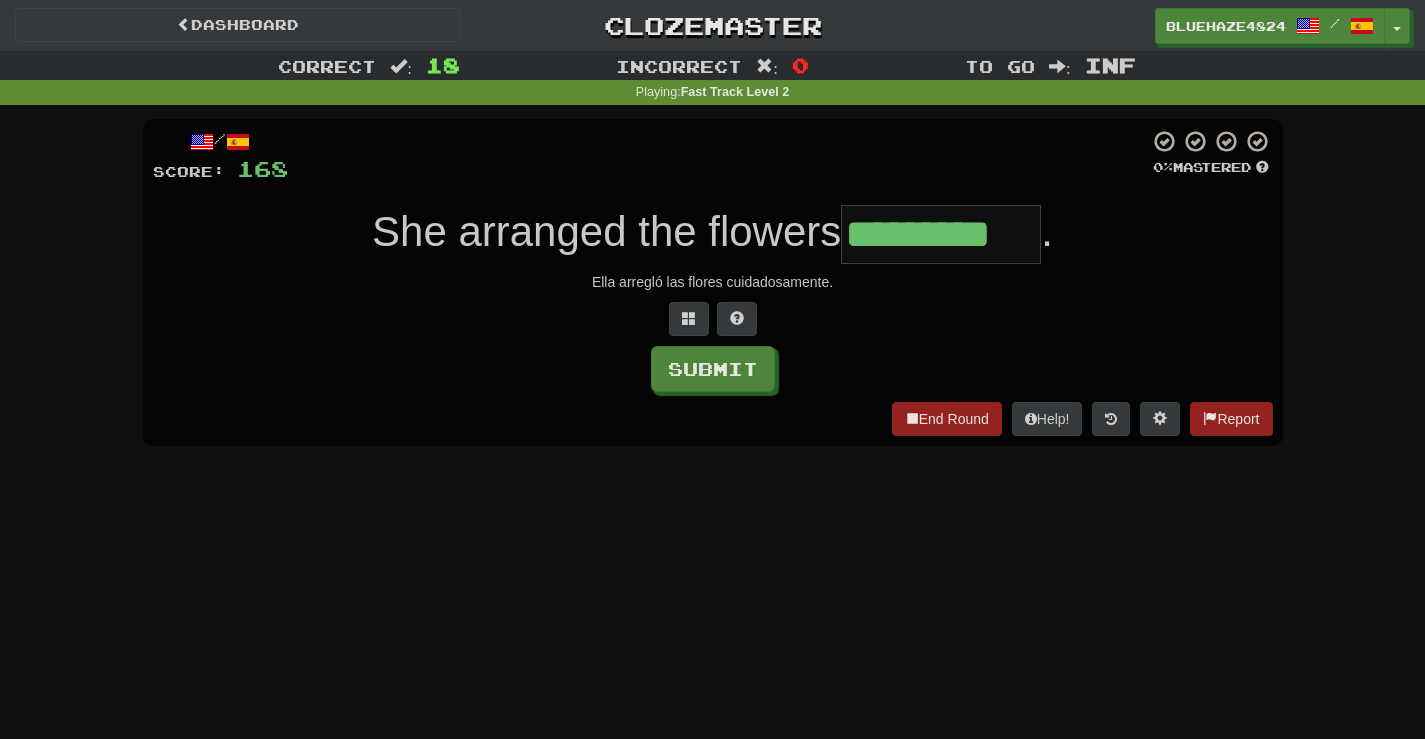 type on "*********" 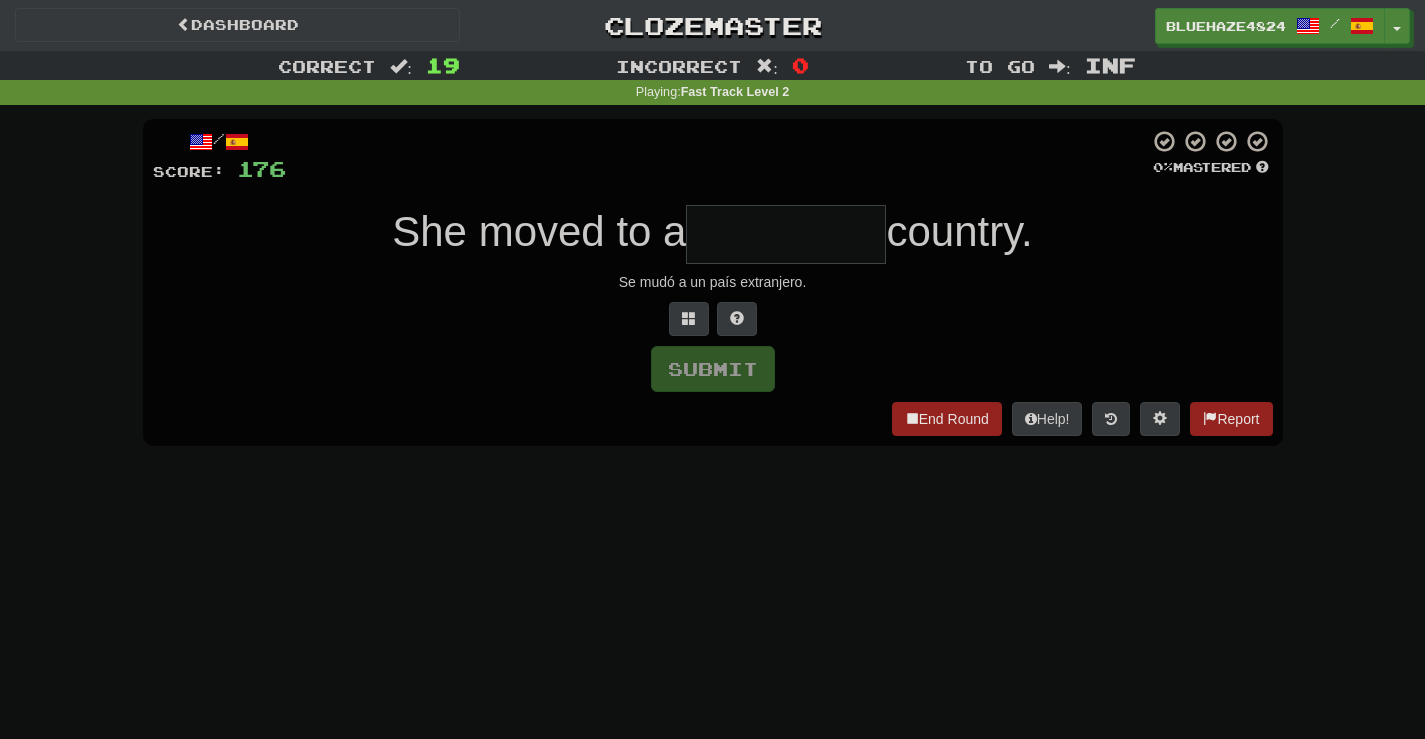 type on "*" 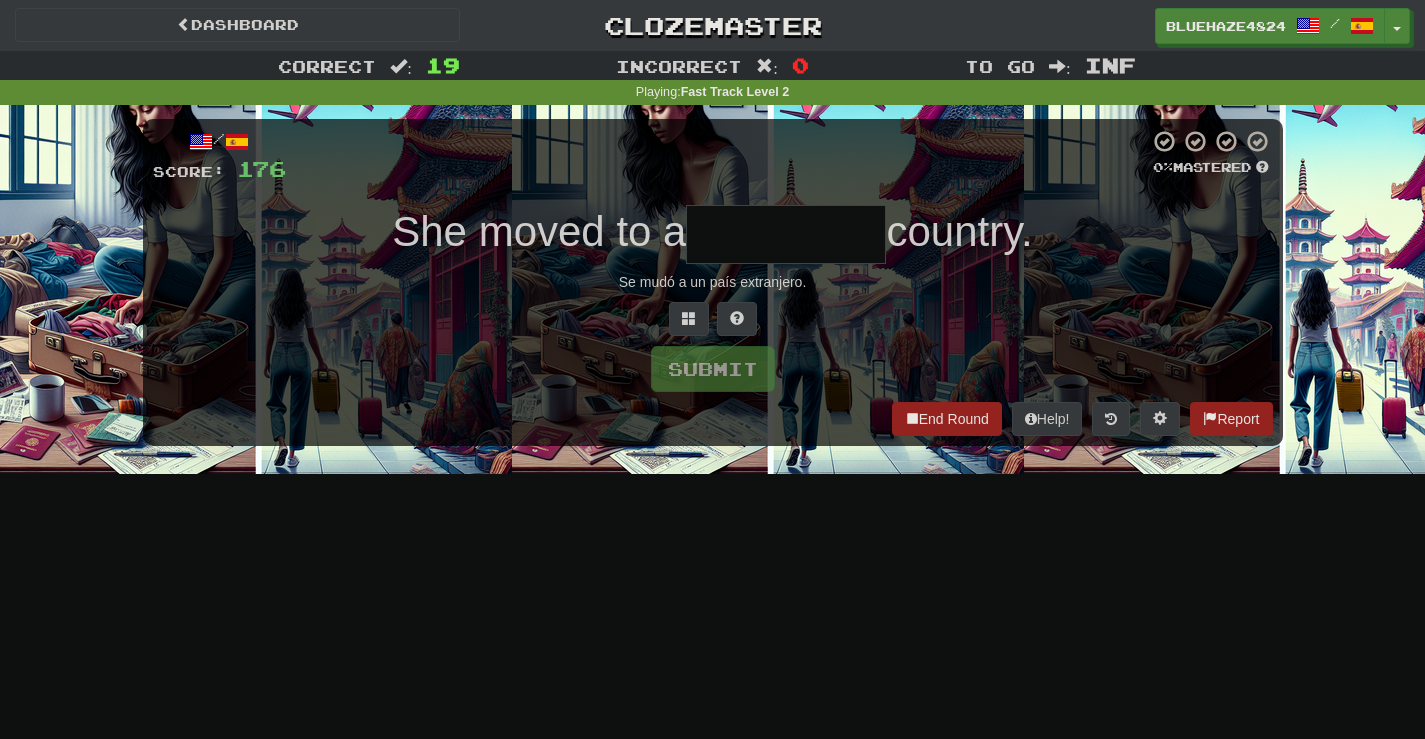 type on "*" 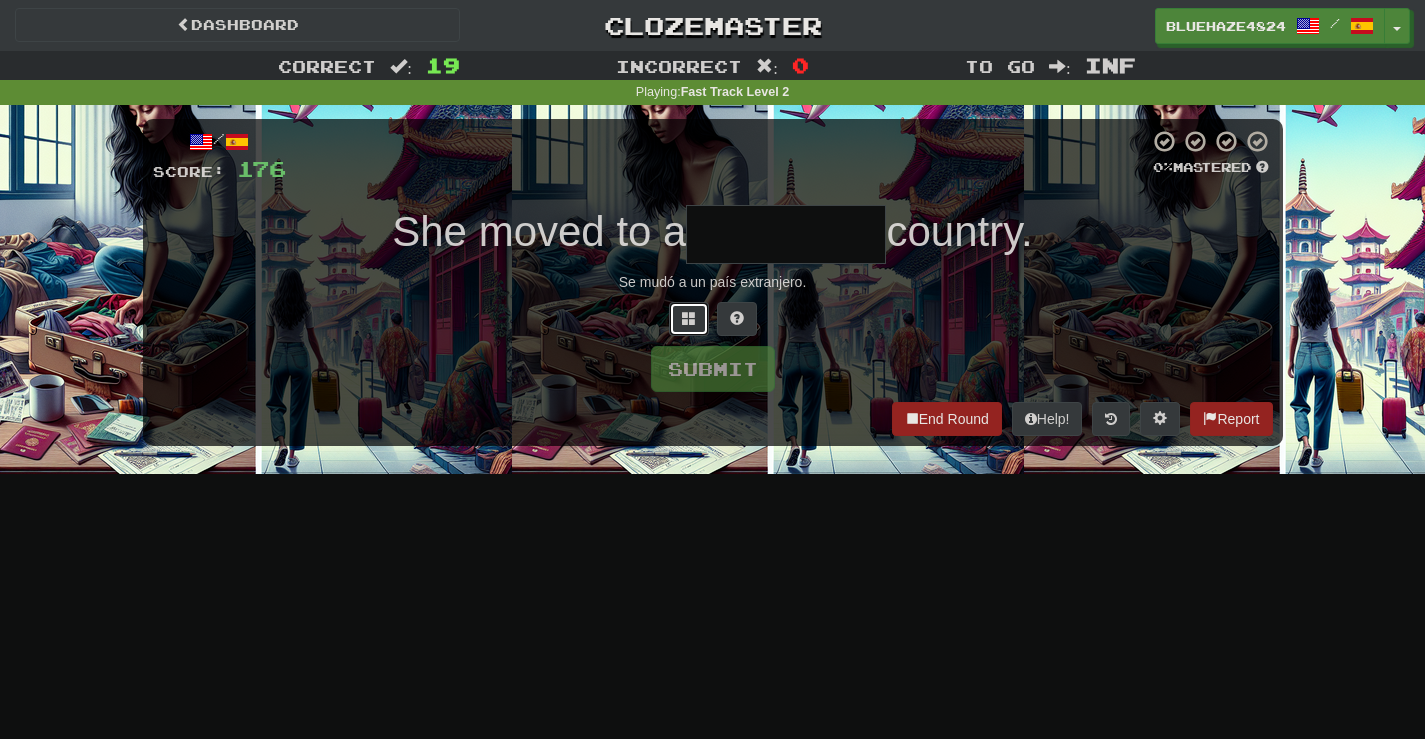 click at bounding box center [689, 318] 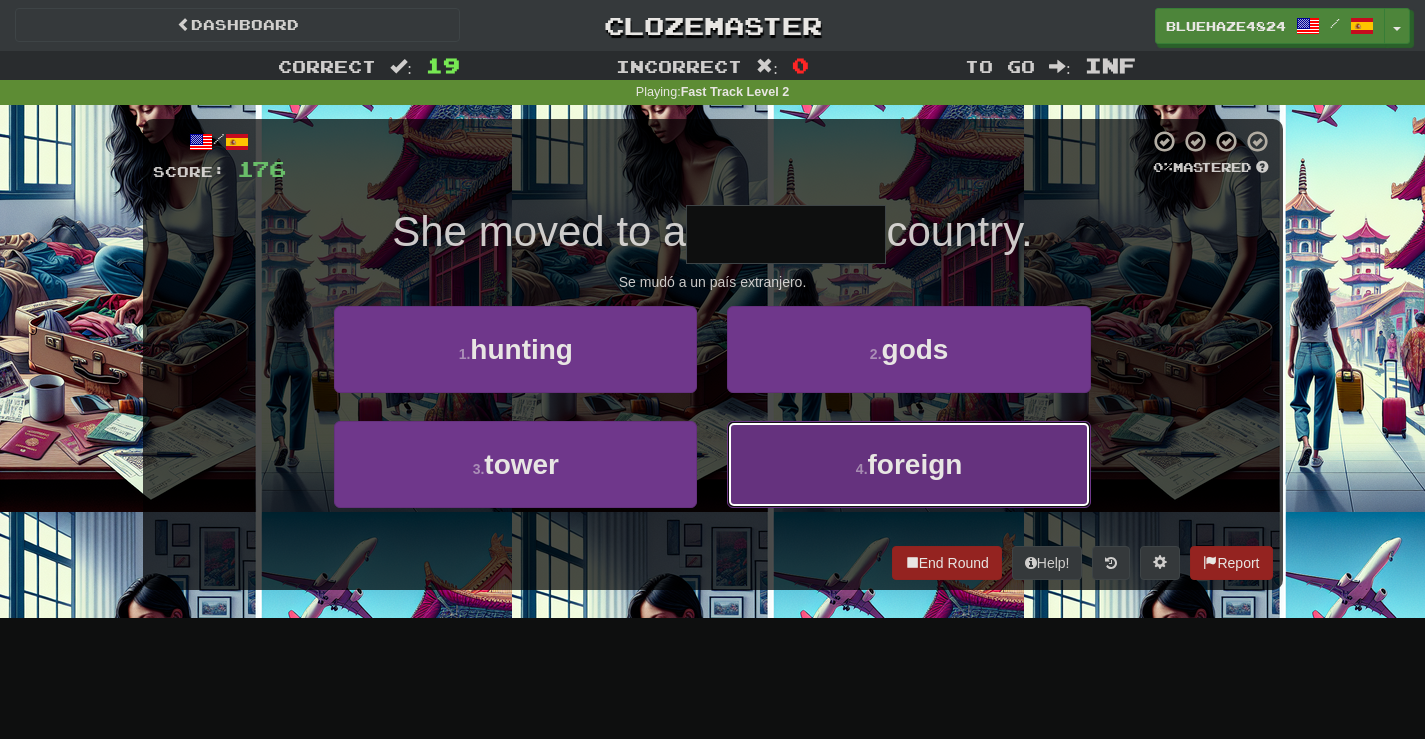 click on "4 .  foreign" at bounding box center (908, 464) 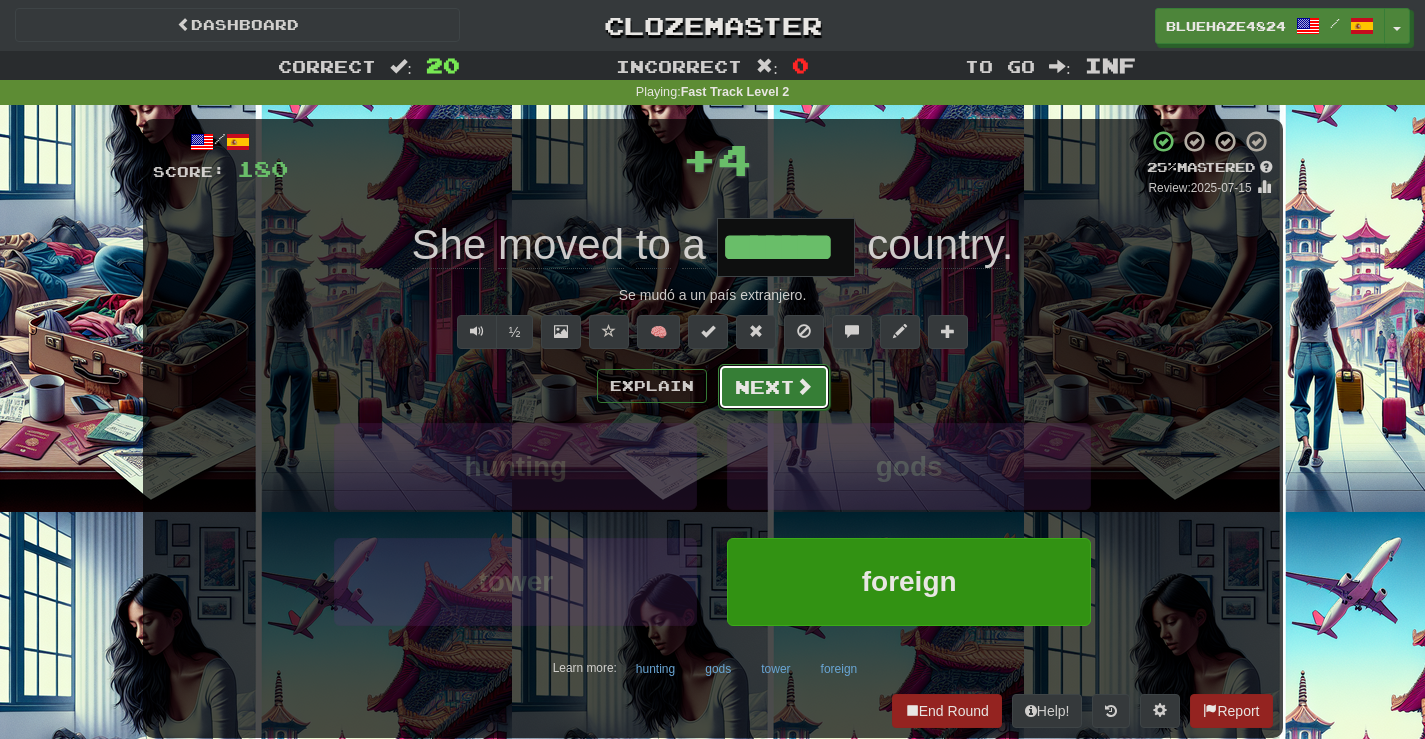 click on "Next" at bounding box center (774, 387) 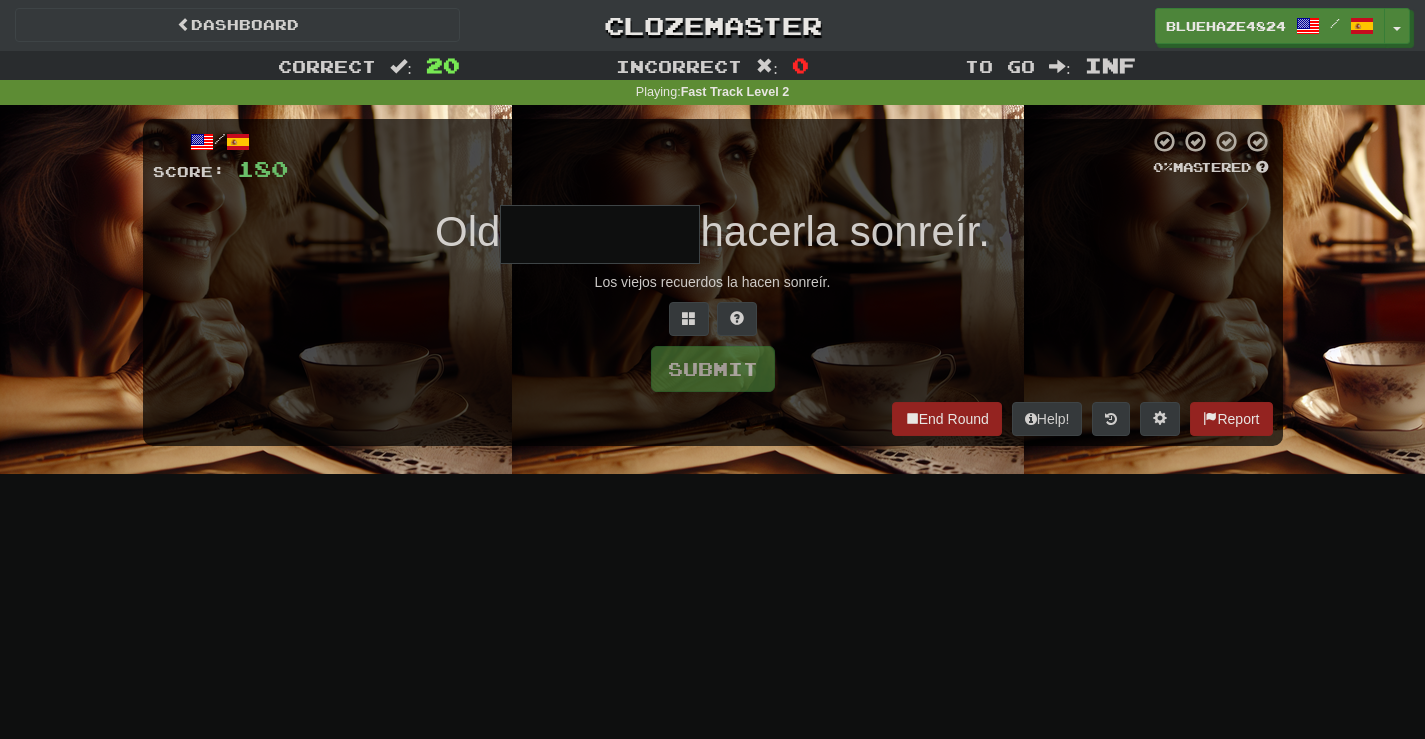 click at bounding box center [600, 234] 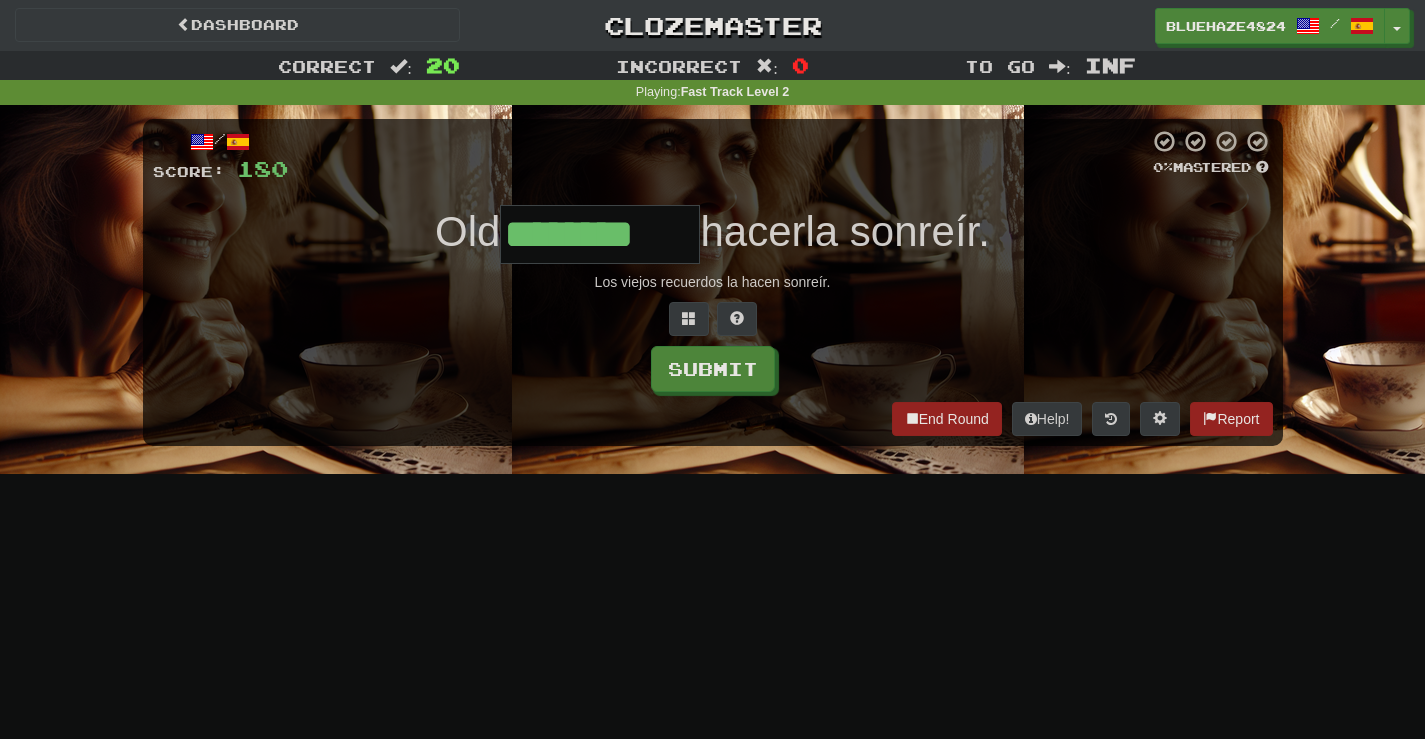 type on "********" 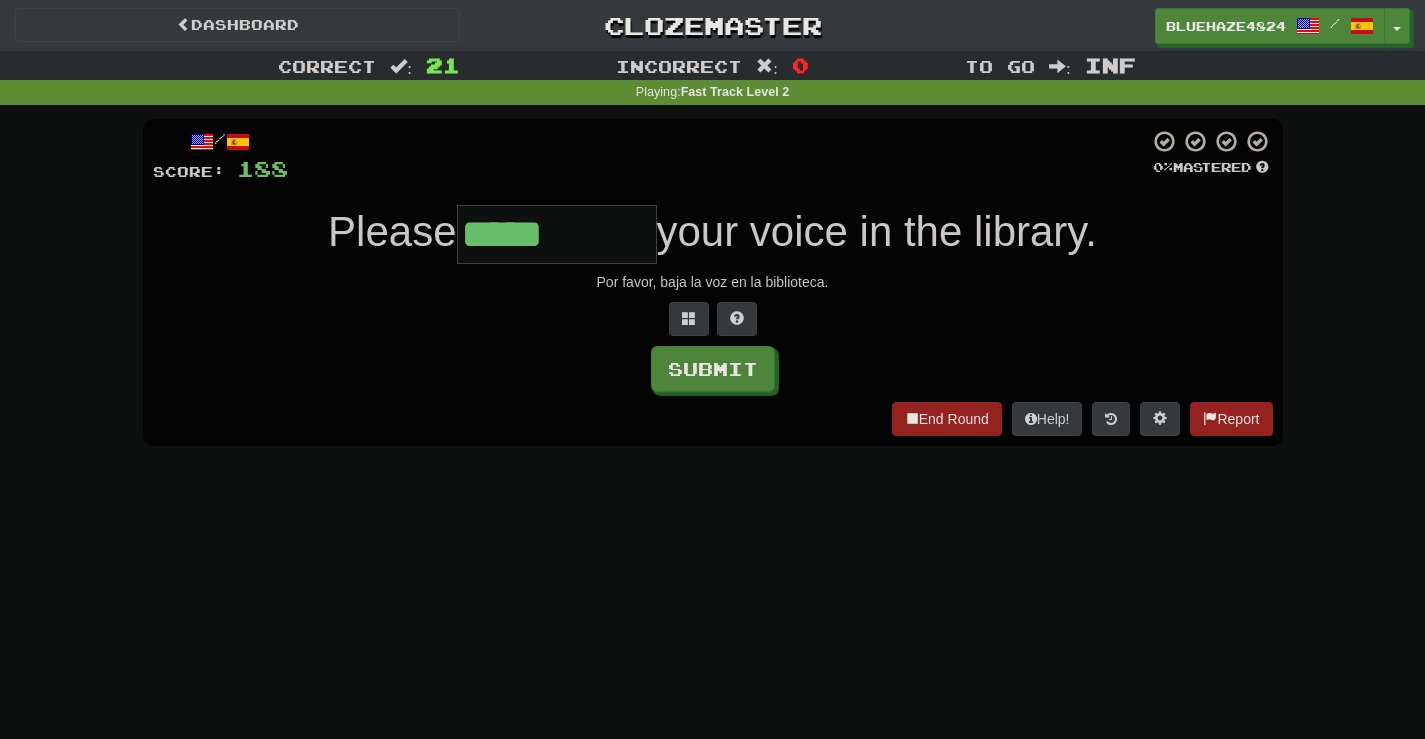 type on "*****" 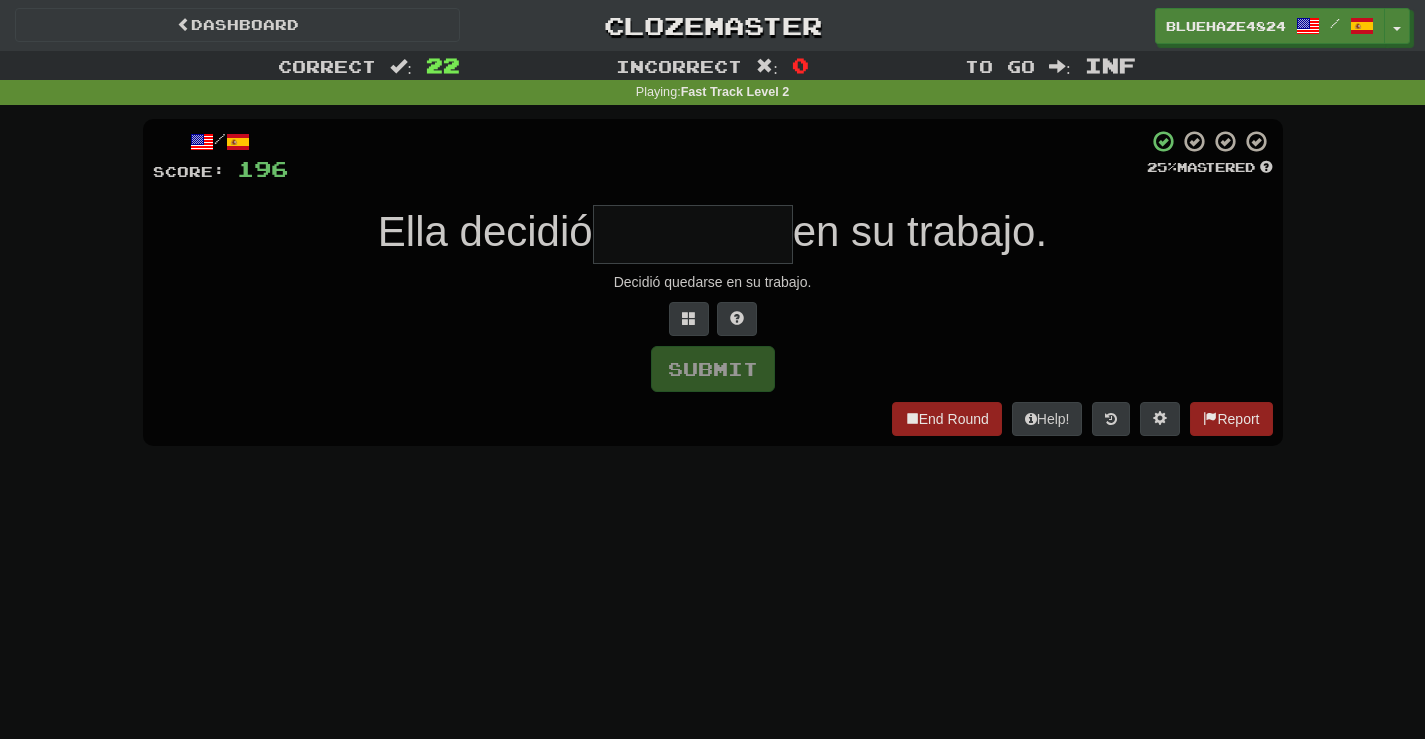 type on "*" 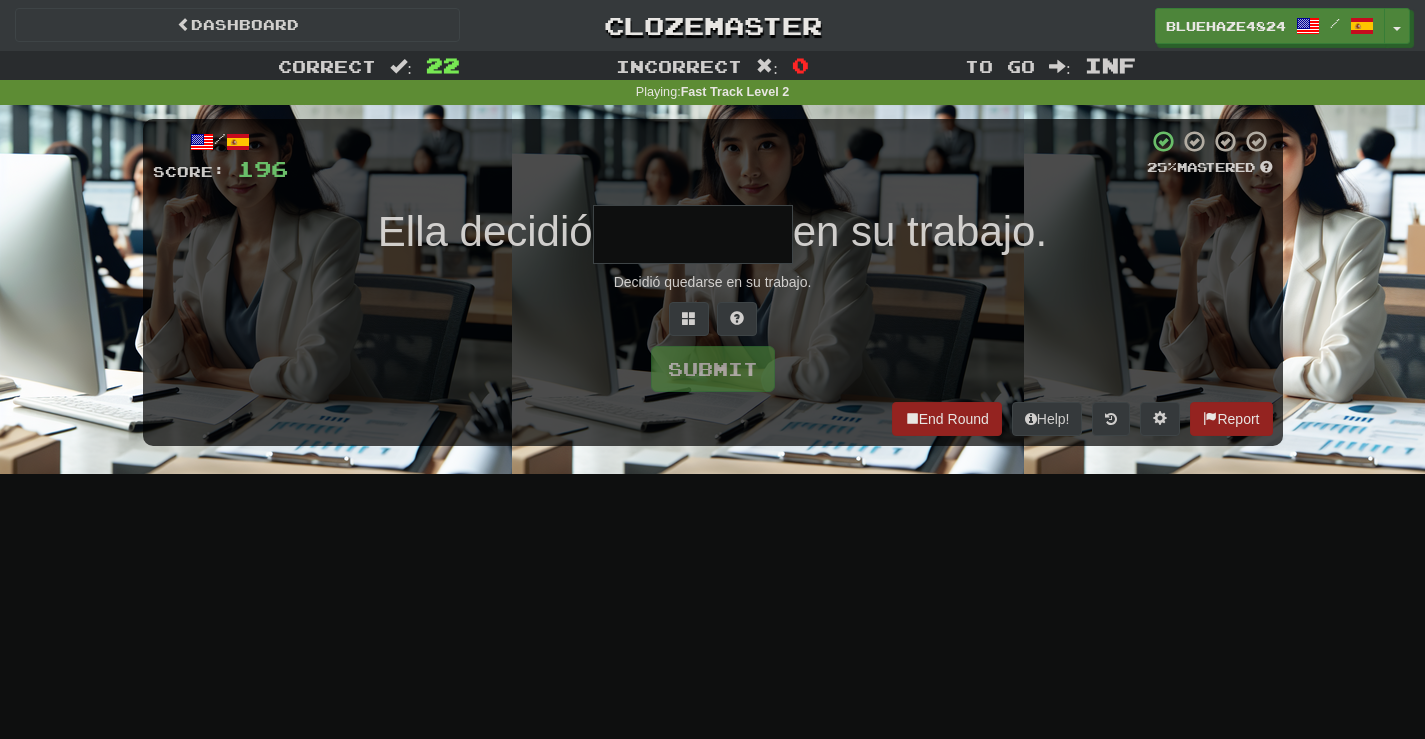 type on "*" 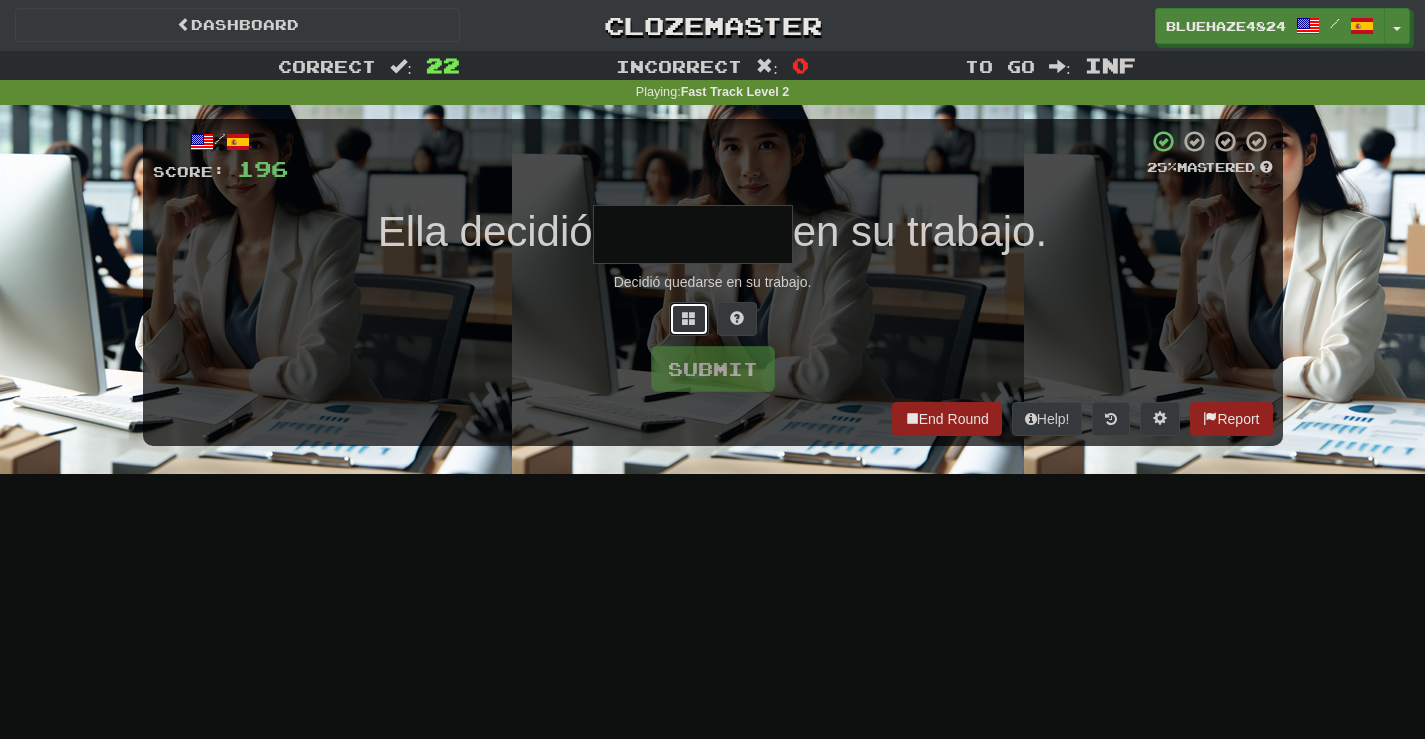 click at bounding box center [689, 319] 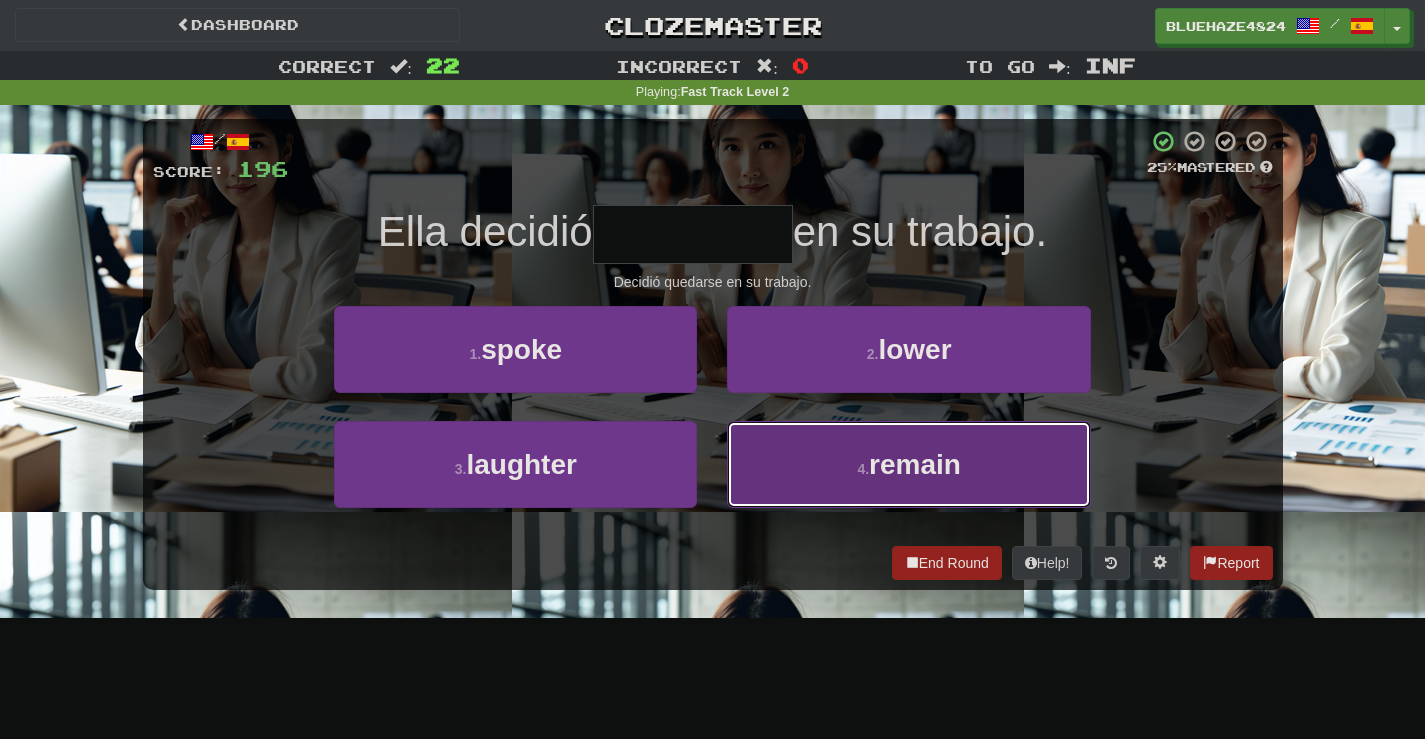 click on "remain" at bounding box center (915, 464) 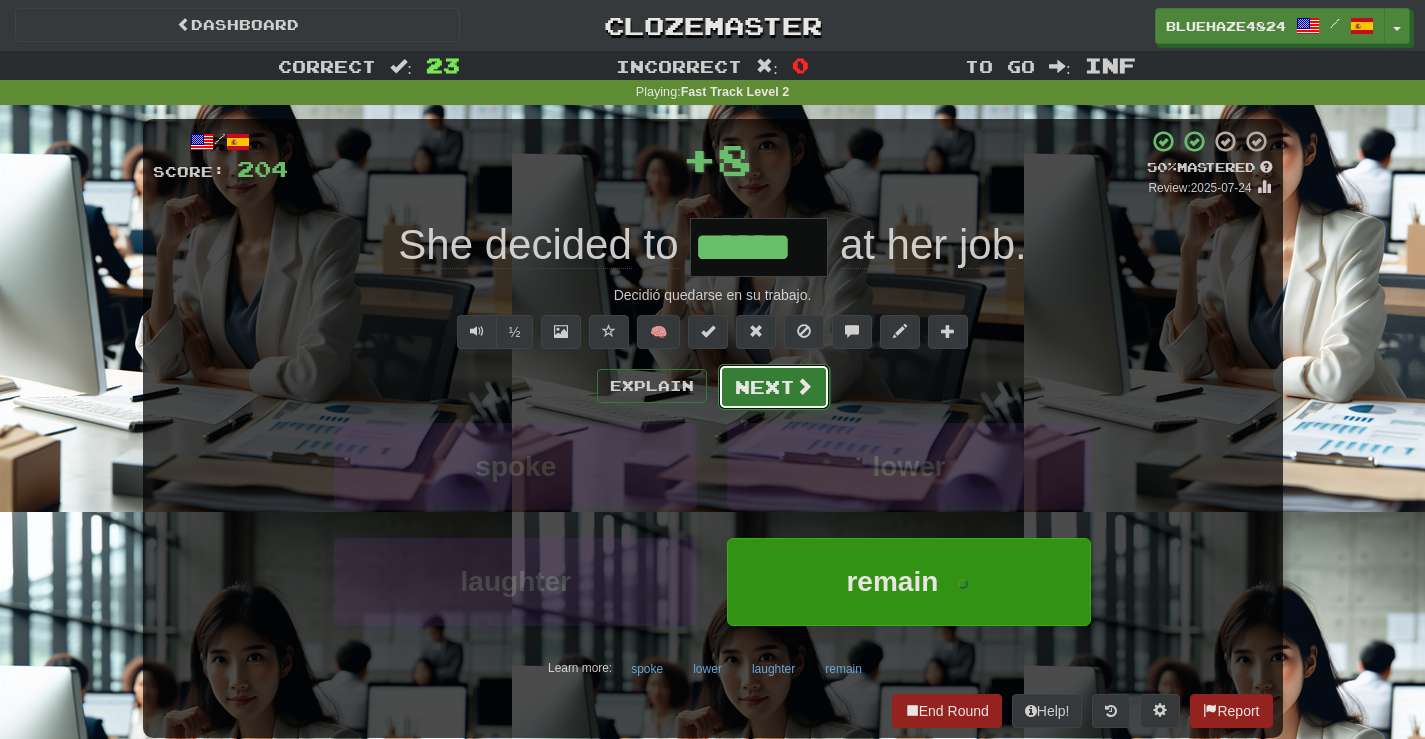 click on "Next" at bounding box center (774, 387) 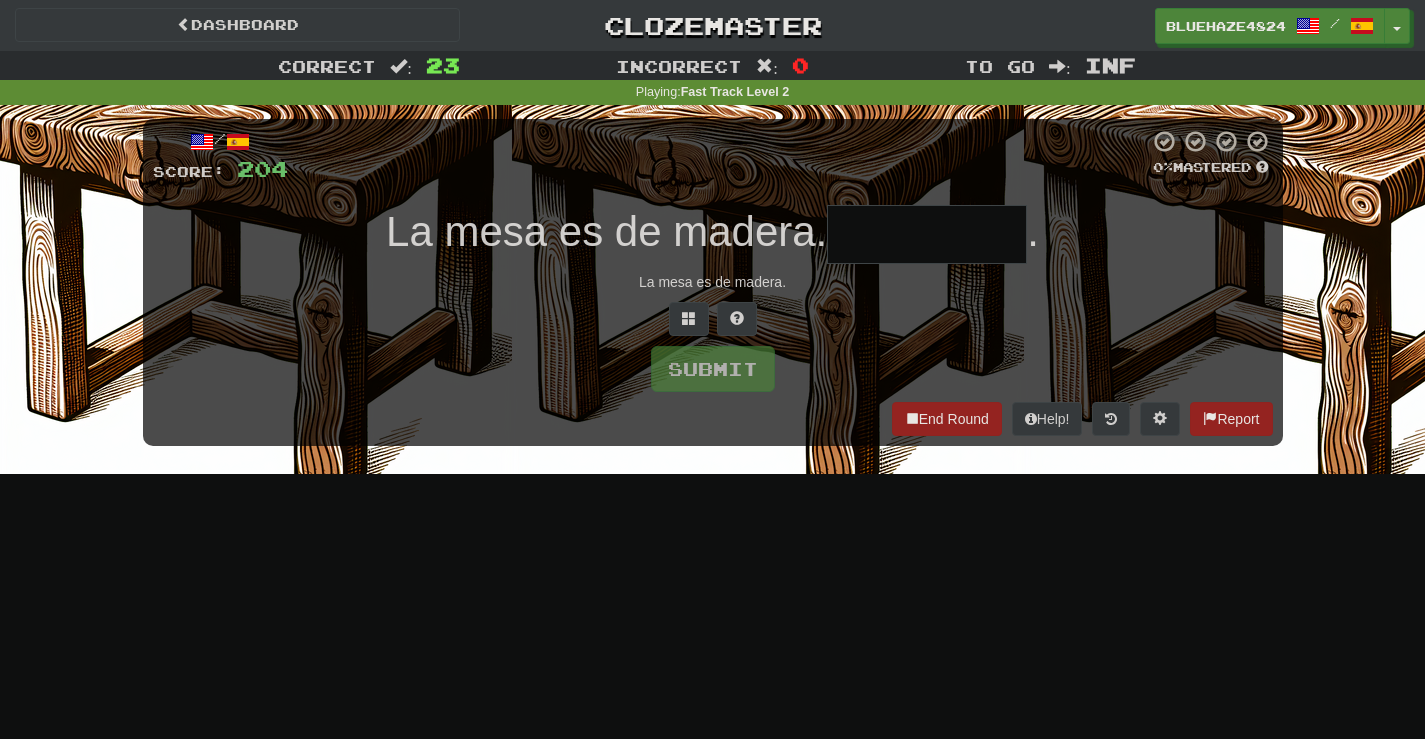click at bounding box center (927, 234) 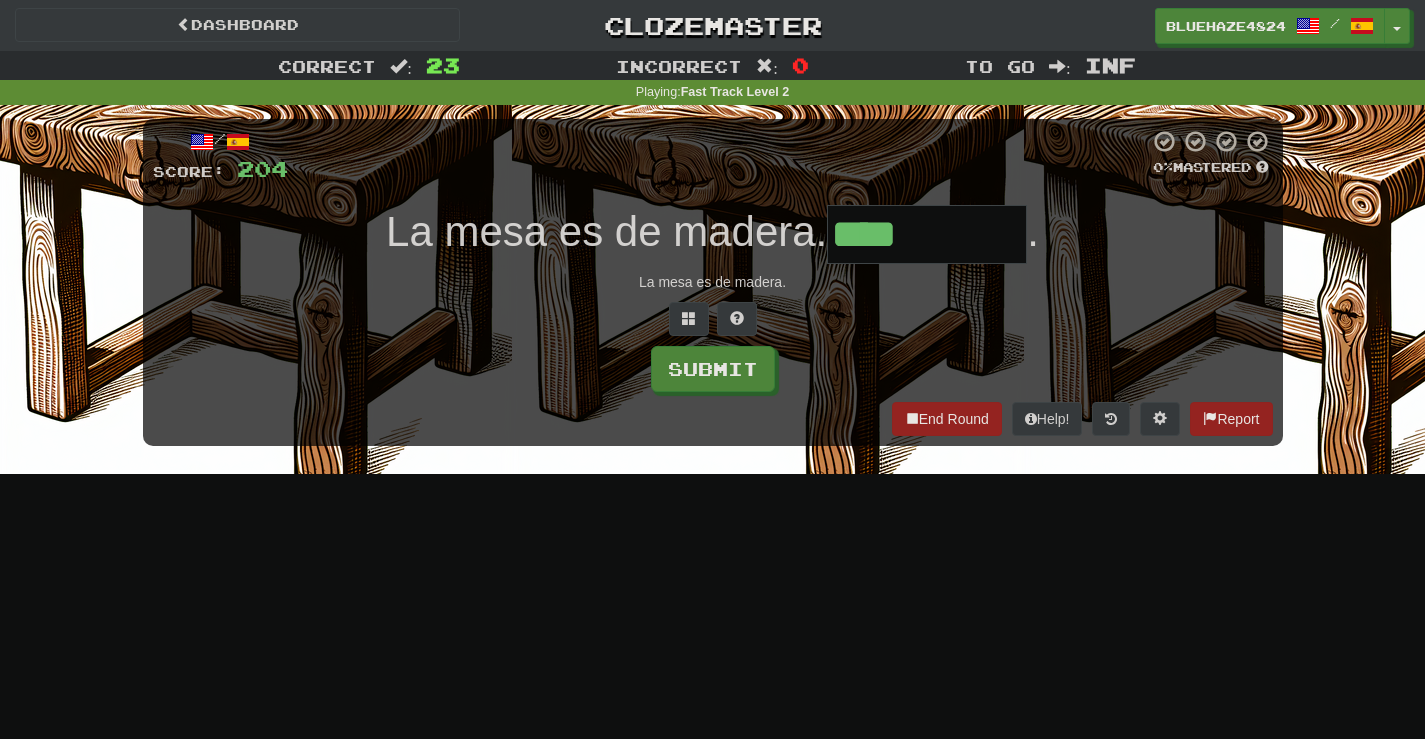type on "****" 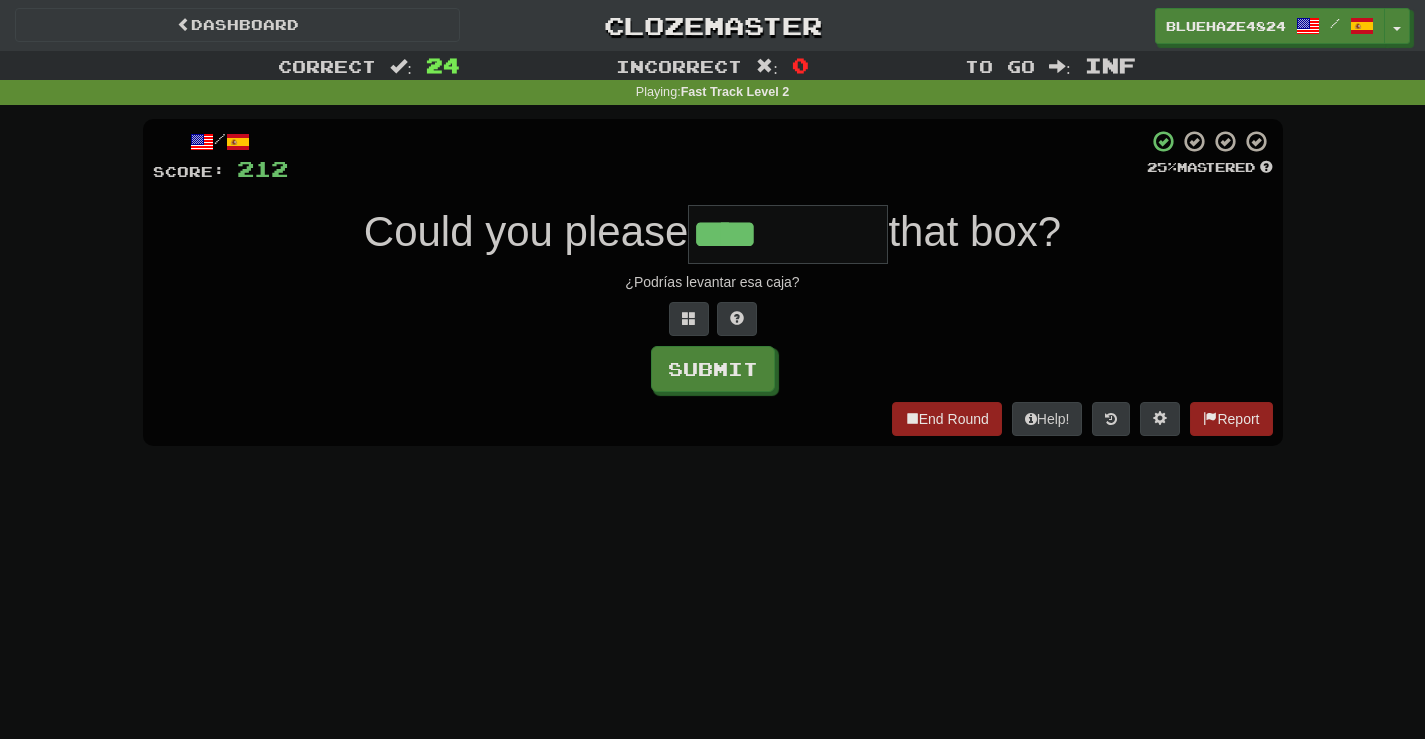 type on "****" 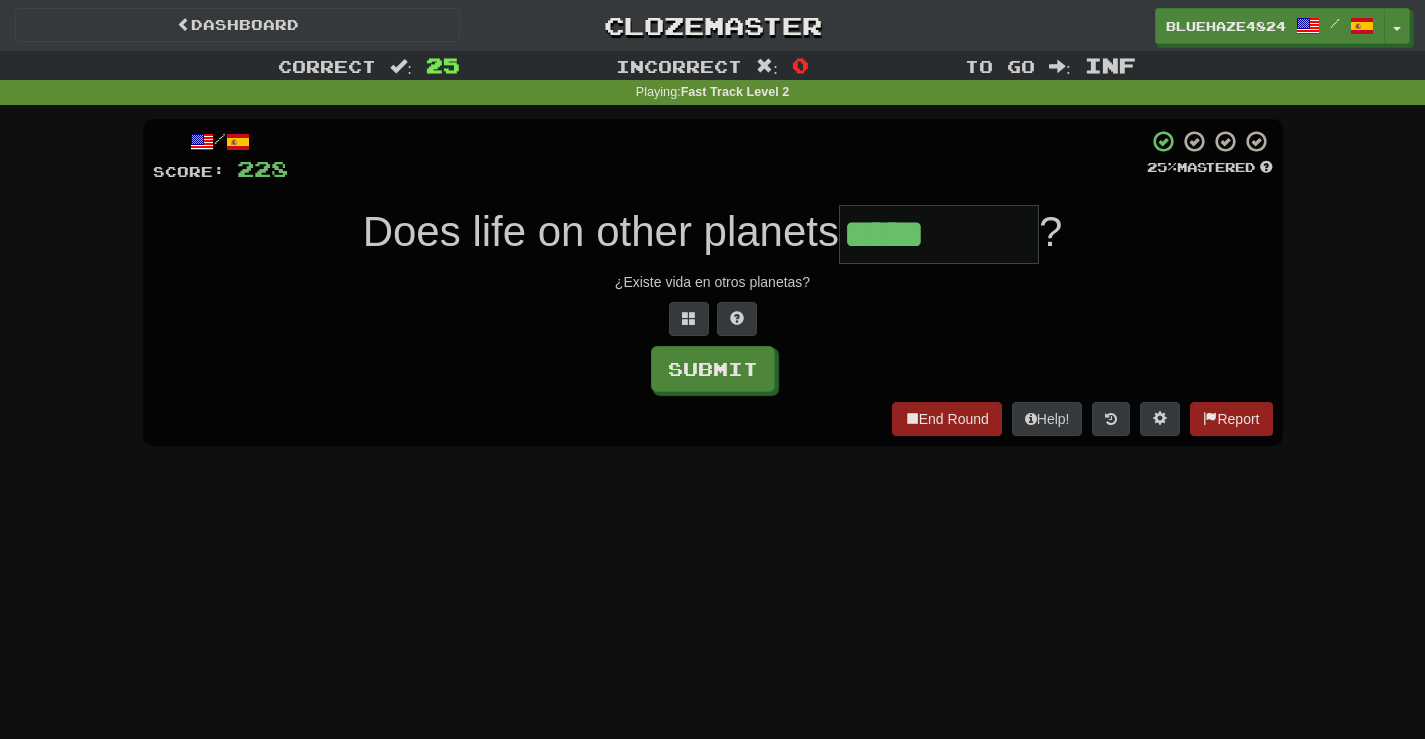 type on "*****" 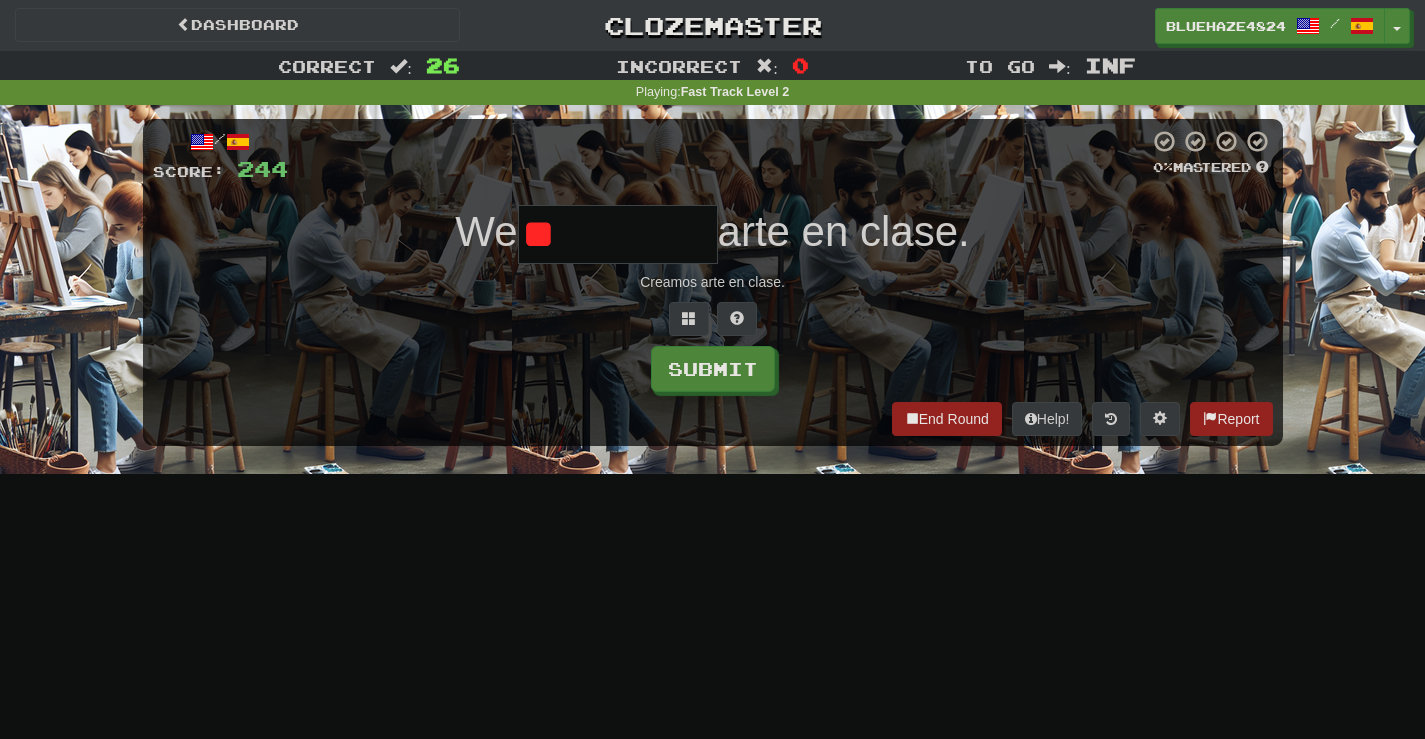 type on "*" 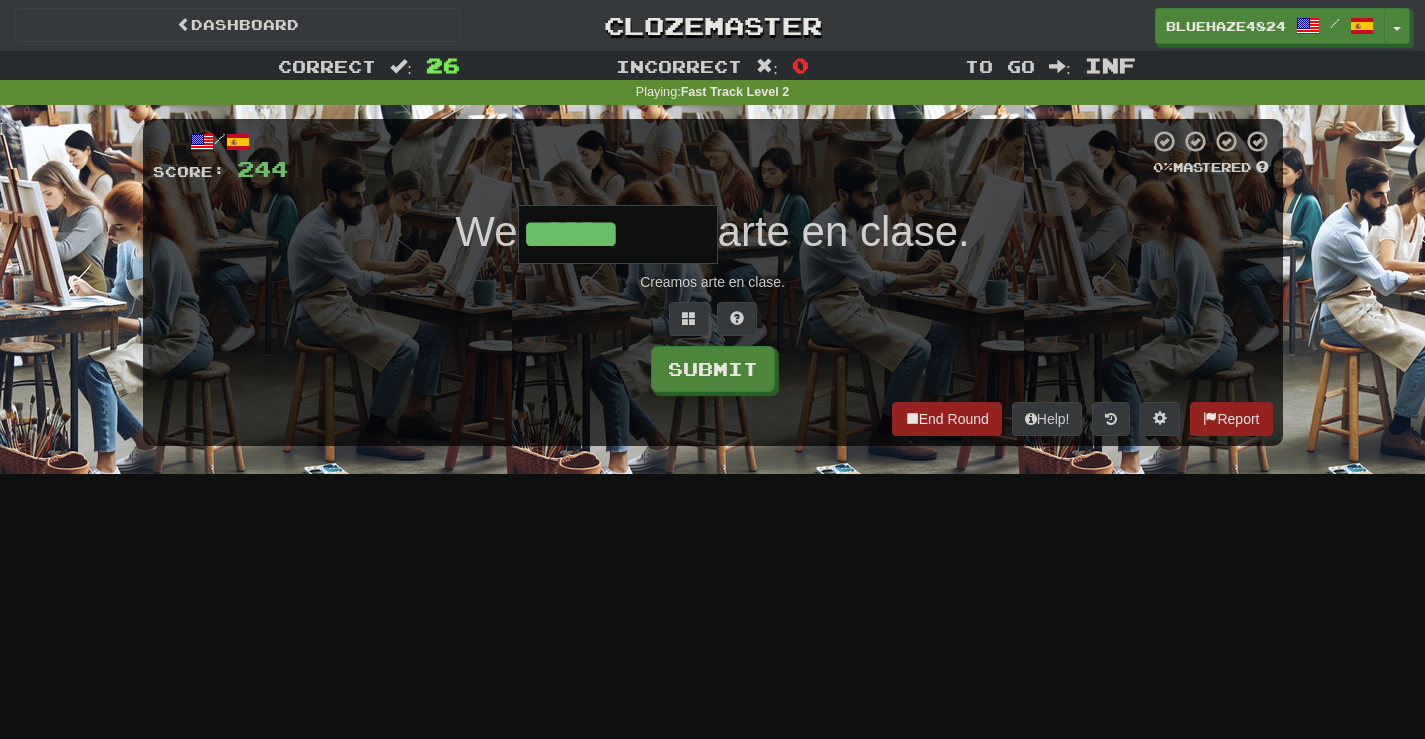 type on "******" 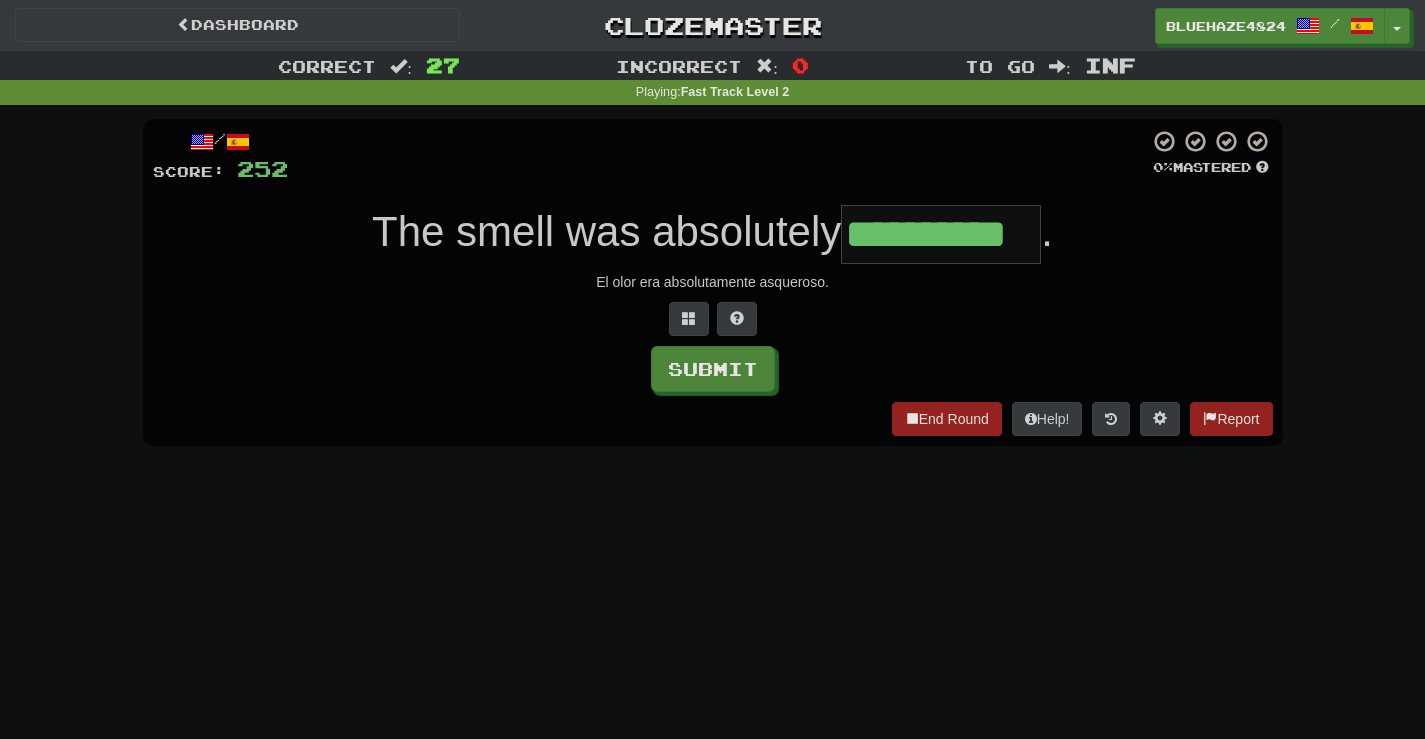 type on "**********" 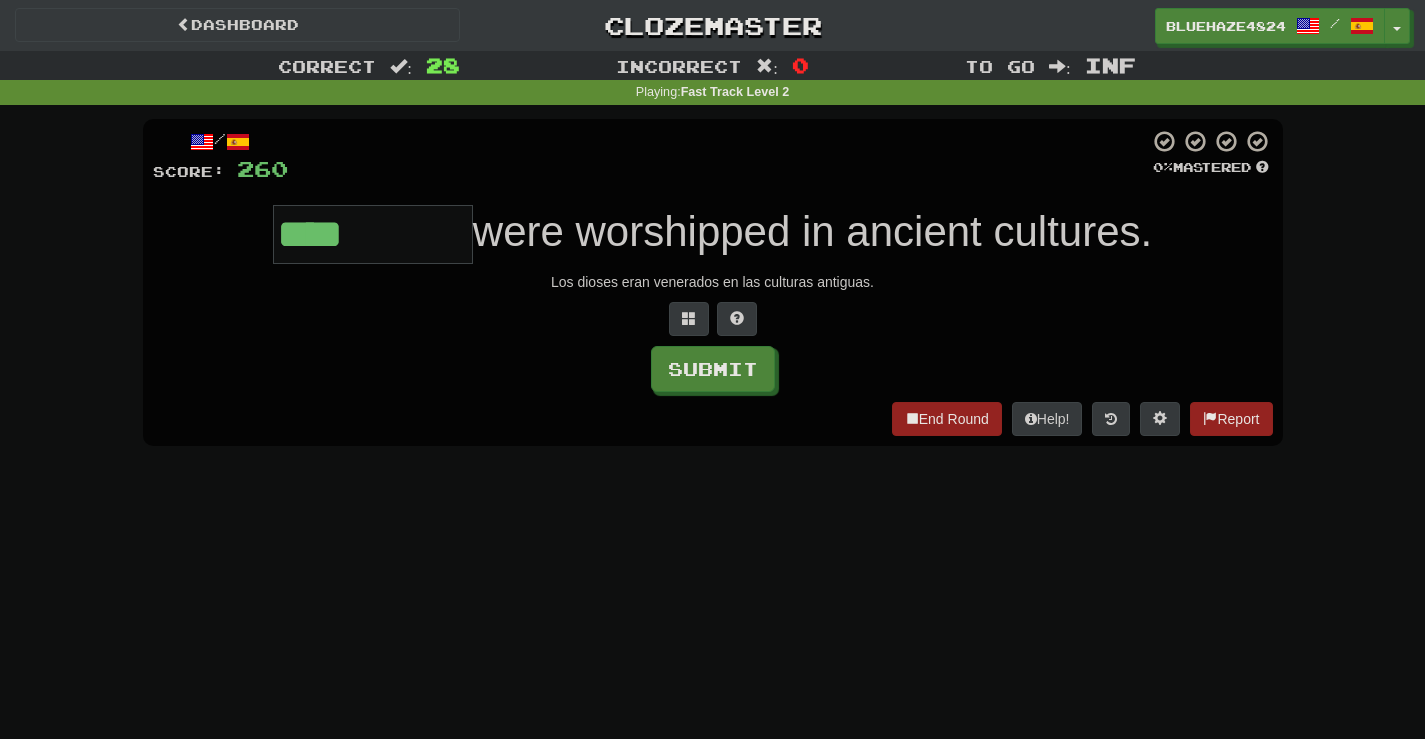type on "****" 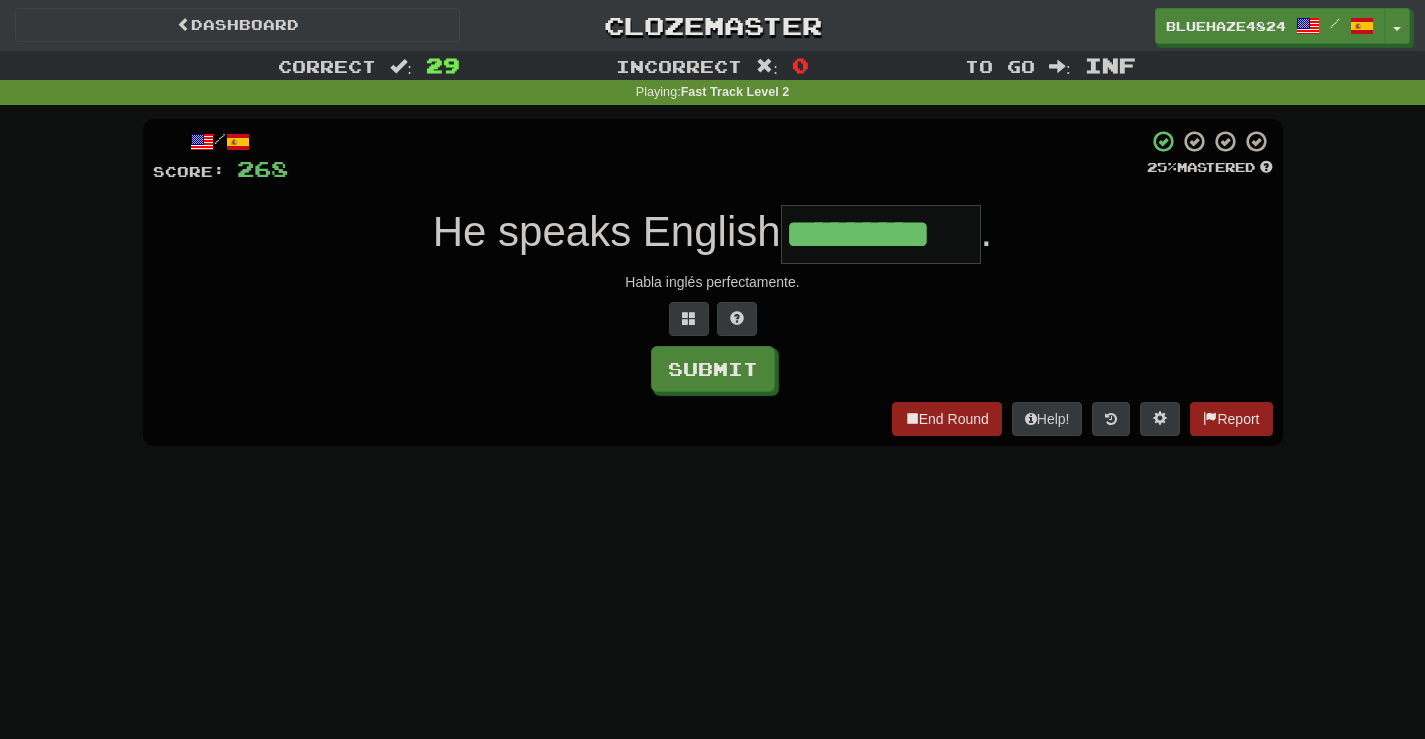 type on "*********" 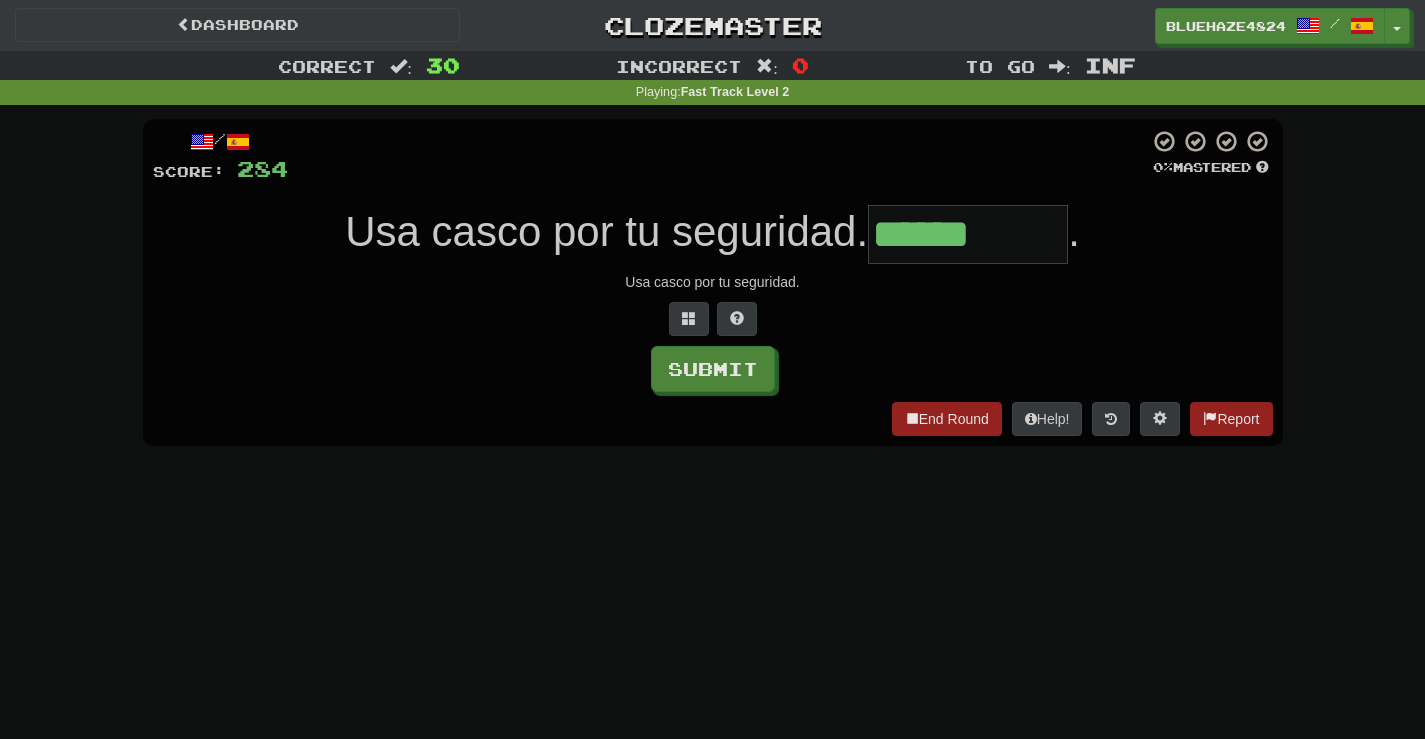 type on "******" 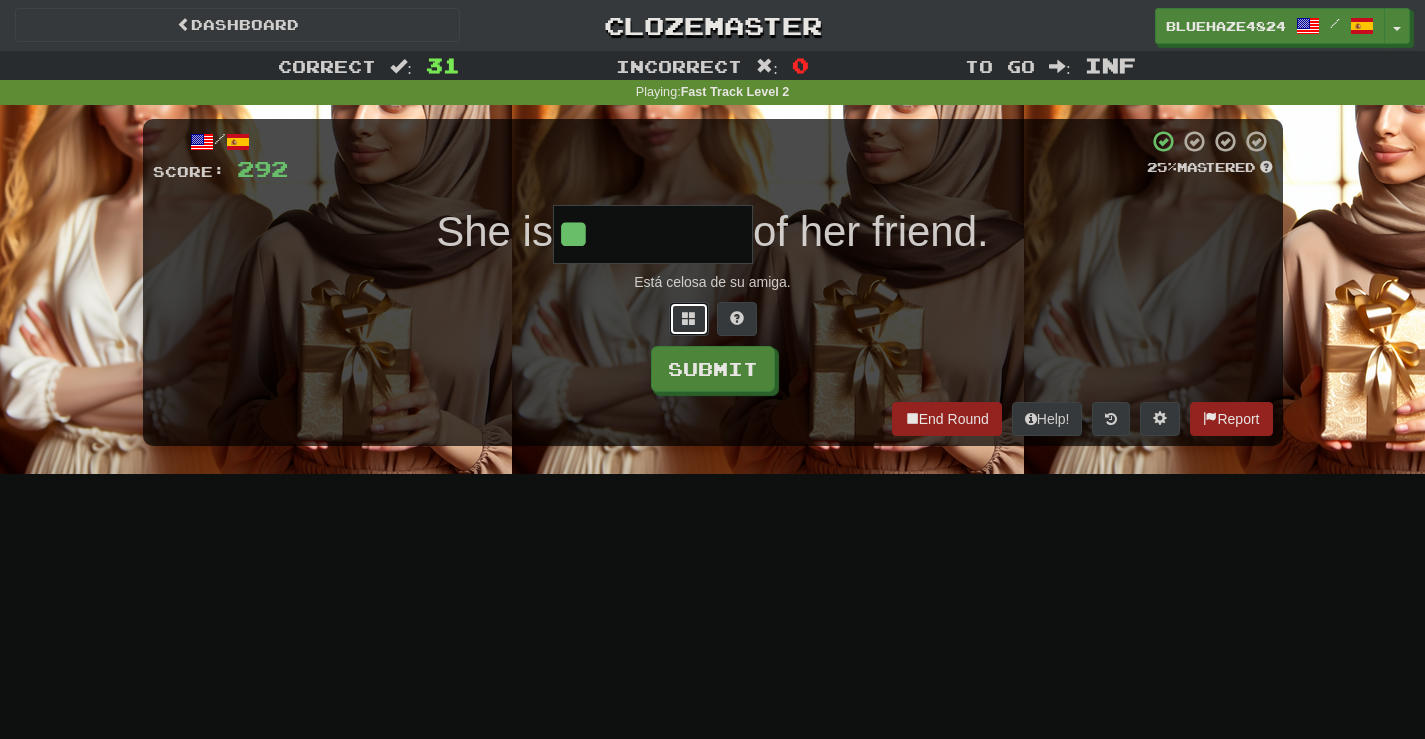 click at bounding box center (689, 319) 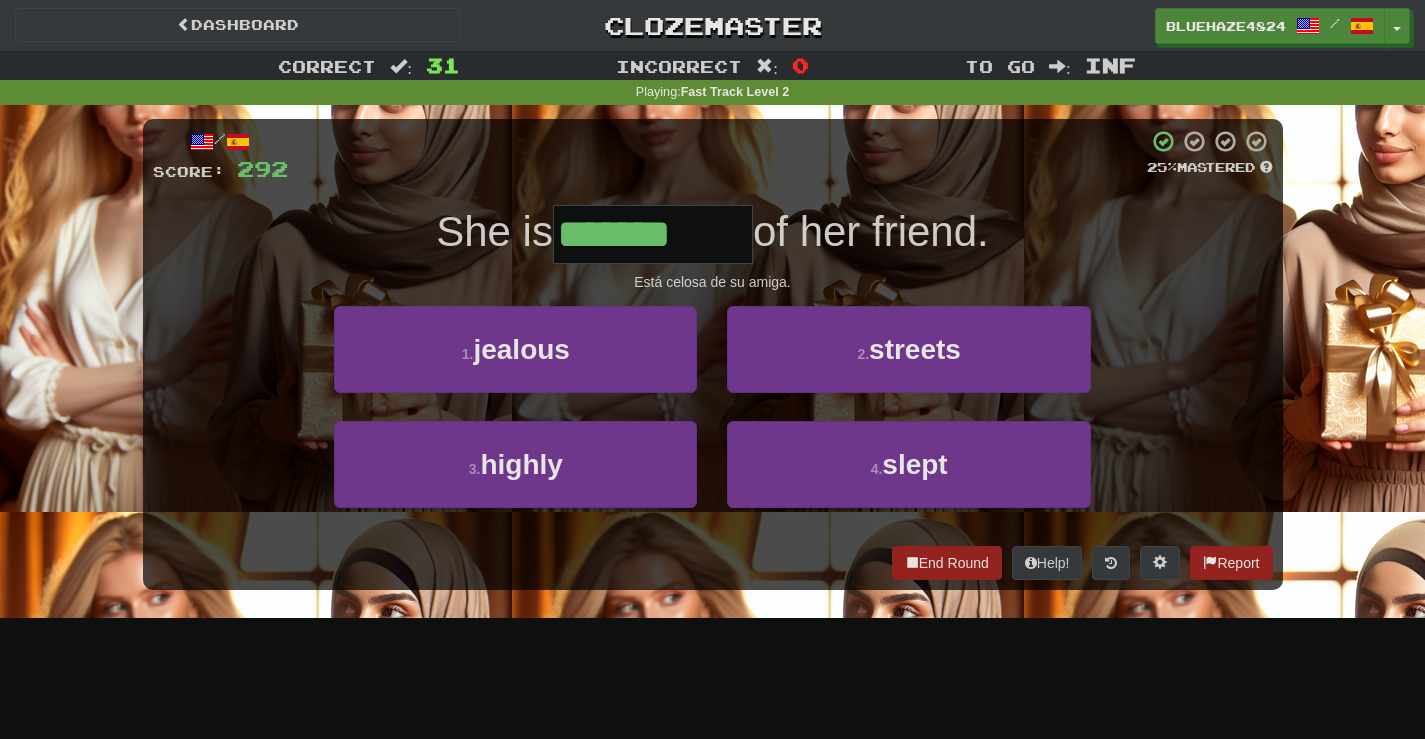 type on "*******" 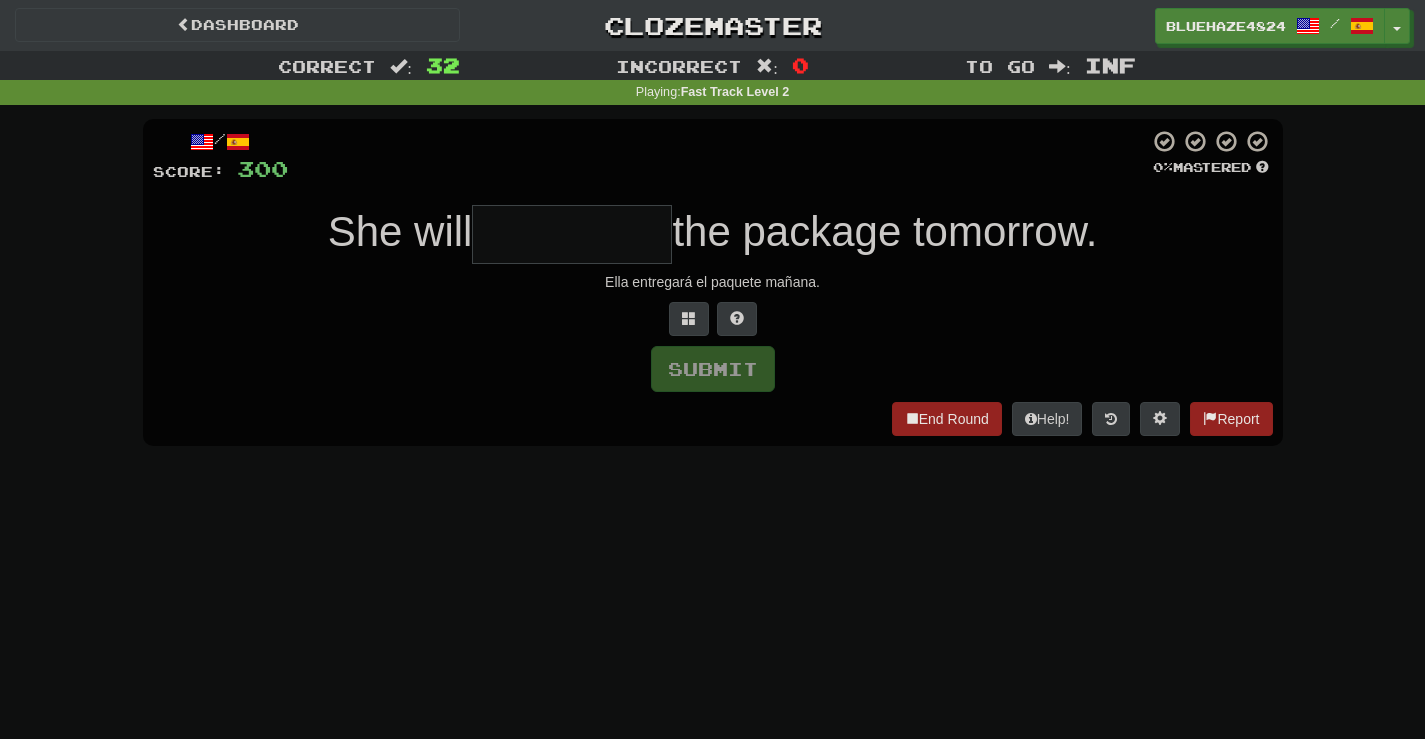 type on "*" 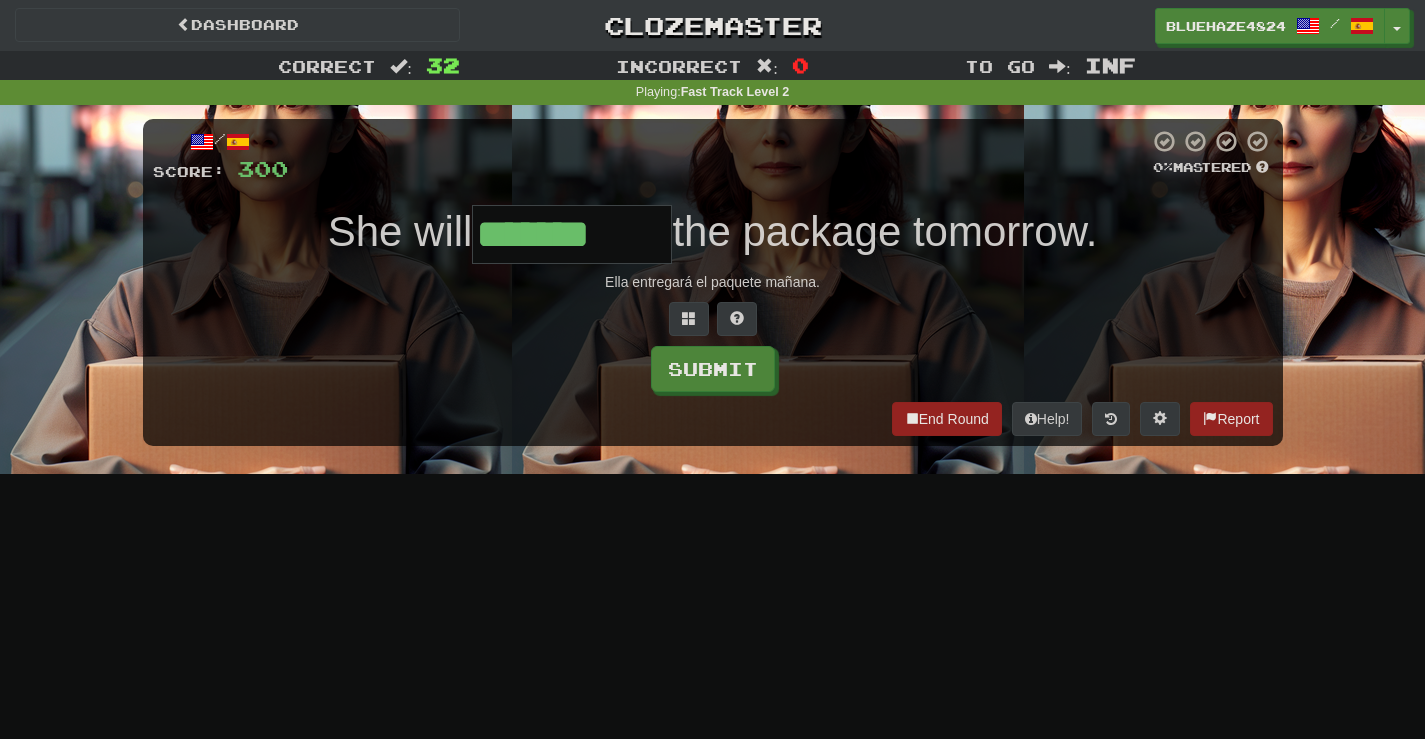 type on "*******" 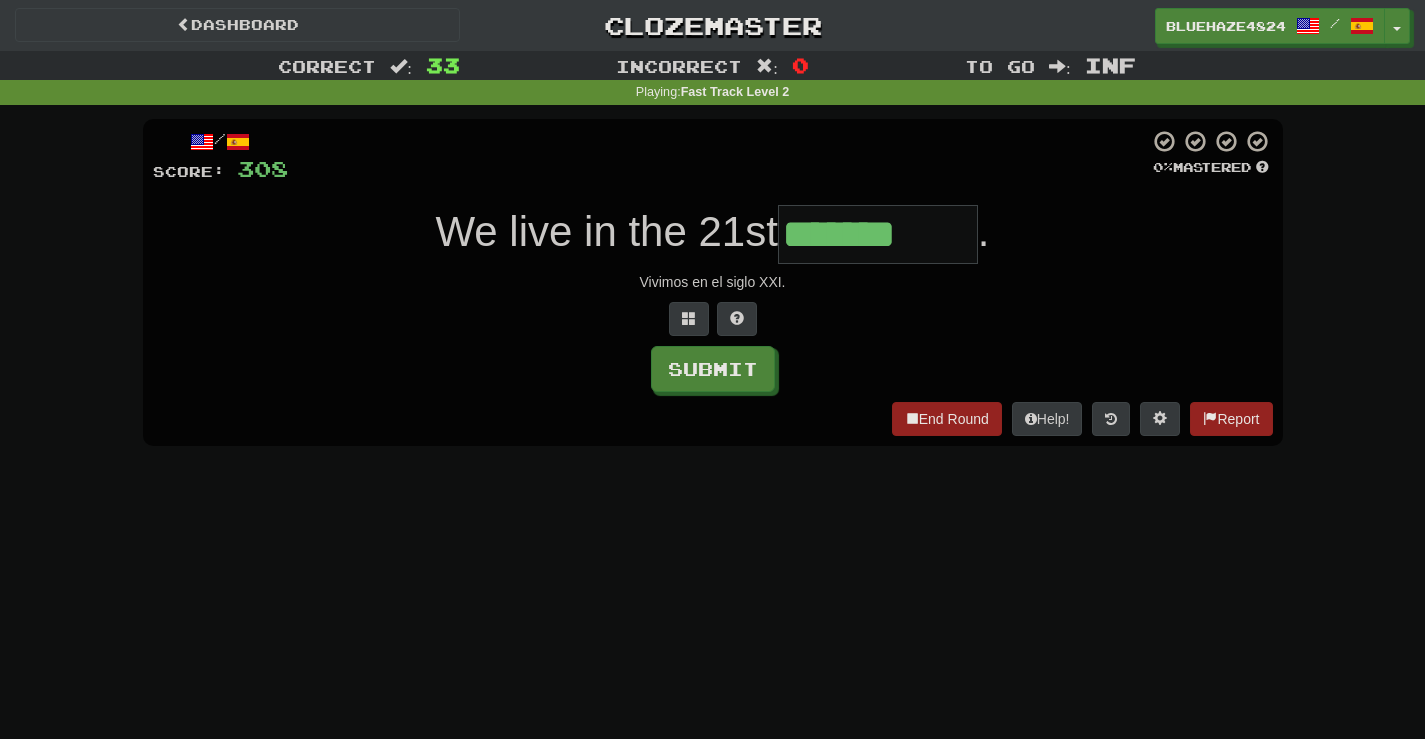 type on "*******" 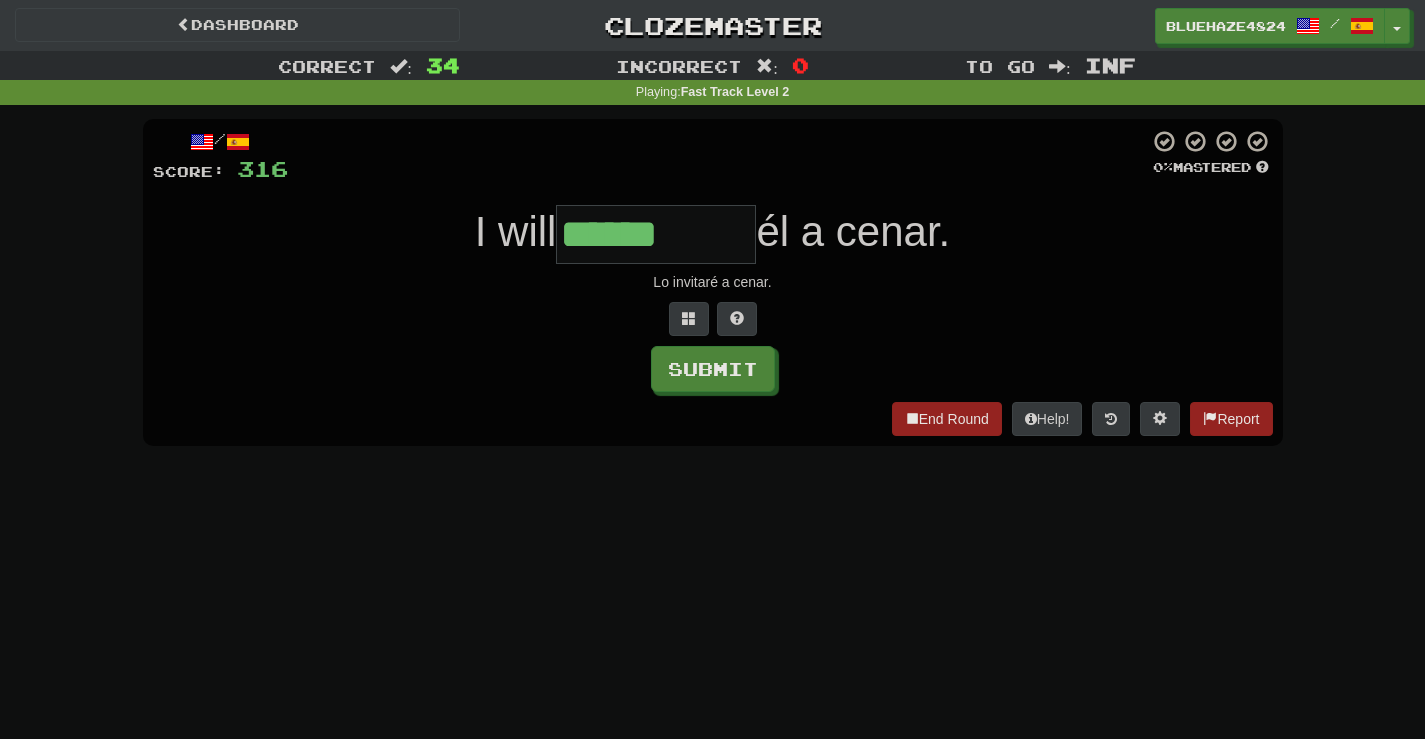 type on "******" 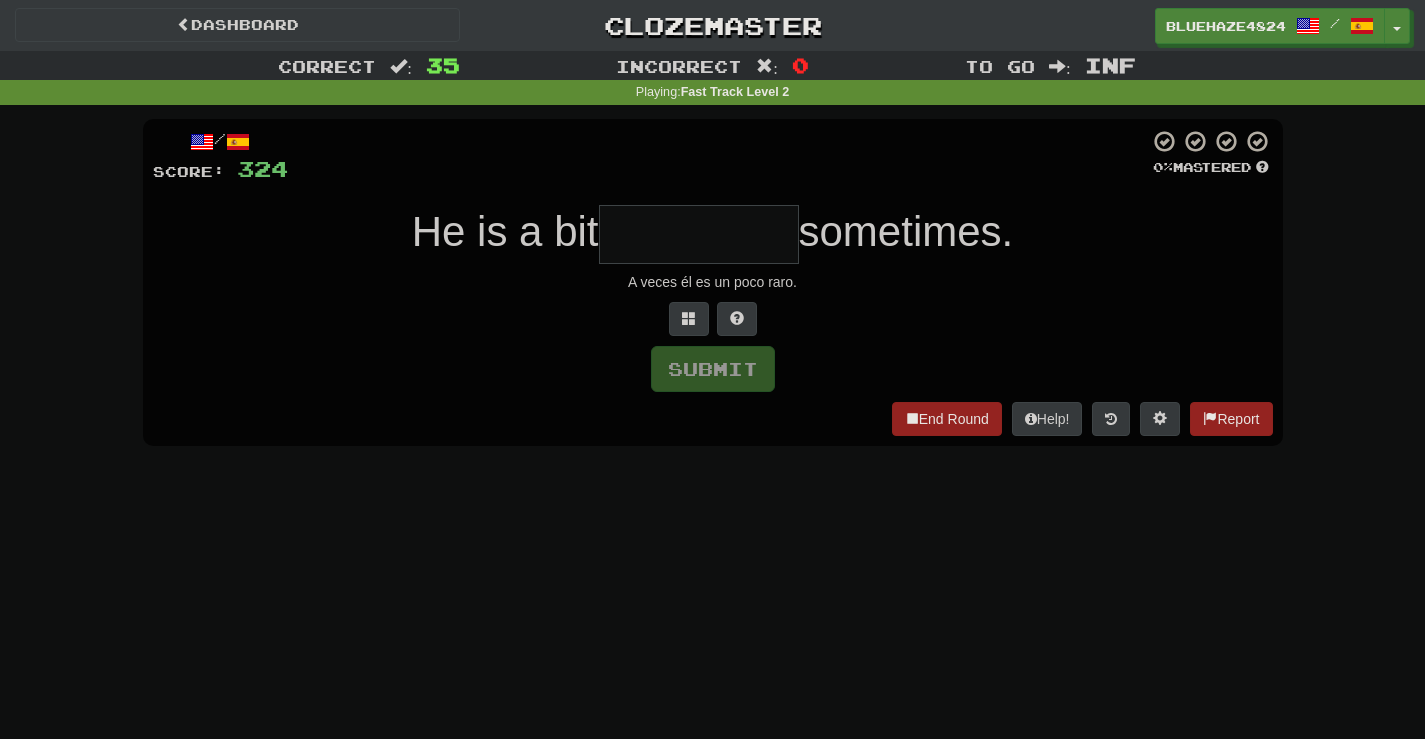 type on "*" 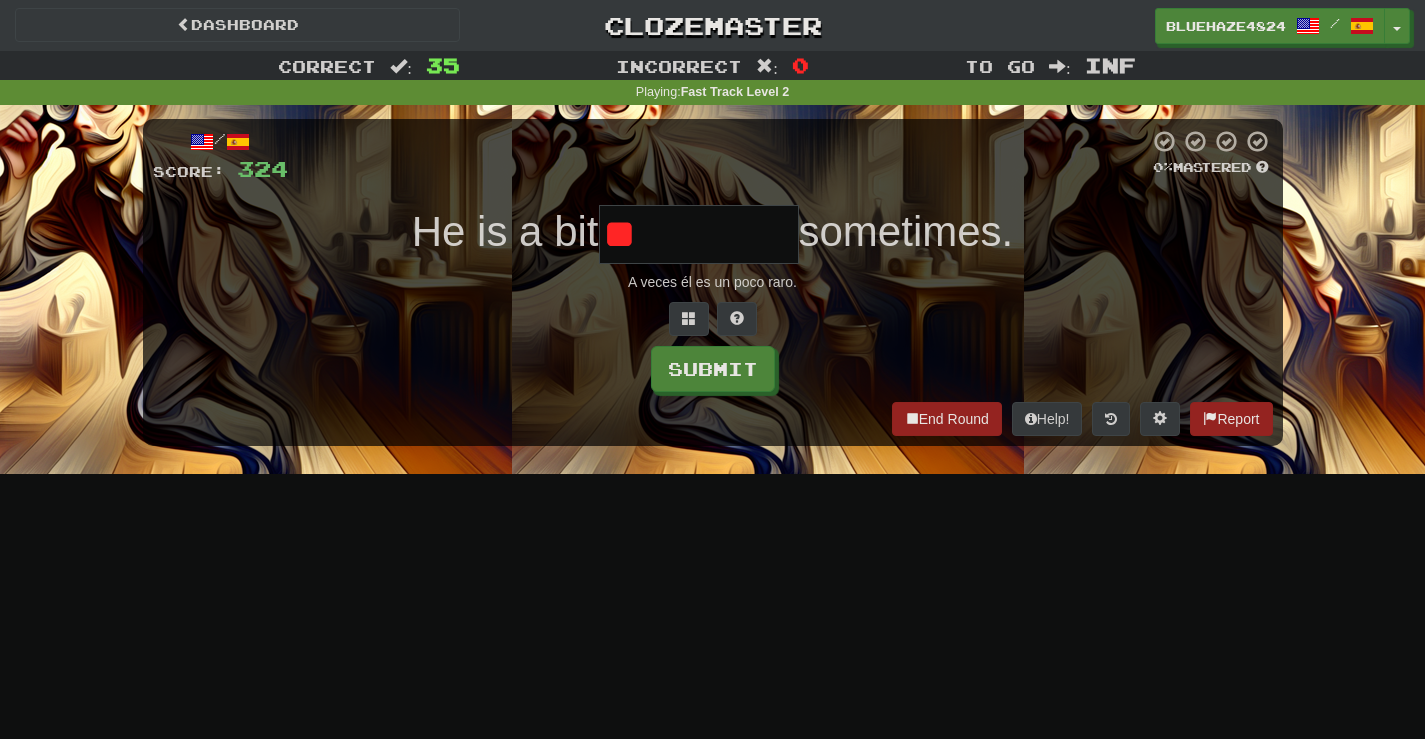 type on "*" 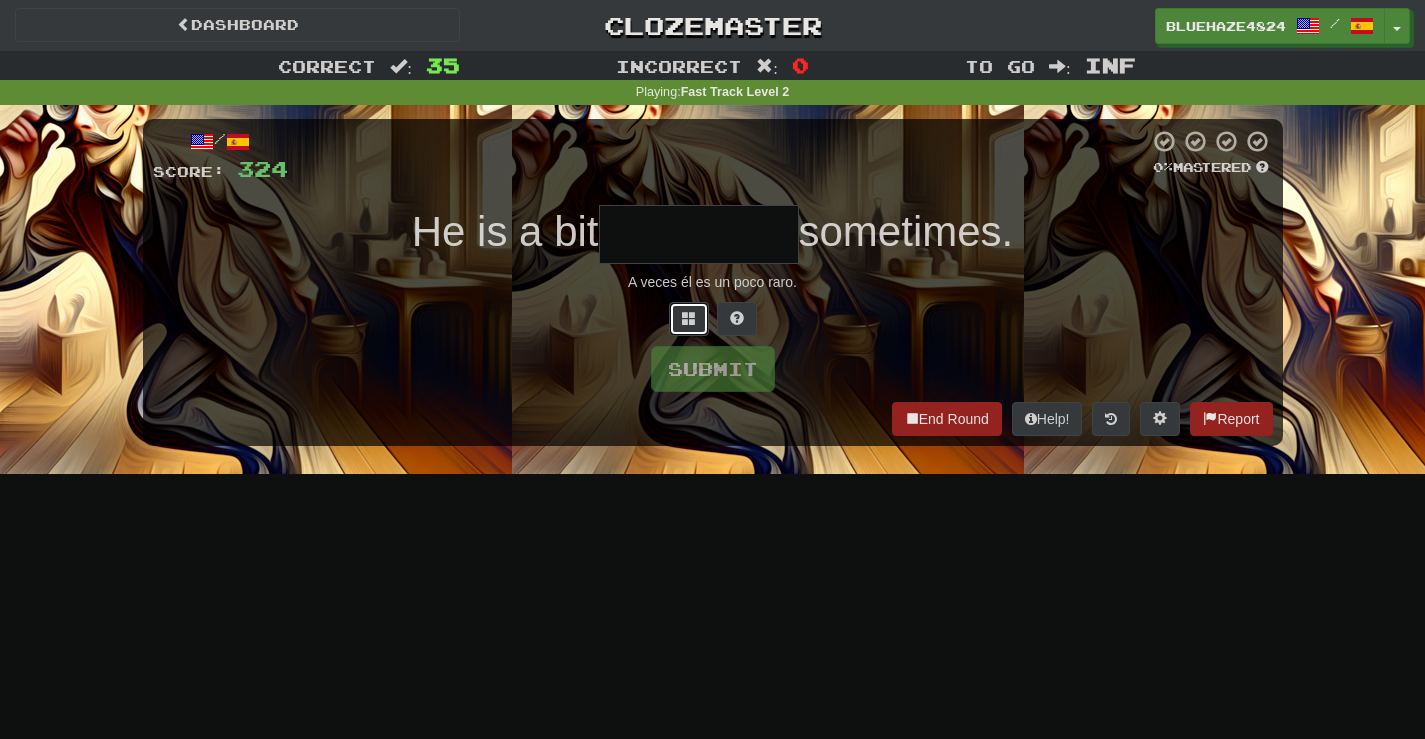 click at bounding box center [689, 318] 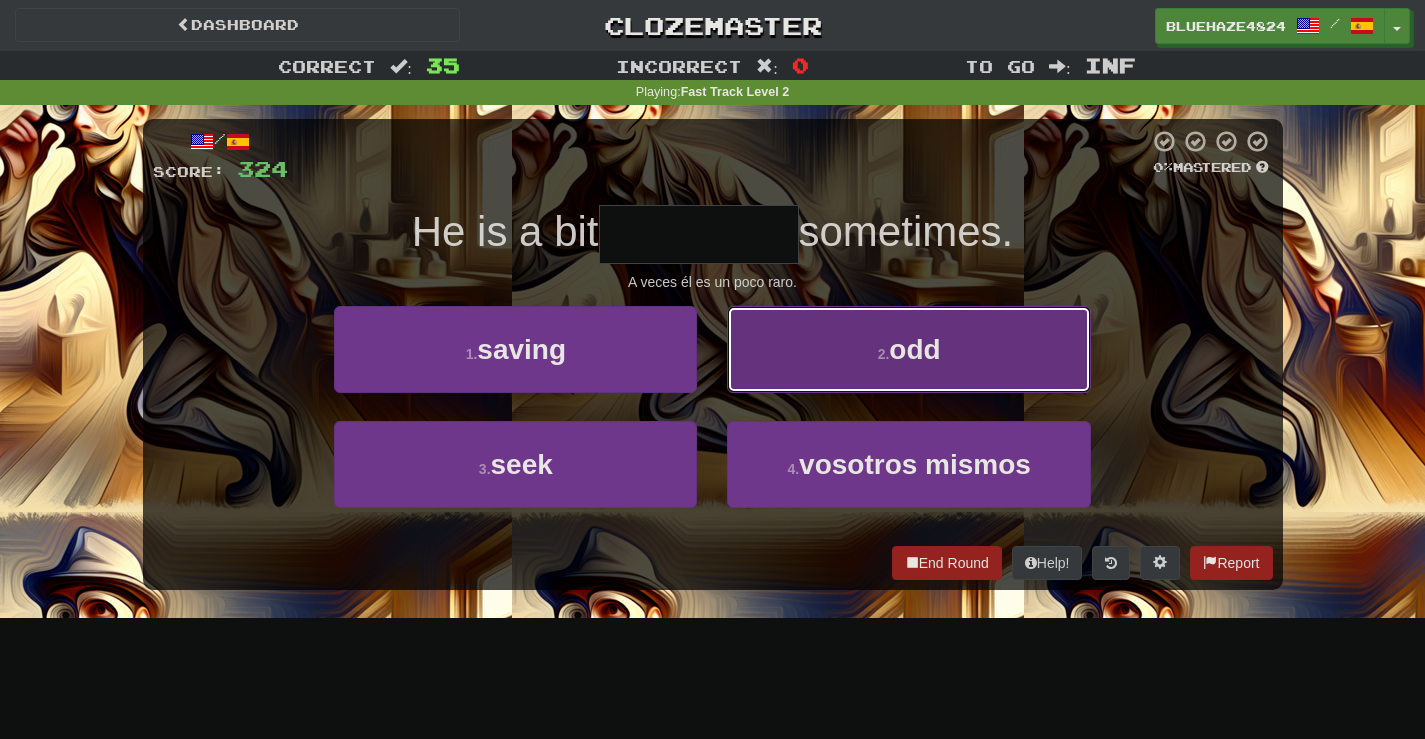 click on "odd" at bounding box center [914, 349] 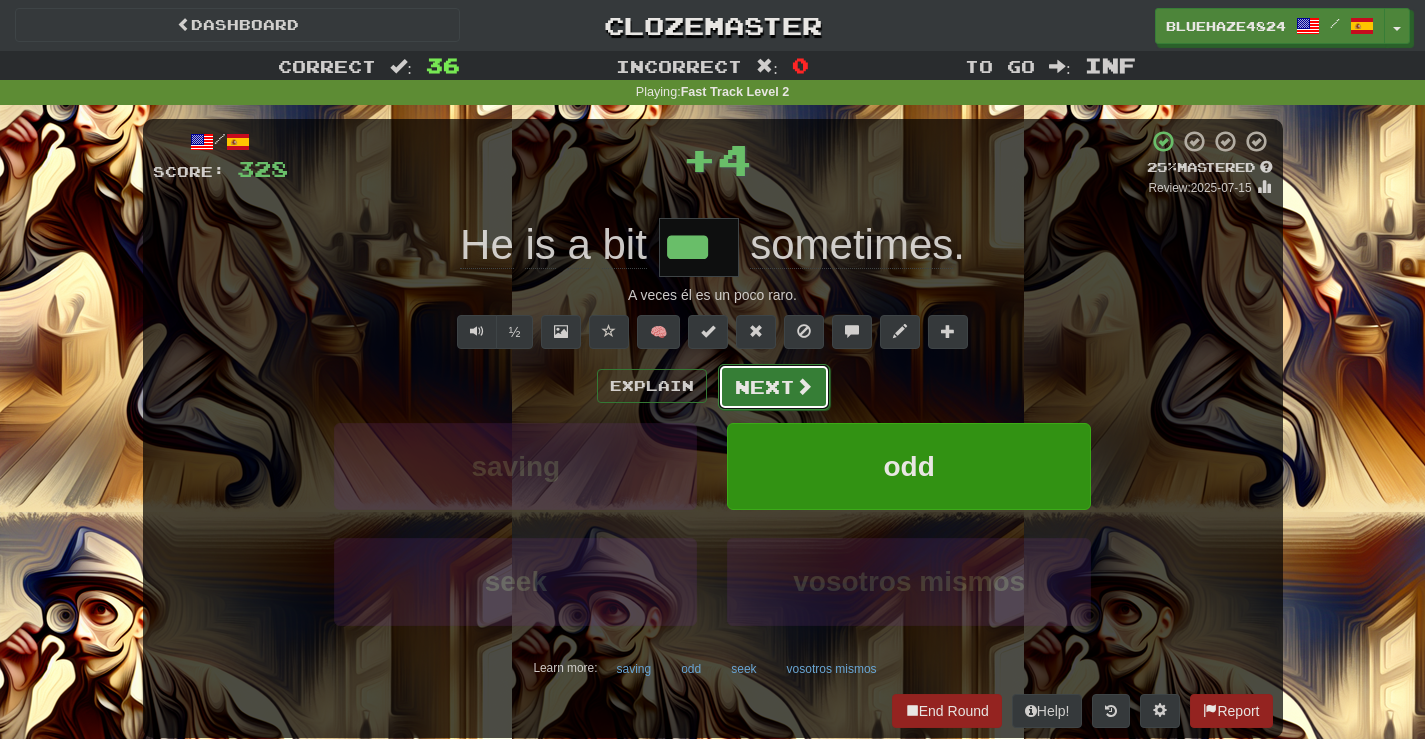 click at bounding box center (804, 386) 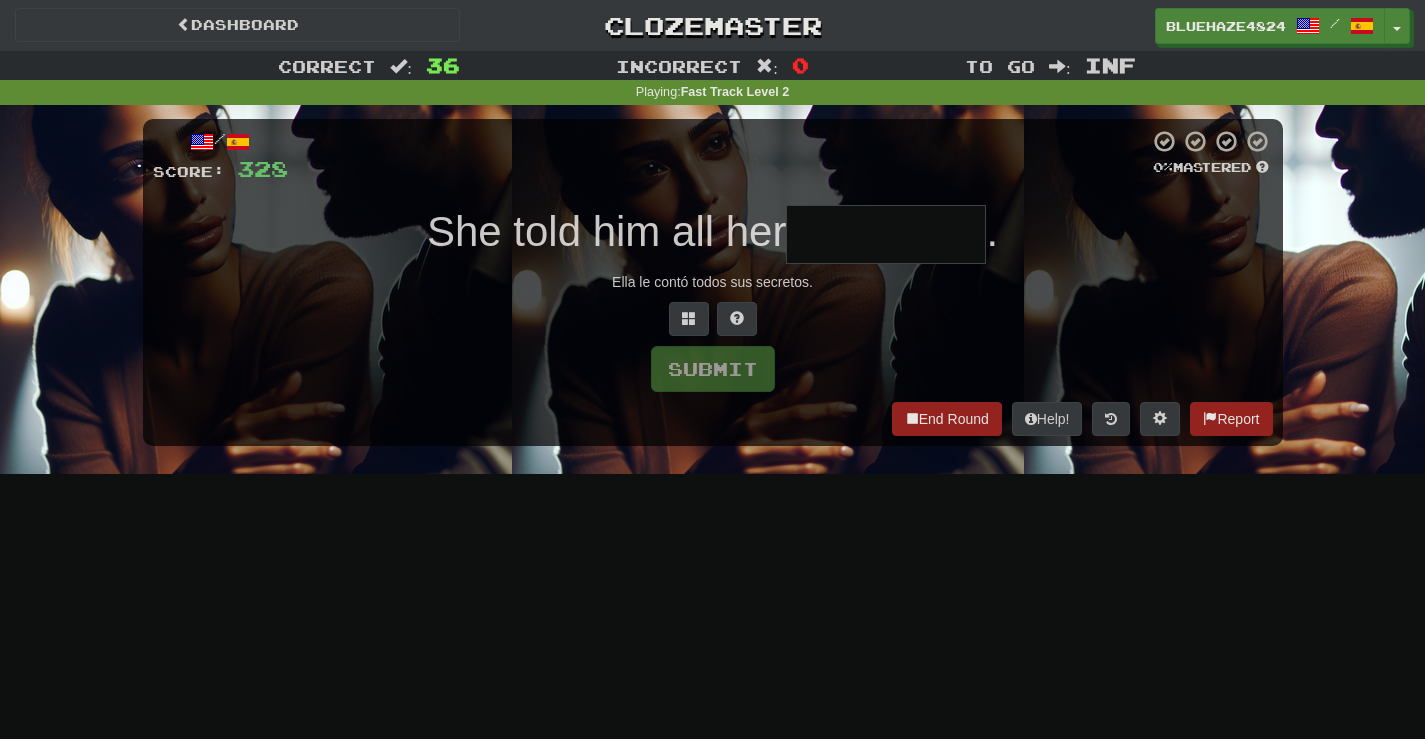 click at bounding box center (886, 234) 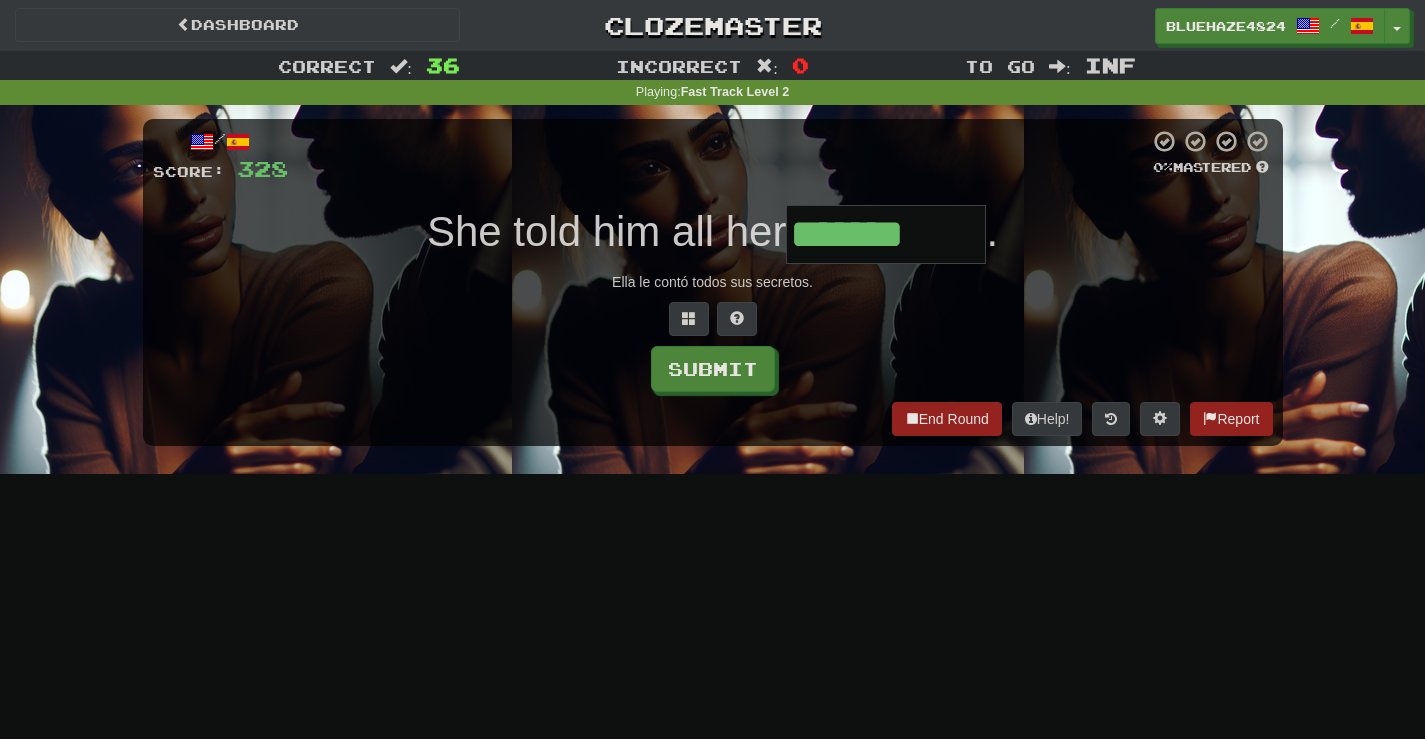 type on "*******" 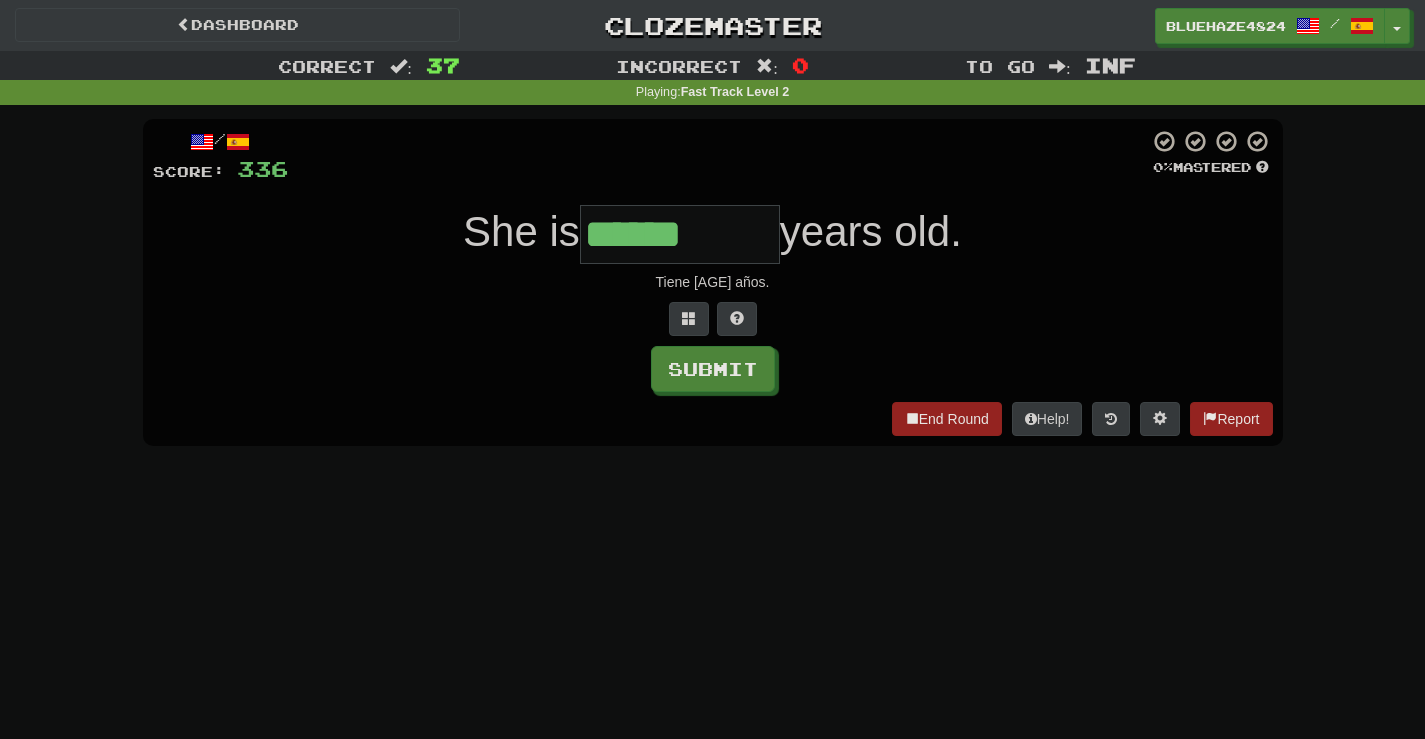 type on "******" 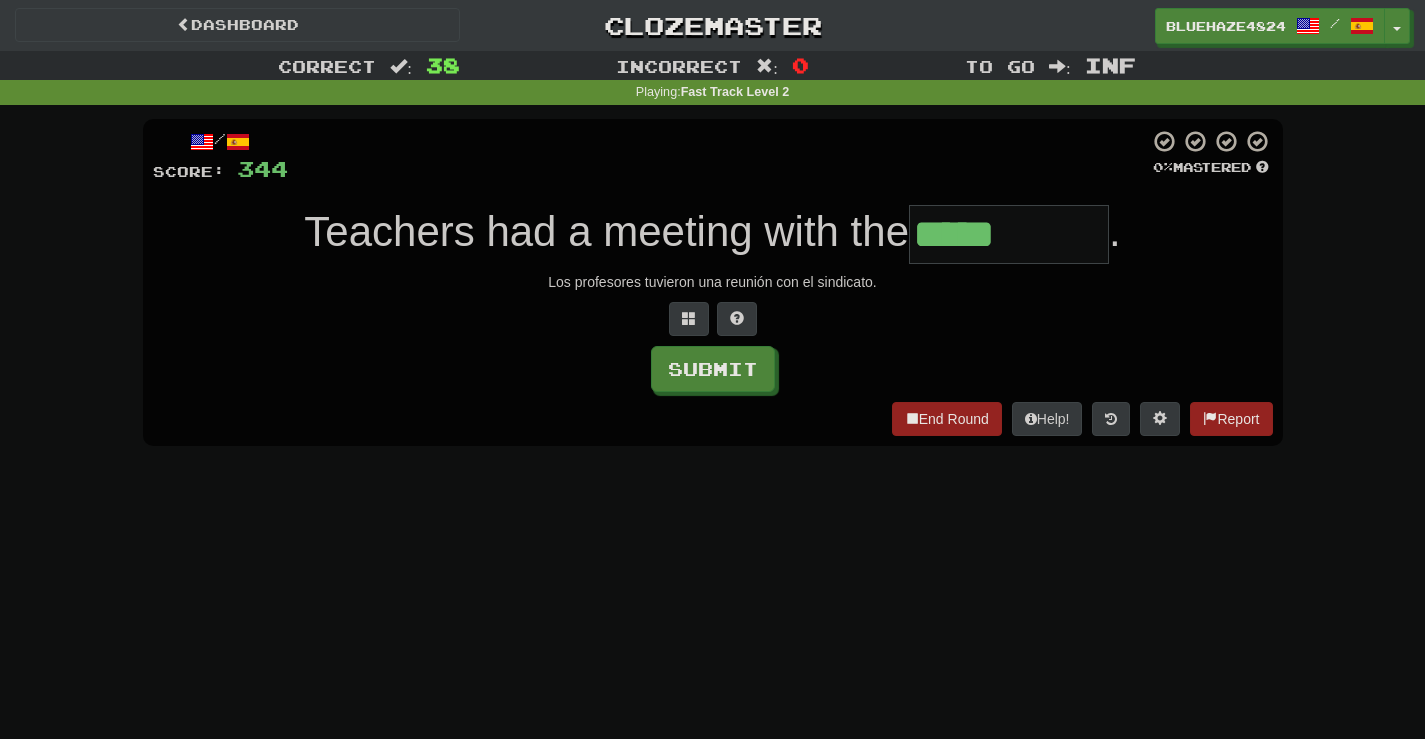 type on "*****" 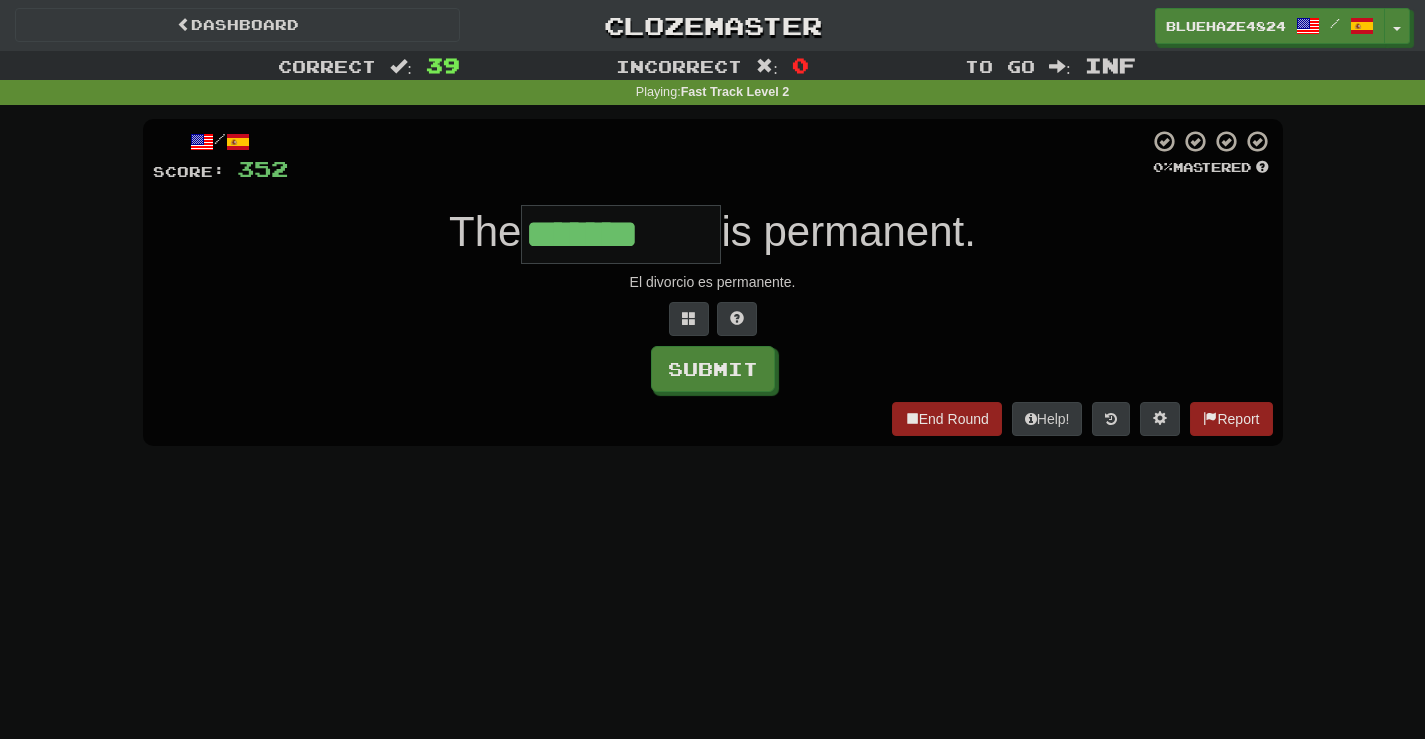 type on "*******" 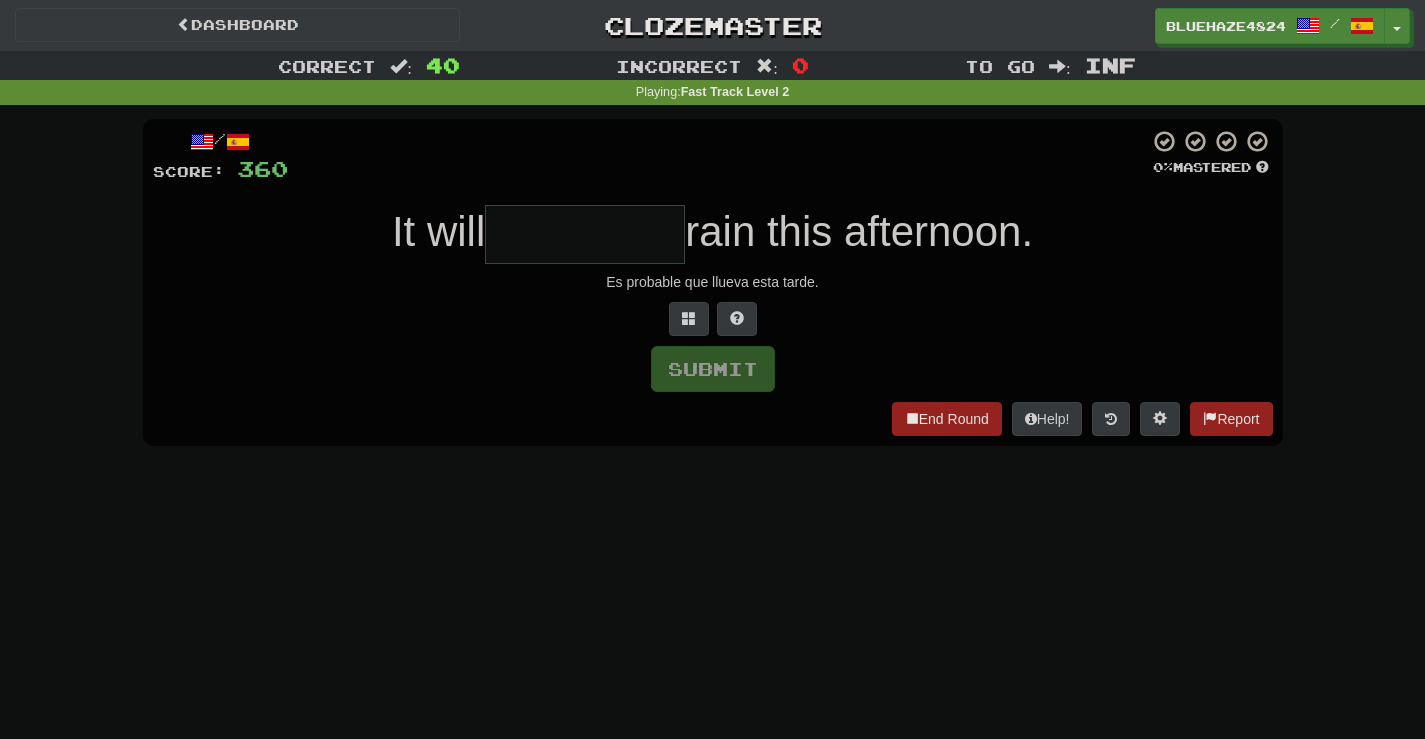 type on "*" 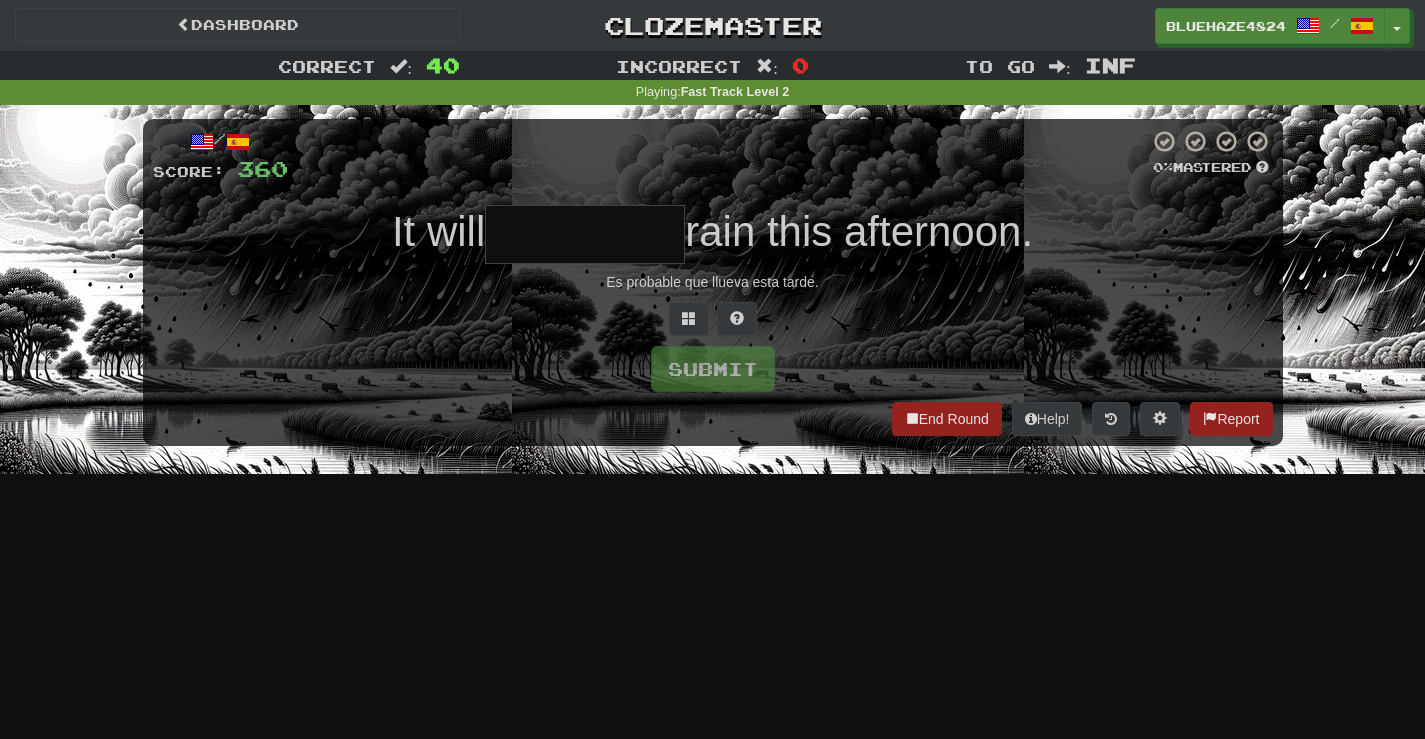 type on "*" 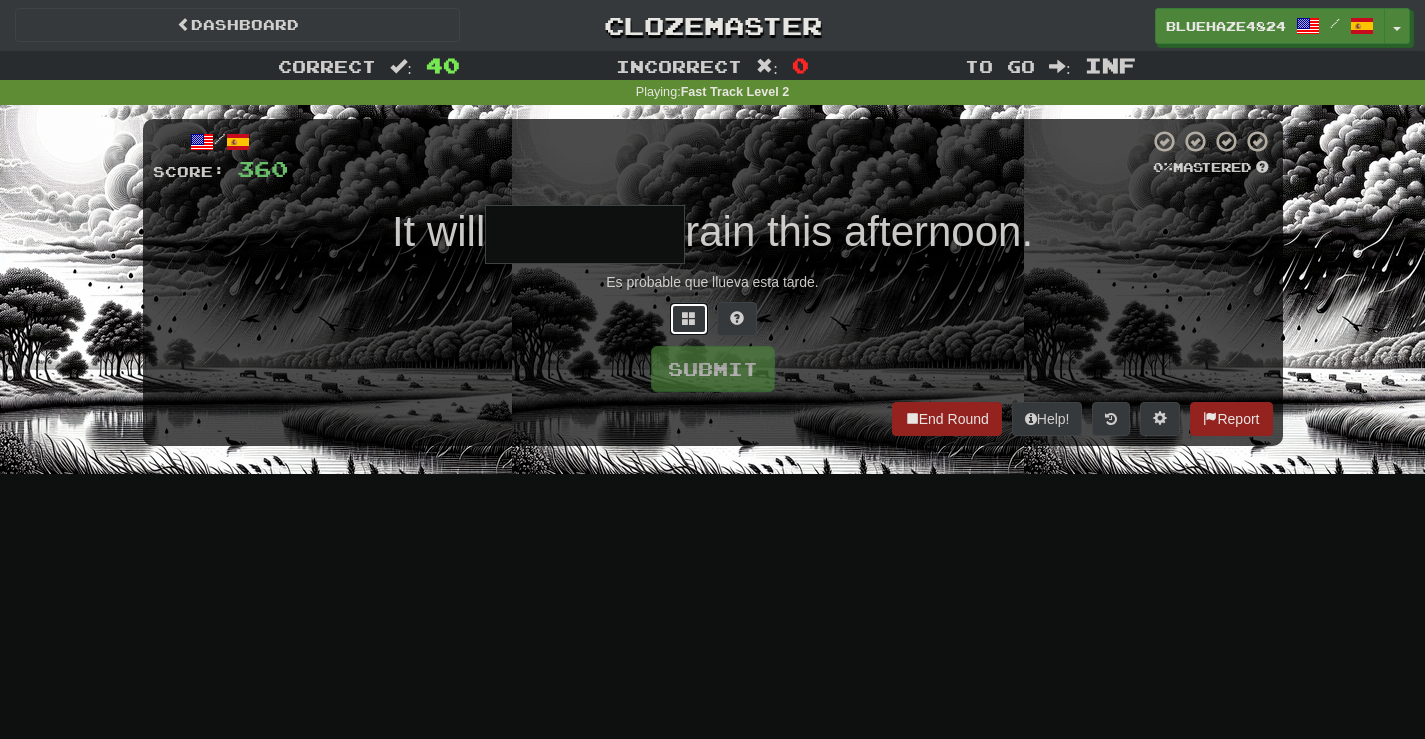 click at bounding box center [689, 319] 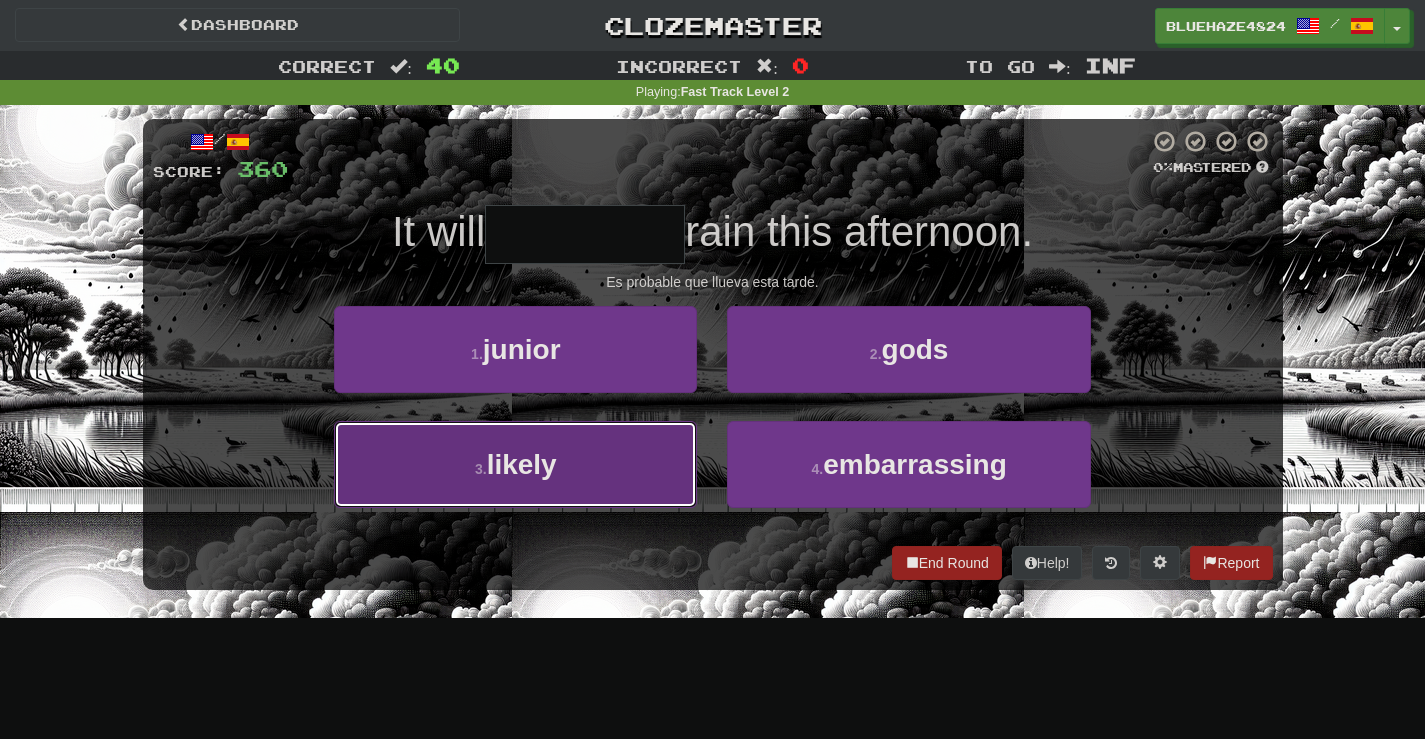 click on "3 .  likely" at bounding box center (515, 464) 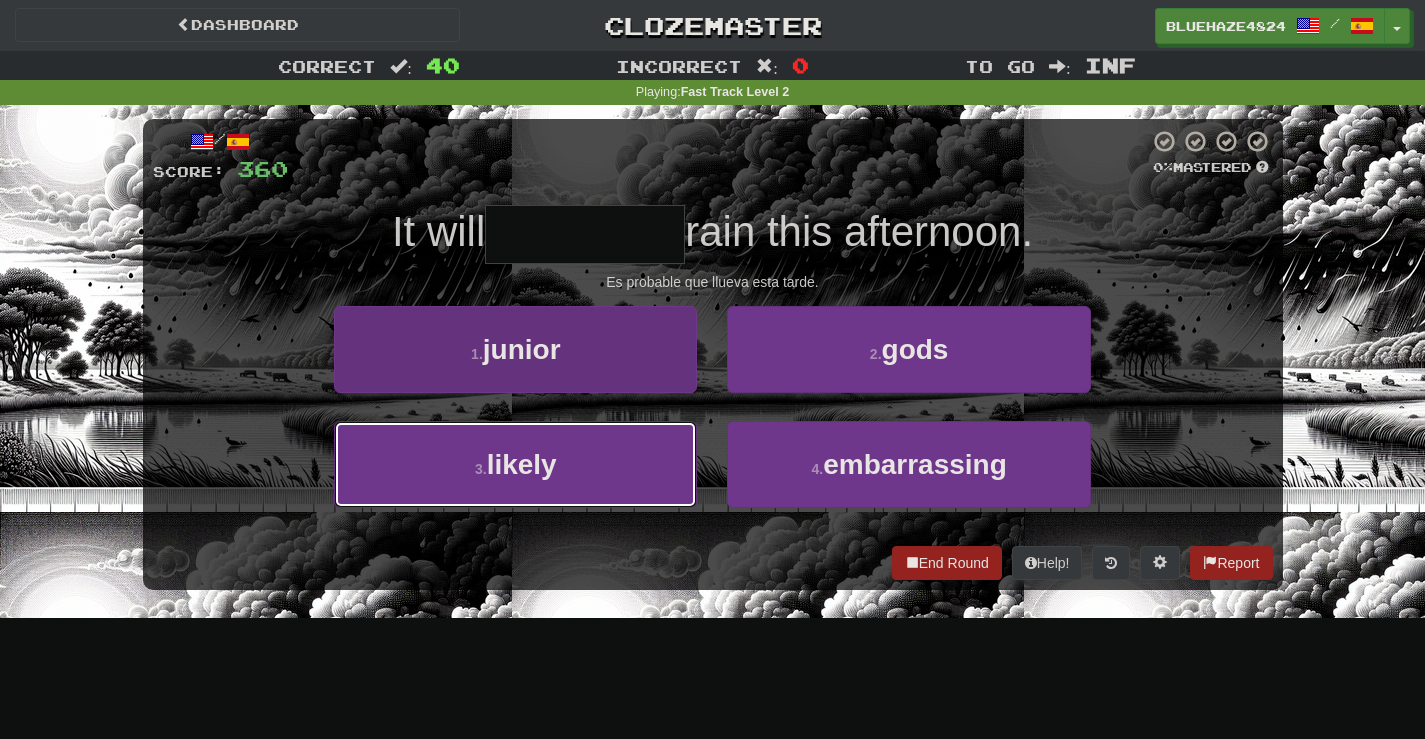 type on "******" 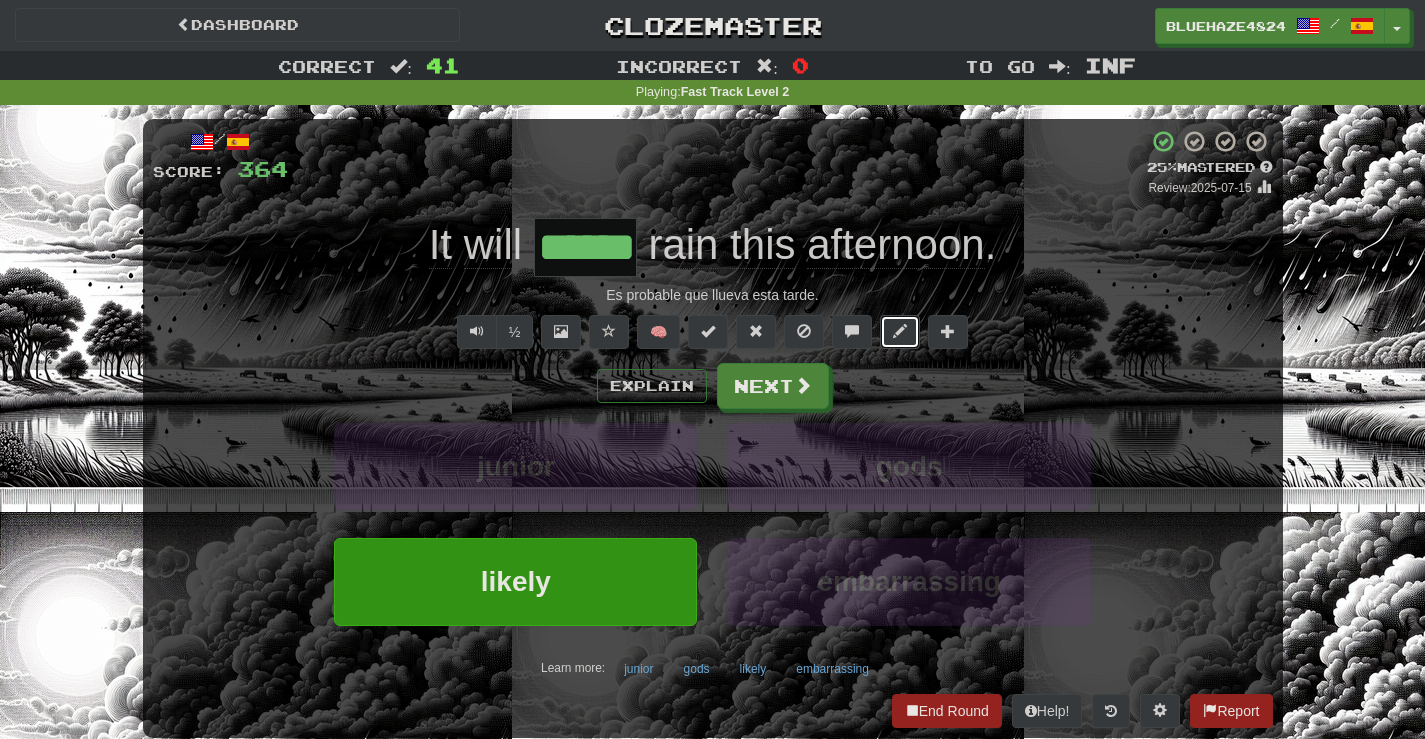 click at bounding box center (900, 331) 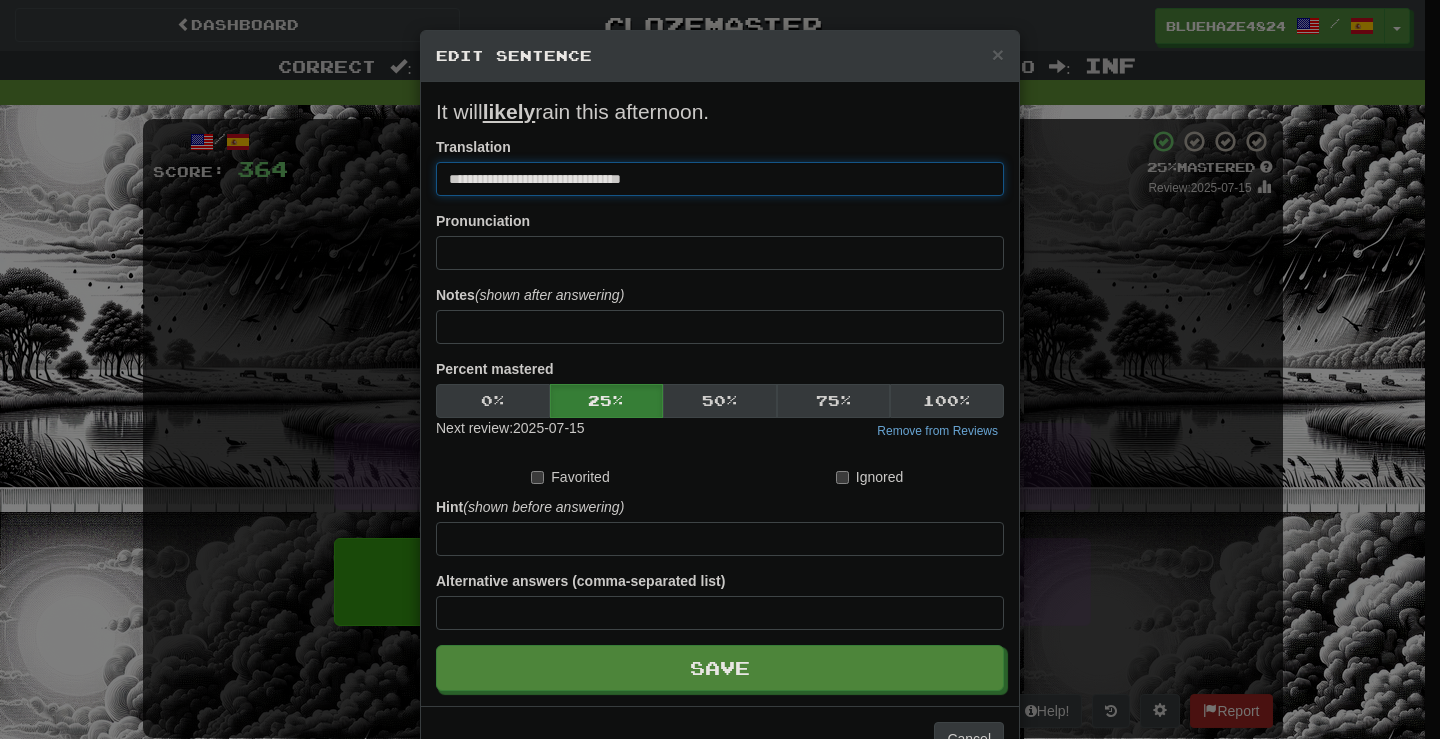 drag, startPoint x: 514, startPoint y: 180, endPoint x: 461, endPoint y: 187, distance: 53.460266 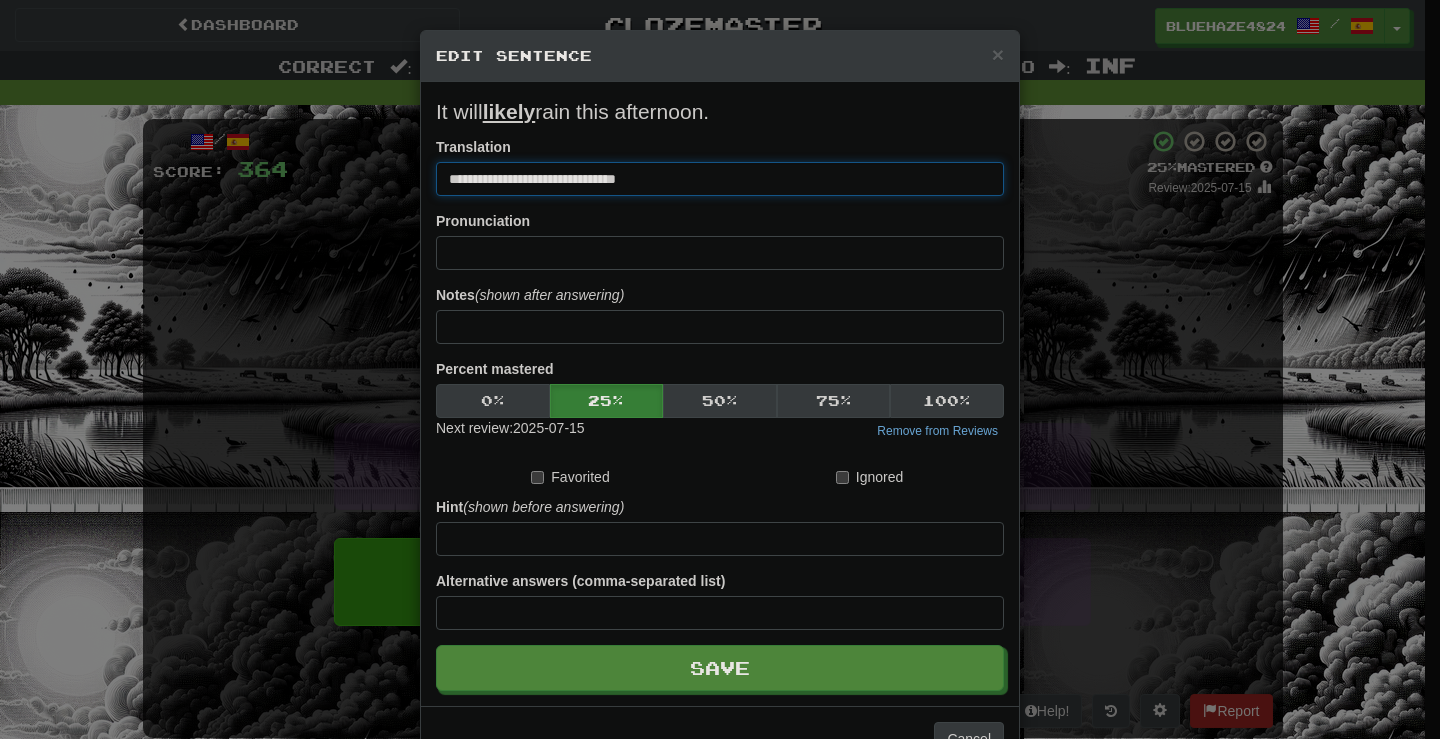 click on "**********" at bounding box center [720, 179] 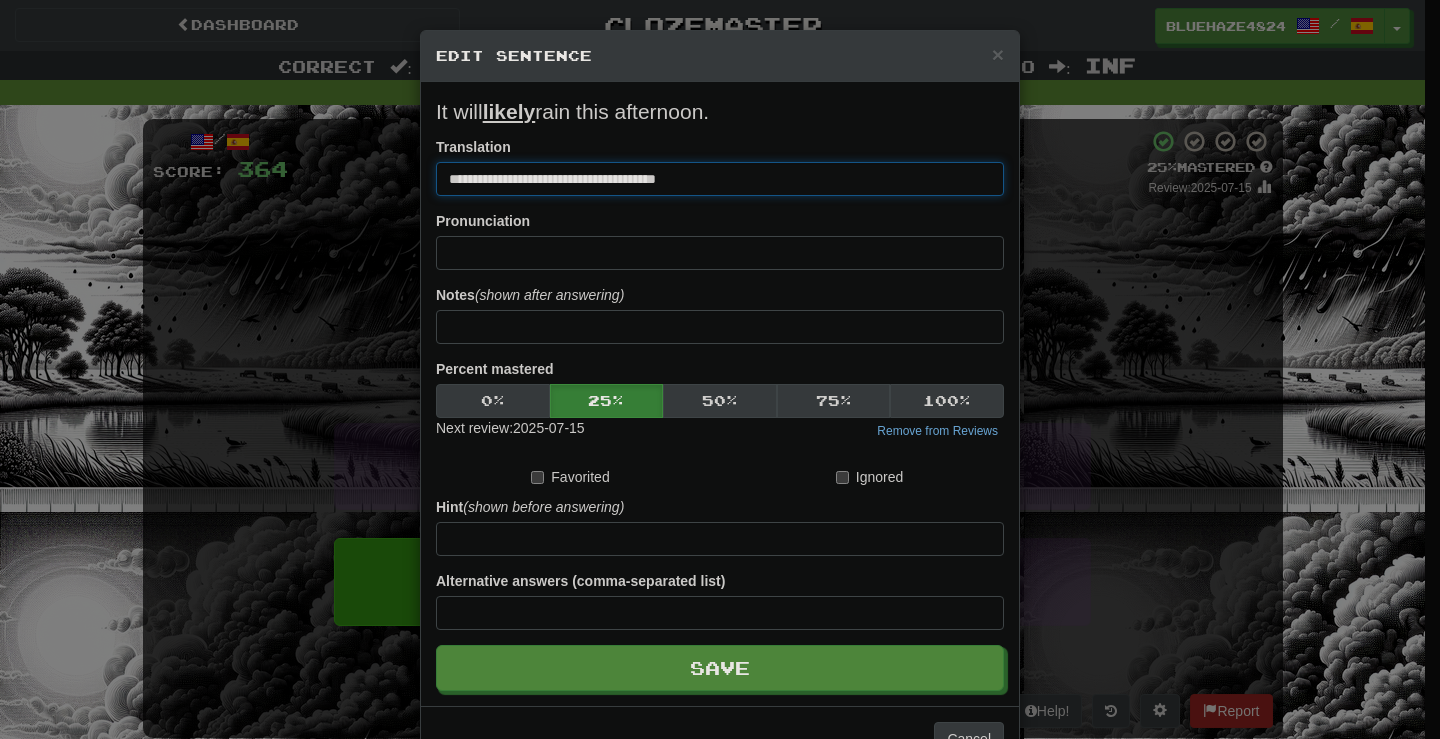 drag, startPoint x: 505, startPoint y: 182, endPoint x: 461, endPoint y: 179, distance: 44.102154 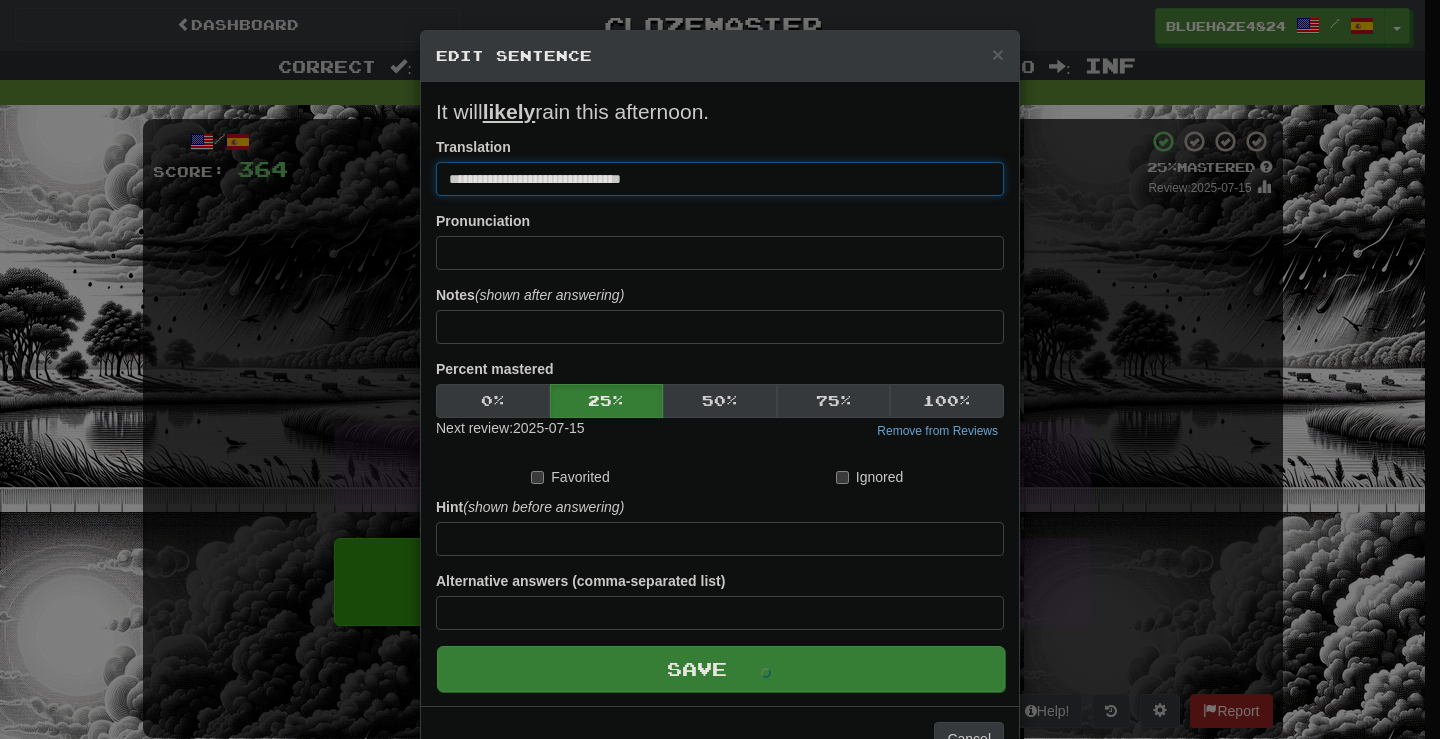 type on "**********" 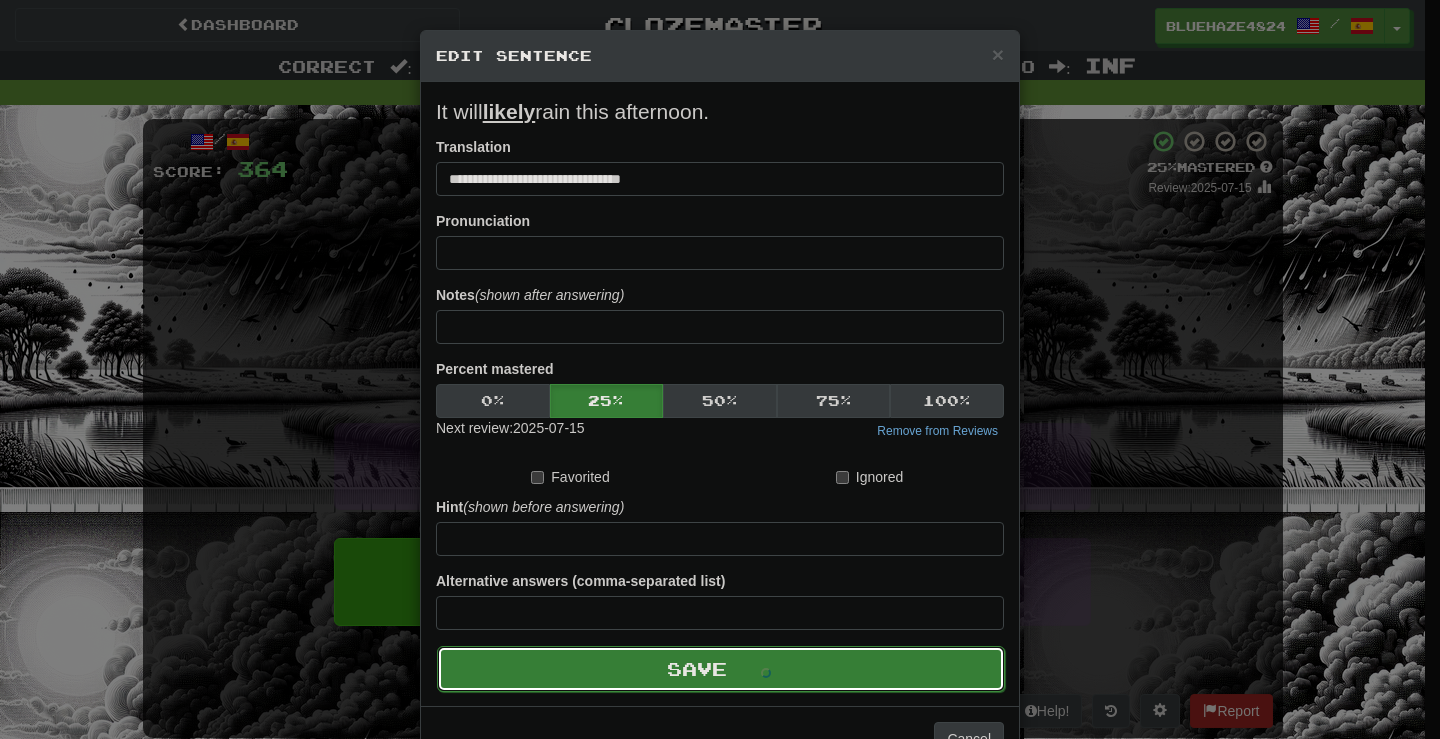 click on "Save" at bounding box center [721, 669] 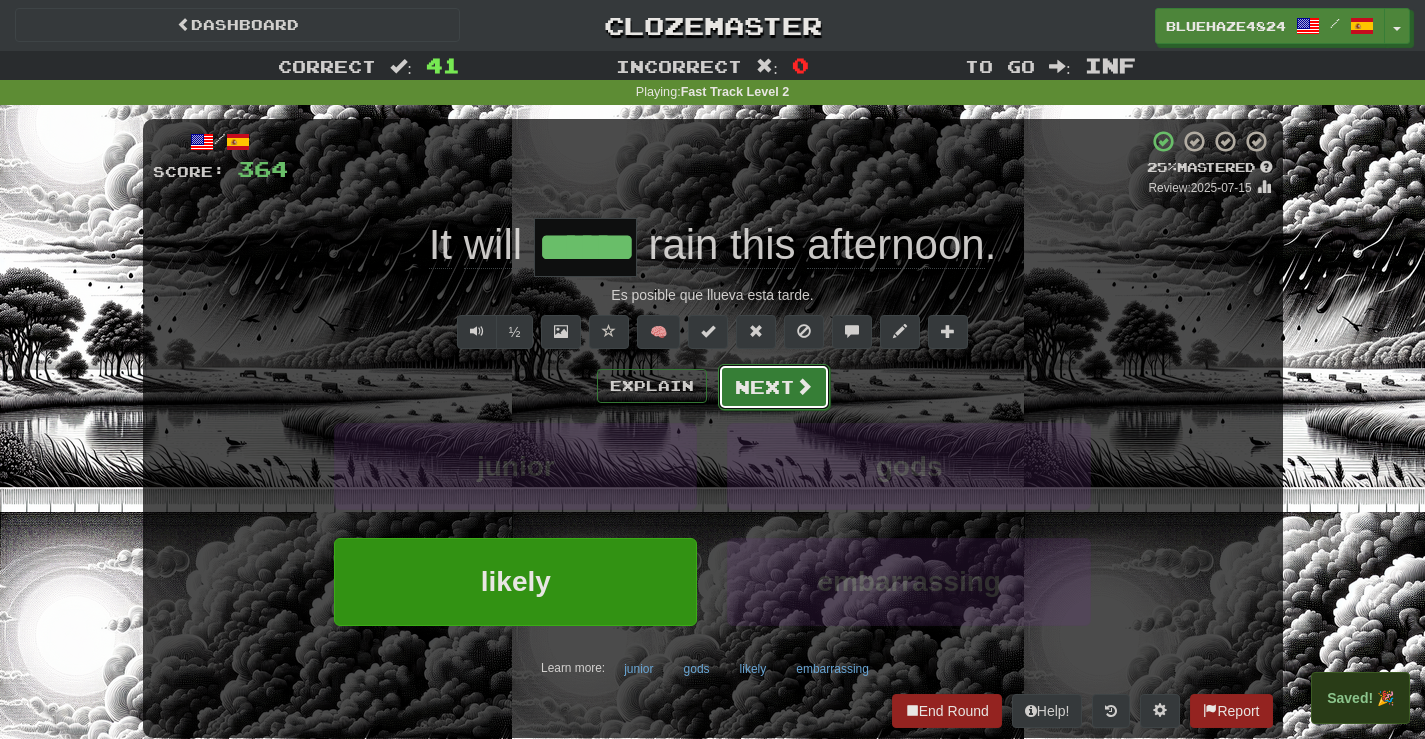 click at bounding box center (804, 386) 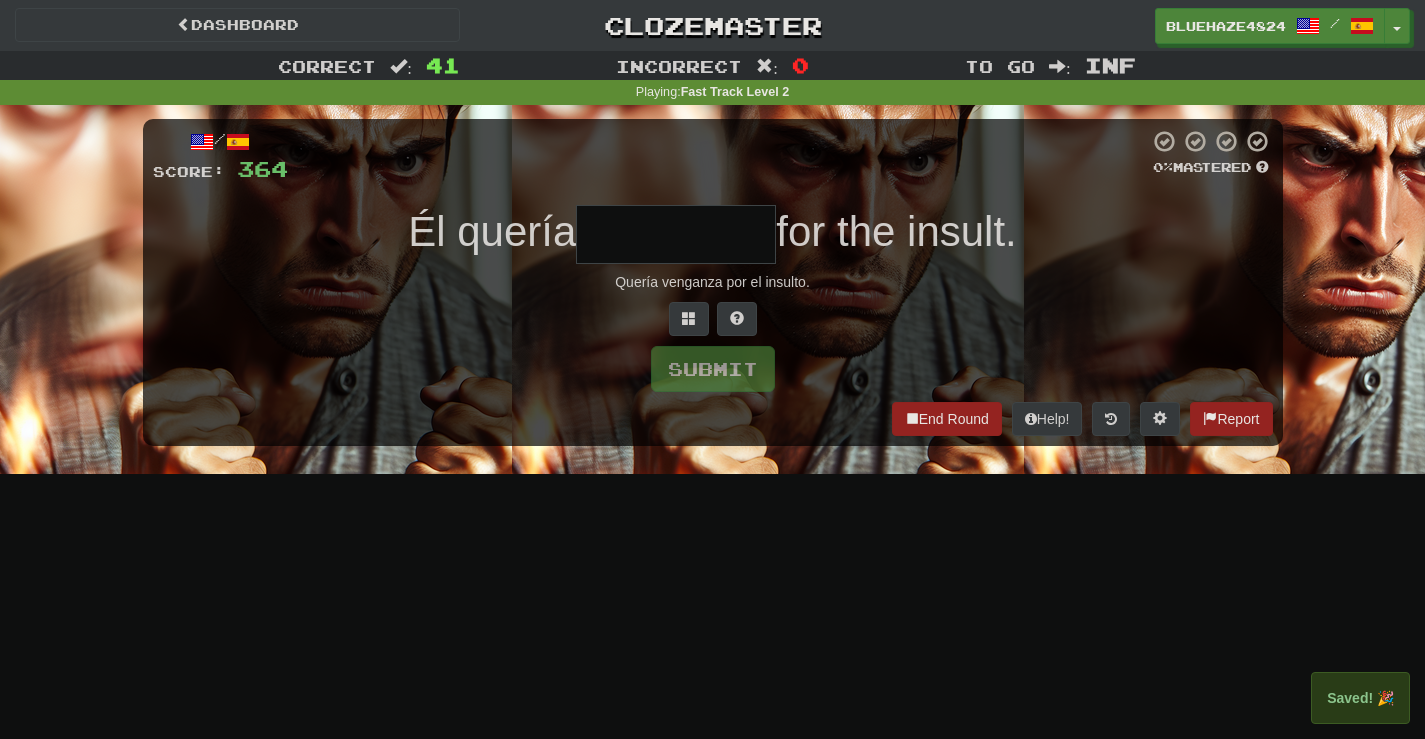 click at bounding box center (676, 234) 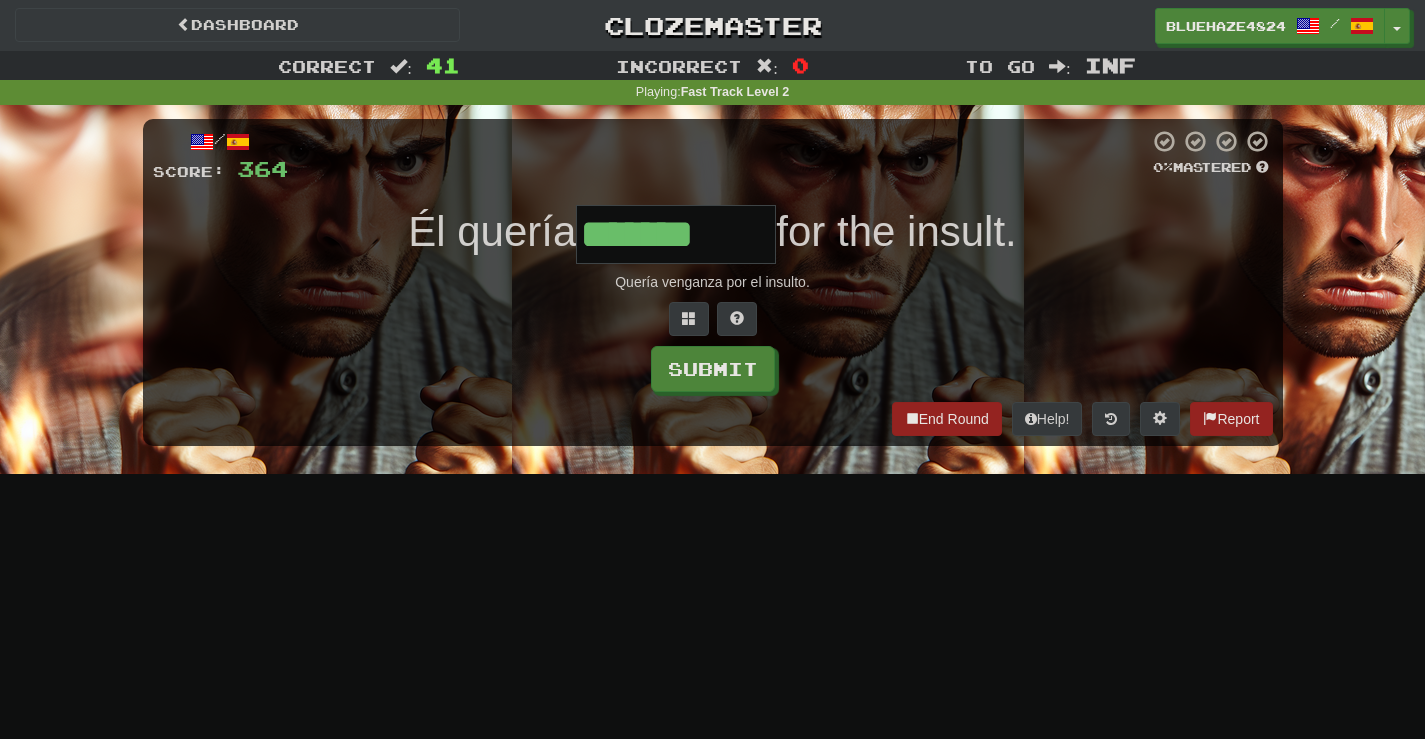 type on "*******" 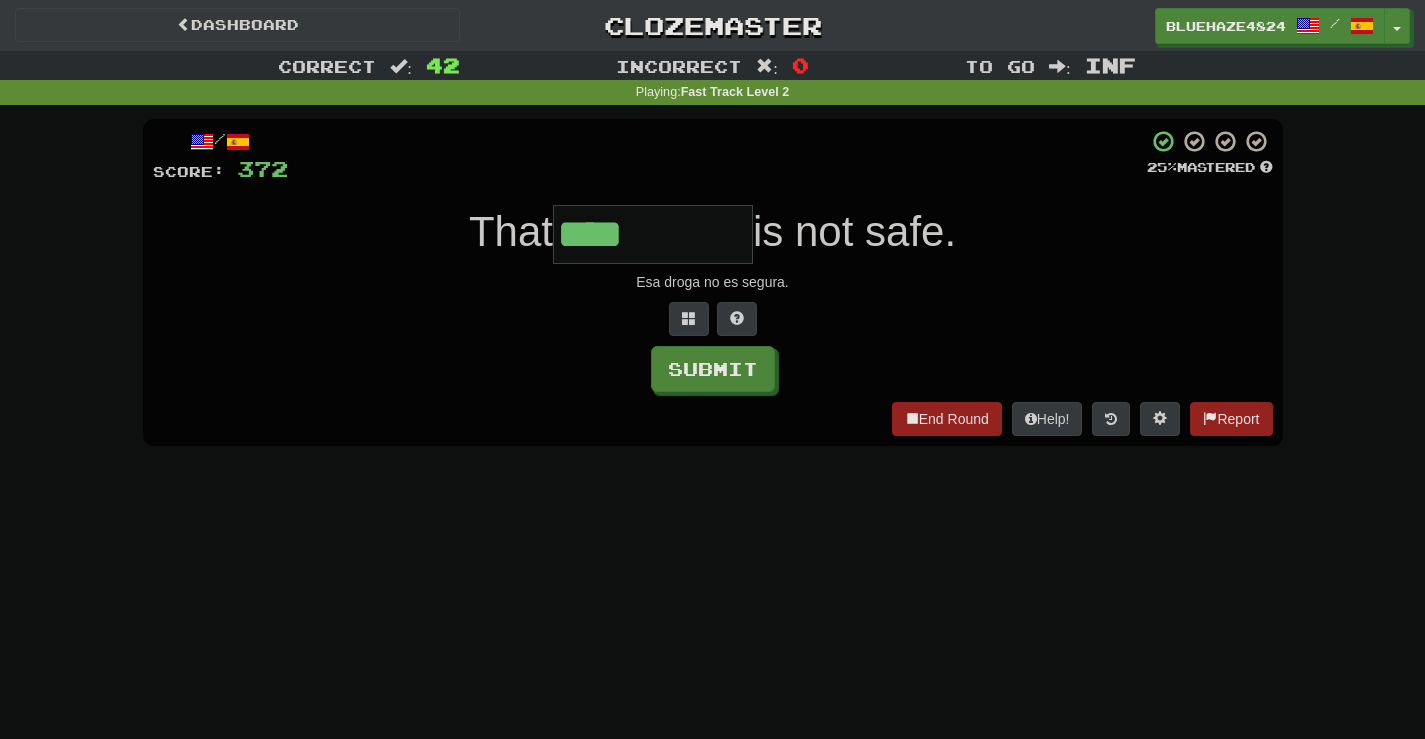 type on "****" 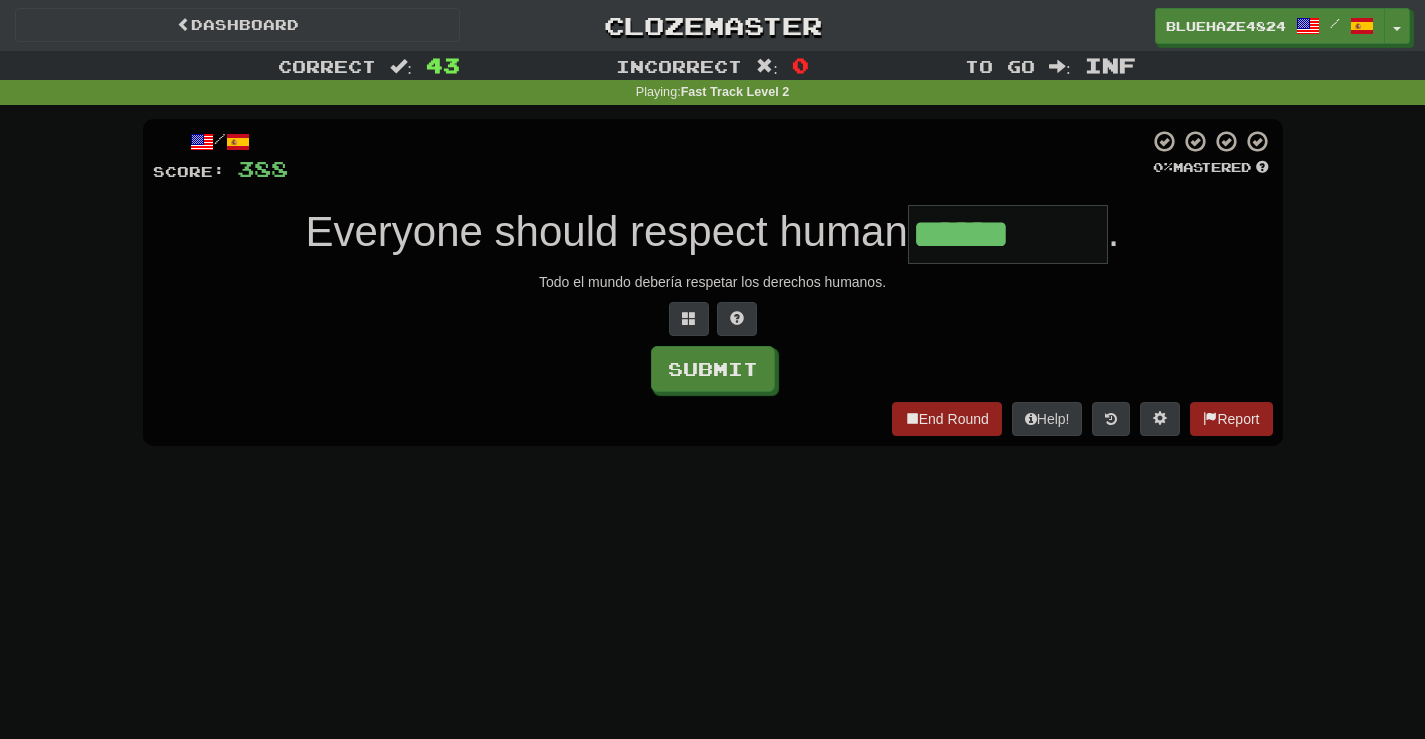 type on "******" 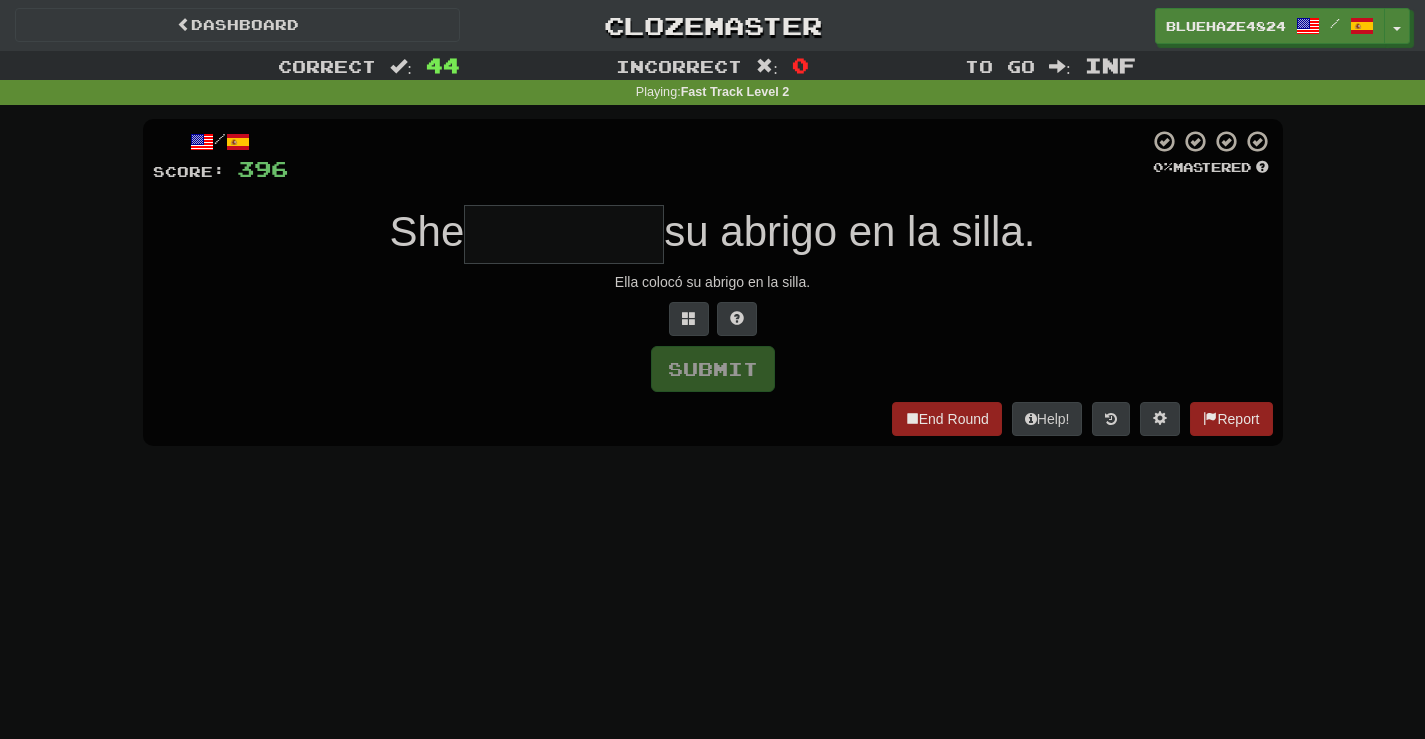 type on "*" 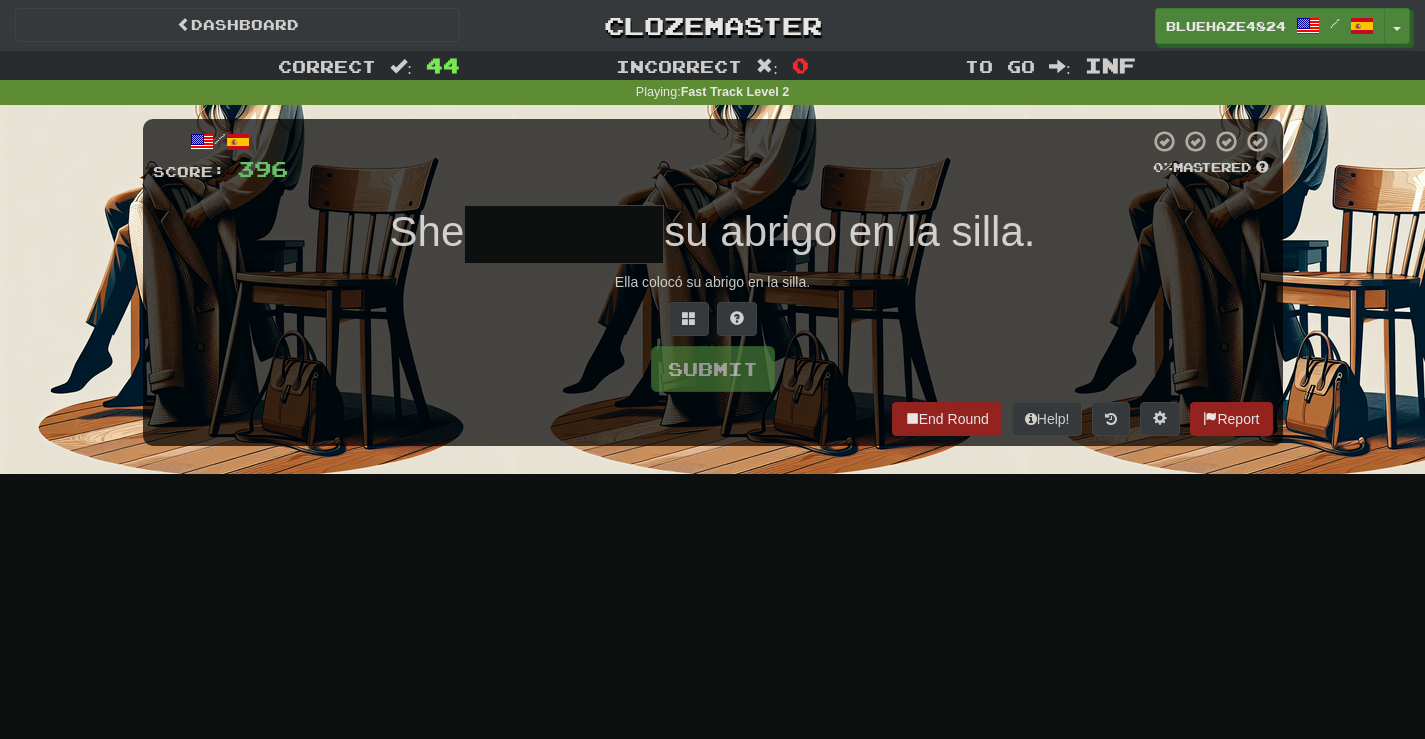 type on "*" 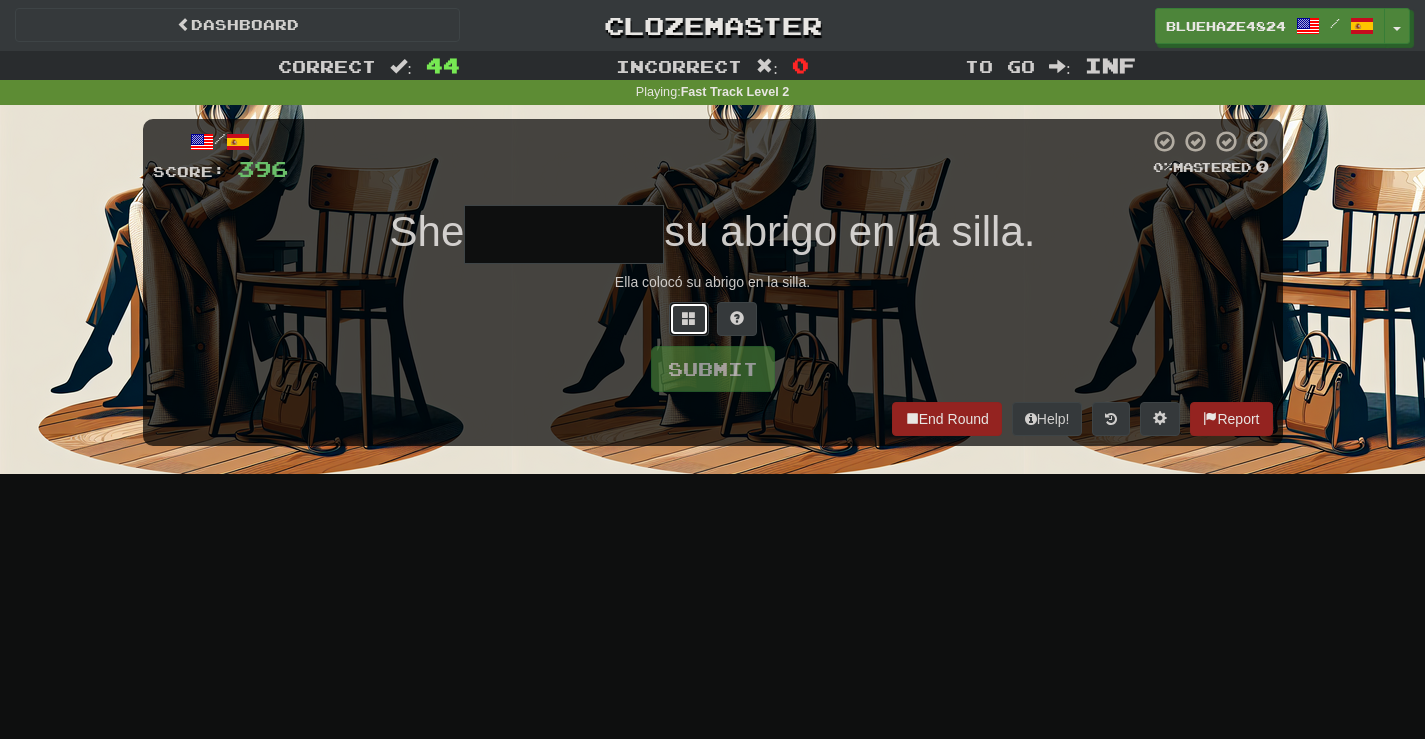 click at bounding box center (689, 318) 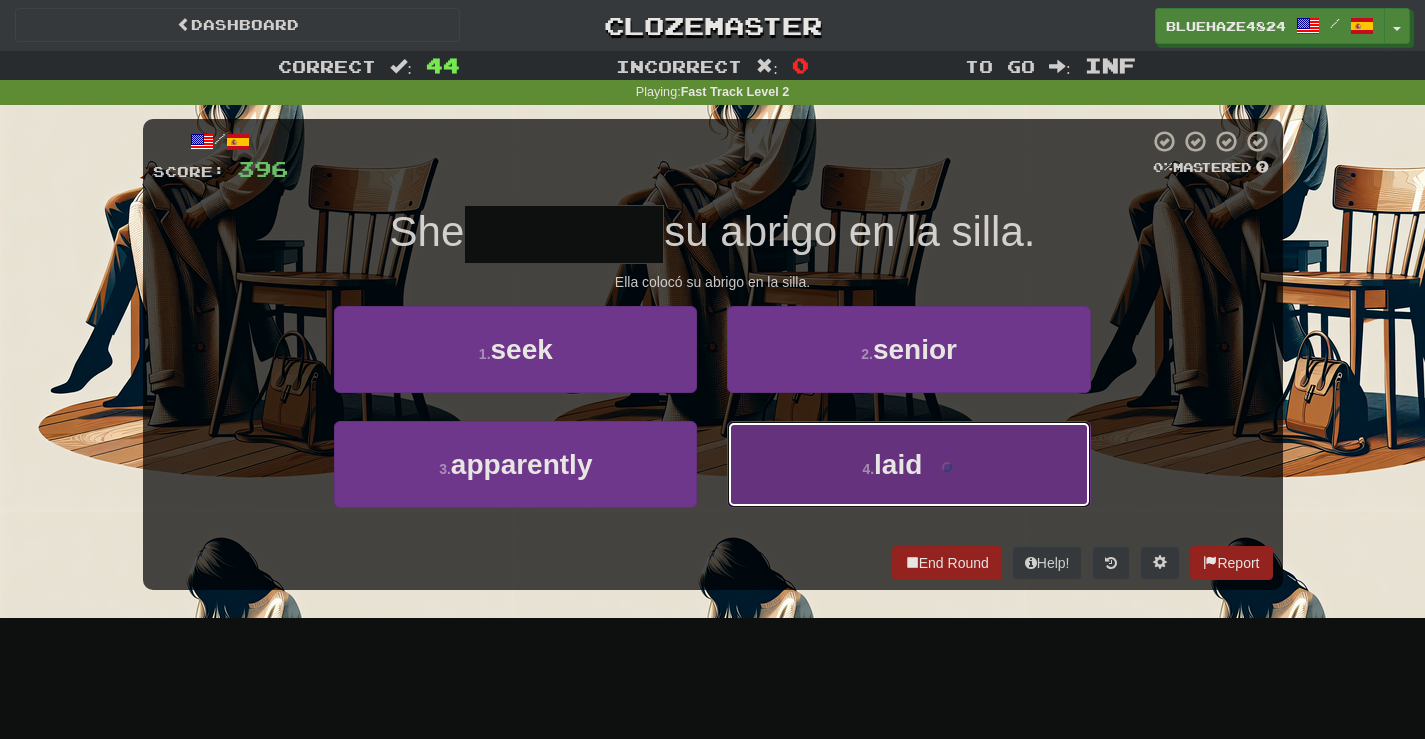 click on "laid" at bounding box center (898, 464) 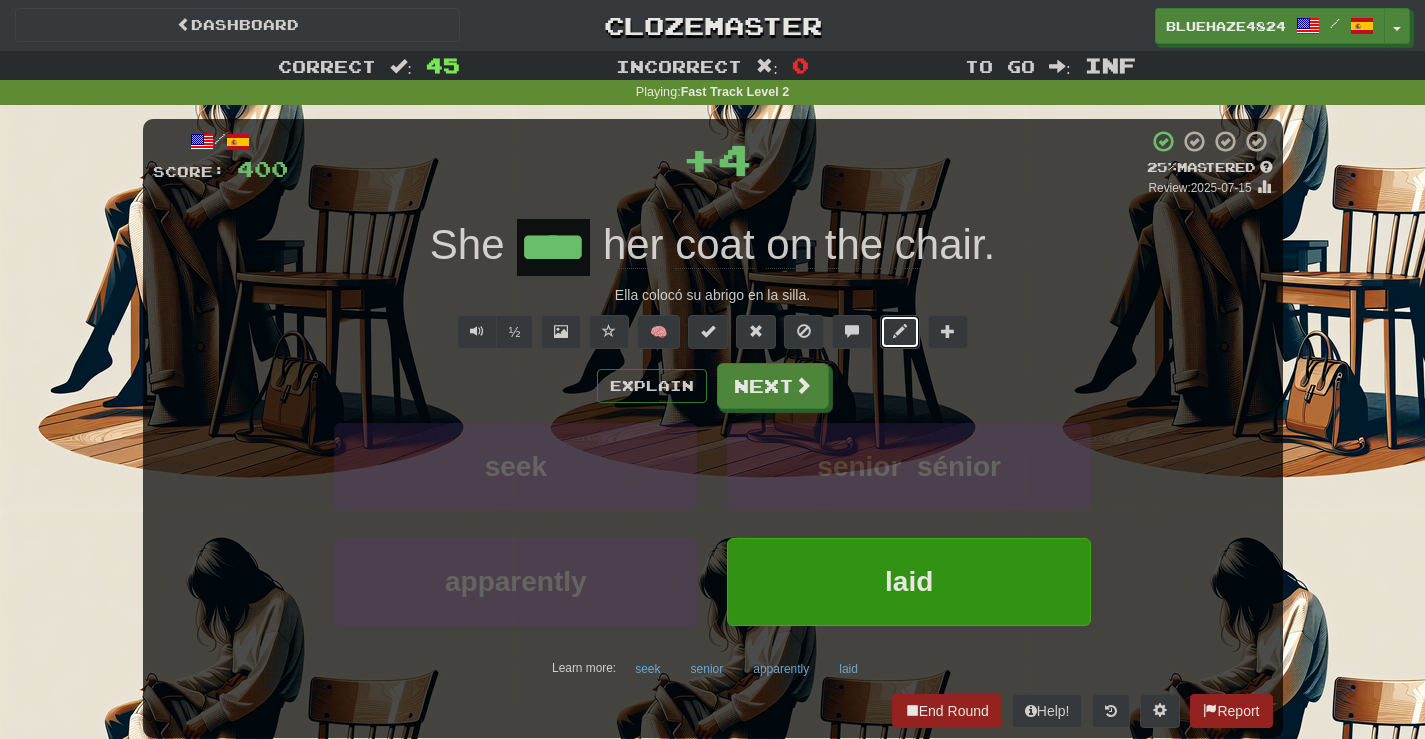 click at bounding box center [900, 331] 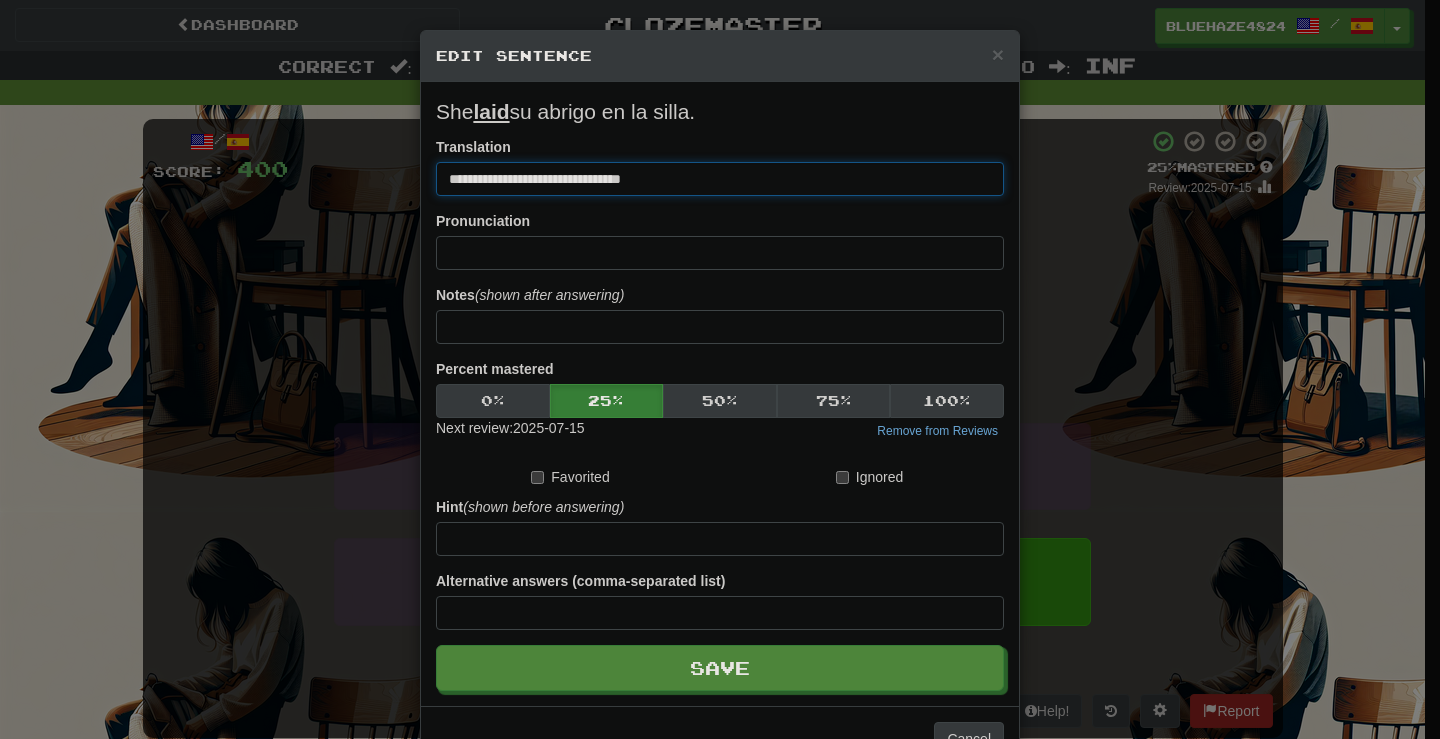 drag, startPoint x: 513, startPoint y: 176, endPoint x: 471, endPoint y: 180, distance: 42.190044 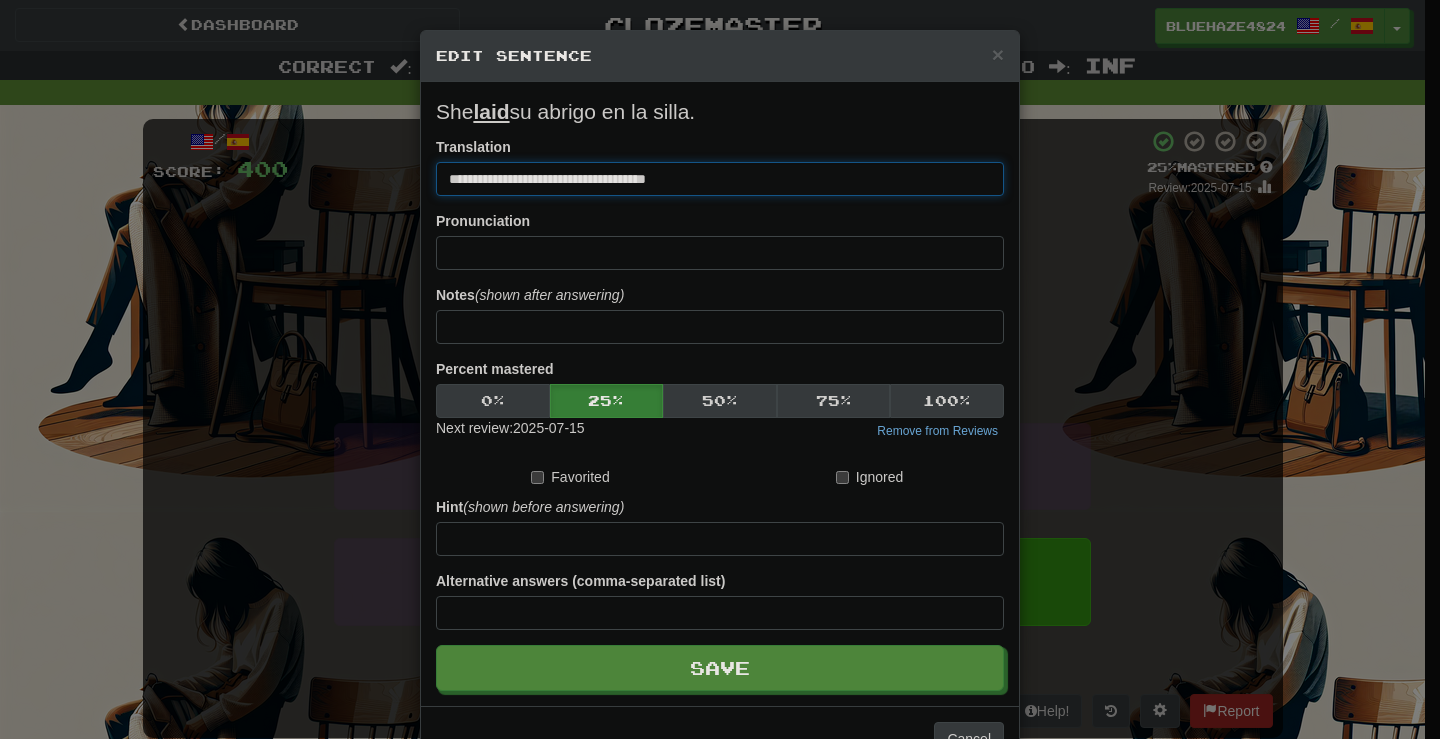 drag, startPoint x: 544, startPoint y: 175, endPoint x: 497, endPoint y: 179, distance: 47.169907 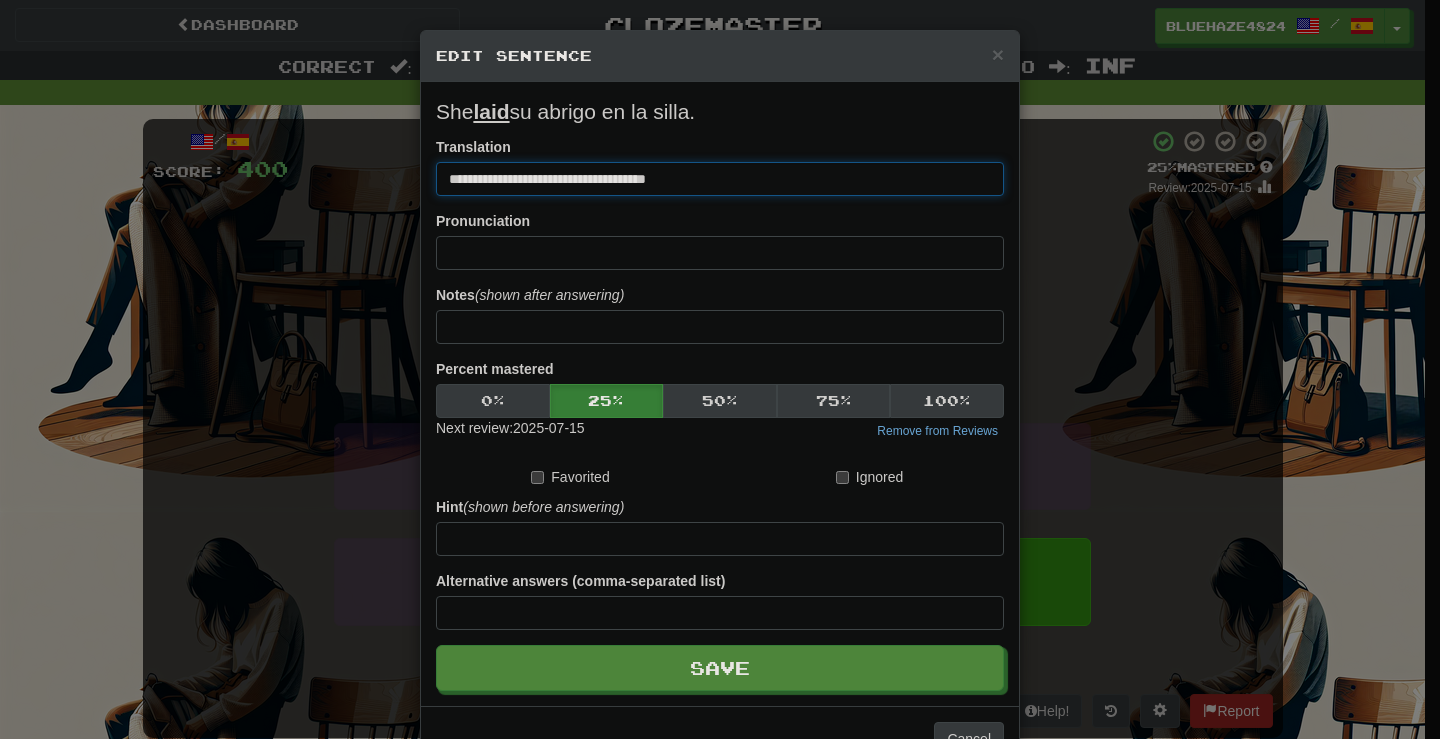 drag, startPoint x: 544, startPoint y: 175, endPoint x: 501, endPoint y: 180, distance: 43.289722 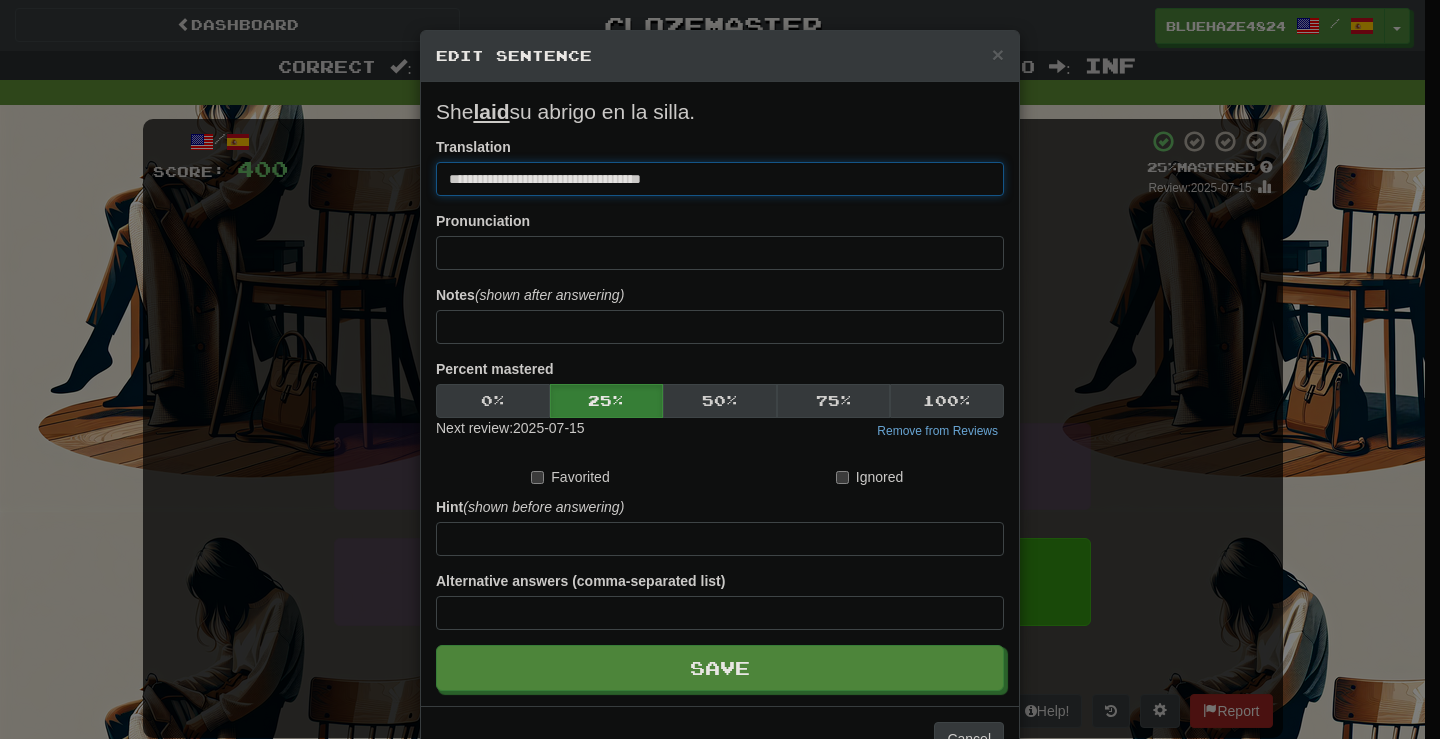 click on "**********" at bounding box center (720, 179) 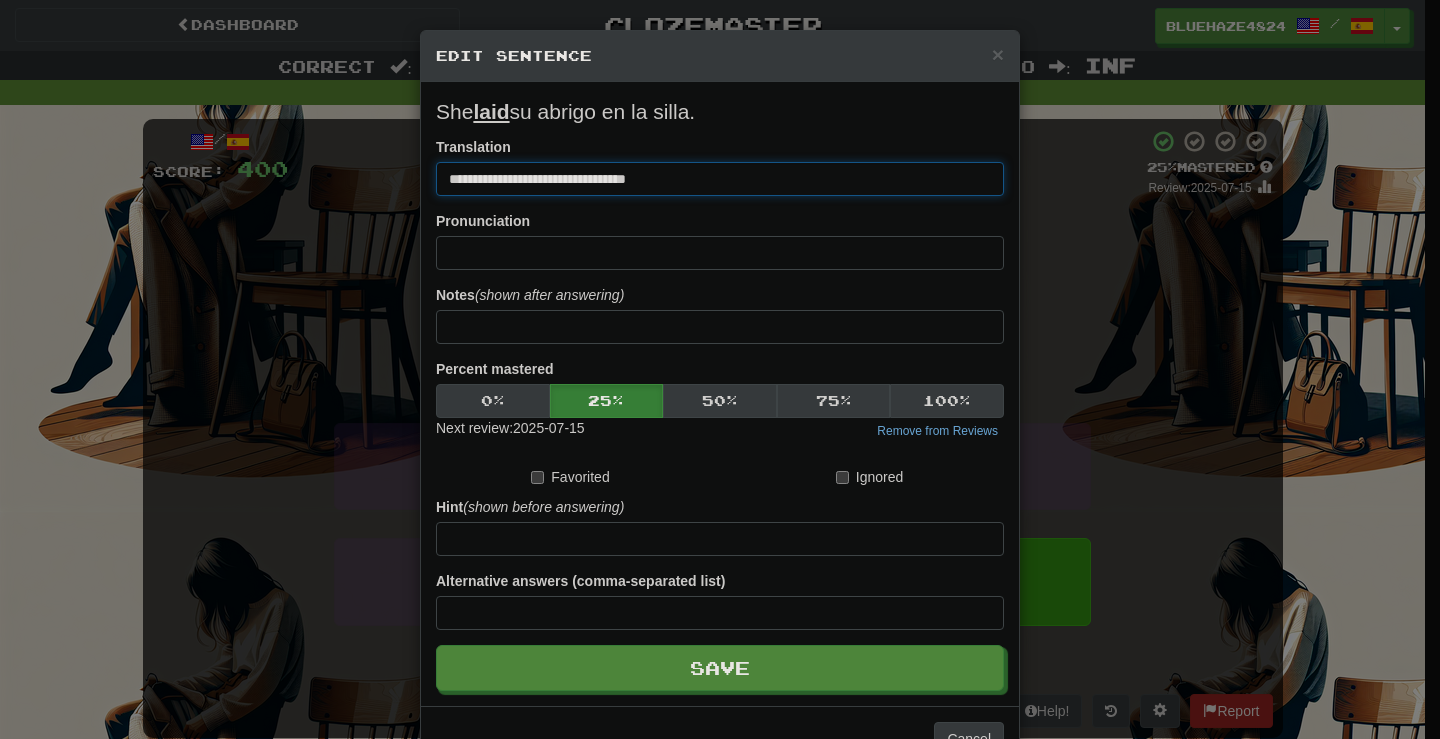 type on "**********" 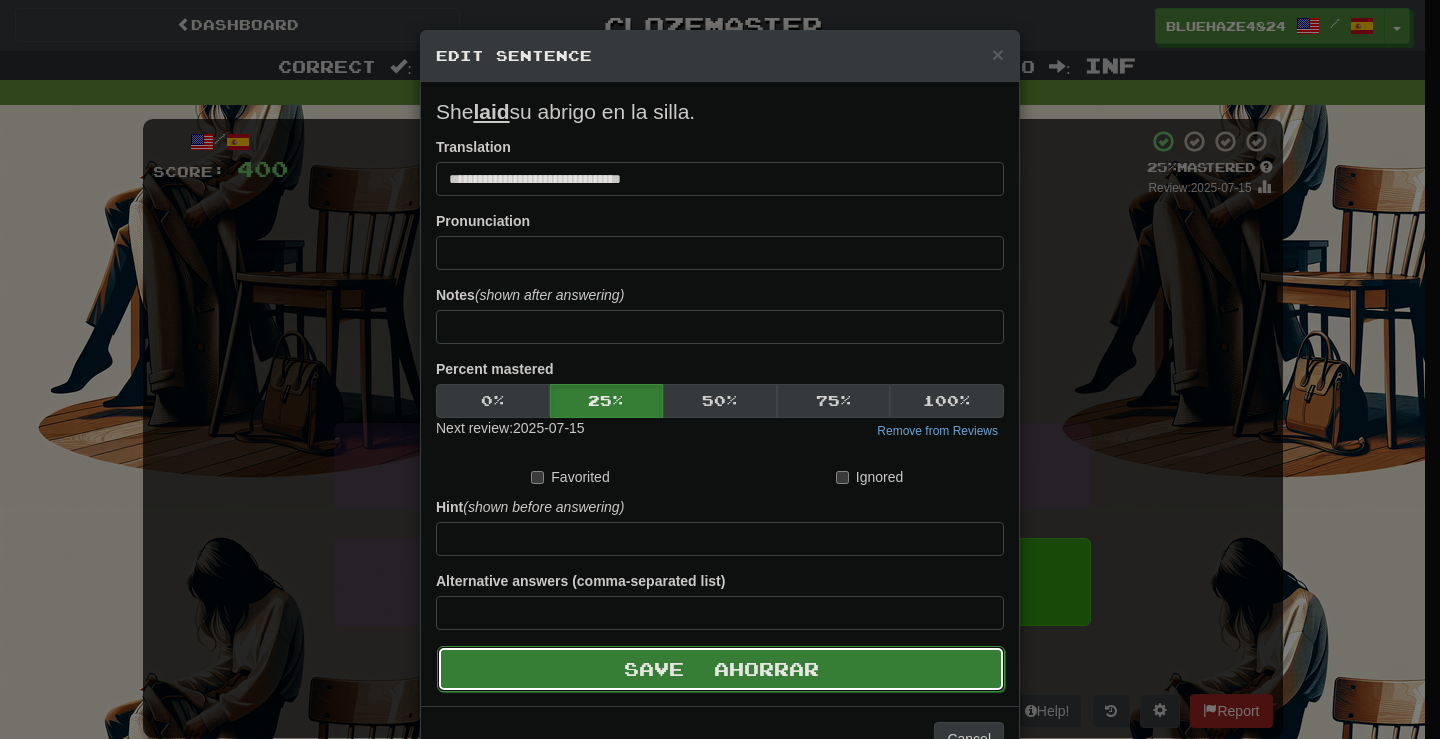 click on "Guardar Ahorrar" at bounding box center [721, 669] 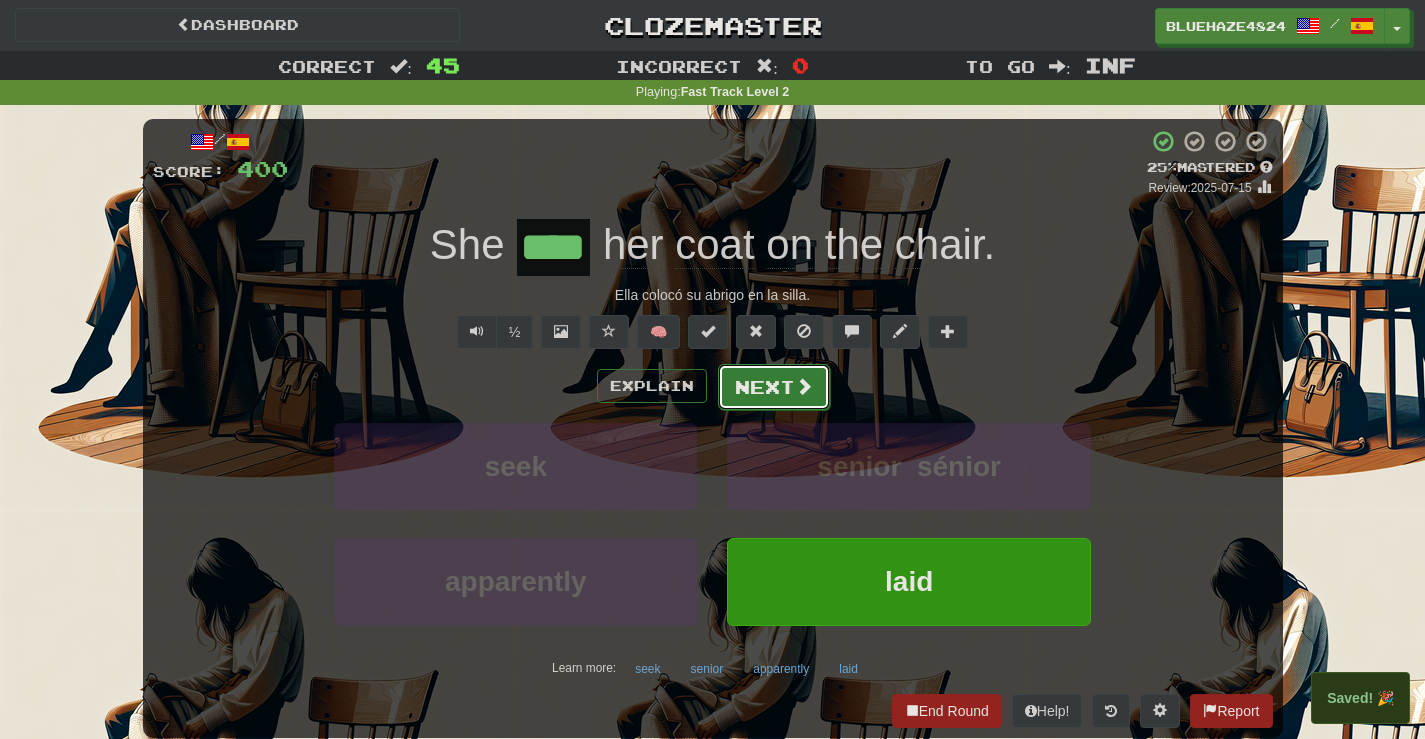click on "Next" at bounding box center [774, 387] 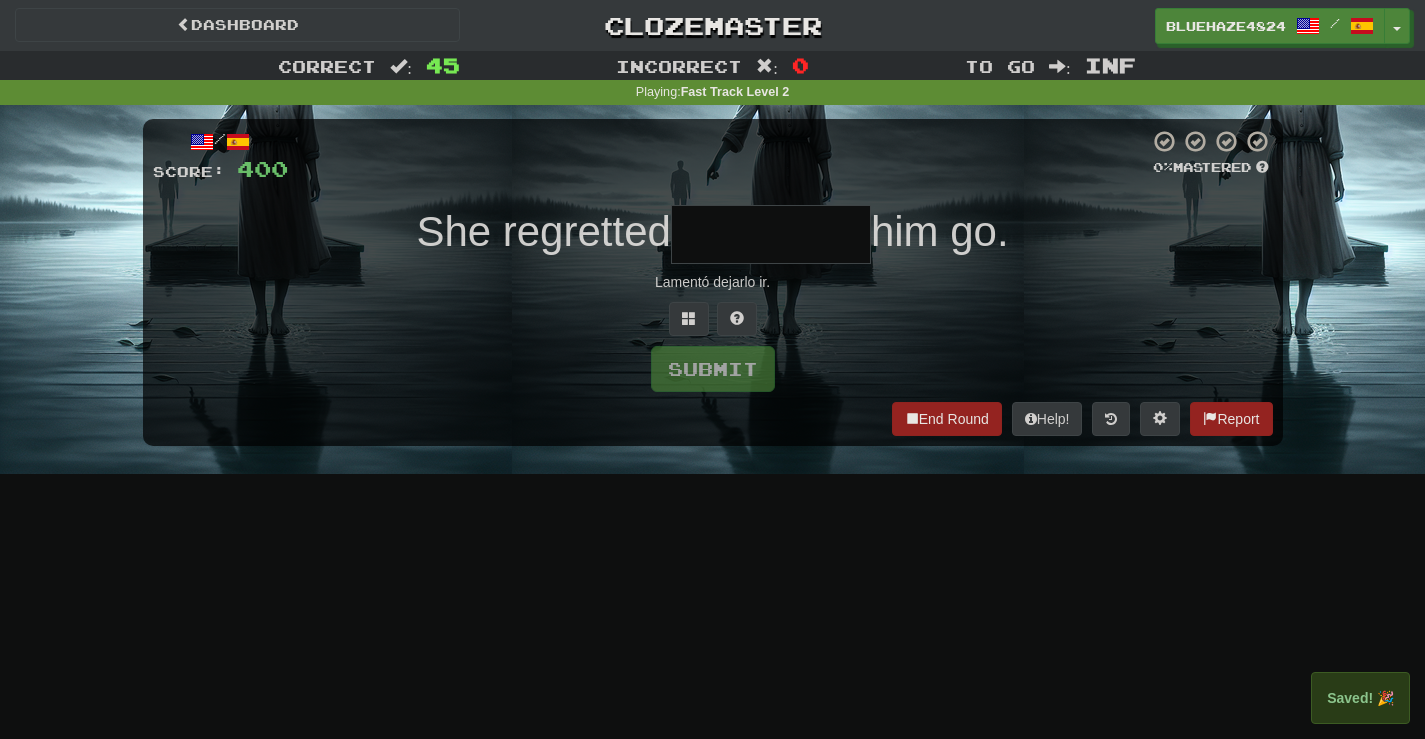 click at bounding box center (771, 234) 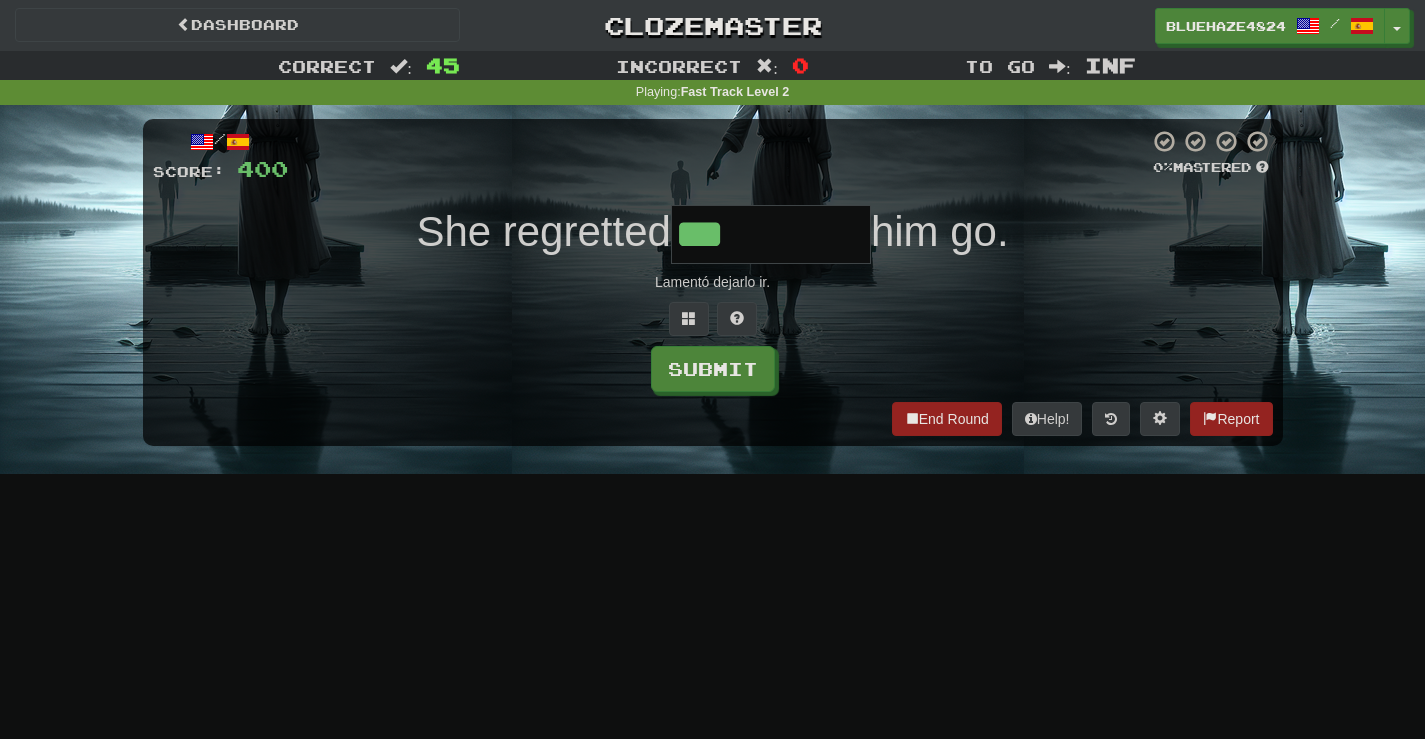 type on "*******" 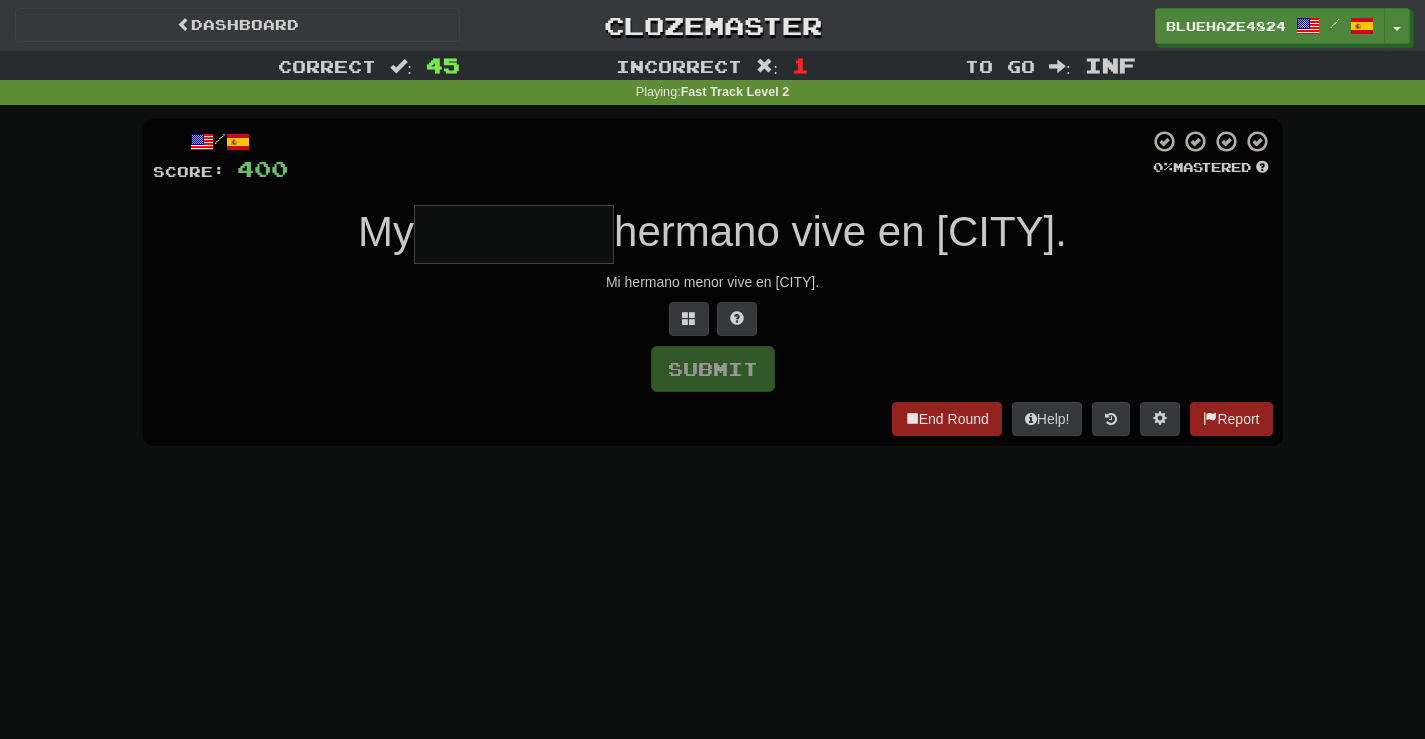 type on "*" 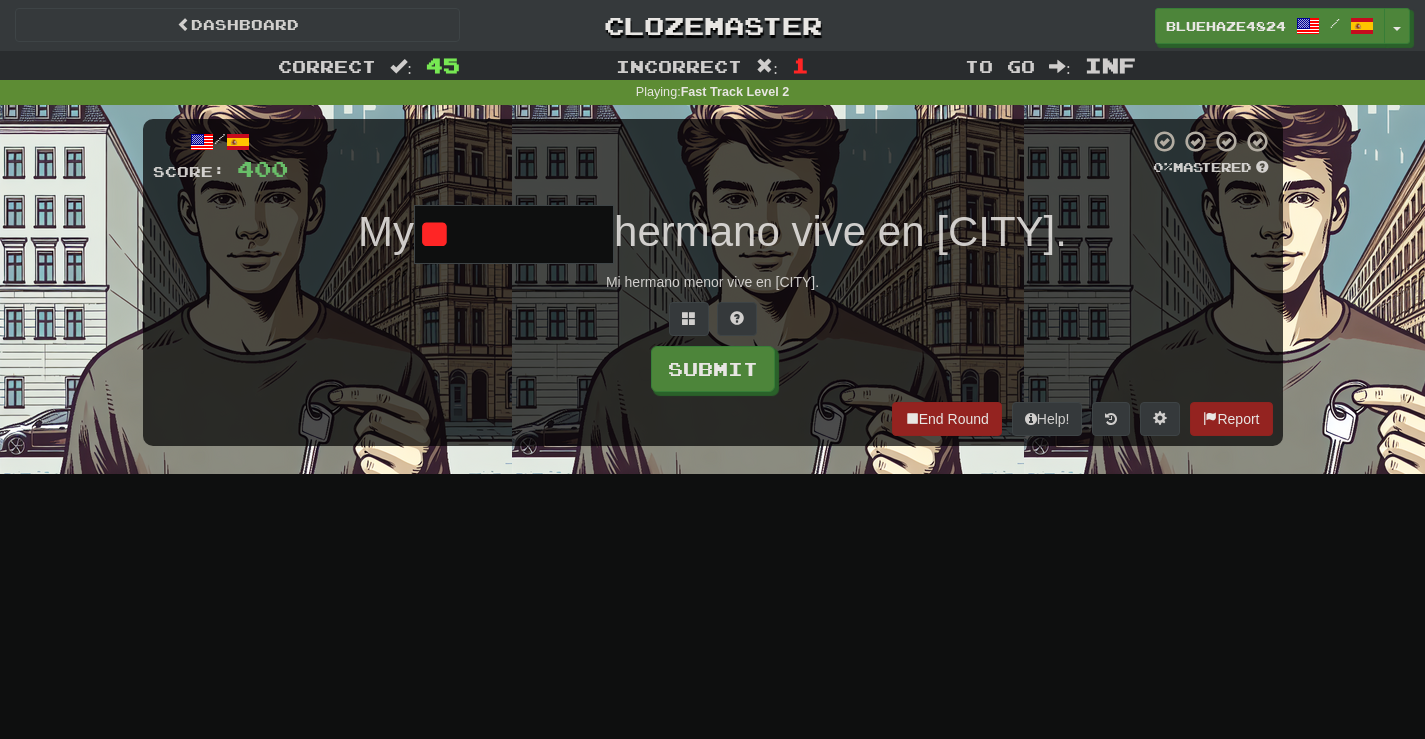 type on "*" 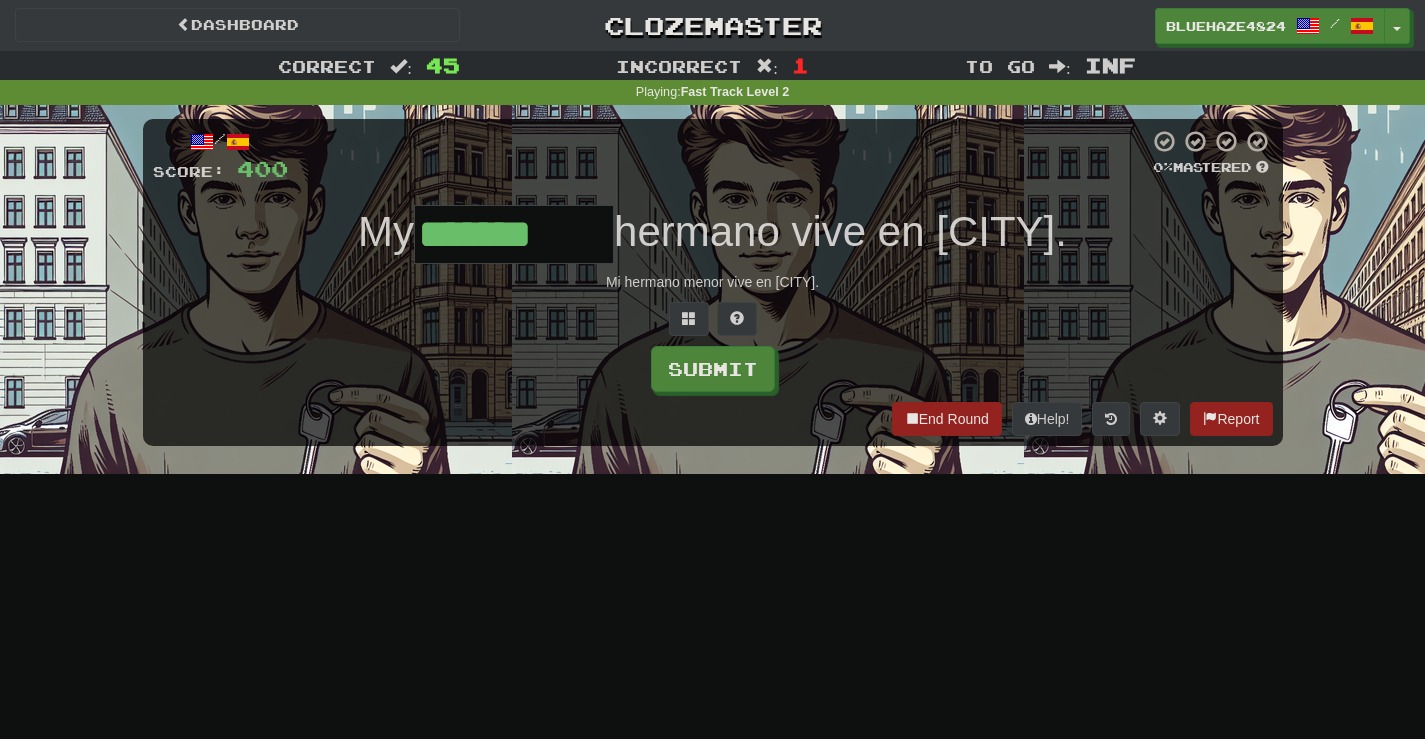 type on "*******" 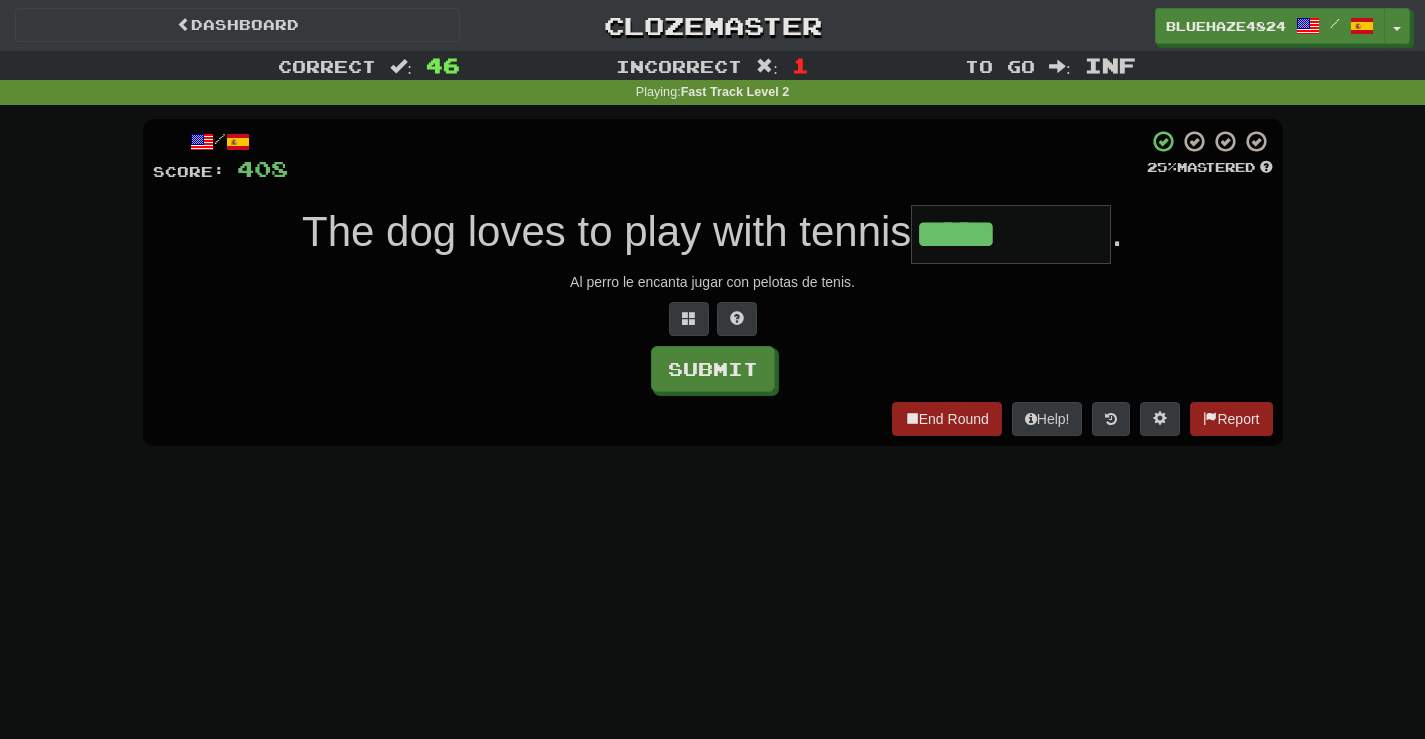 type on "*****" 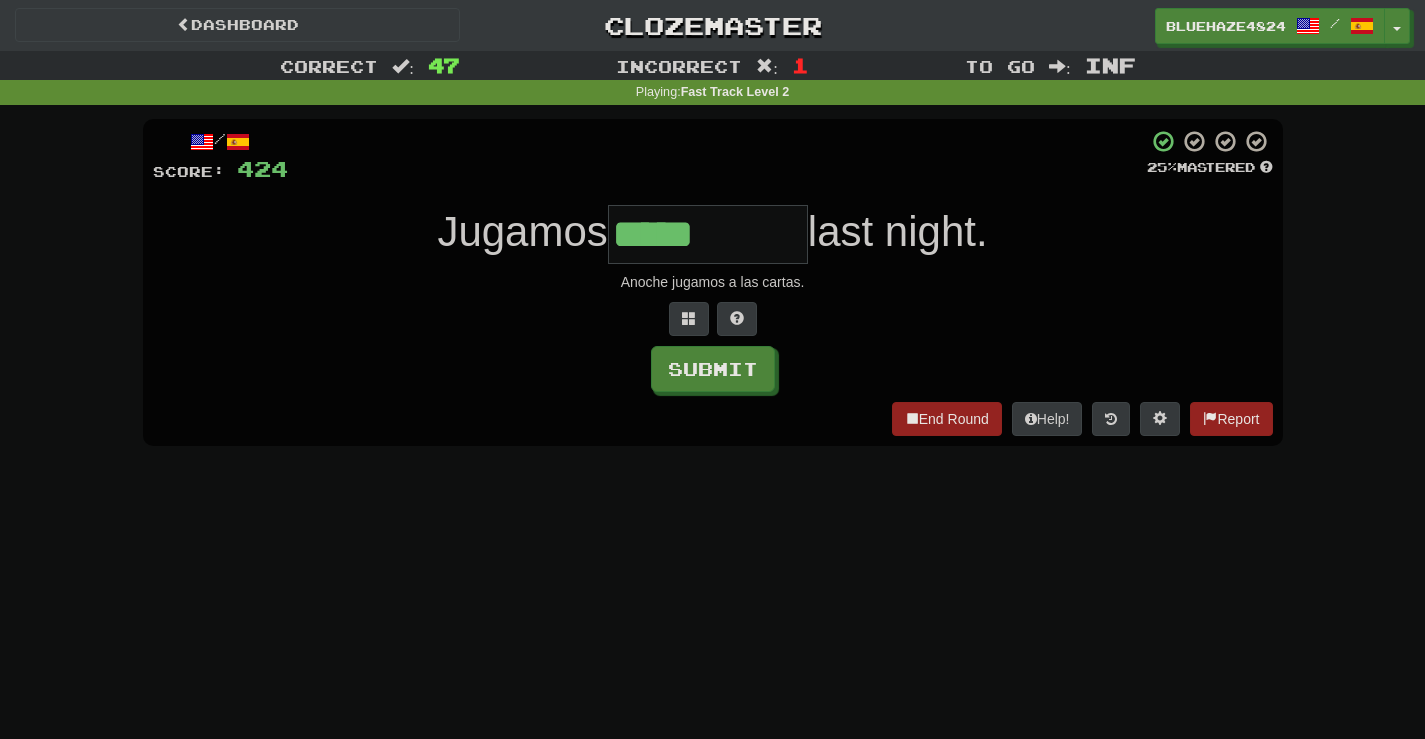 type on "*****" 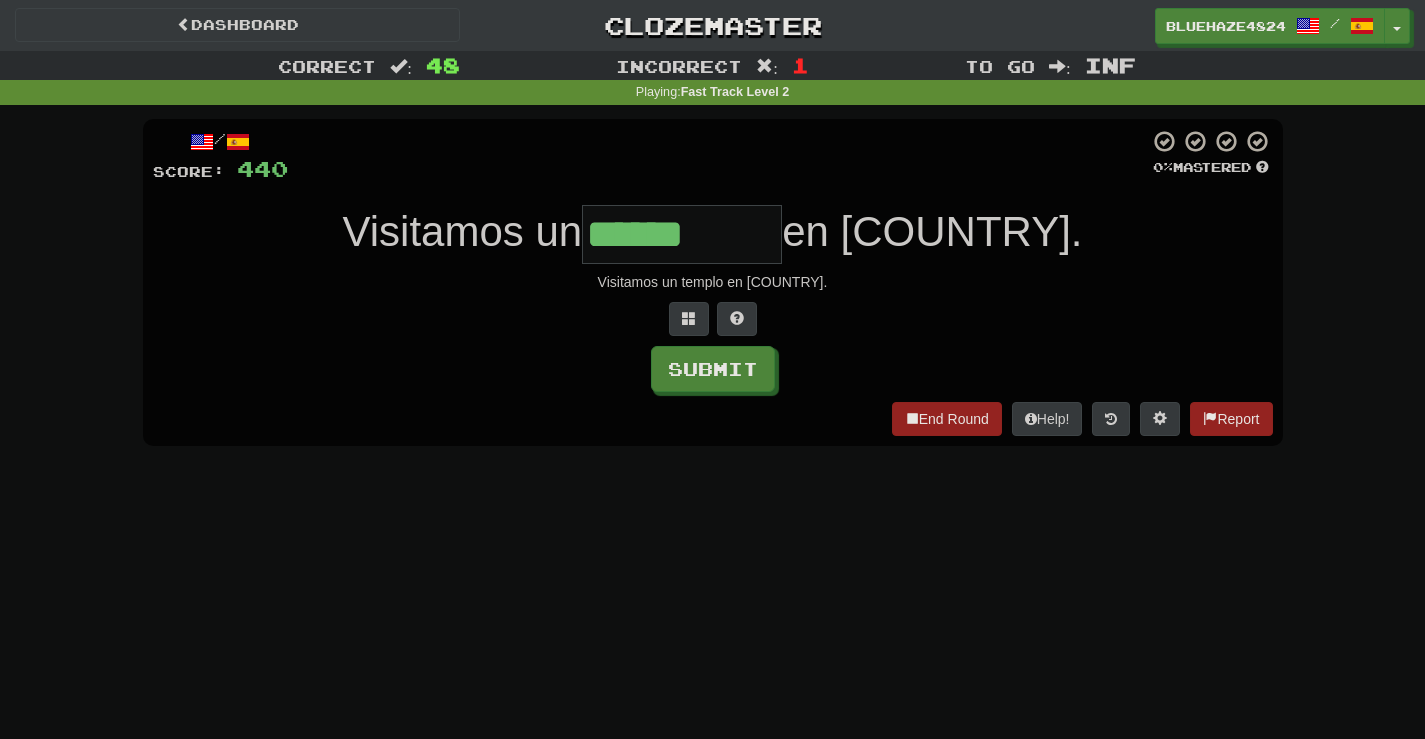 type on "******" 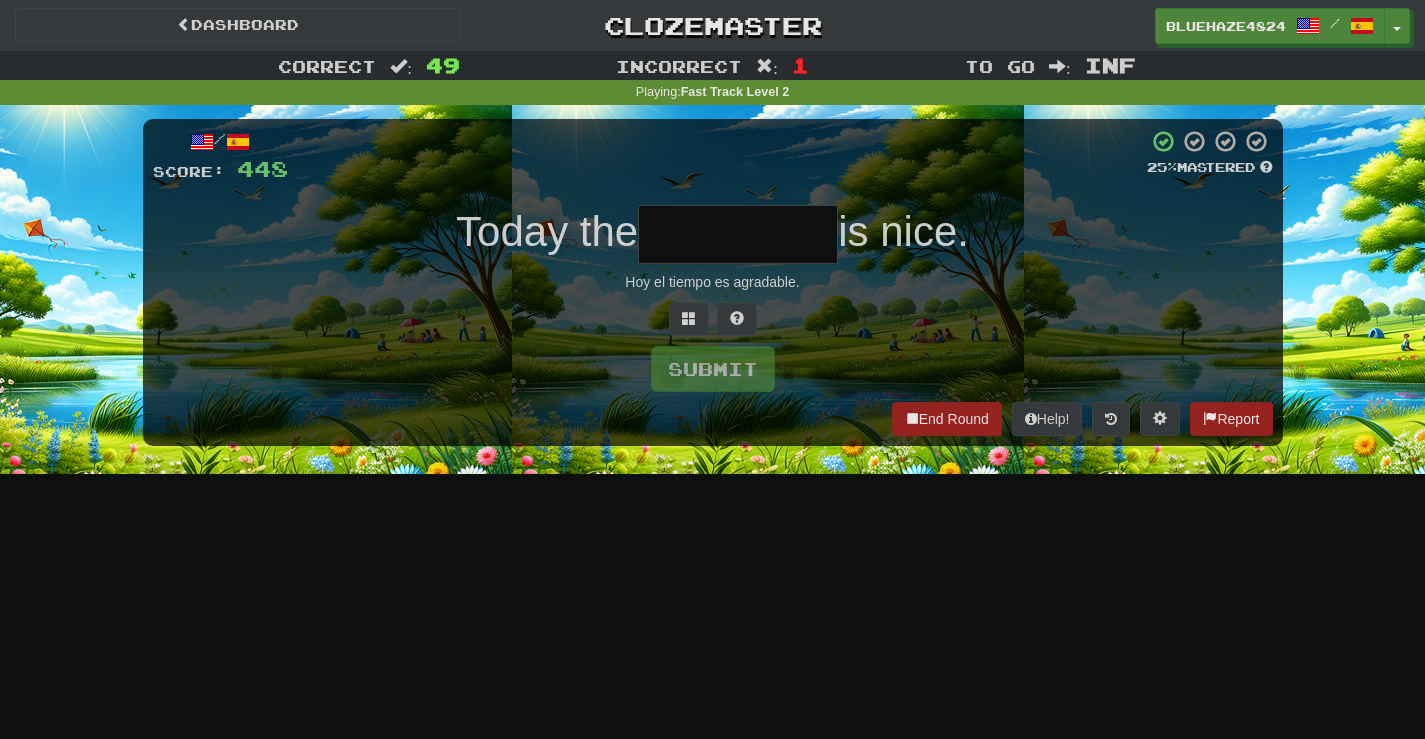 click at bounding box center (738, 234) 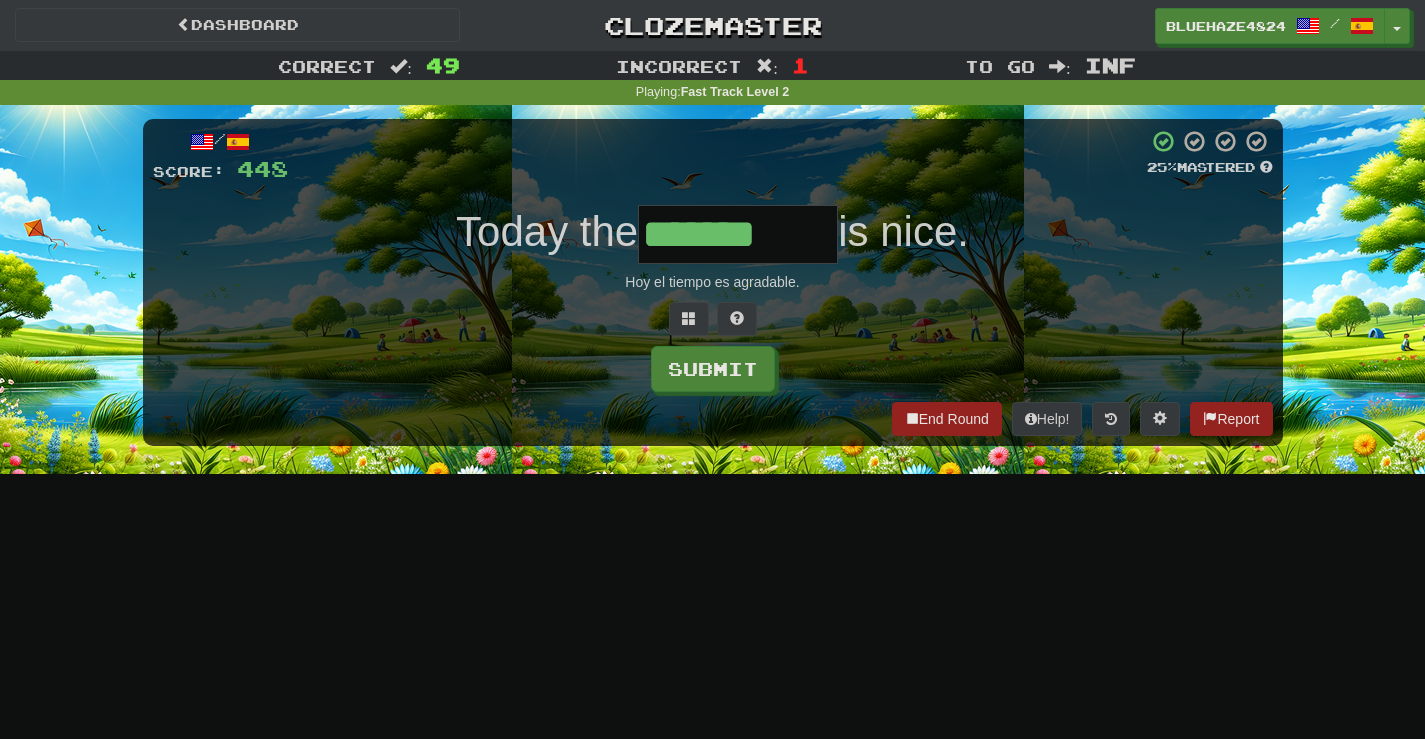 type on "*******" 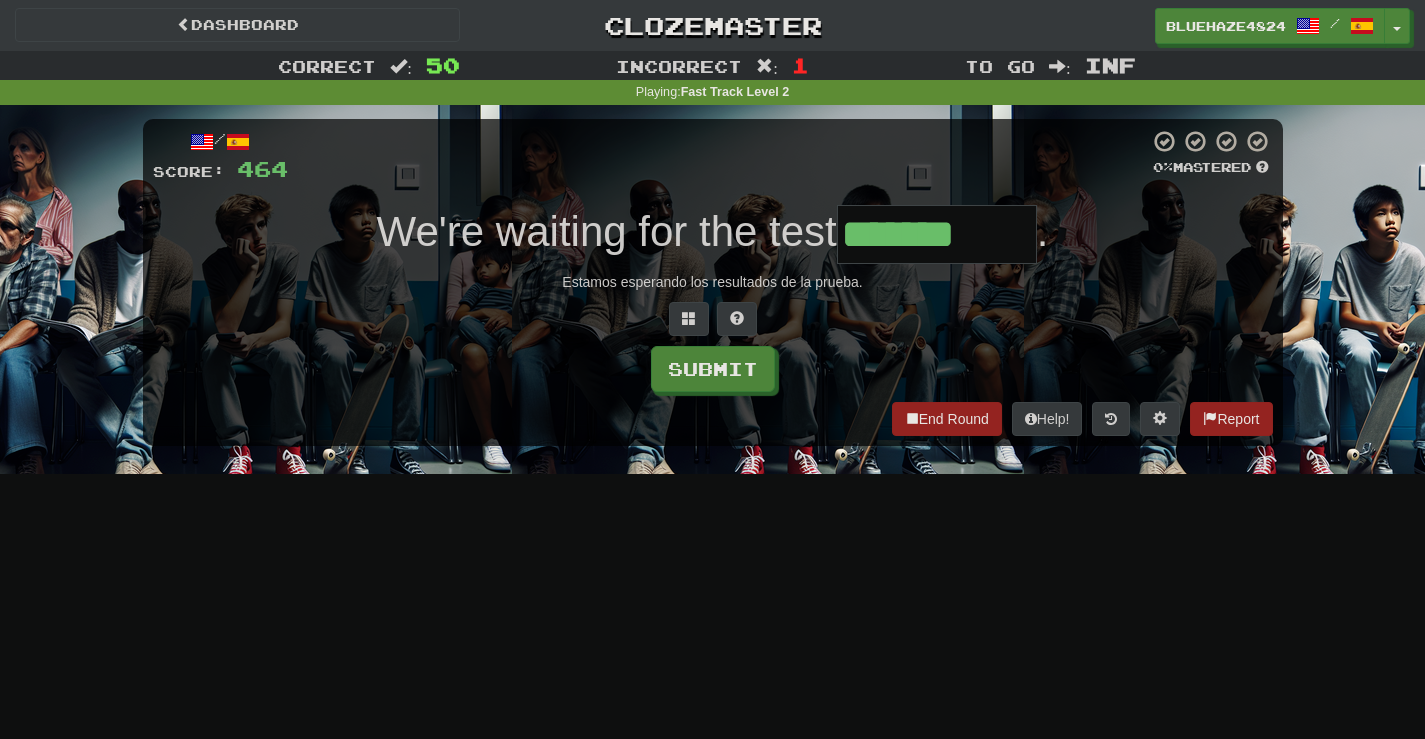 type on "*******" 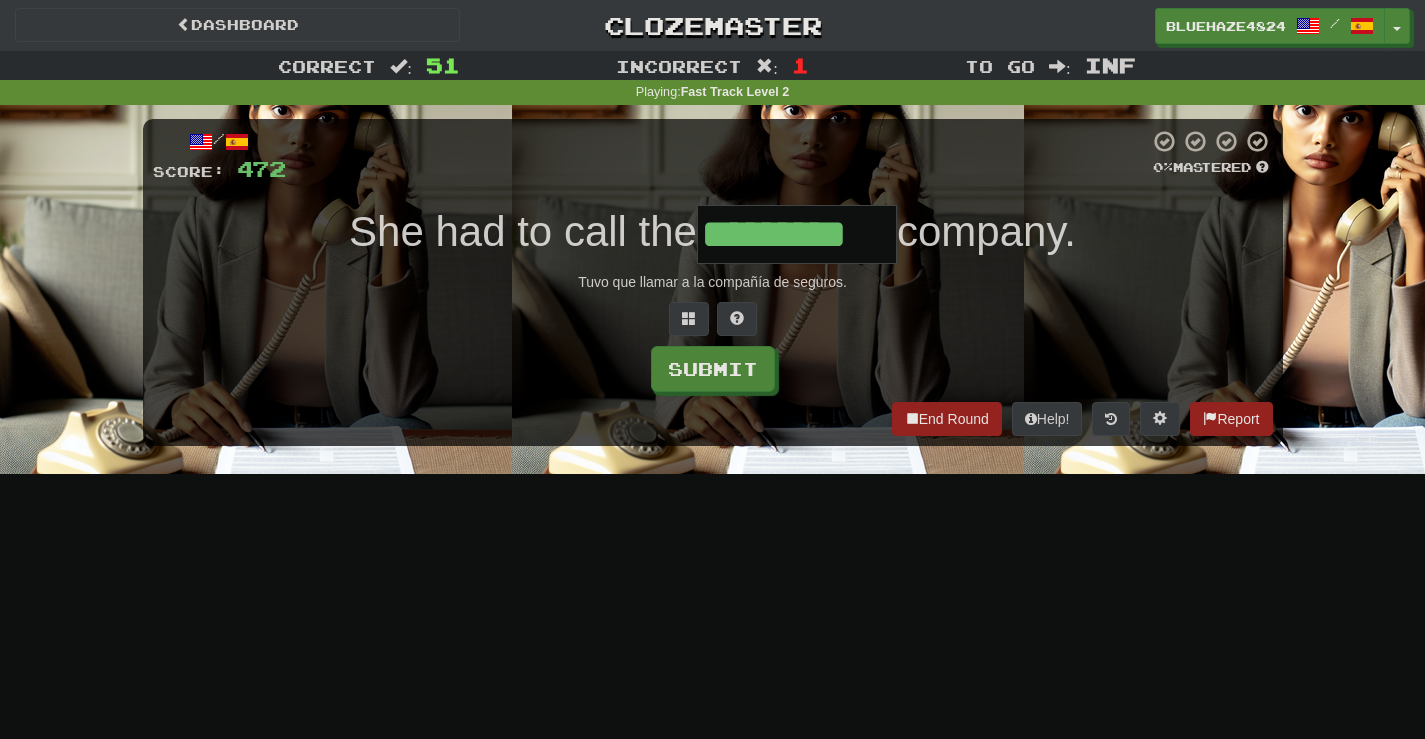 type on "*********" 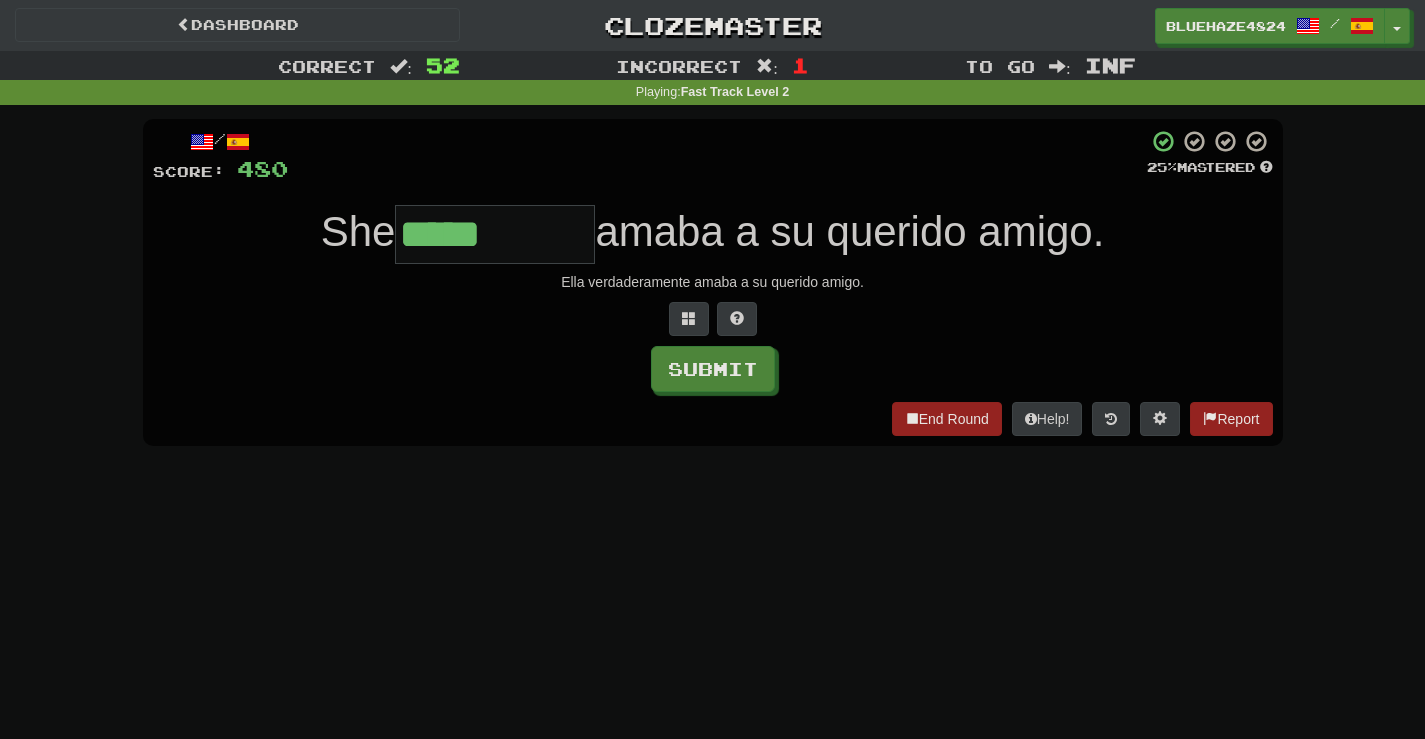 type on "*****" 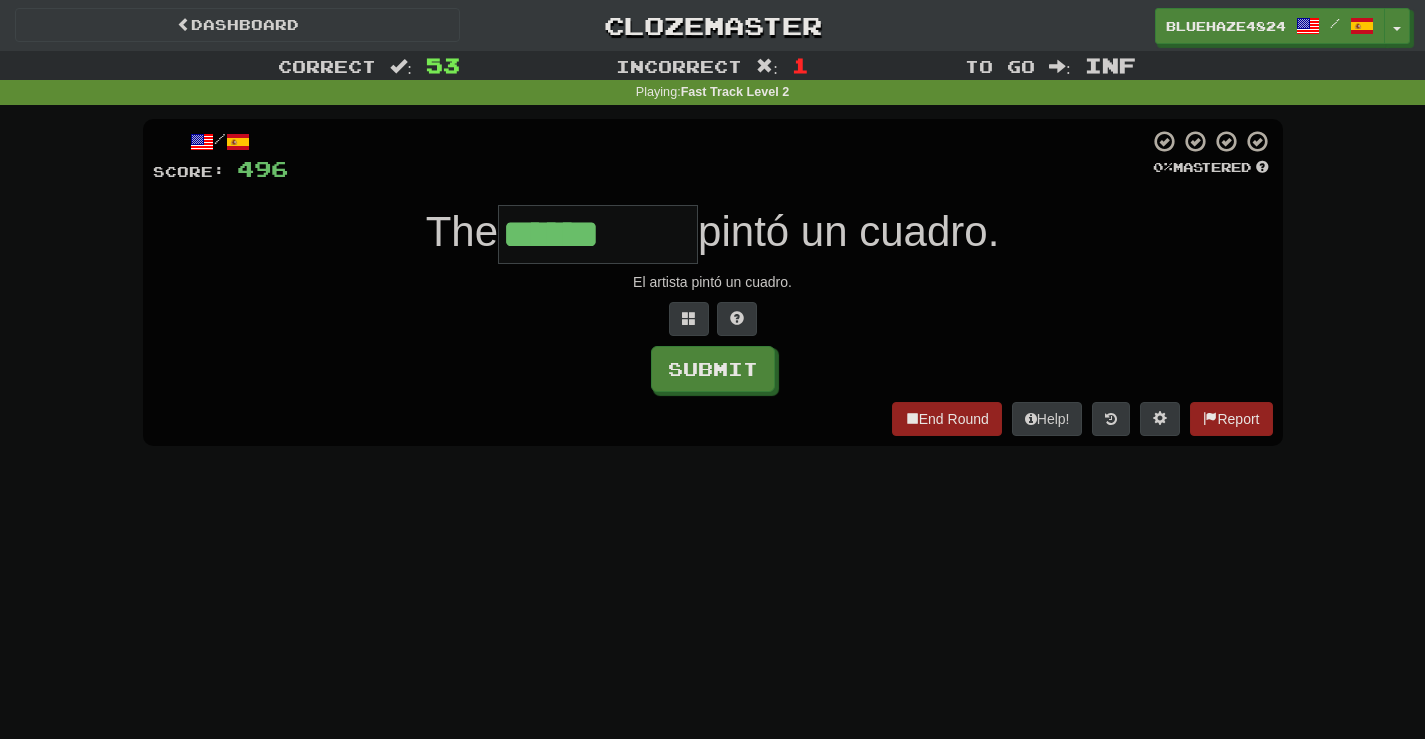 type on "******" 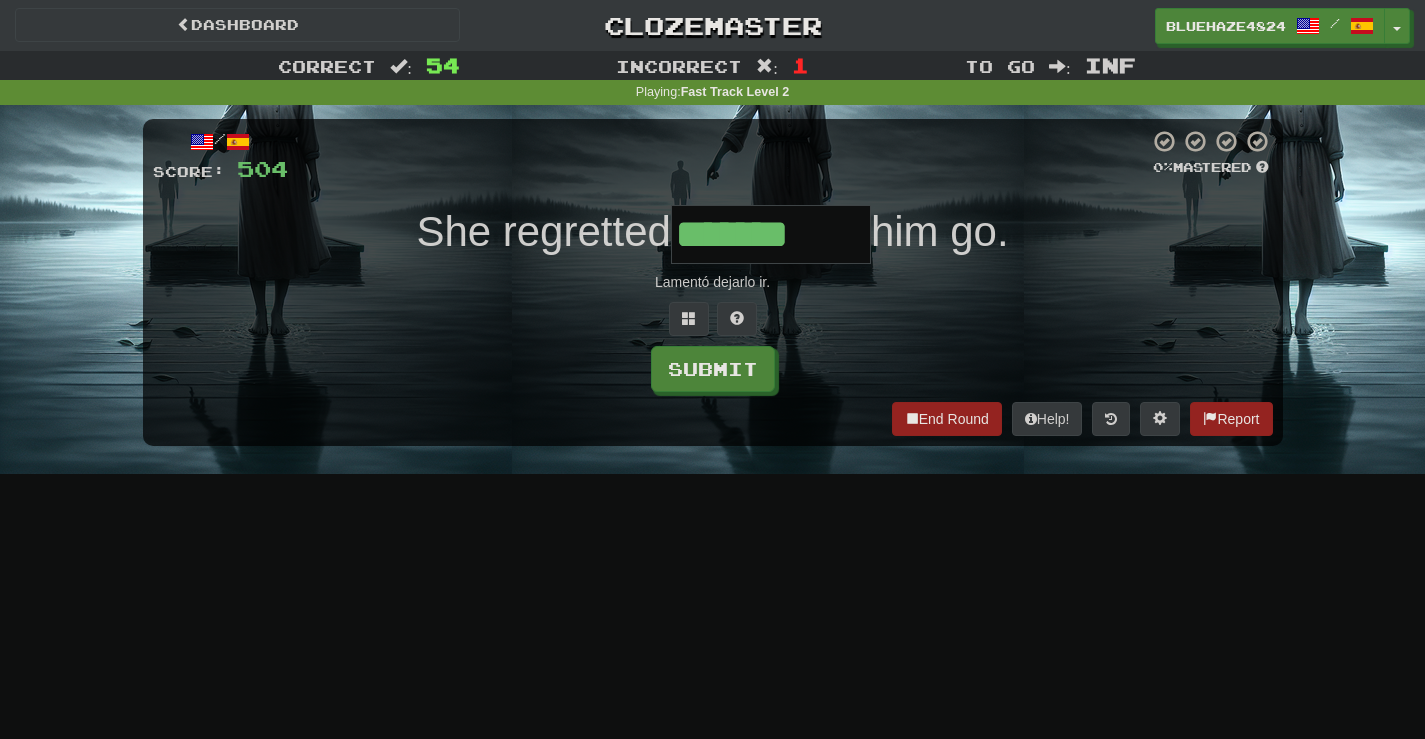 type on "*******" 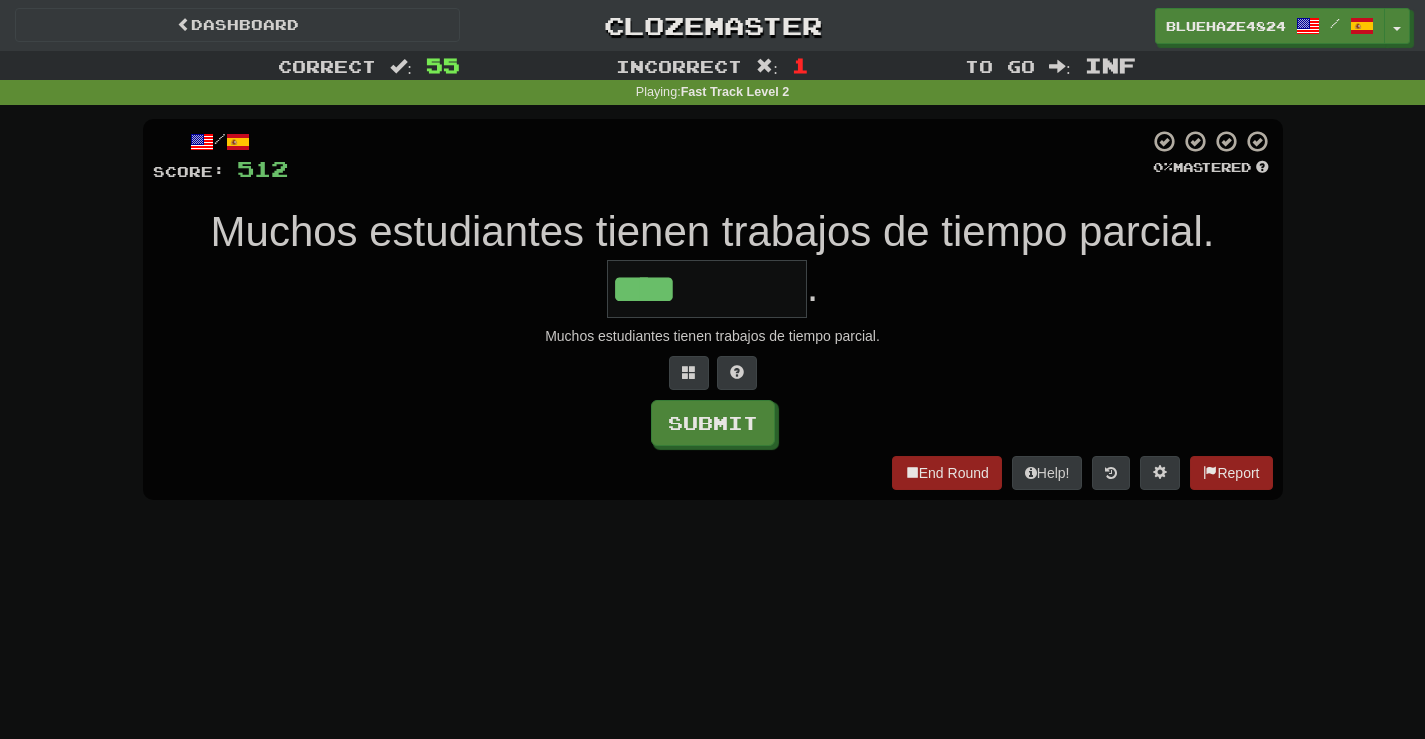 type on "****" 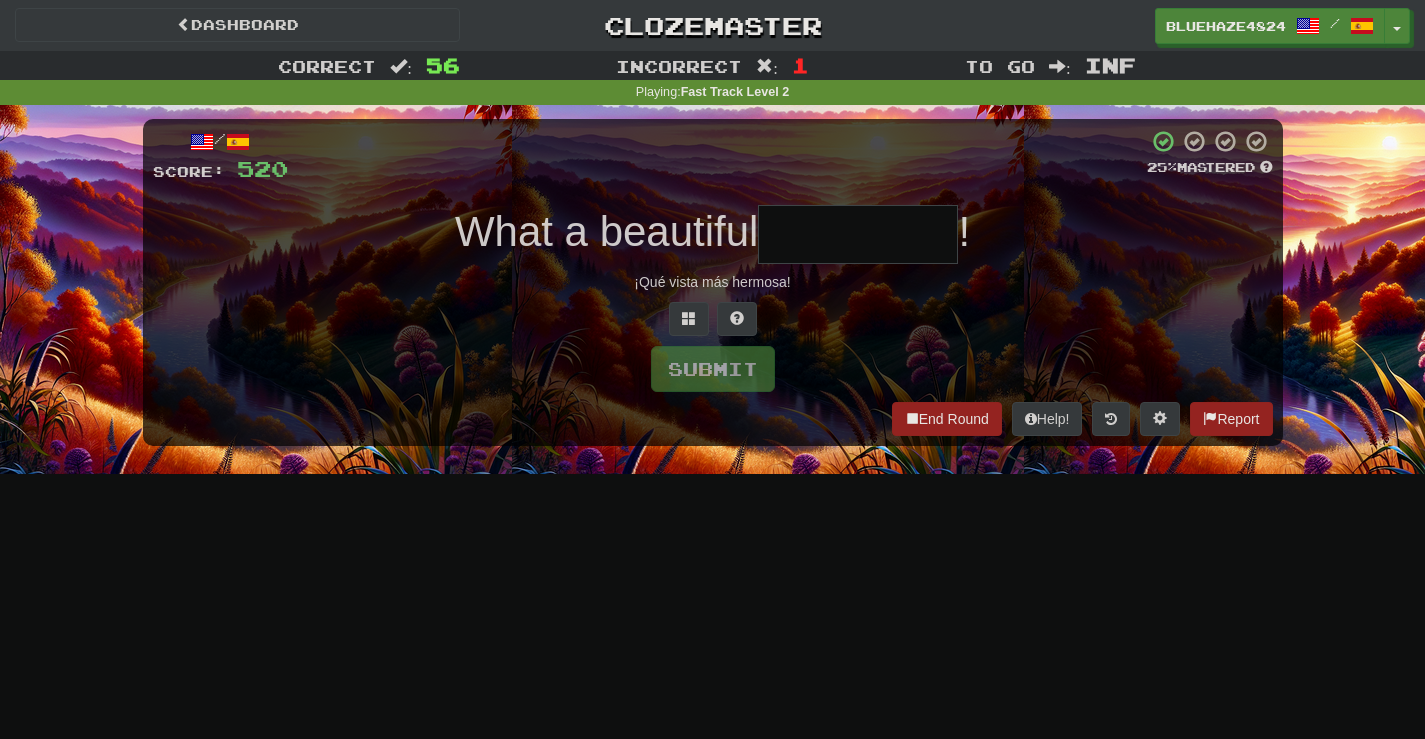 type on "*" 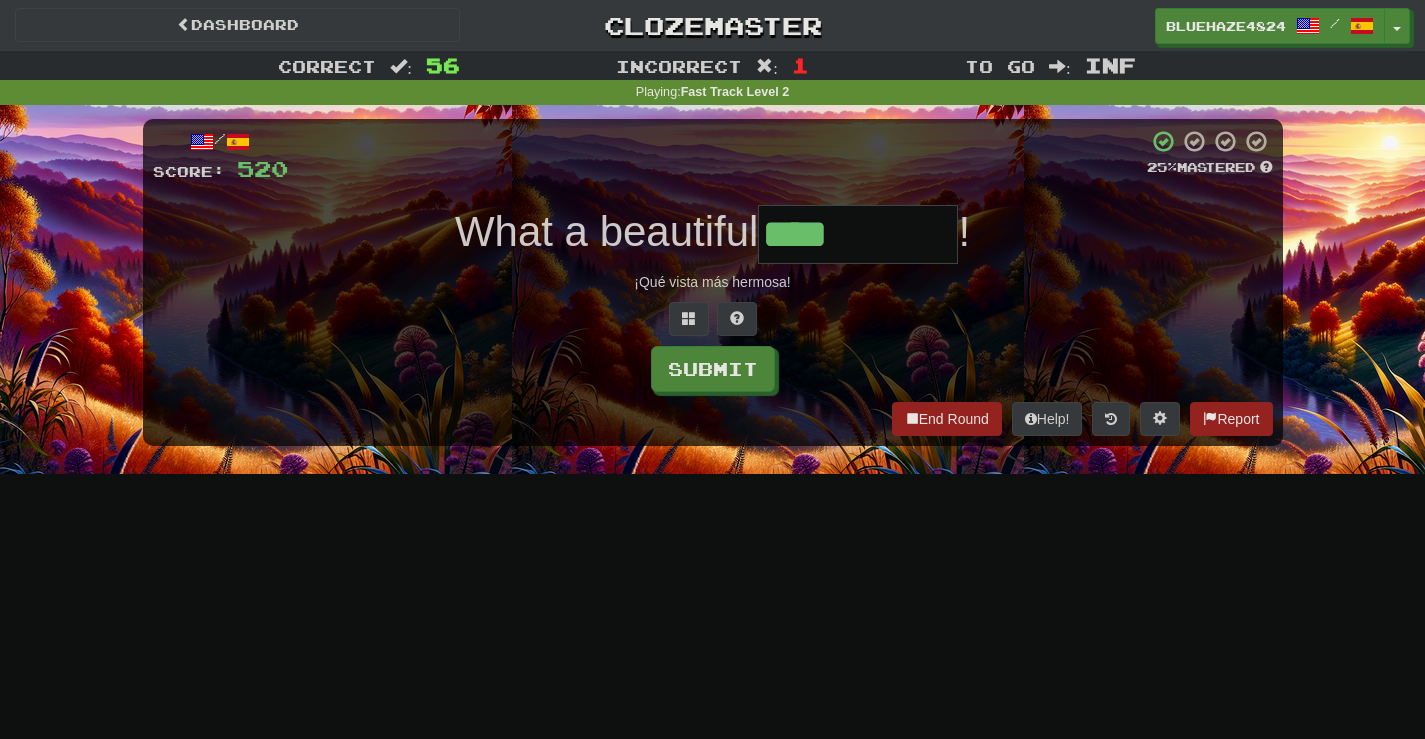 type on "****" 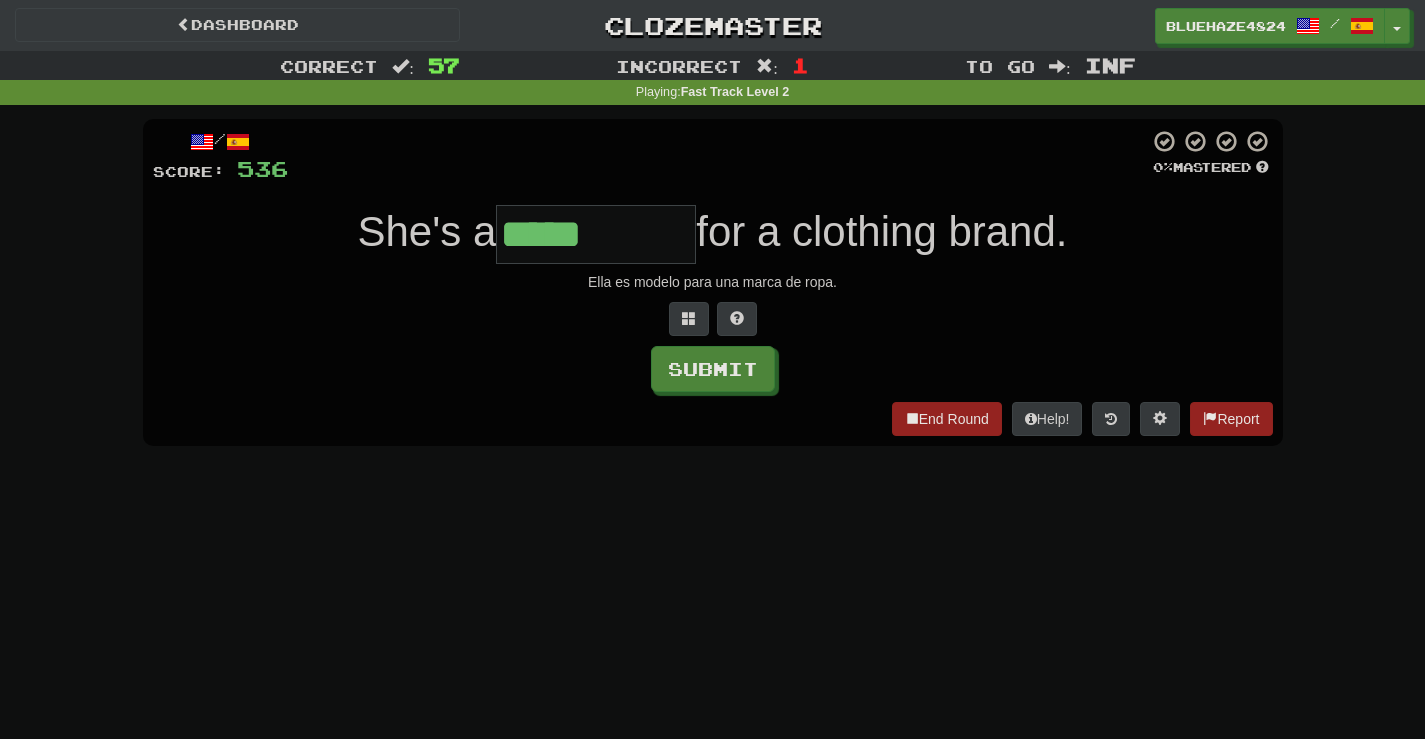 type on "*****" 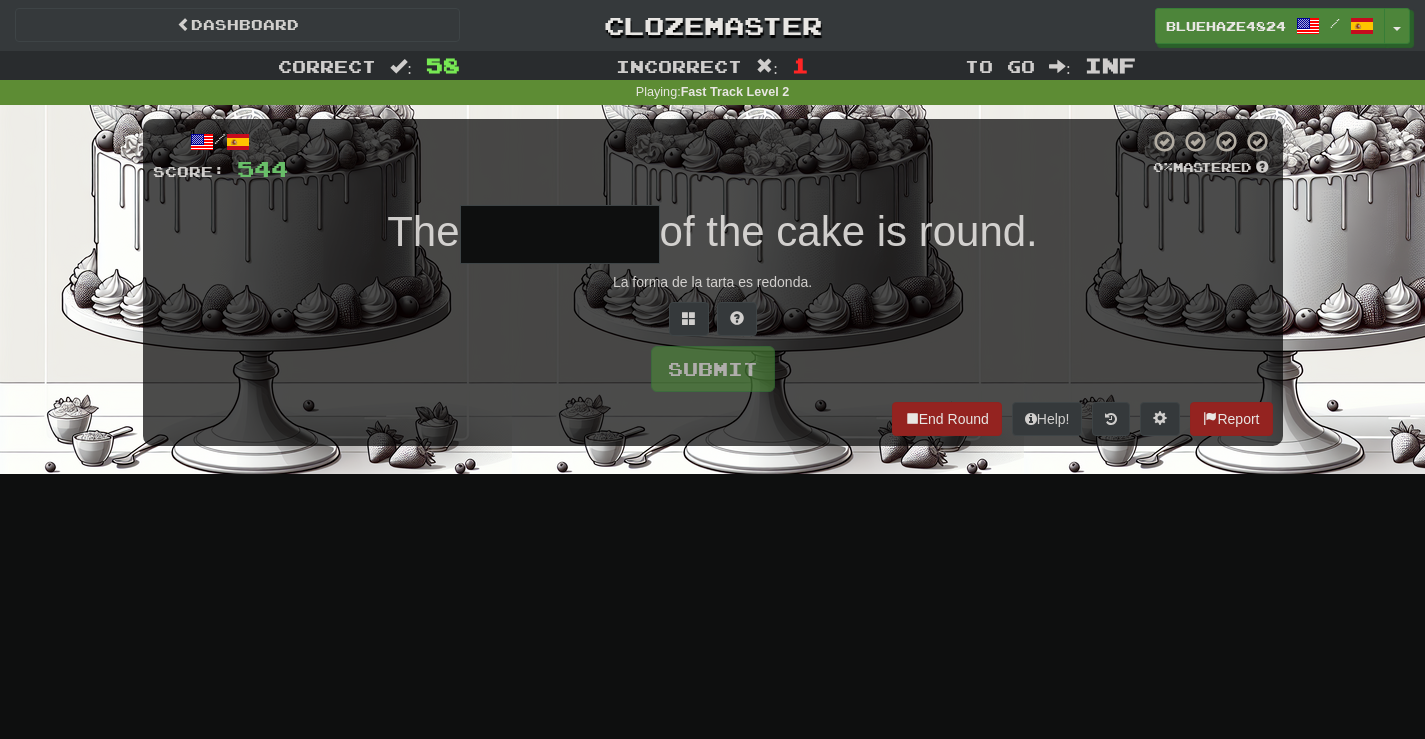 click at bounding box center (560, 234) 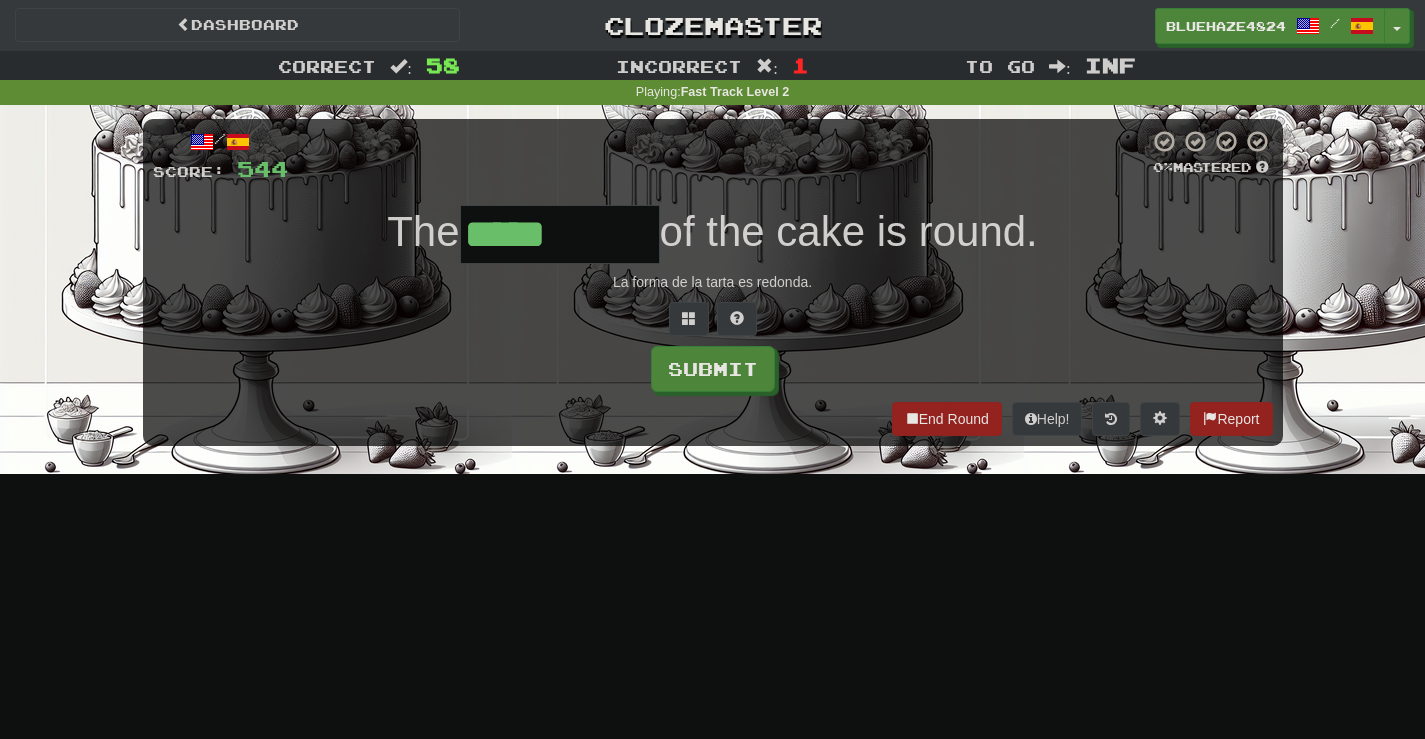 type on "*****" 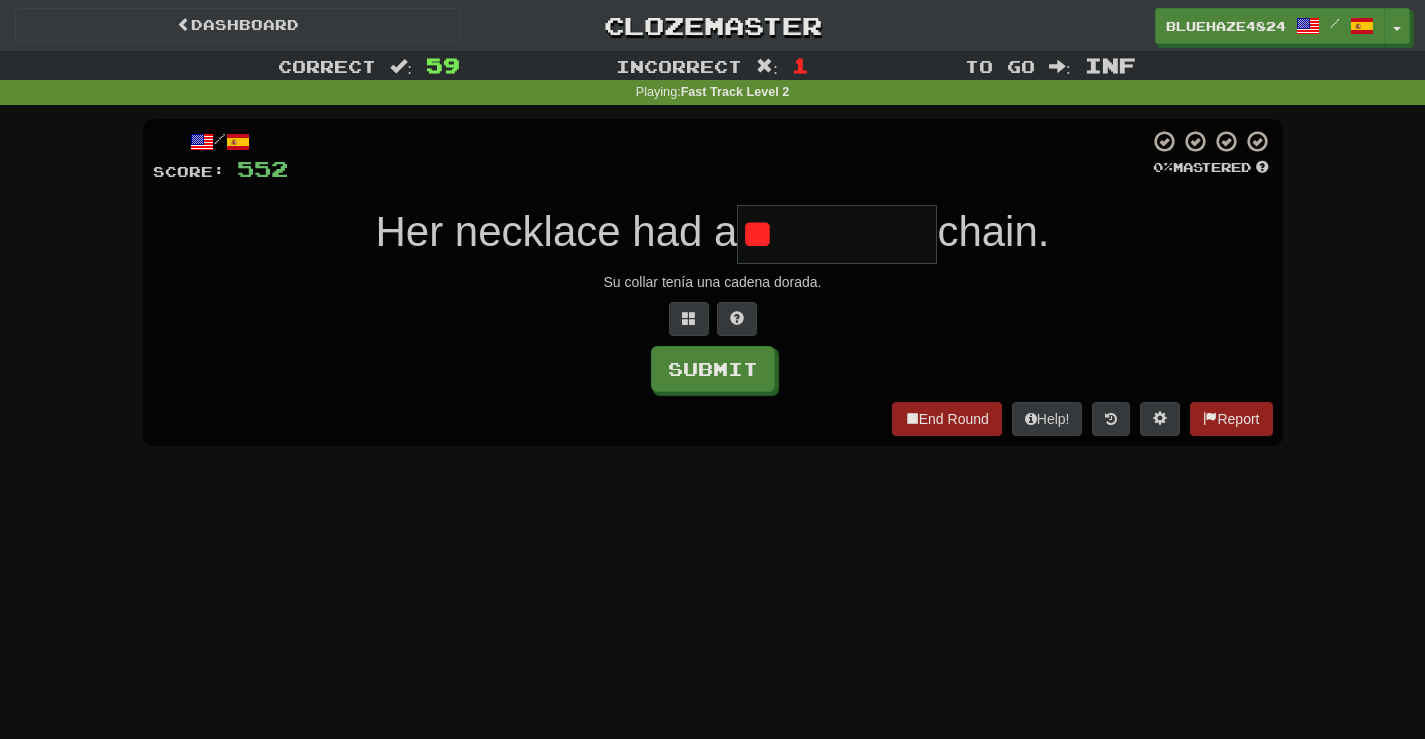 type on "*" 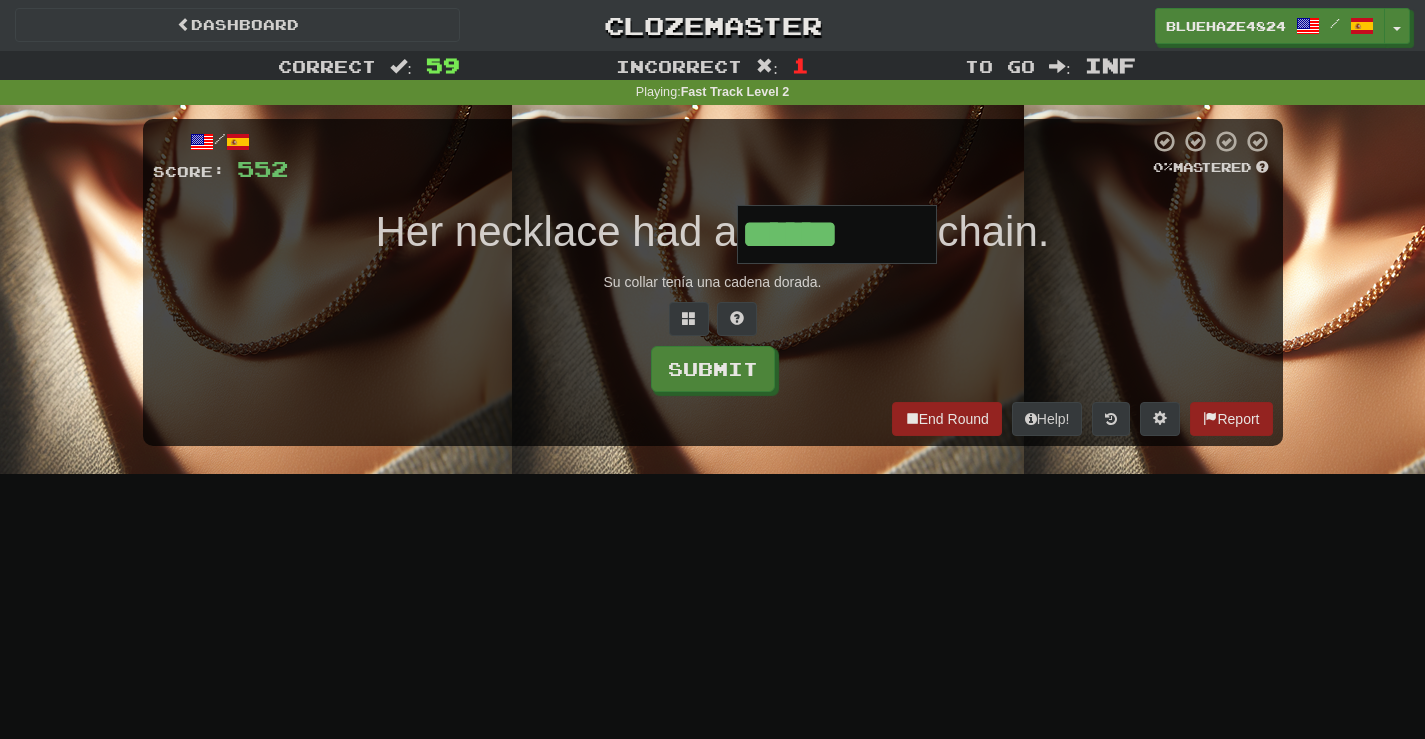type on "******" 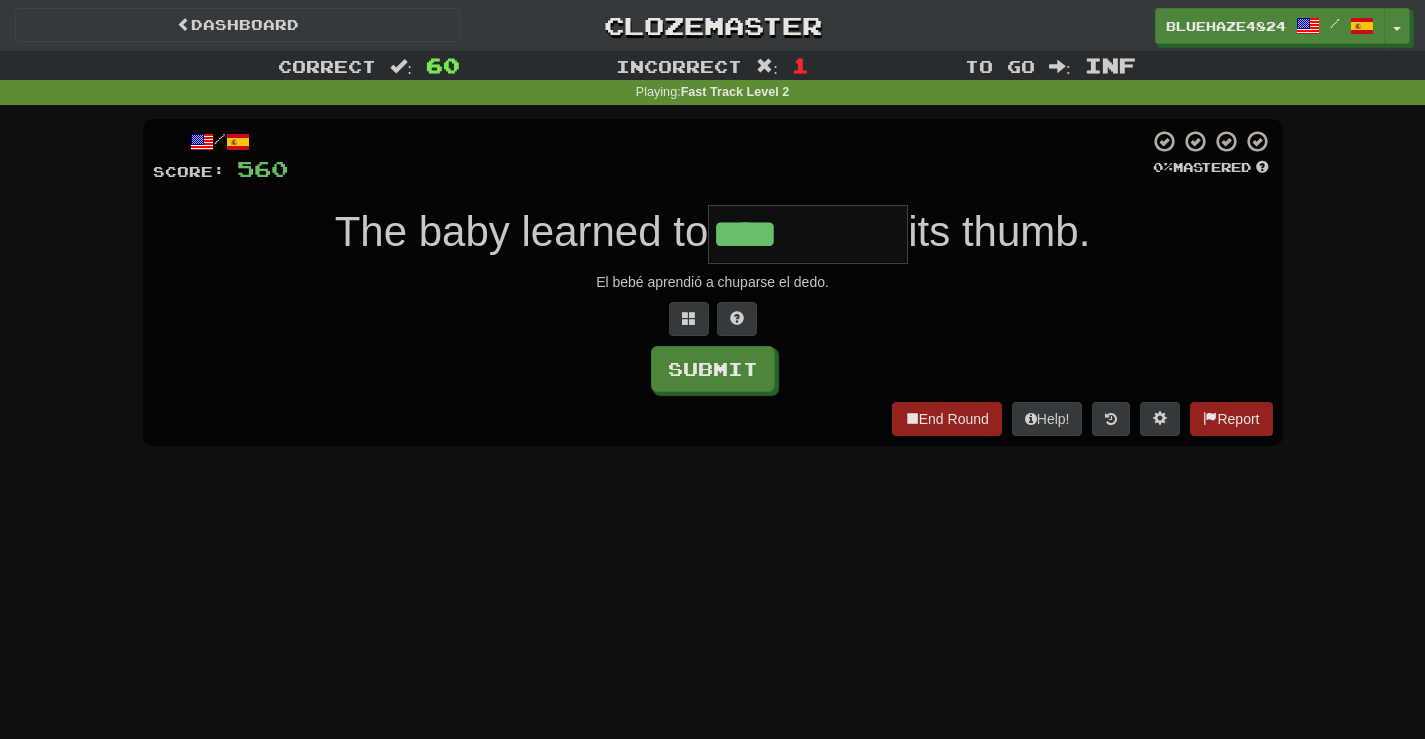 type on "****" 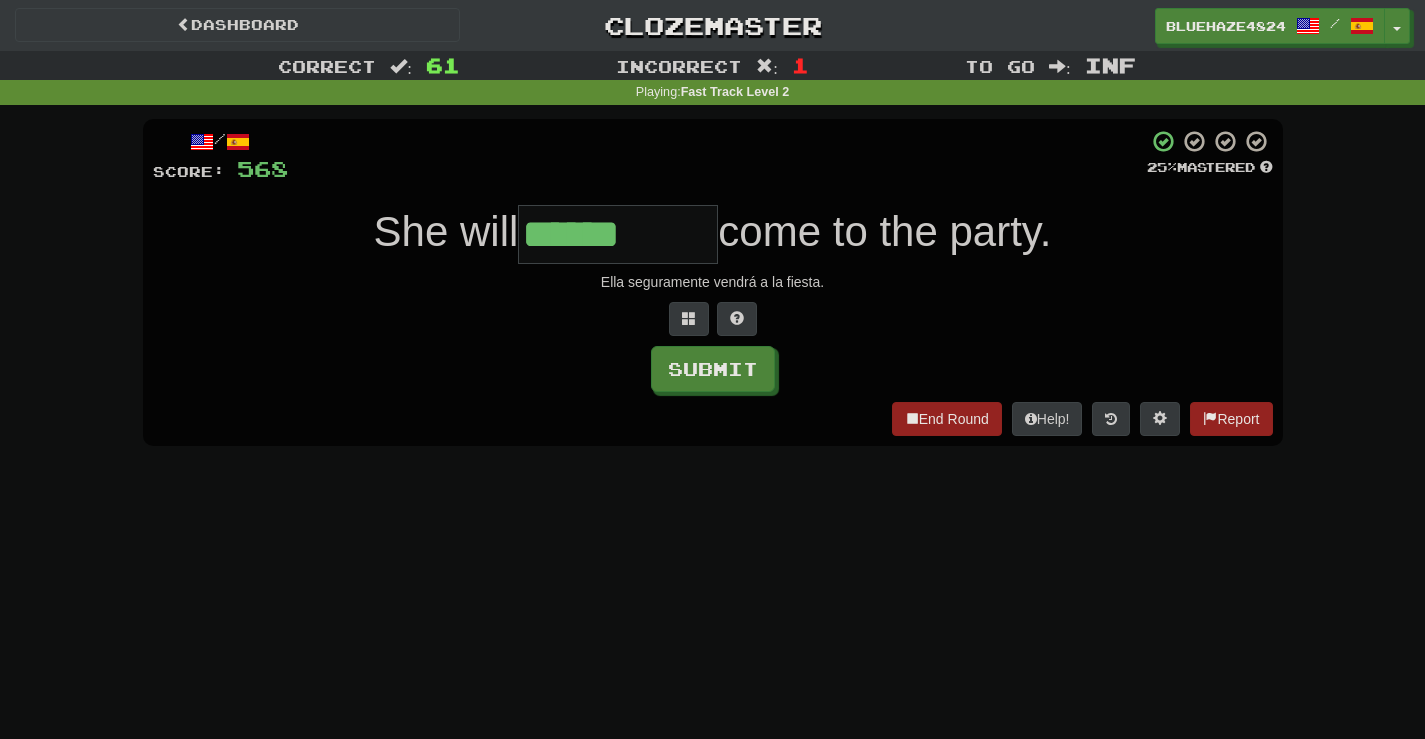 type on "******" 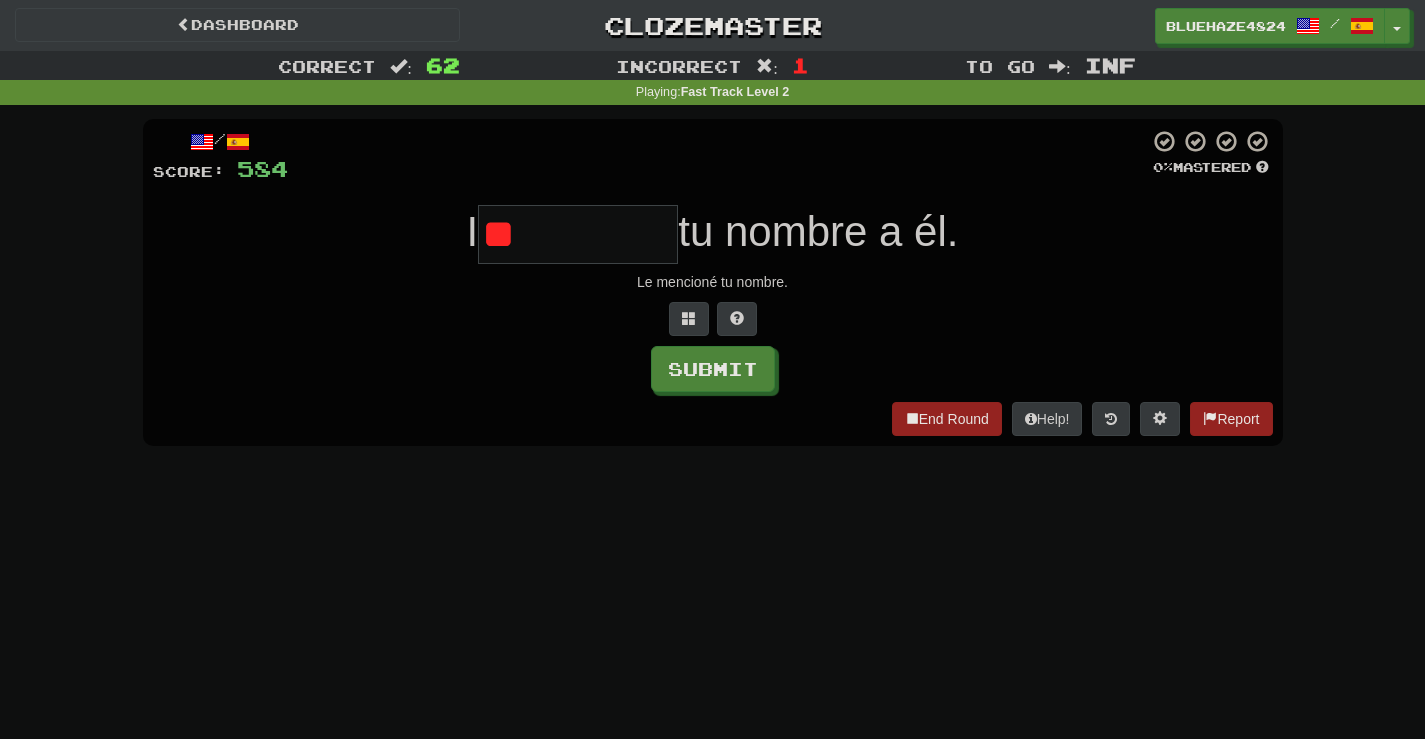 type on "*" 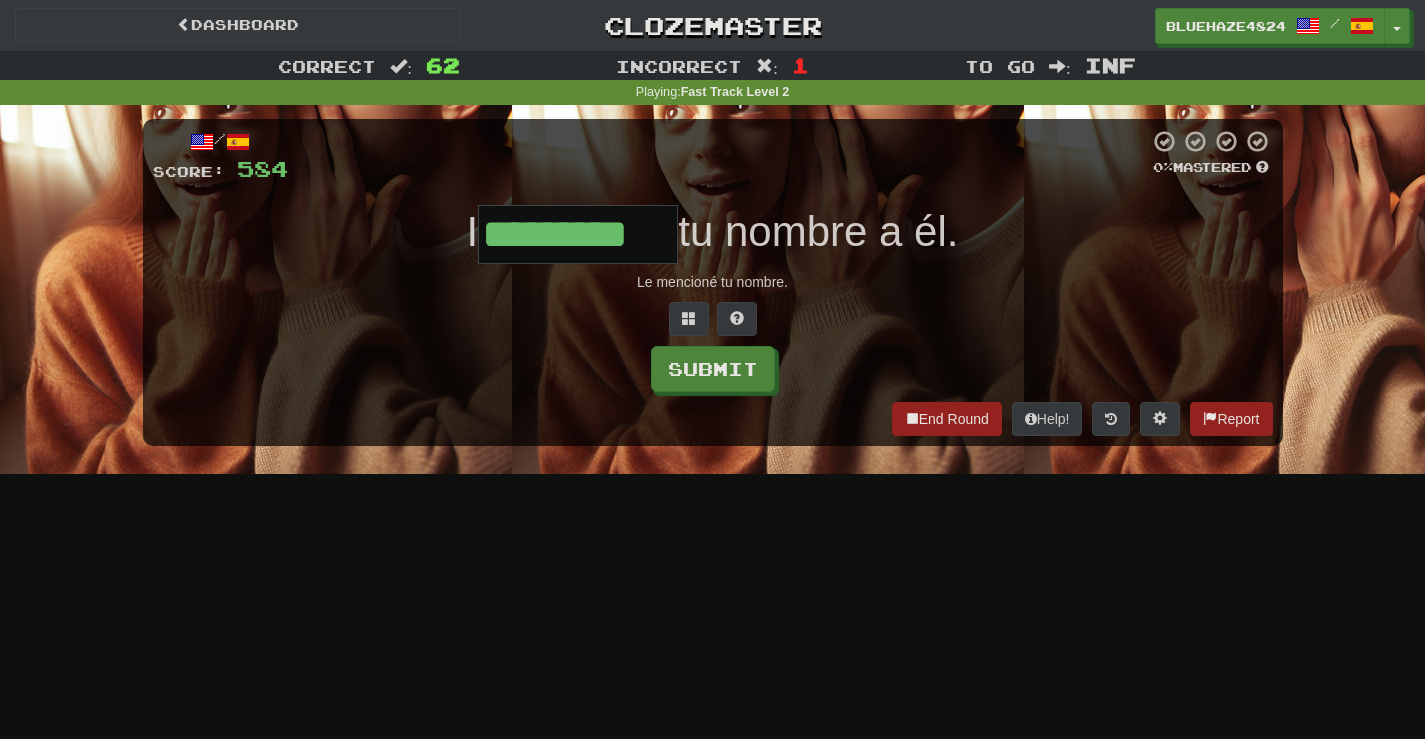scroll, scrollTop: 0, scrollLeft: 4, axis: horizontal 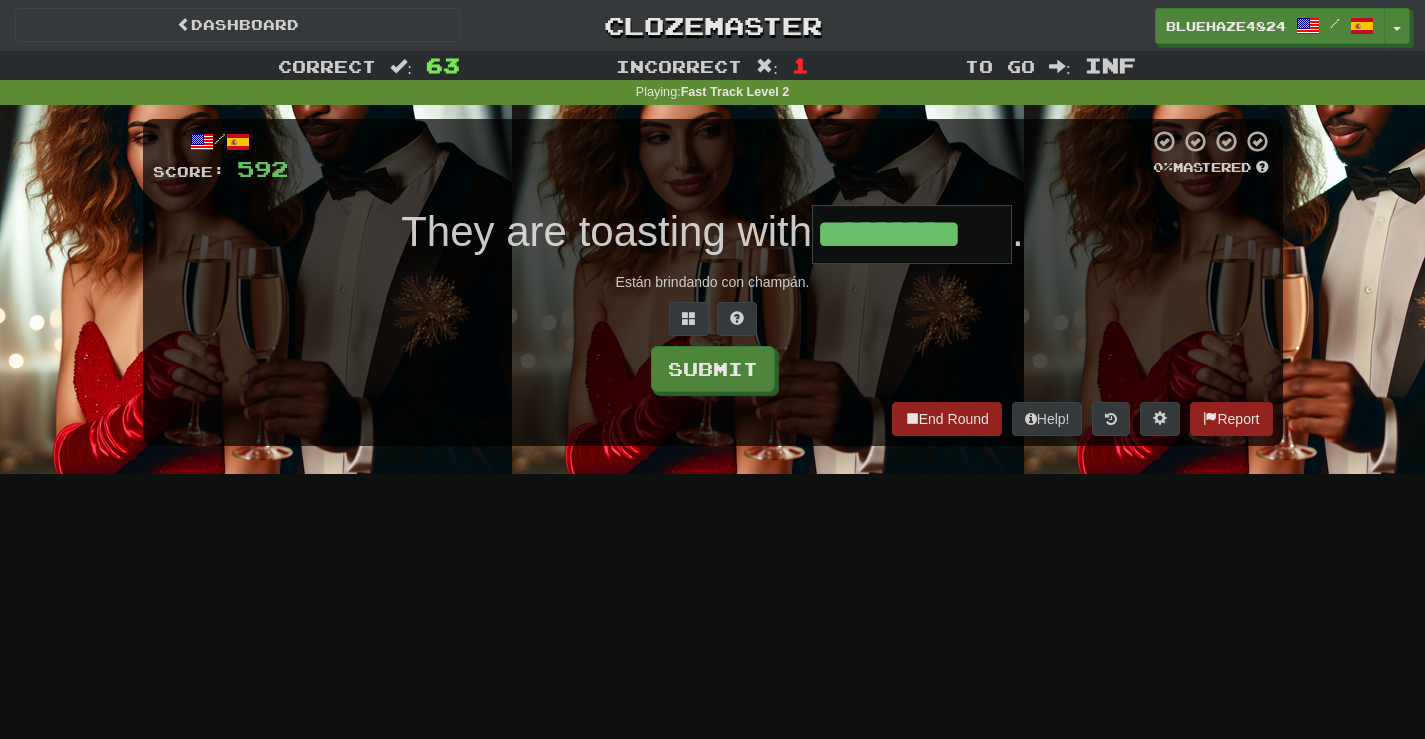 type on "*********" 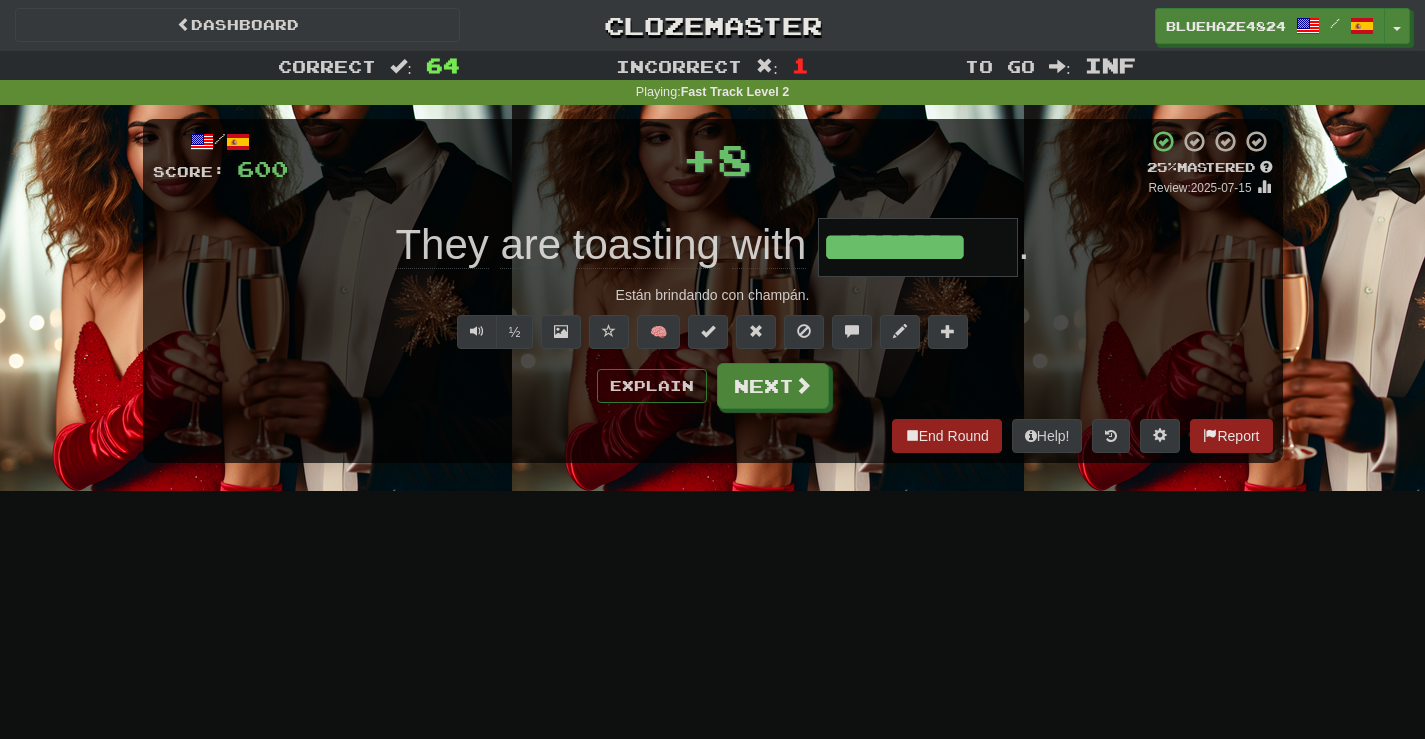 scroll, scrollTop: 0, scrollLeft: 0, axis: both 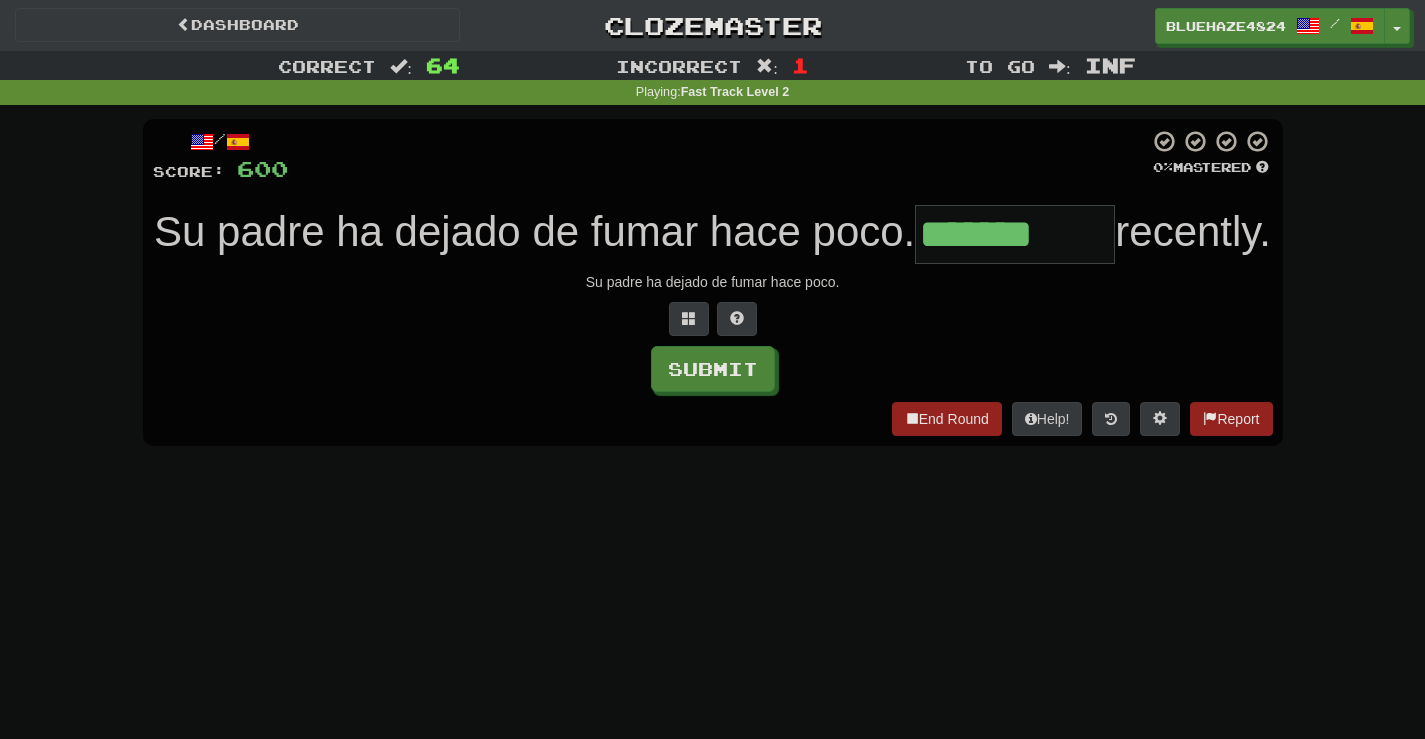 type on "*******" 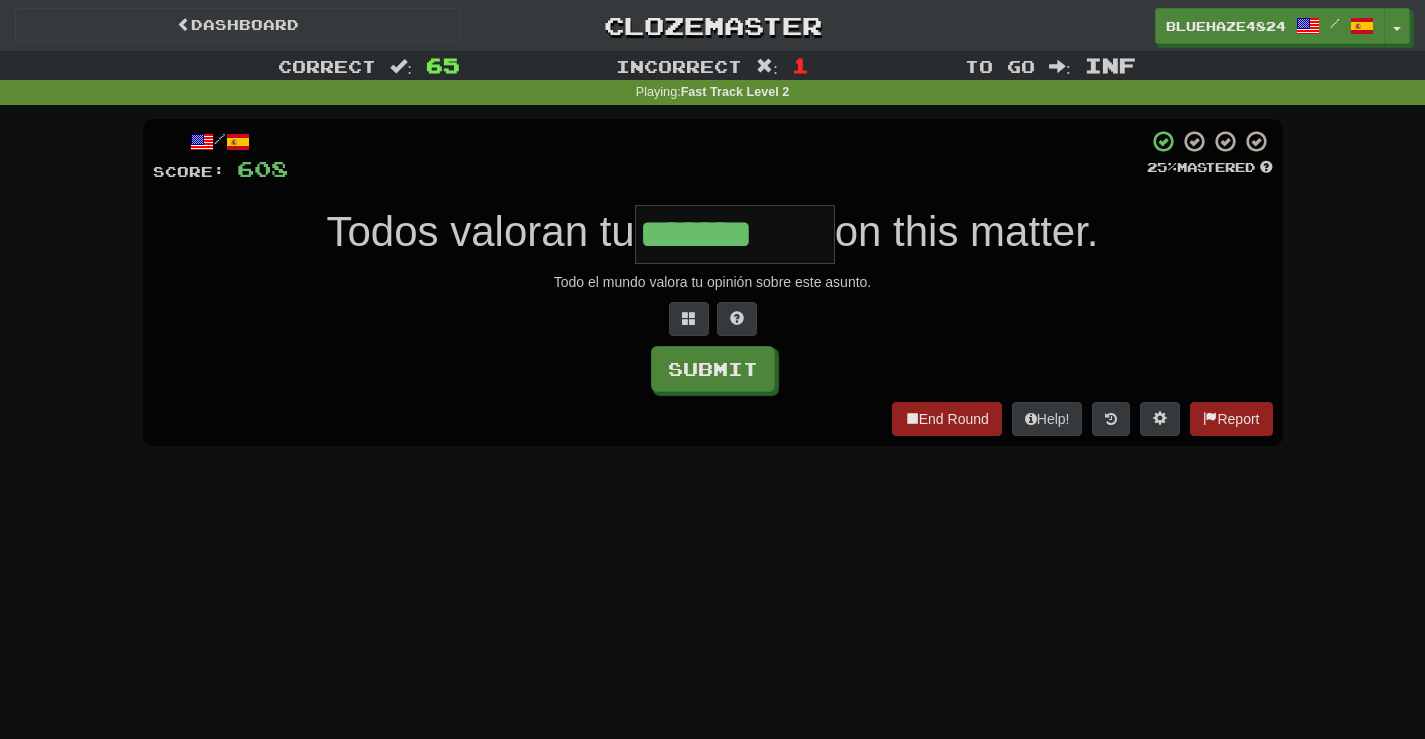 type on "*******" 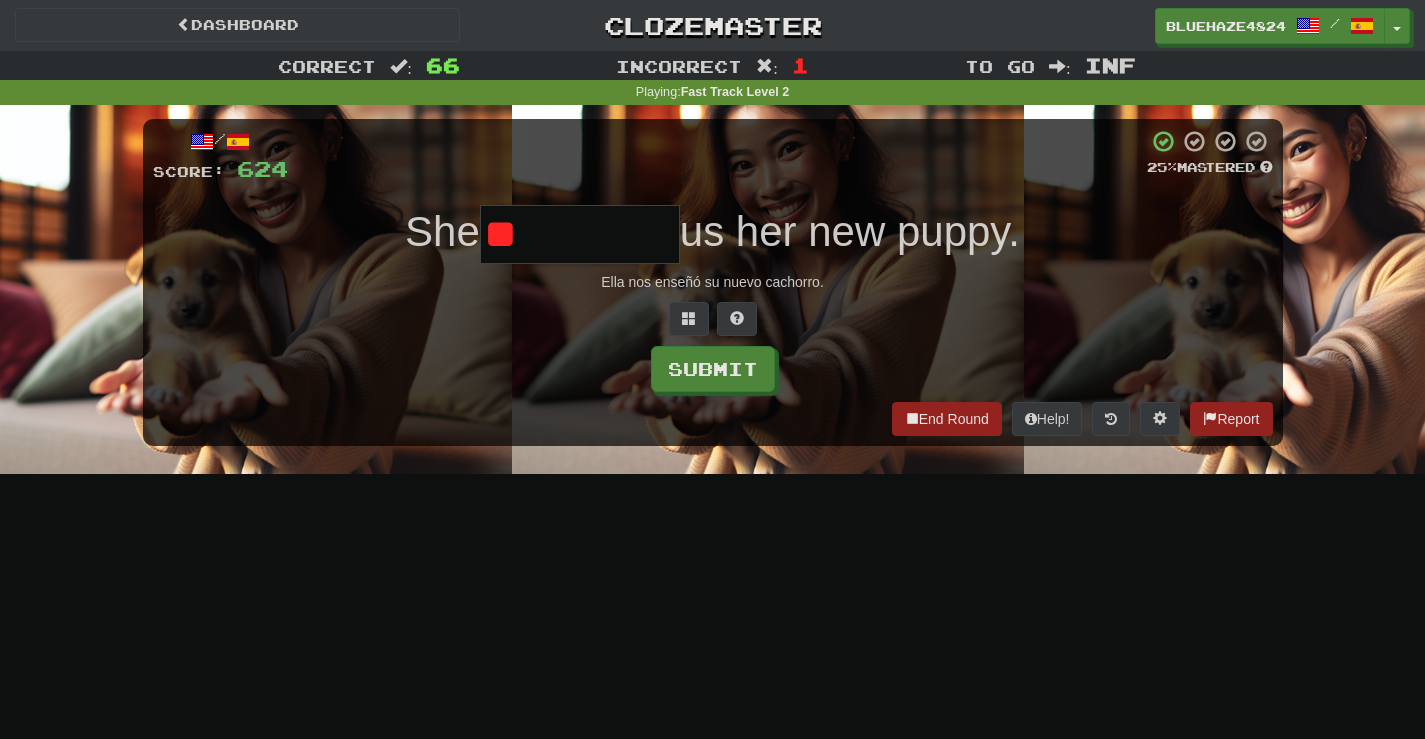 type on "*" 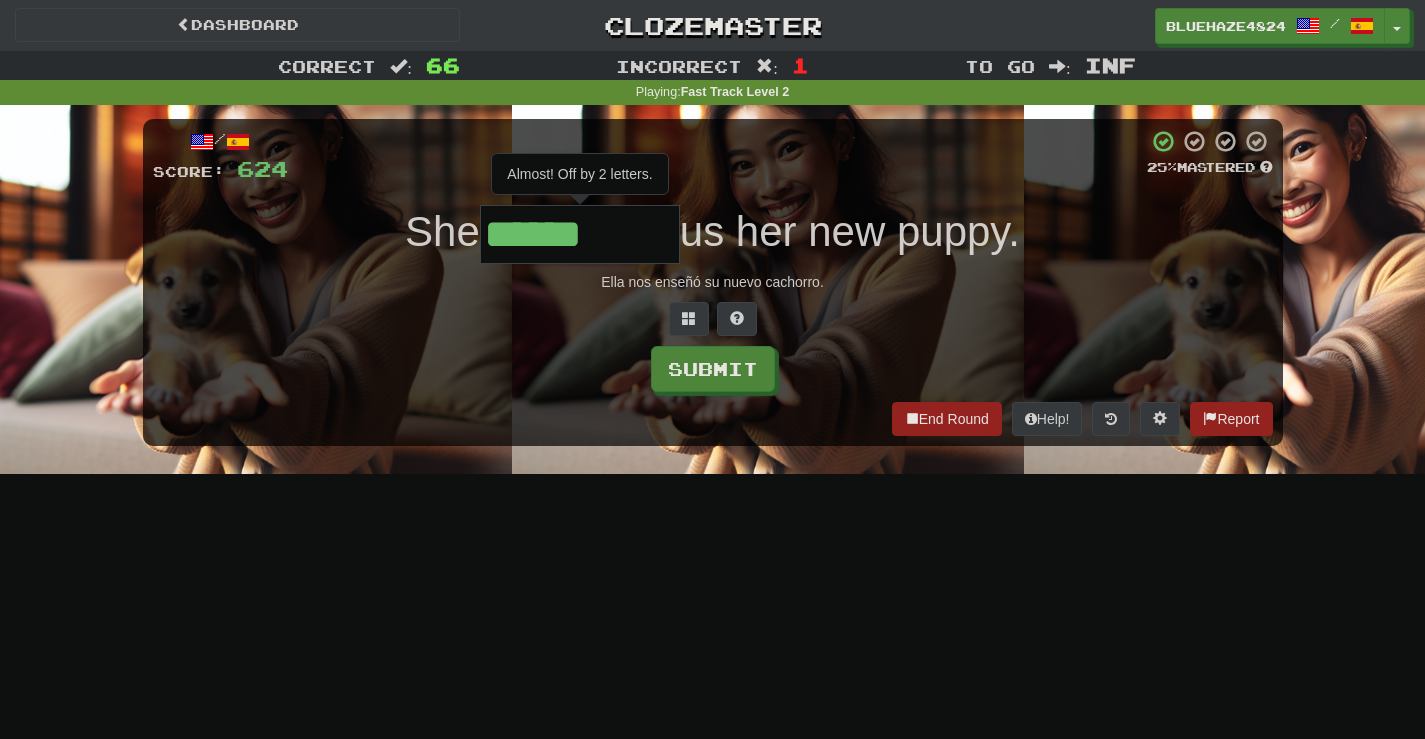 type on "******" 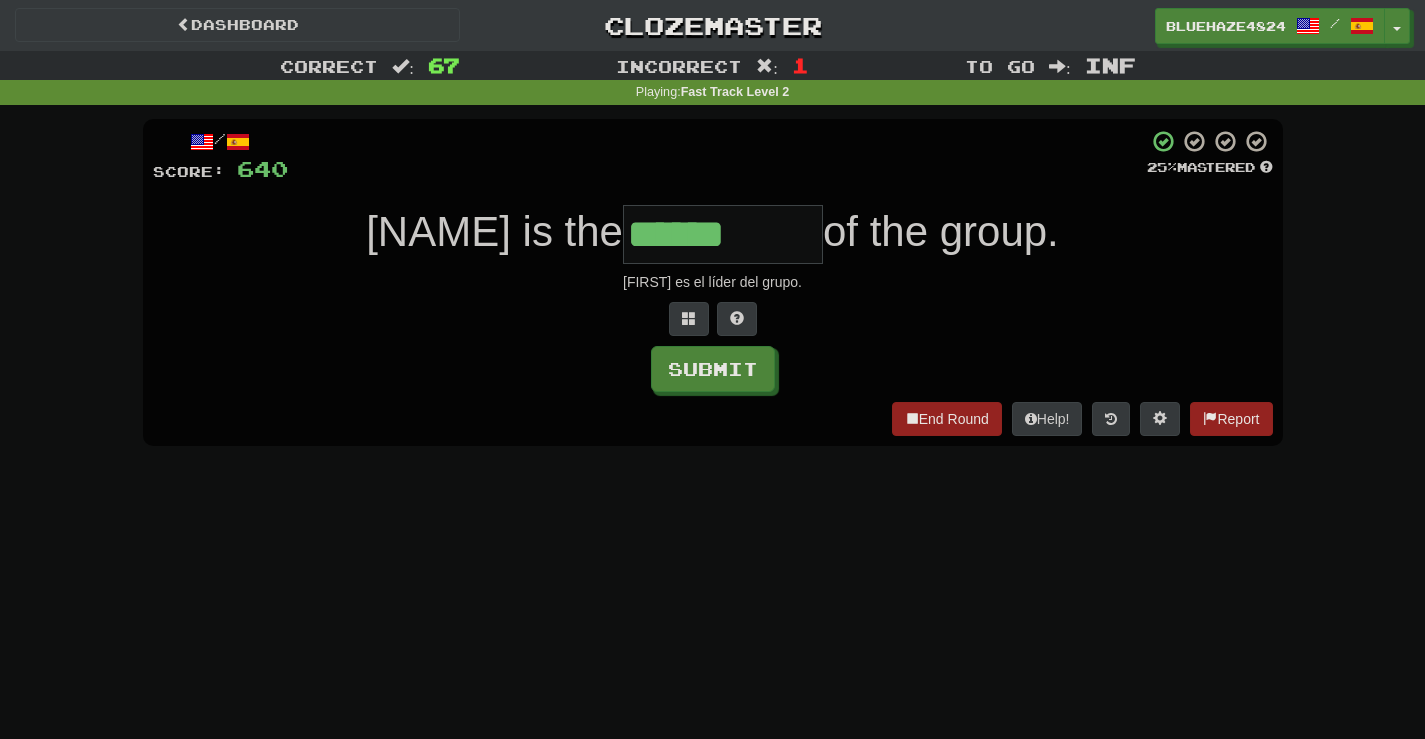 type on "******" 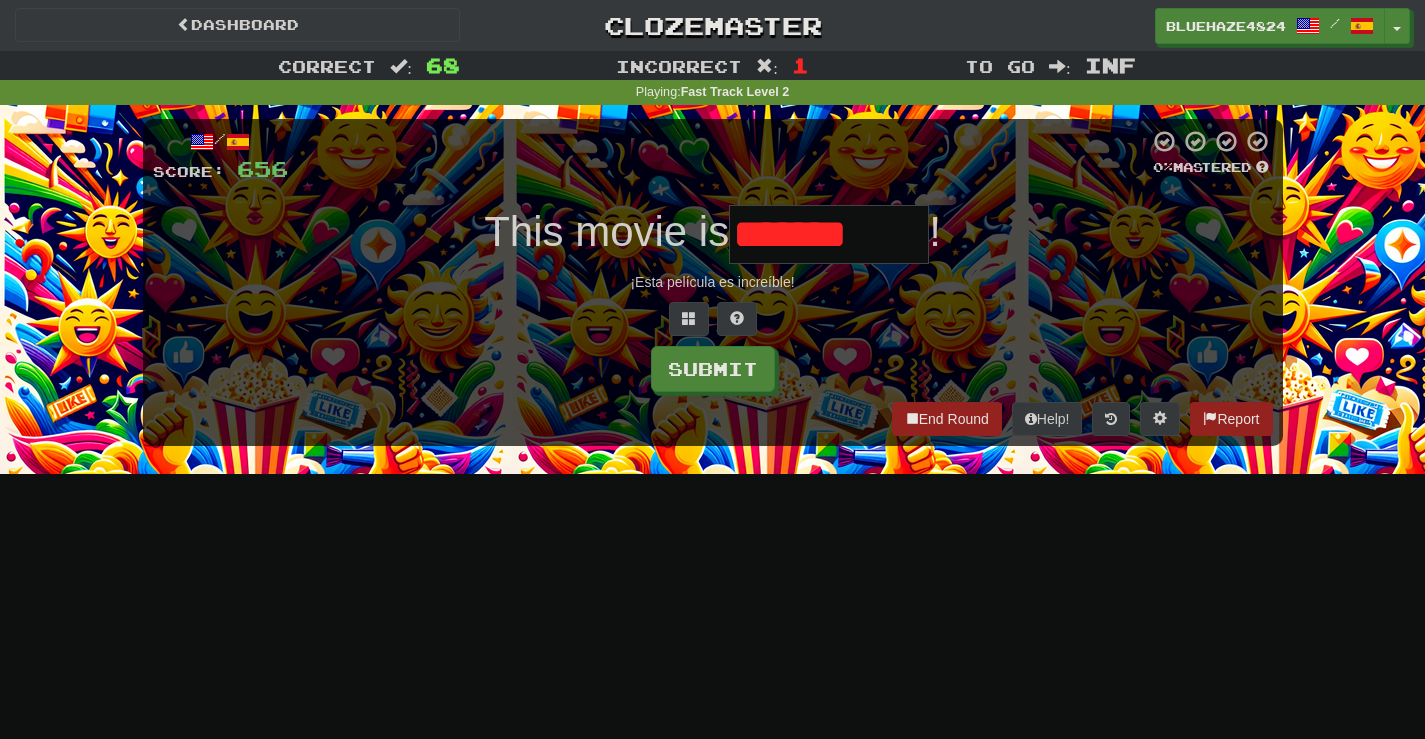 type on "*******" 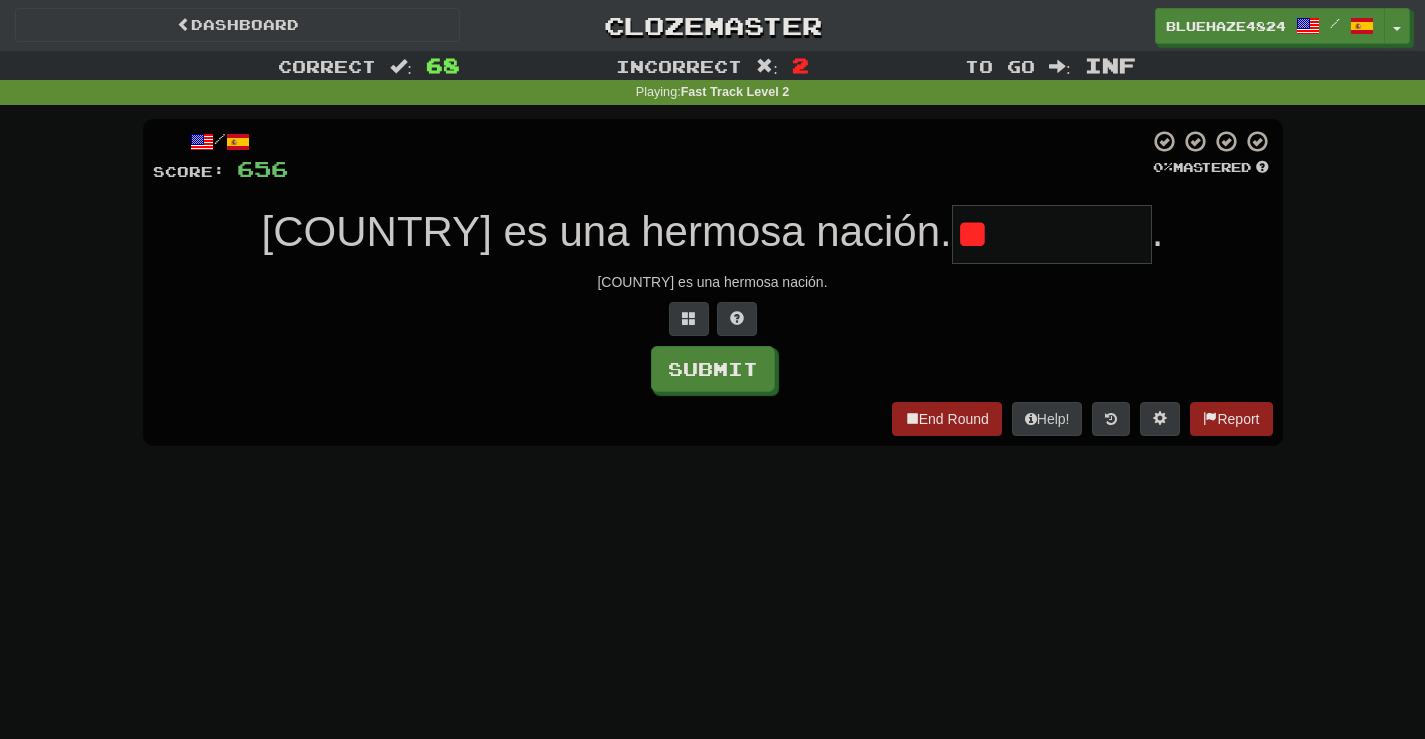 type on "*" 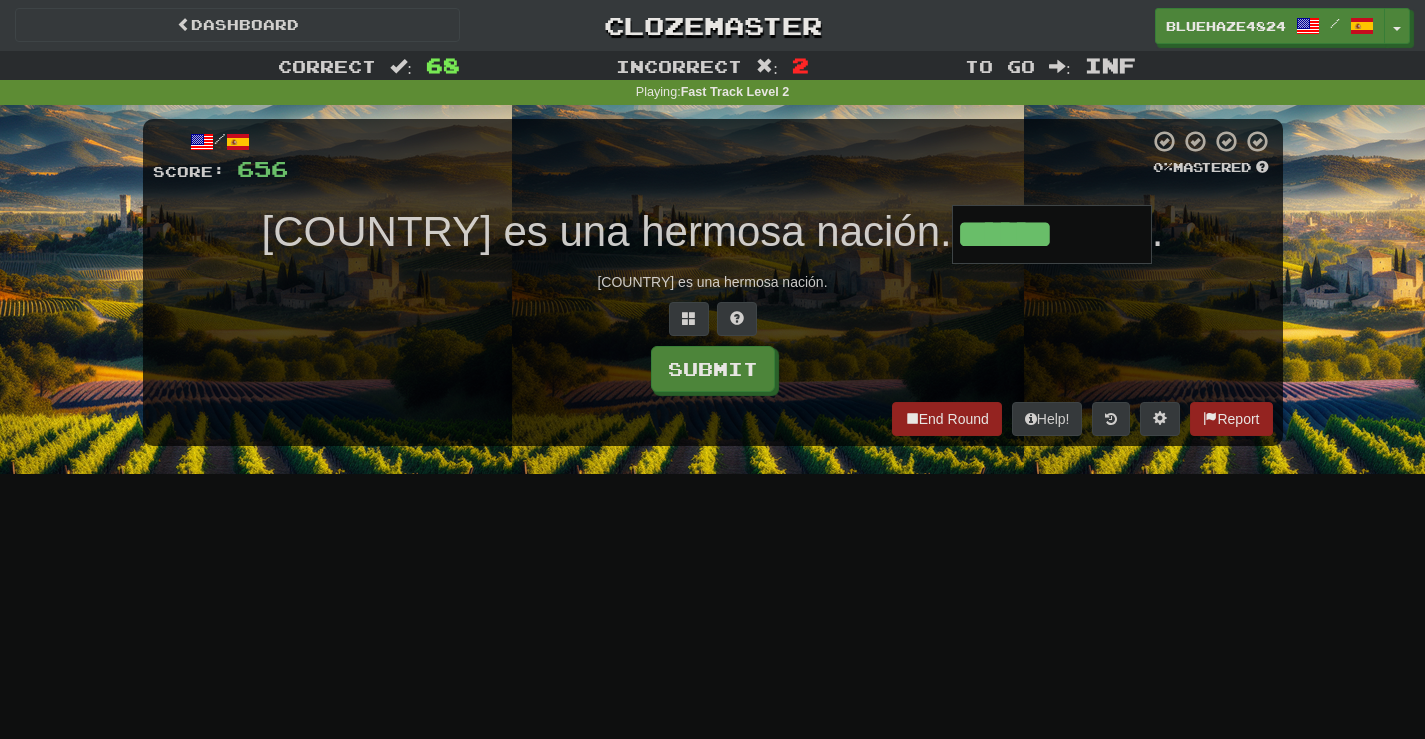 type on "******" 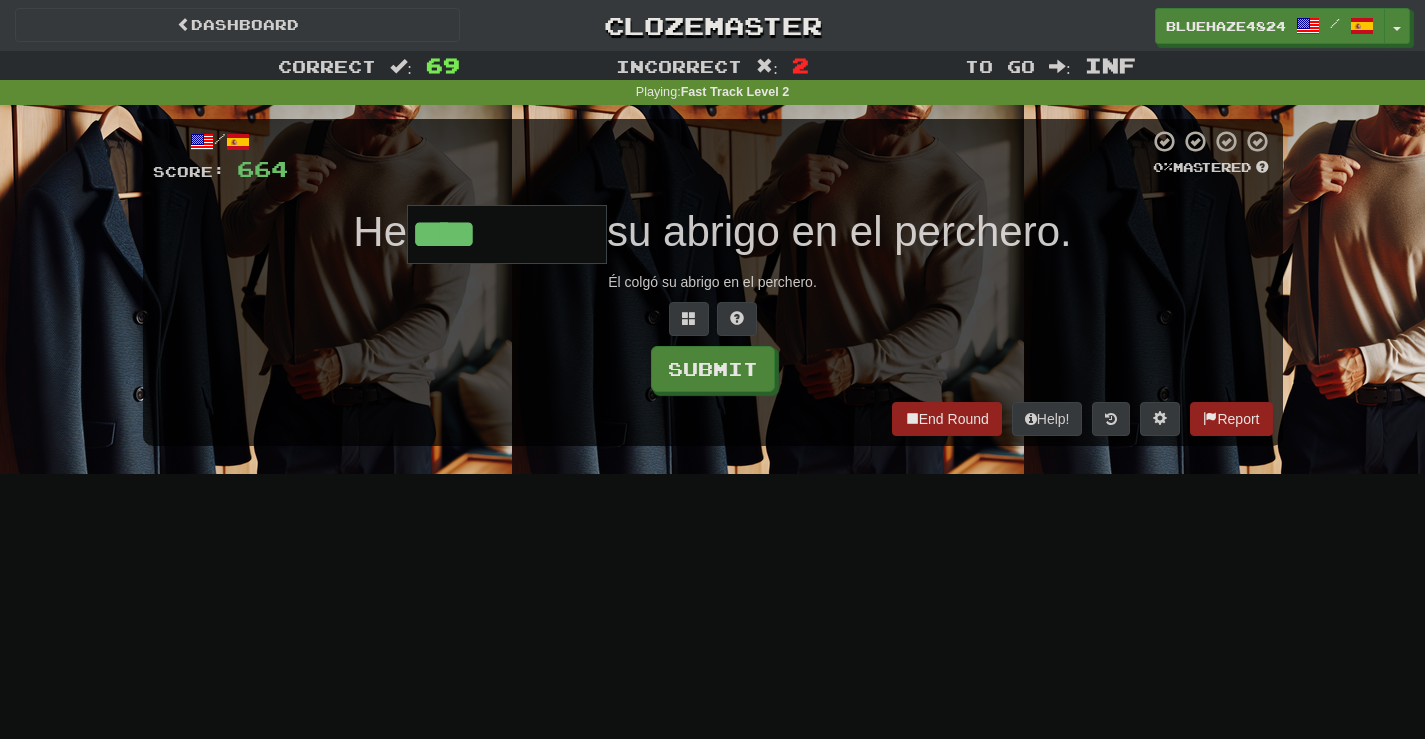 type on "****" 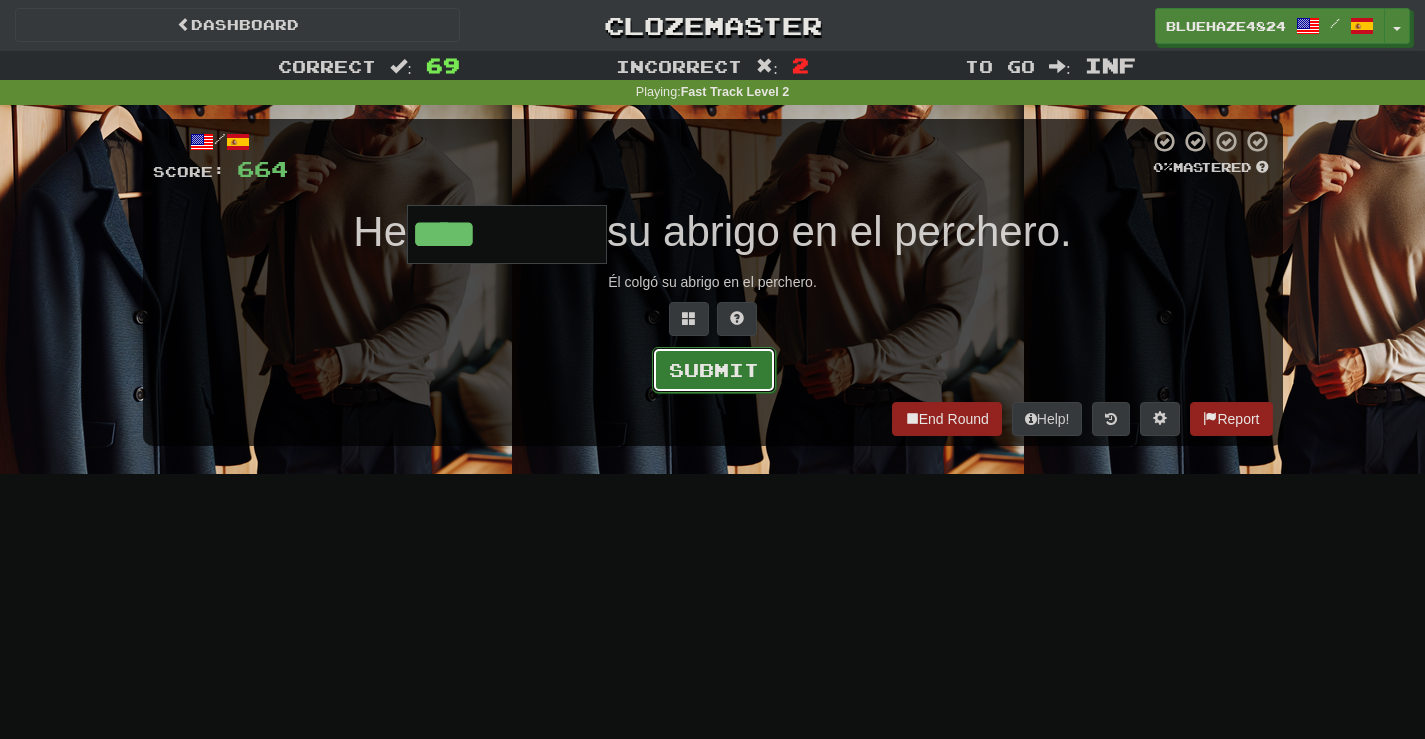click on "Submit" at bounding box center [714, 370] 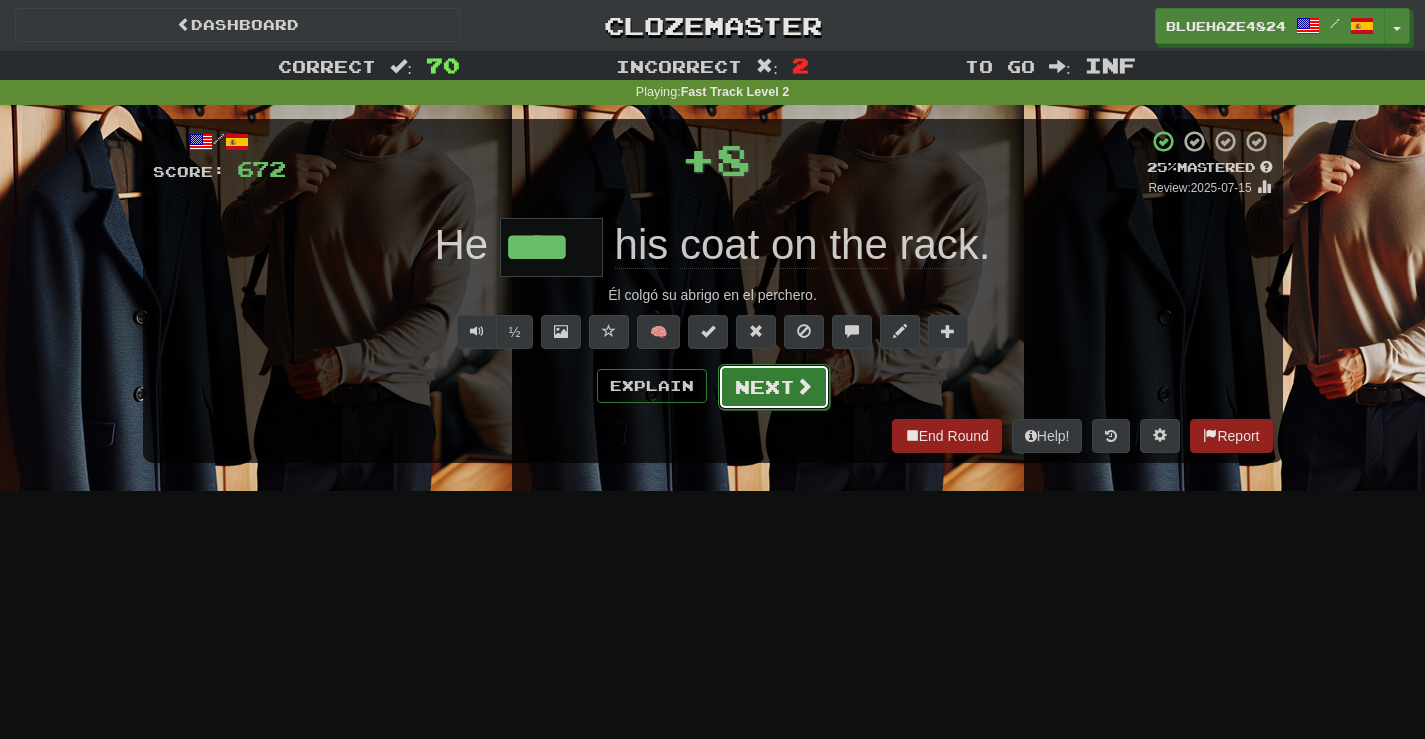 click on "Next" at bounding box center [774, 387] 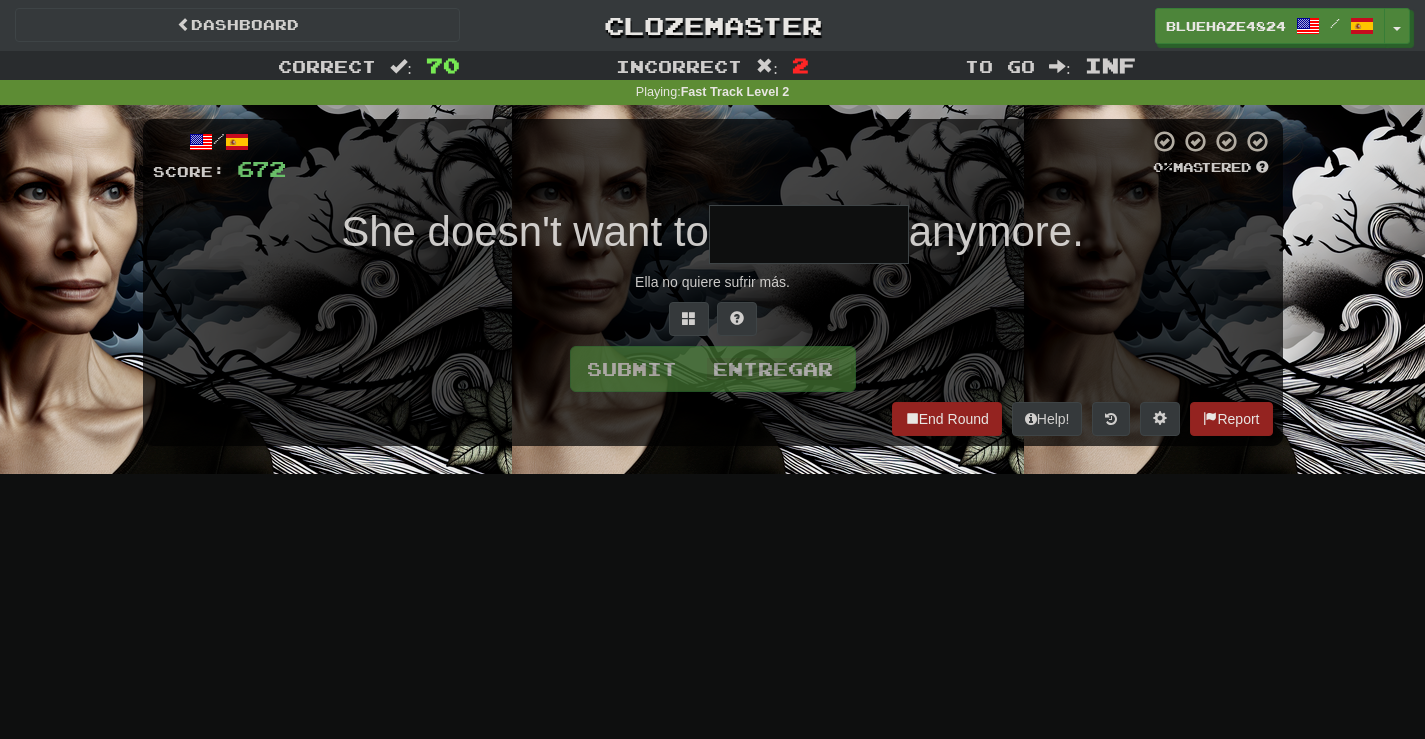 click at bounding box center (809, 234) 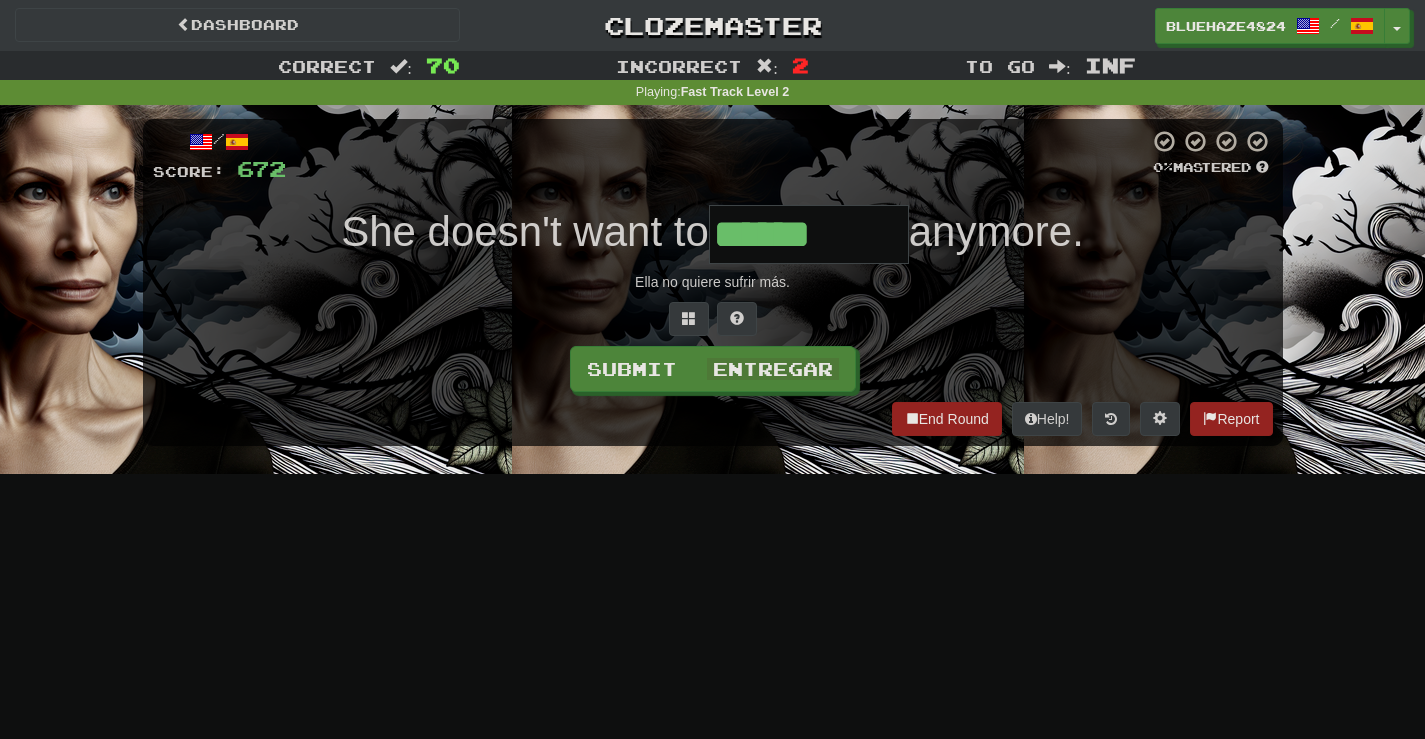 type on "******" 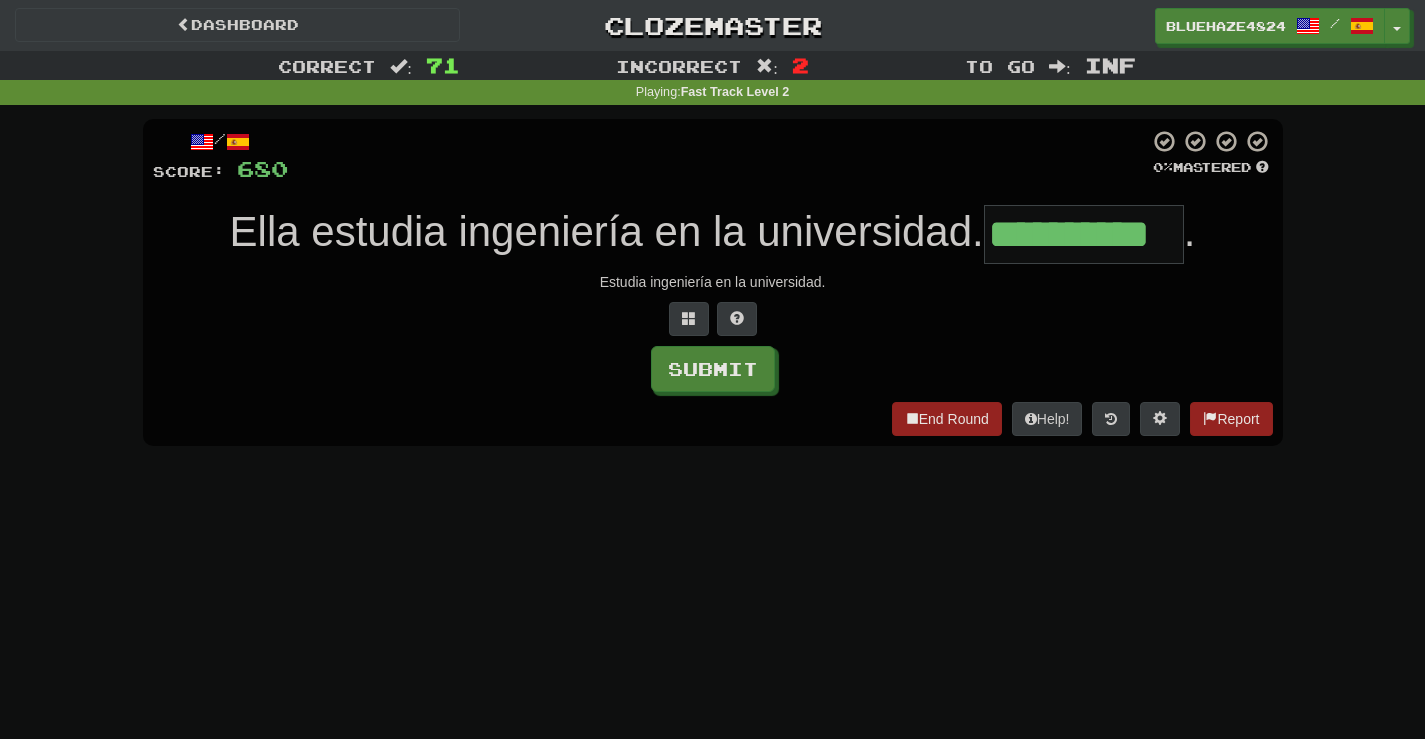 type on "**********" 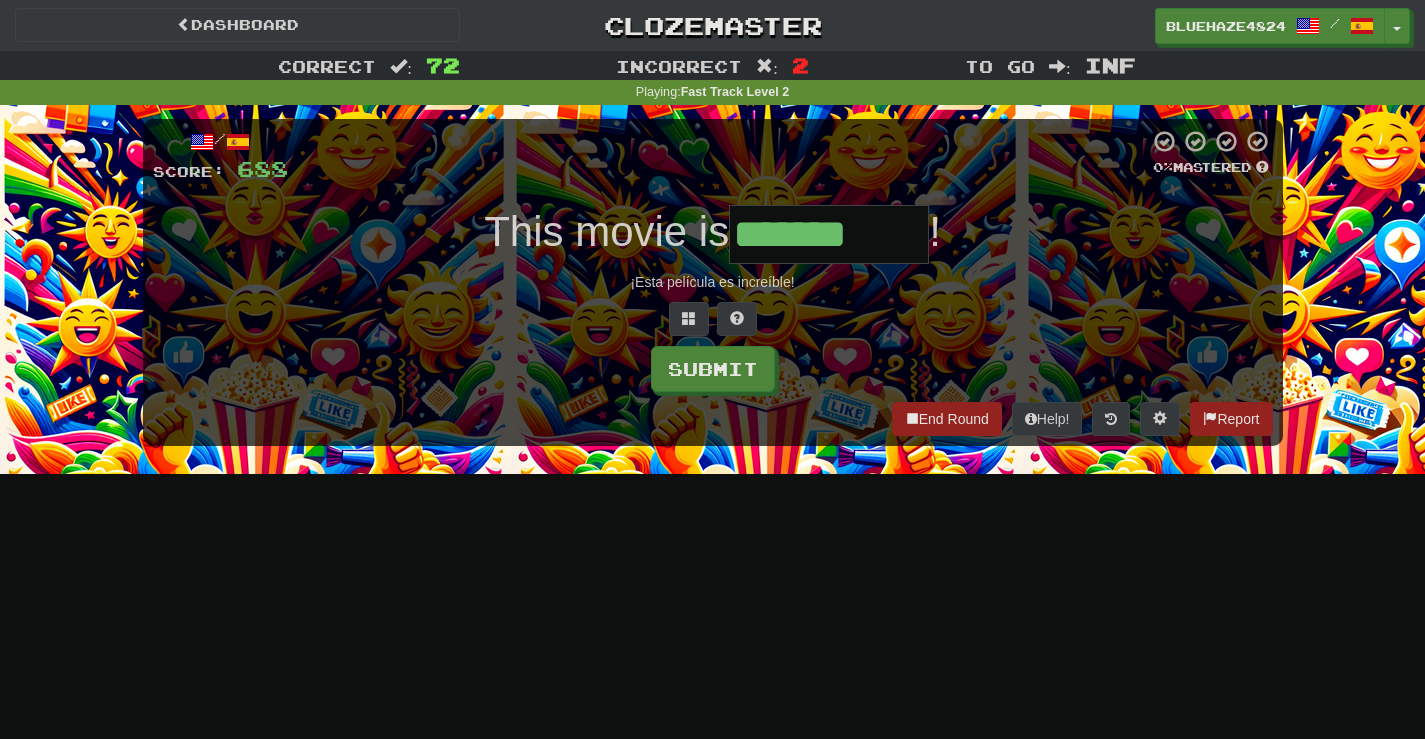 type on "*******" 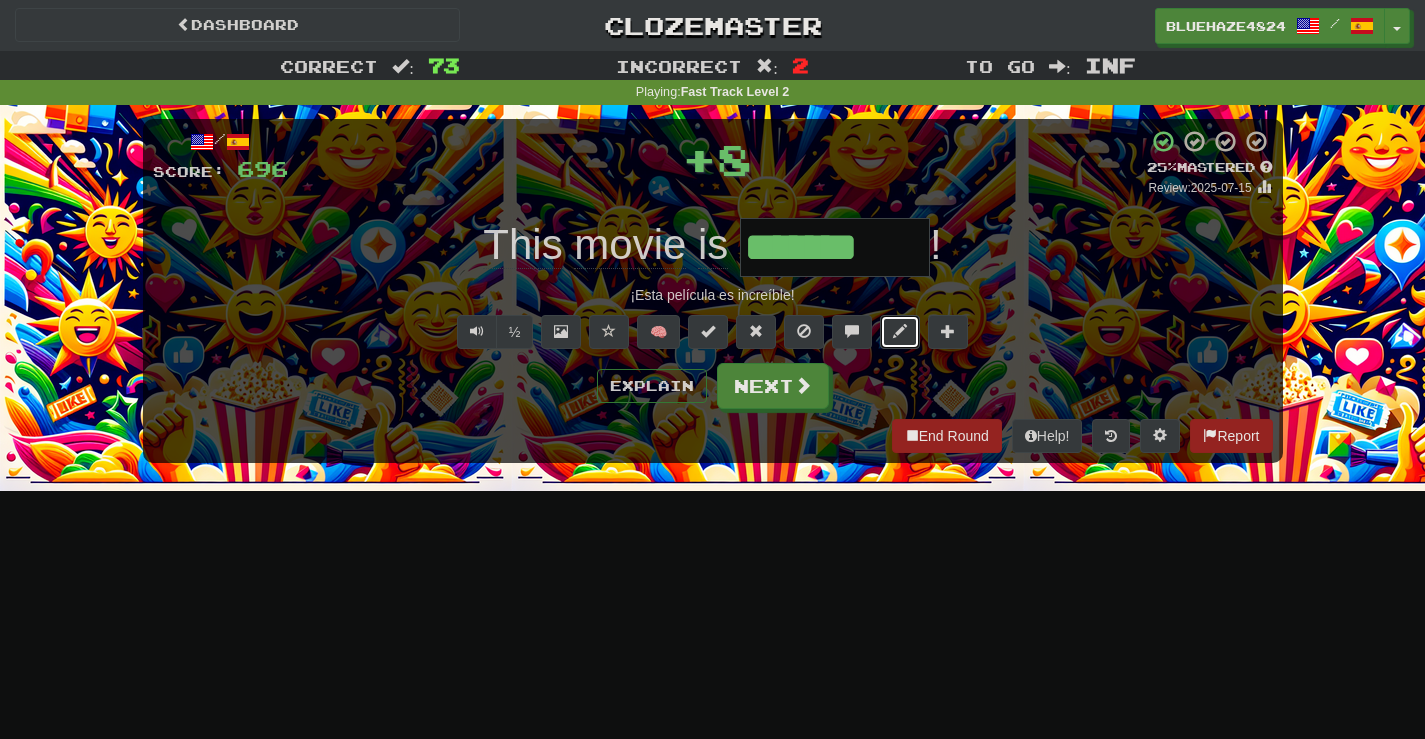 click at bounding box center [900, 331] 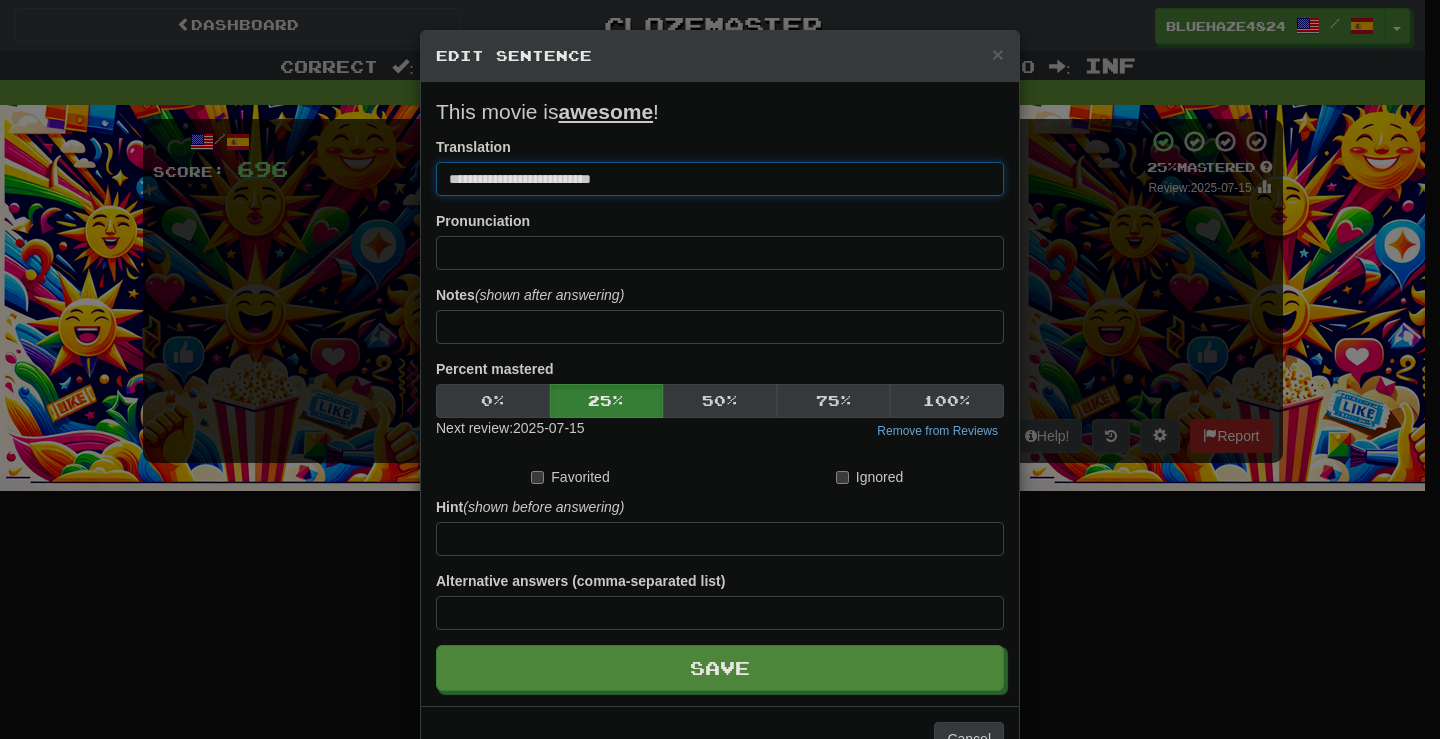 drag, startPoint x: 602, startPoint y: 175, endPoint x: 544, endPoint y: 179, distance: 58.137768 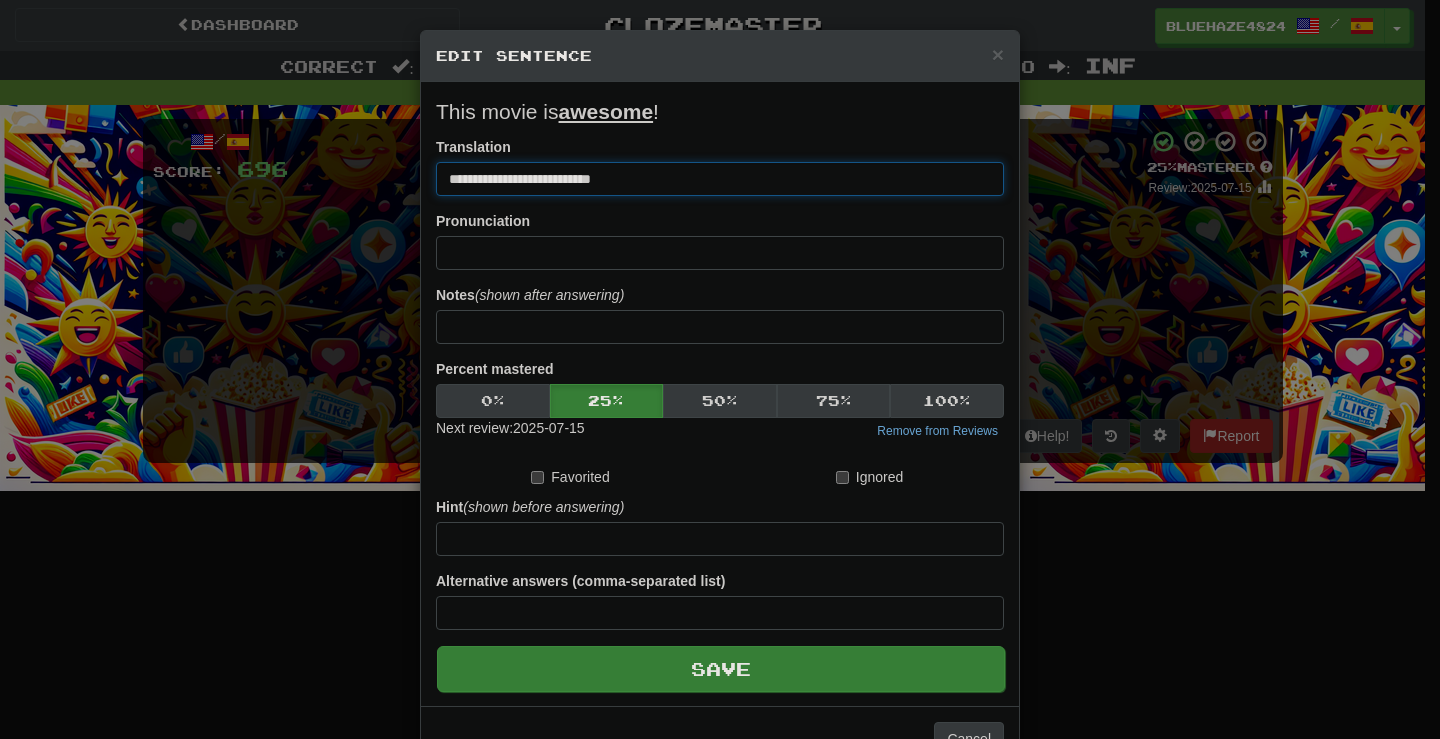 type on "**********" 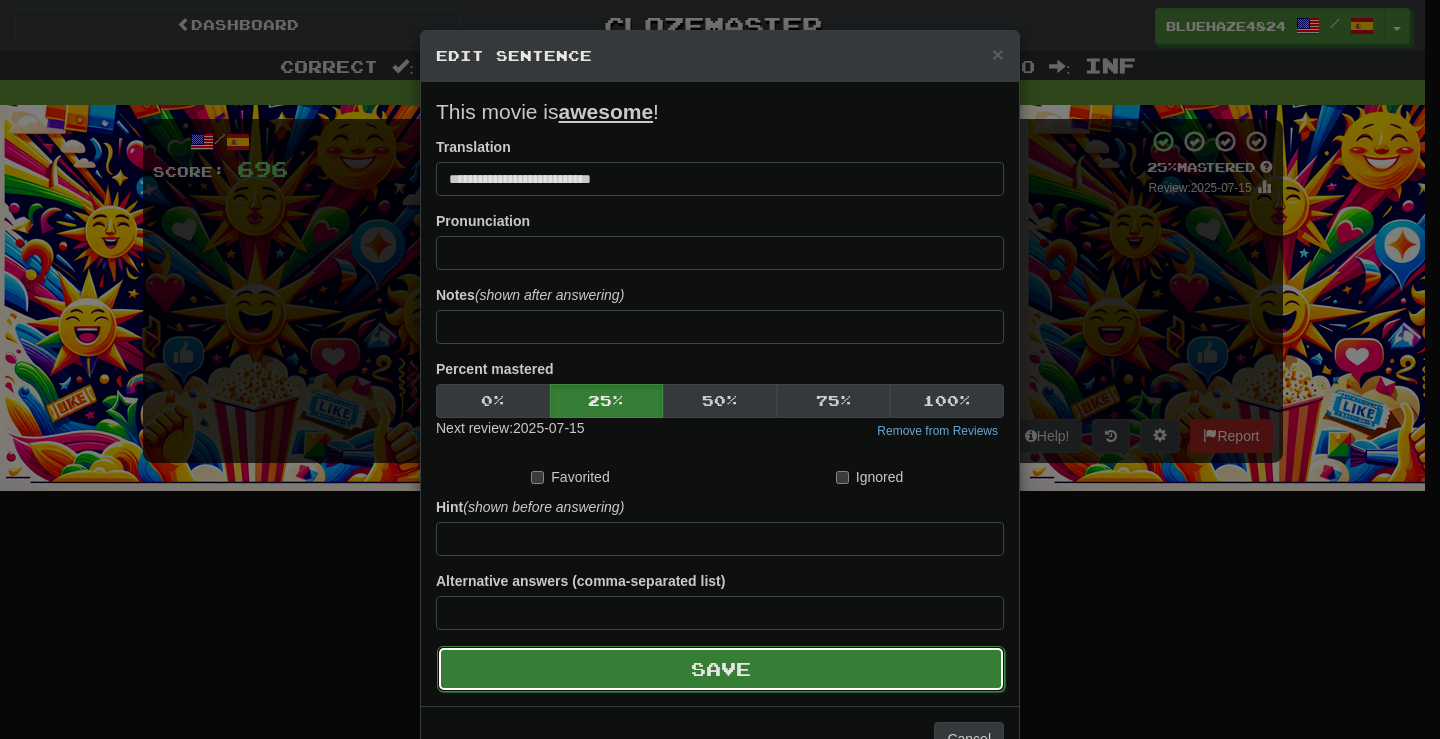 click on "Save" at bounding box center (721, 669) 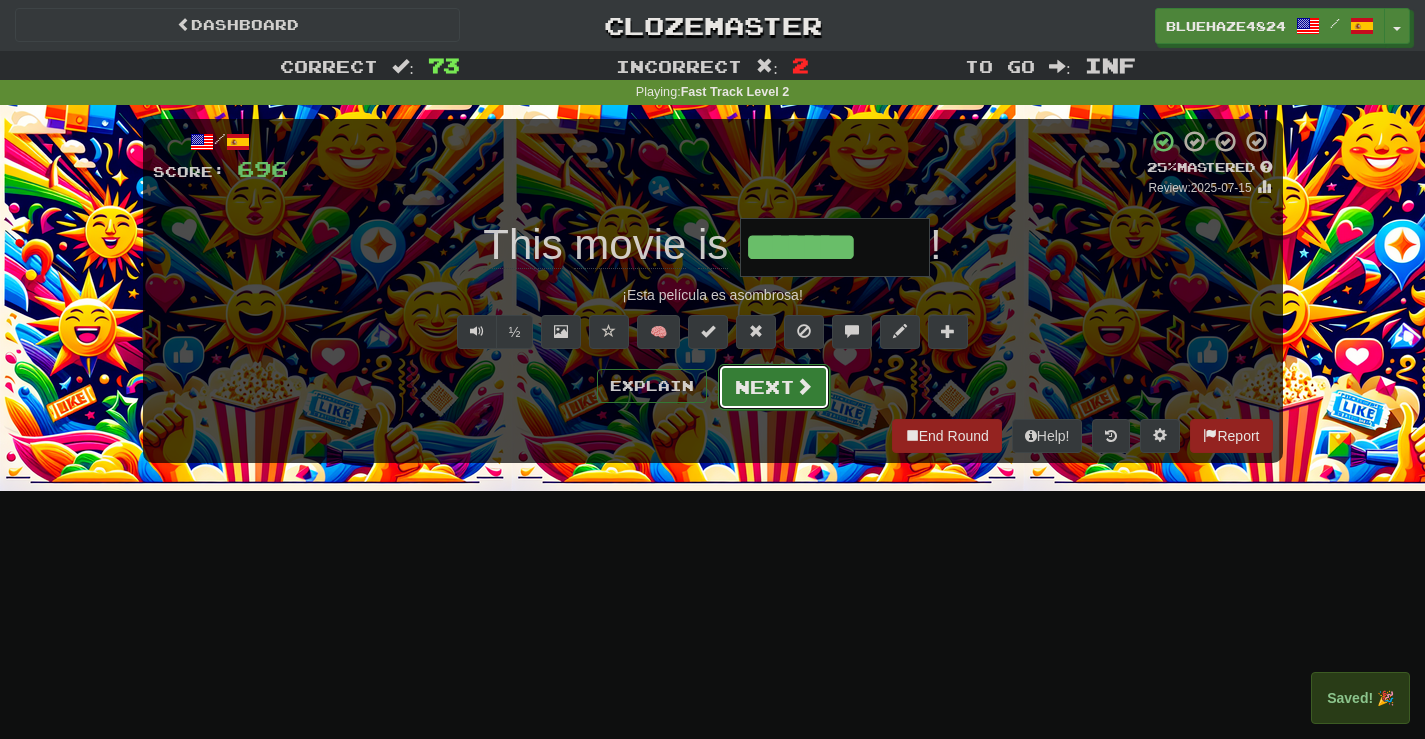 click on "Next" at bounding box center (774, 387) 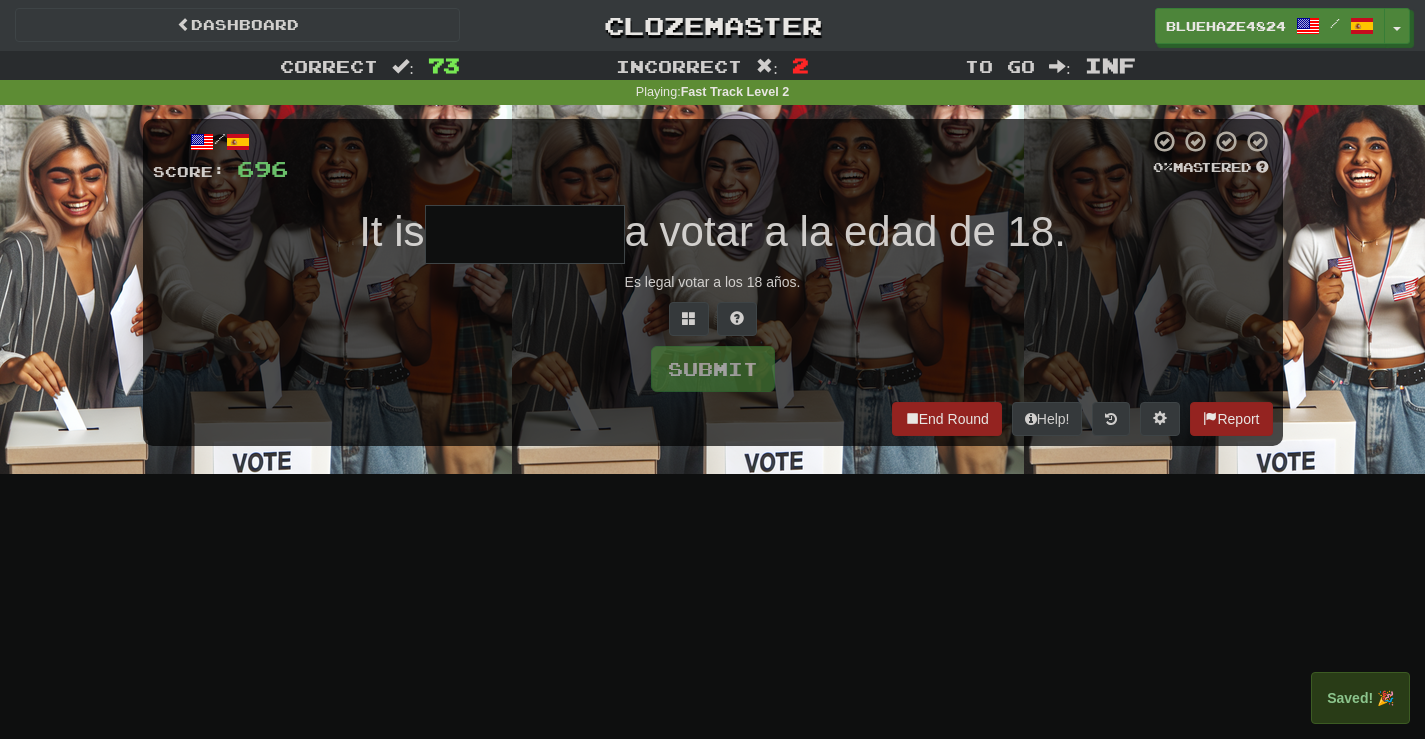click at bounding box center [525, 234] 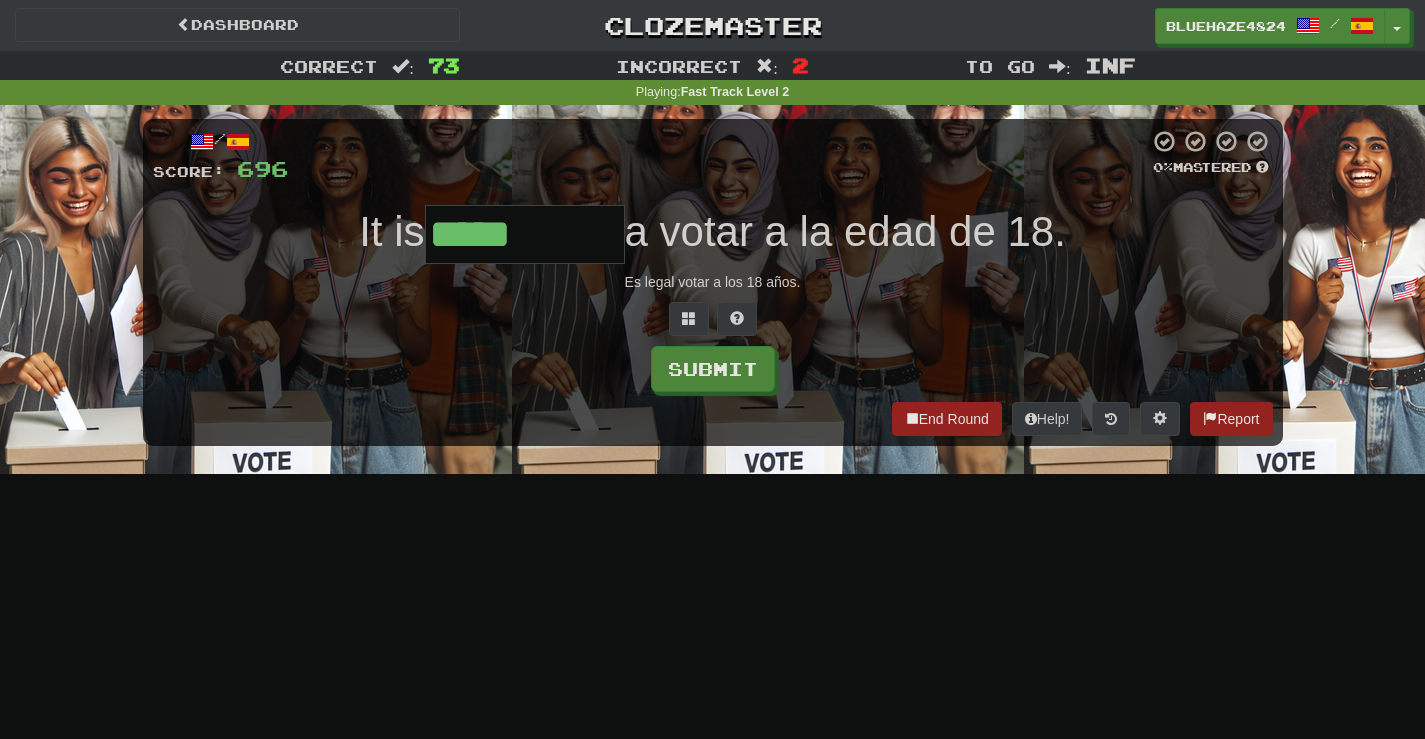 type on "*****" 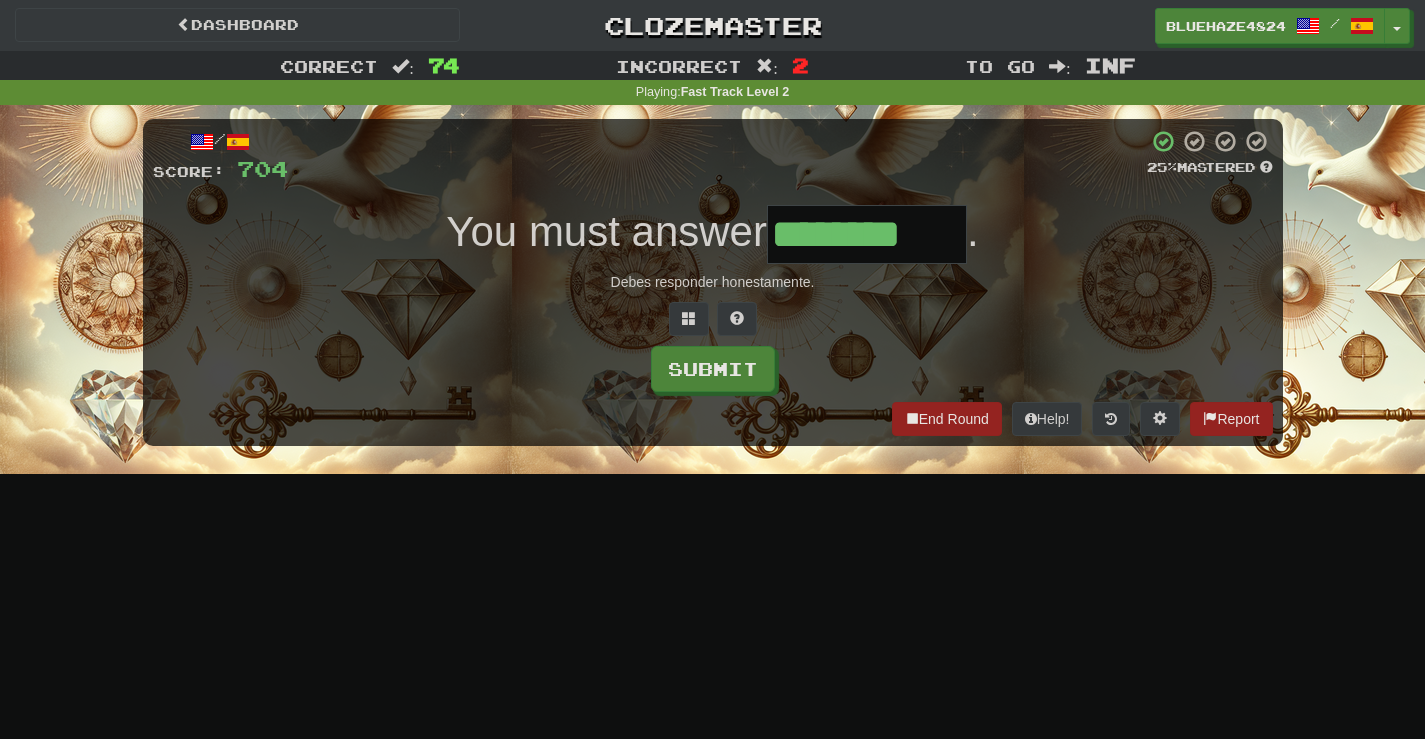 type on "********" 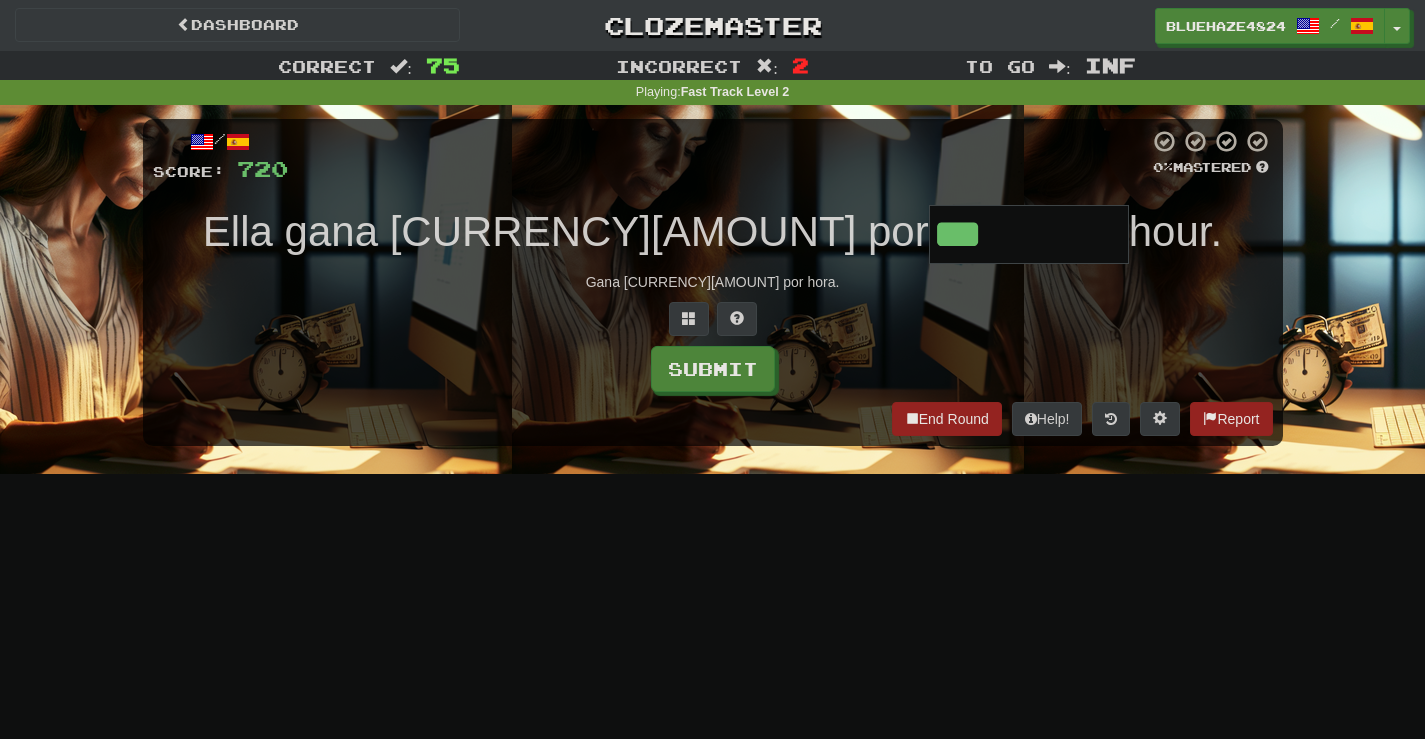 type on "***" 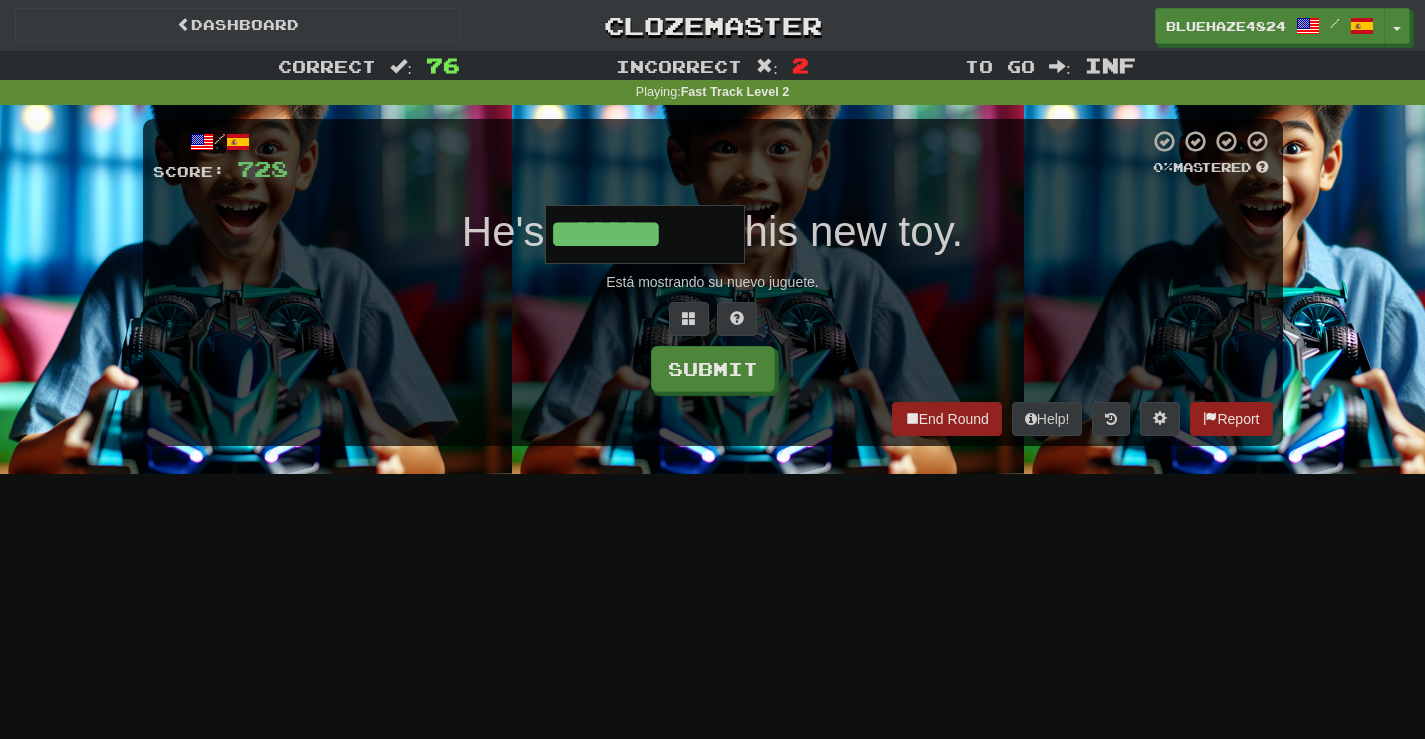 type on "*******" 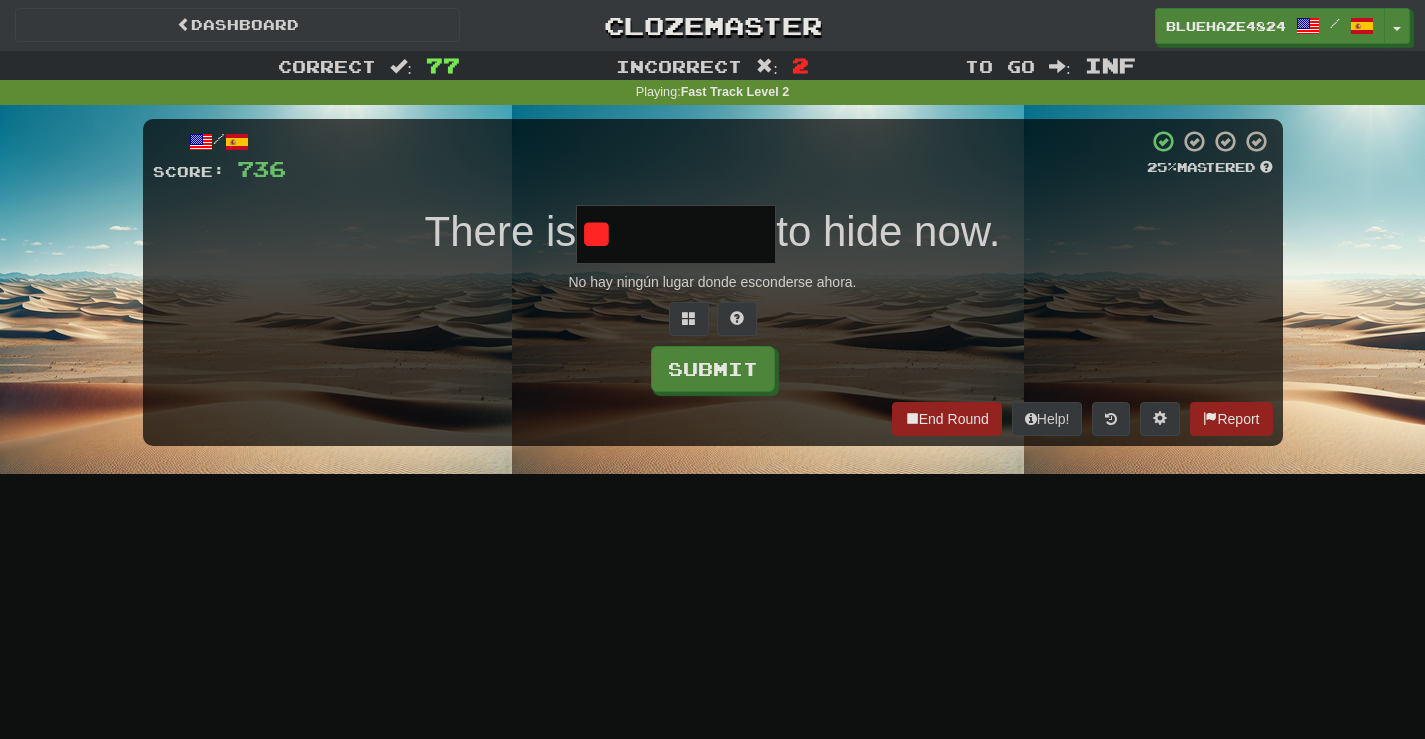 type on "*" 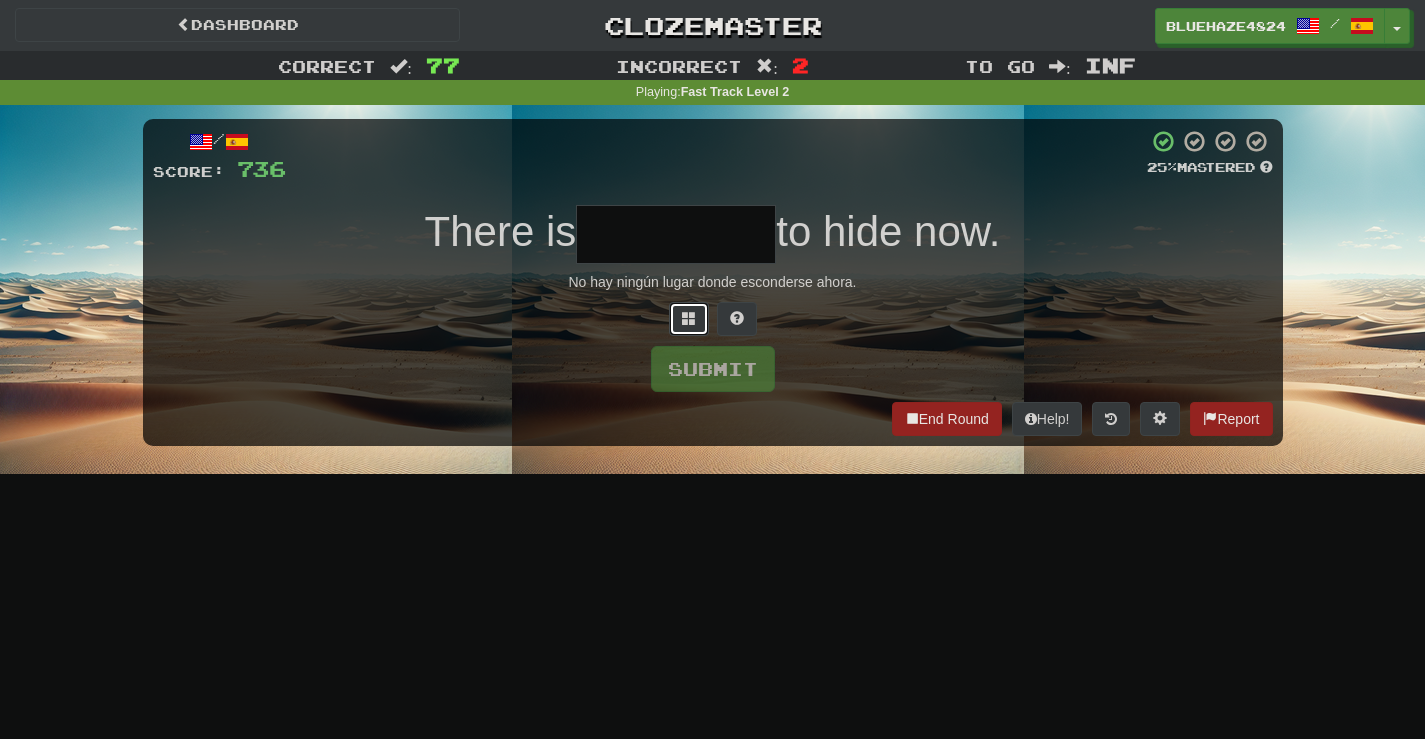 click at bounding box center [689, 318] 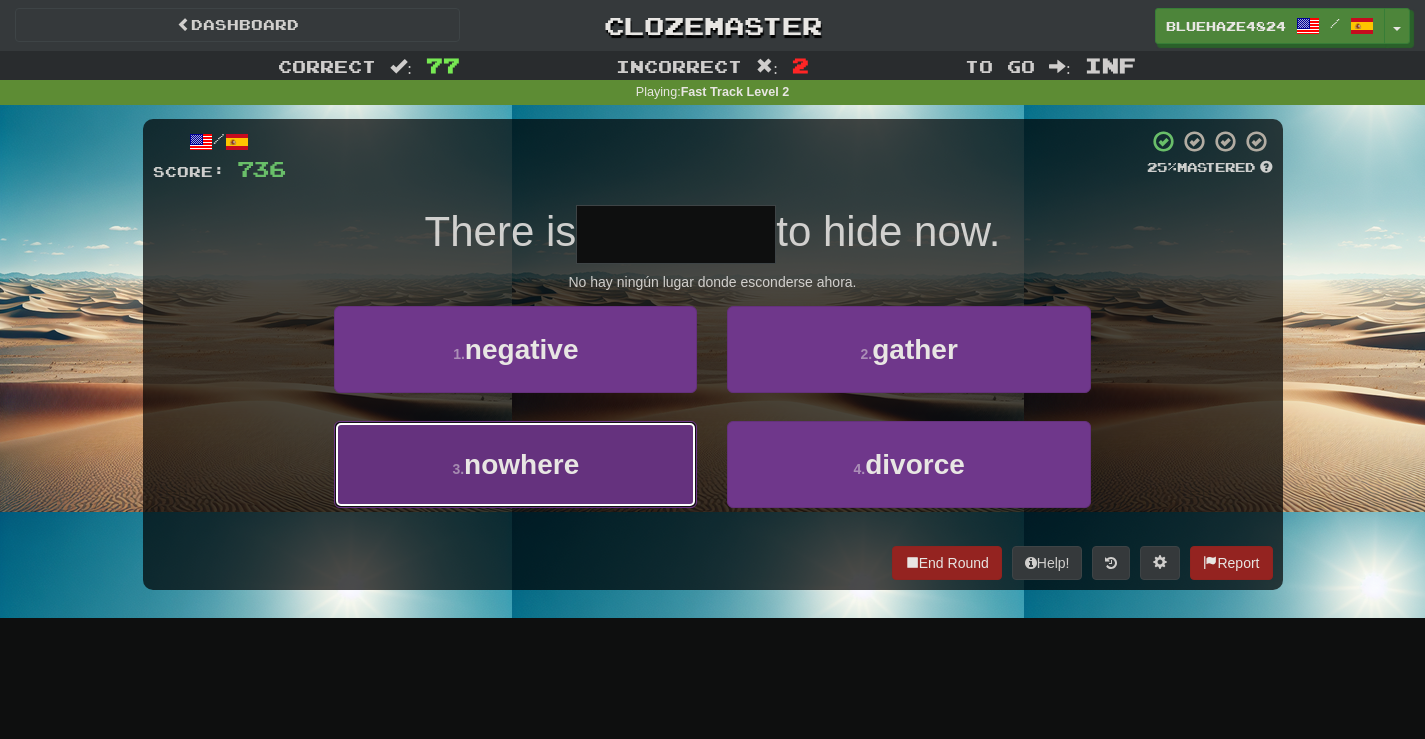 click on "3 .  nowhere" at bounding box center [515, 464] 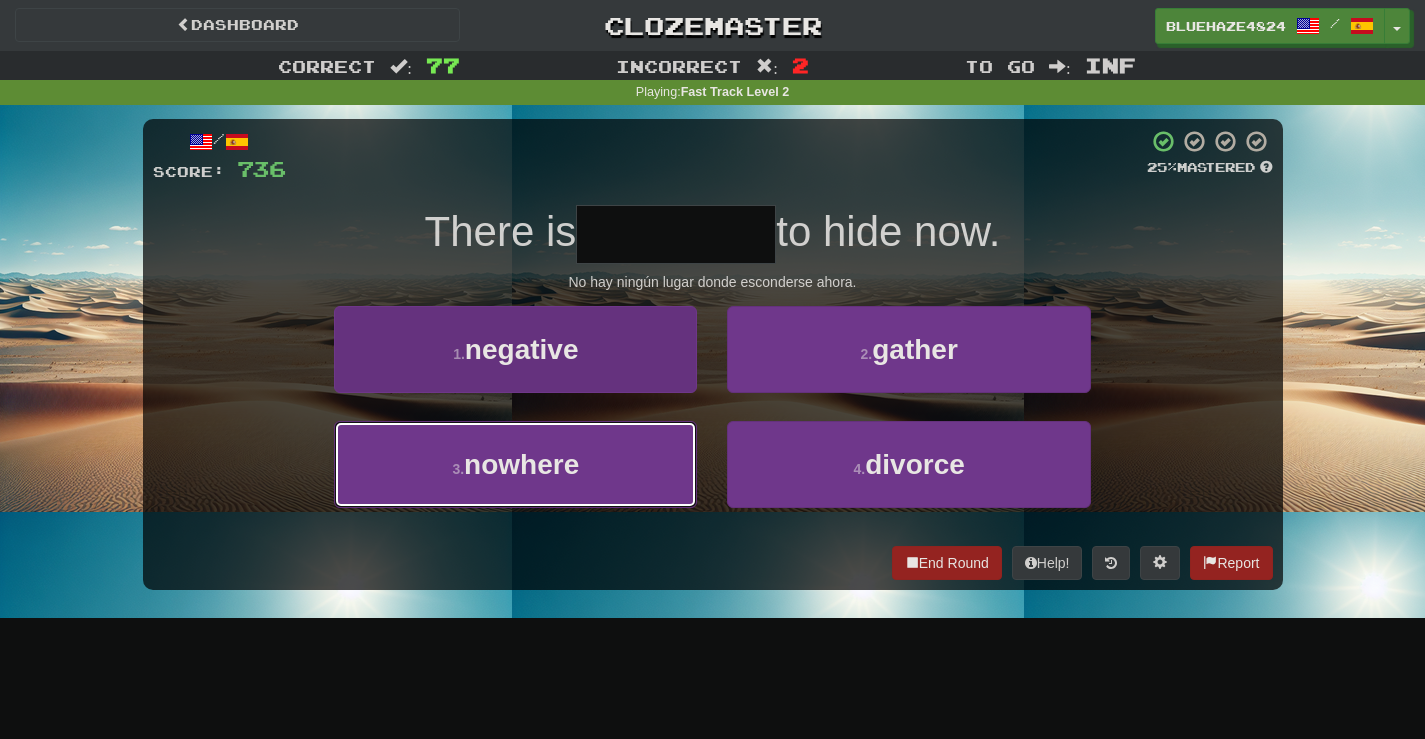 type on "*******" 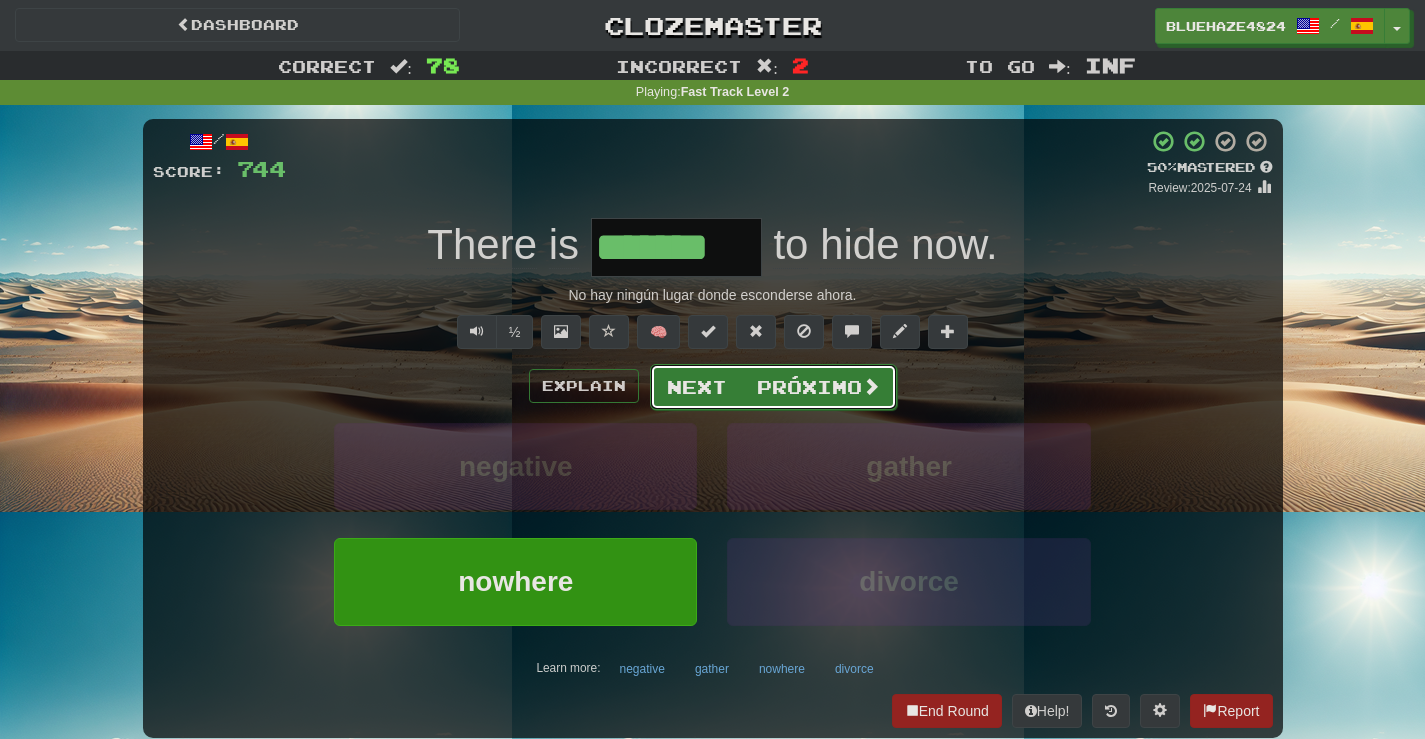 click on "Próximo" at bounding box center [809, 387] 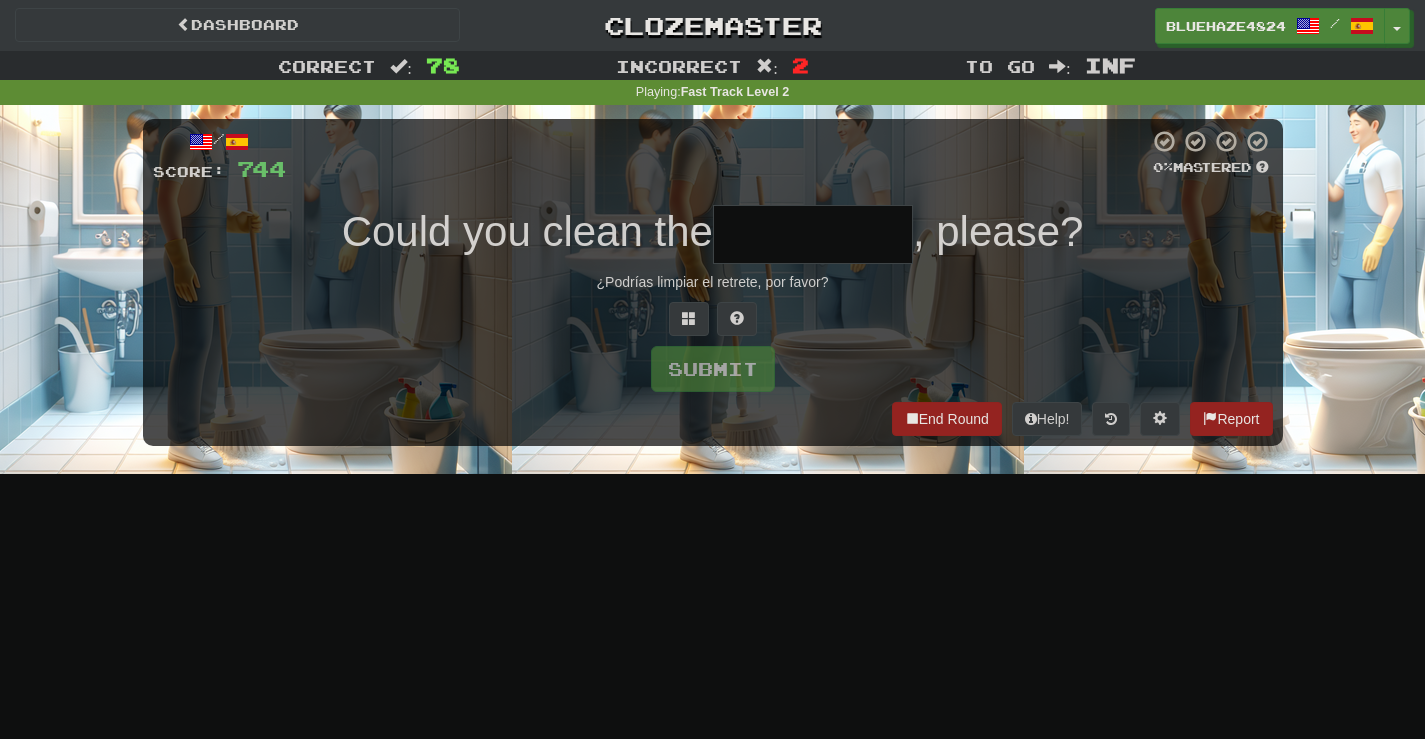 click at bounding box center (813, 234) 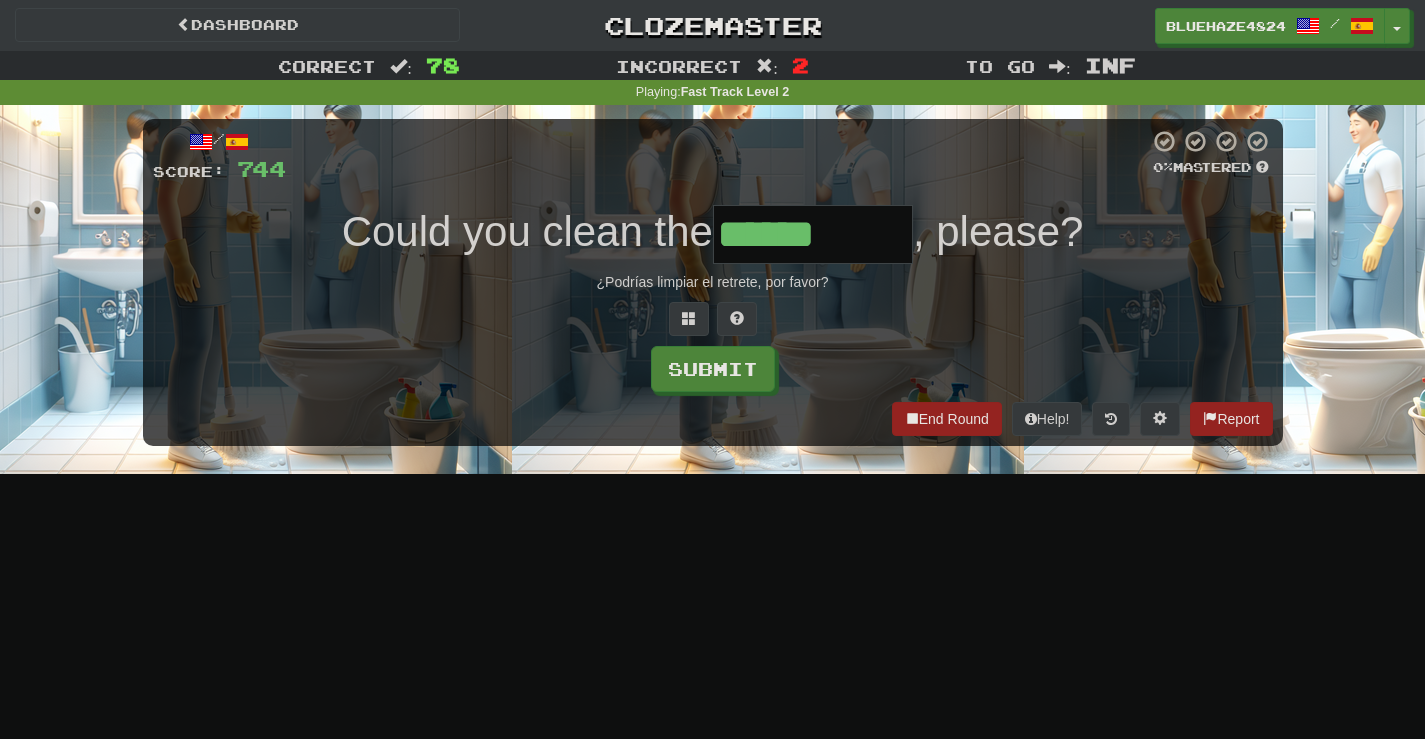 type on "******" 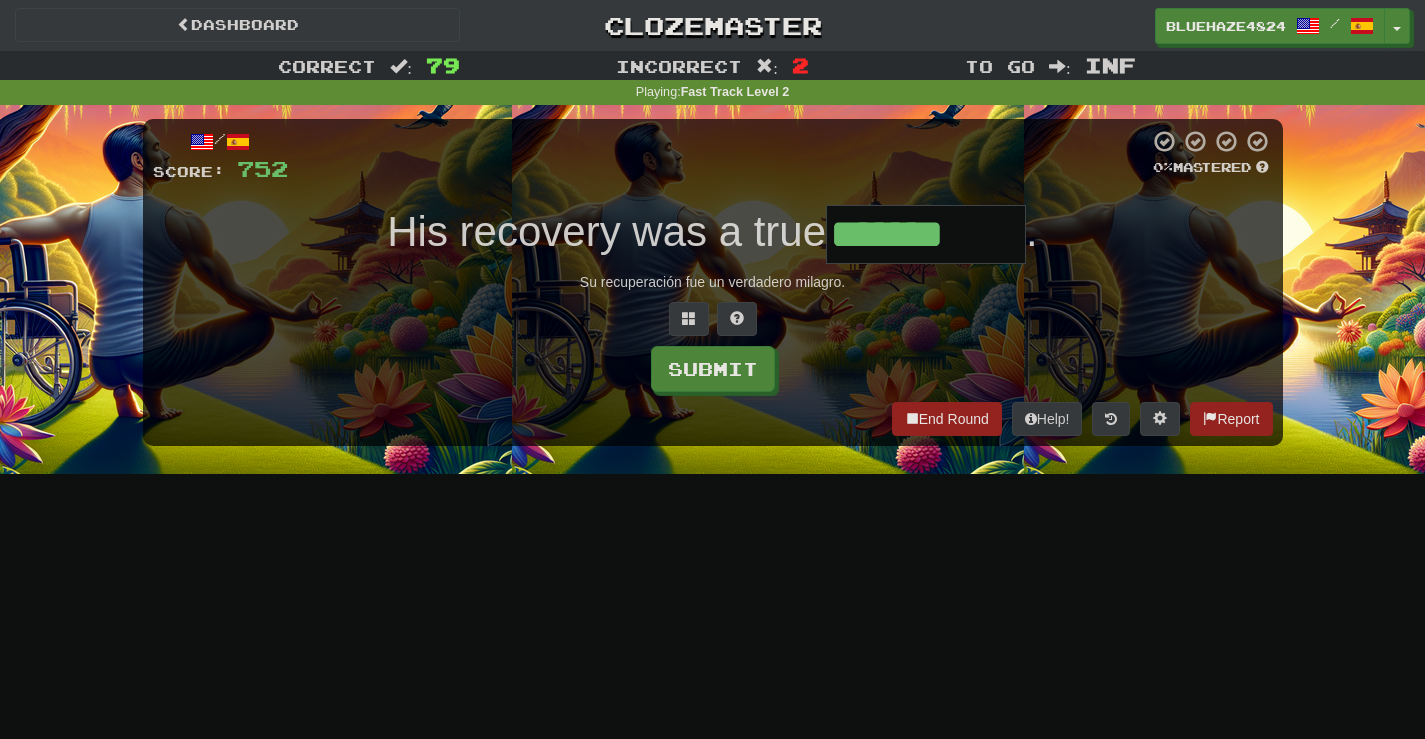 type on "*******" 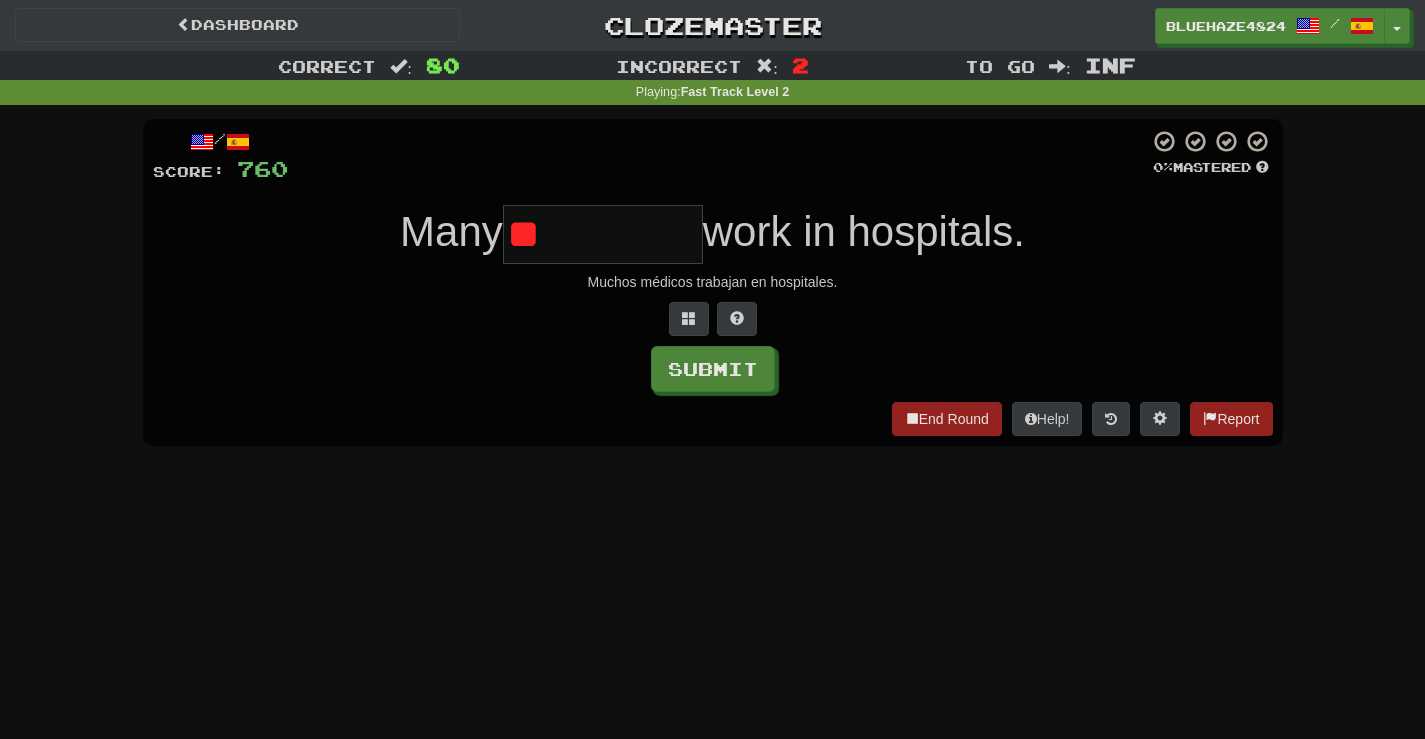 type on "*" 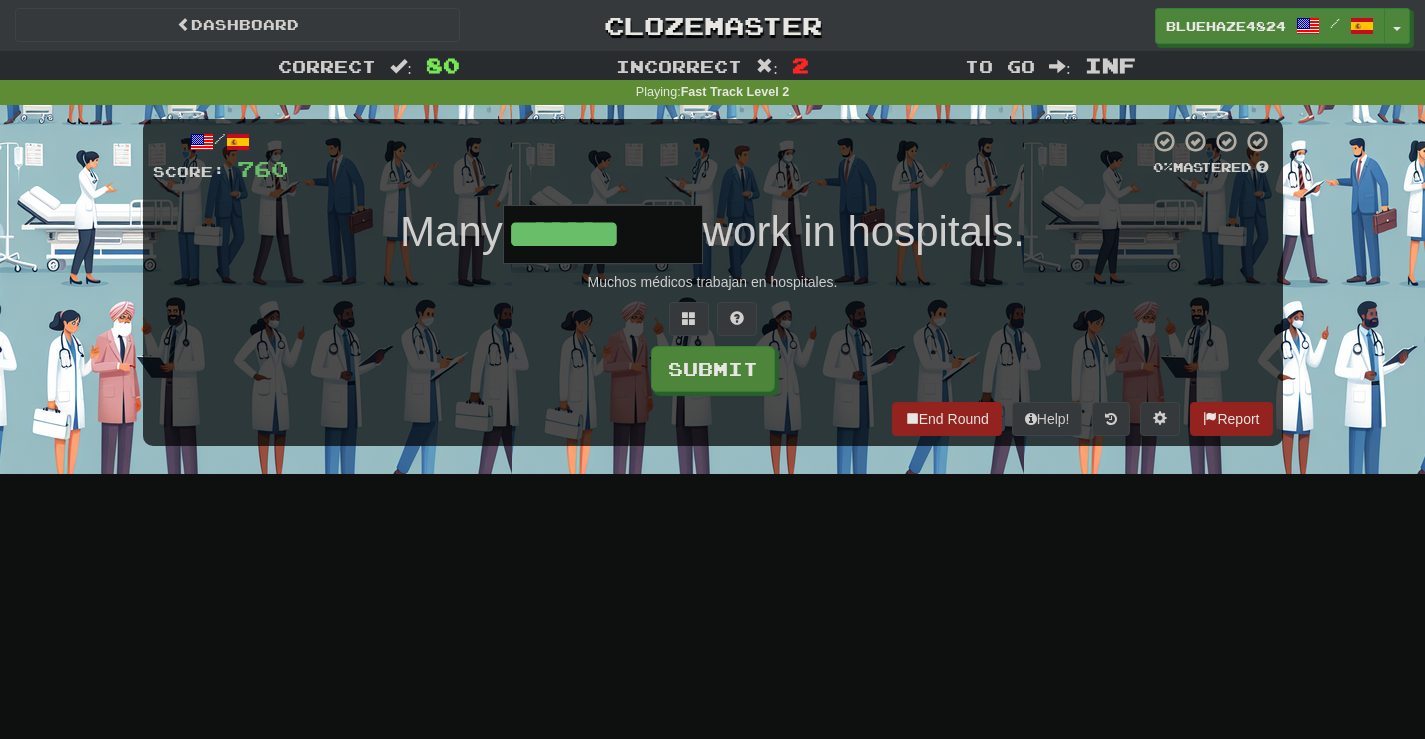 type on "*******" 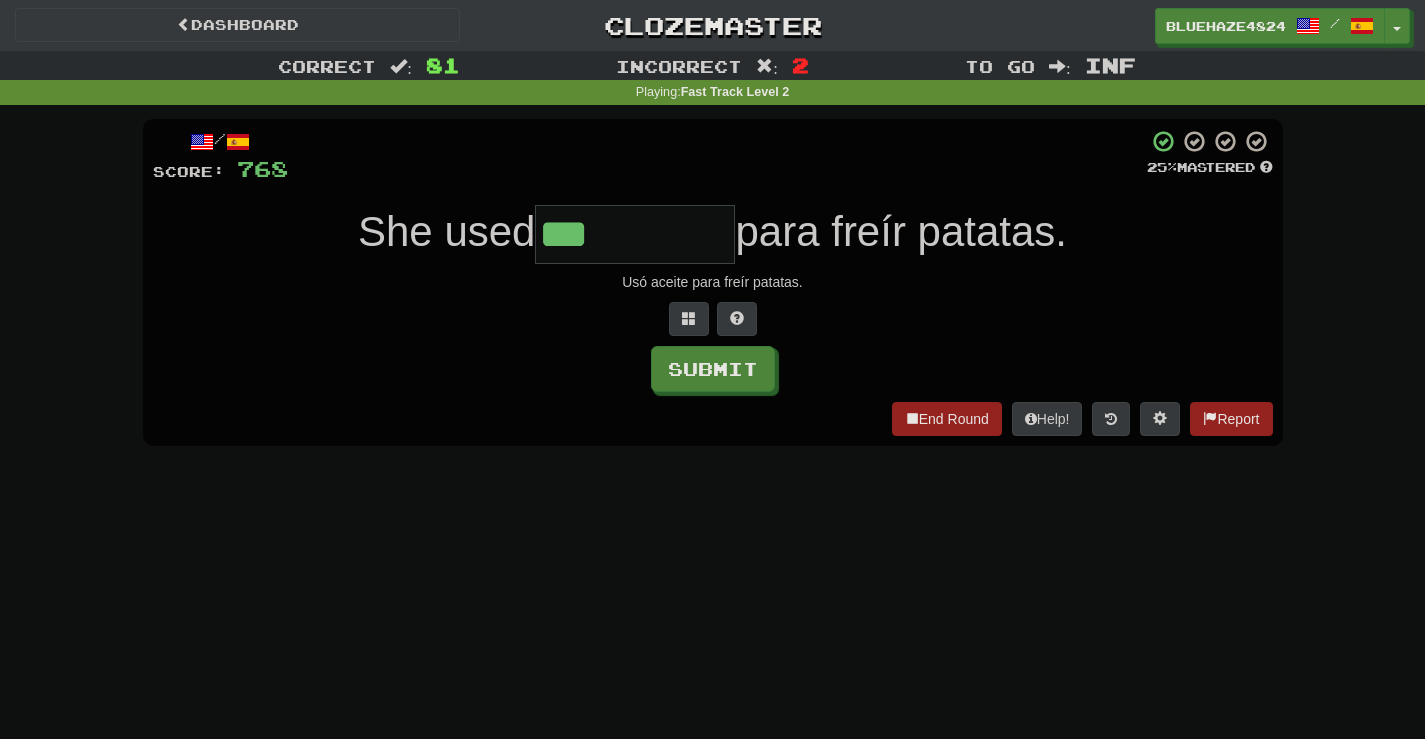 type on "***" 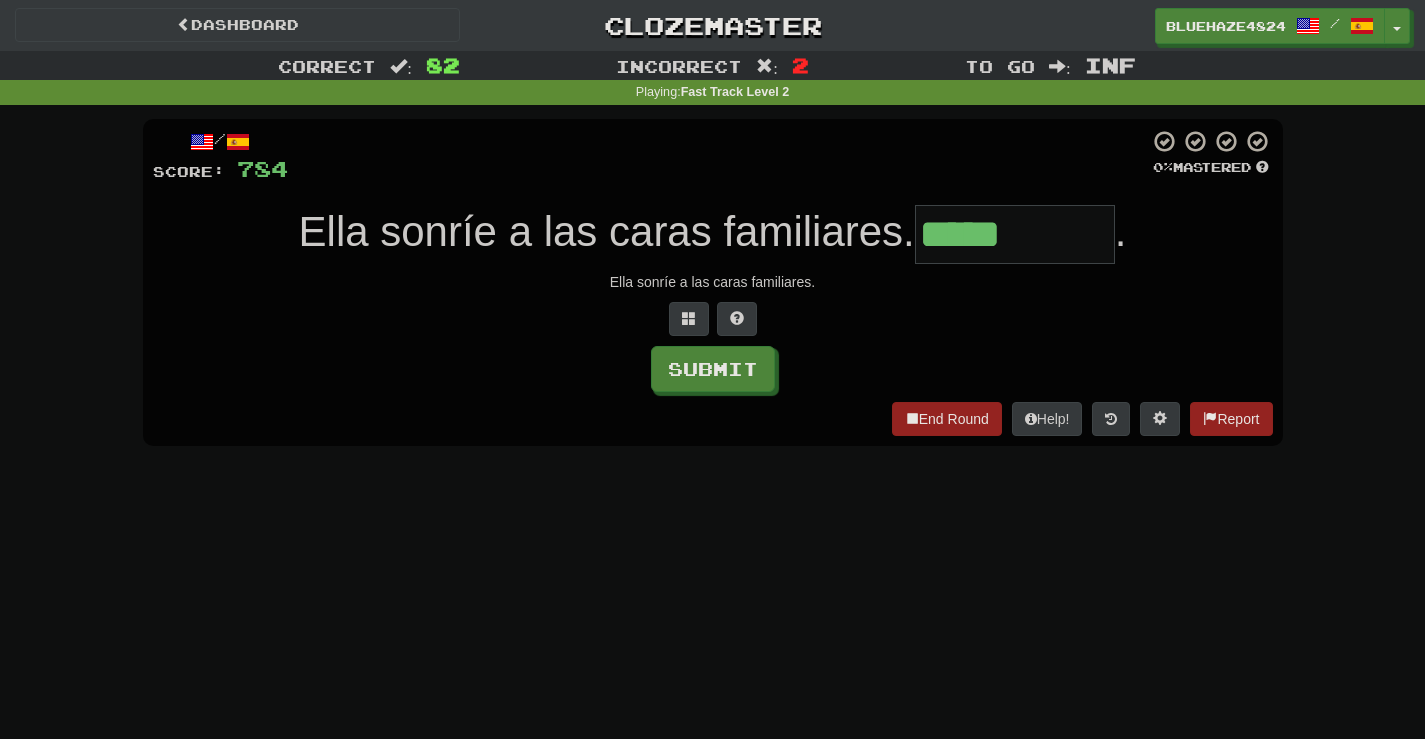type on "*****" 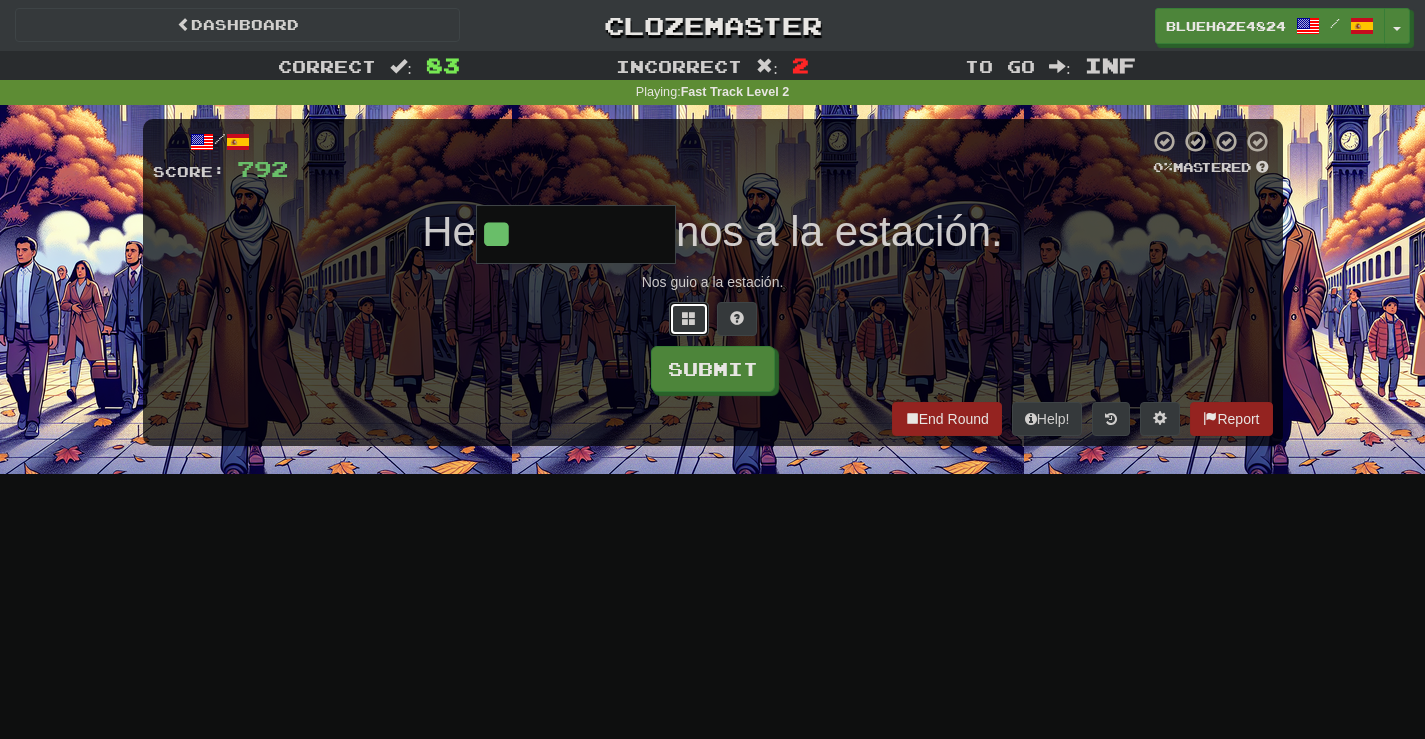 click at bounding box center (689, 318) 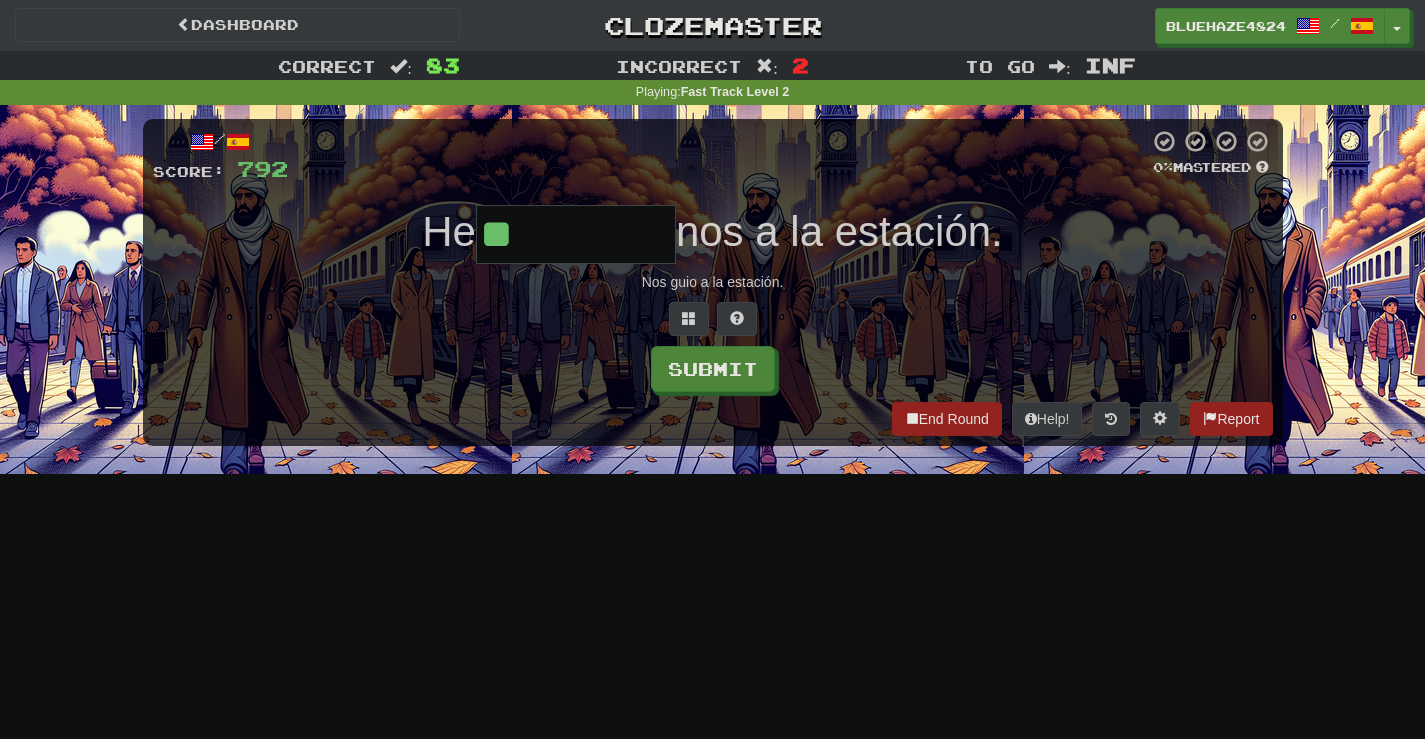 click on "**" at bounding box center (576, 234) 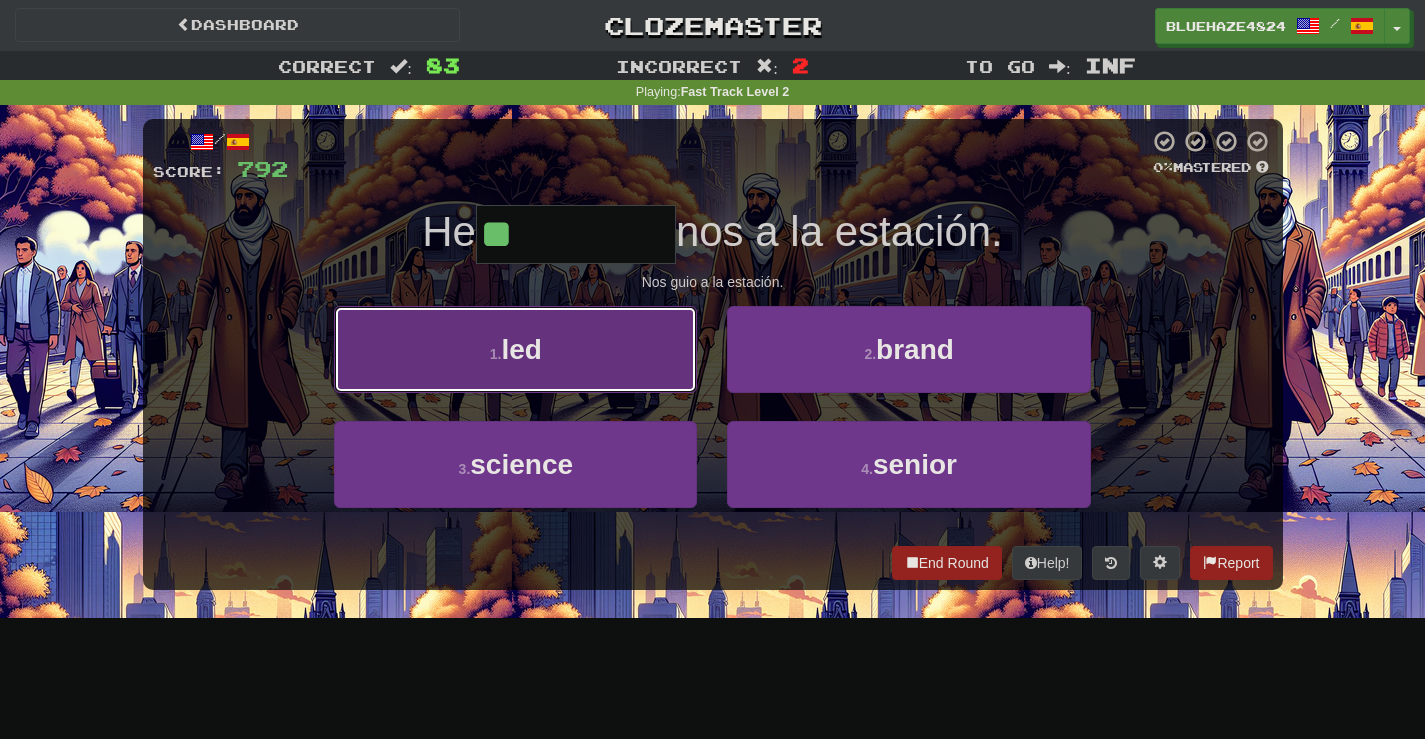 click on "1 .  led" at bounding box center (515, 349) 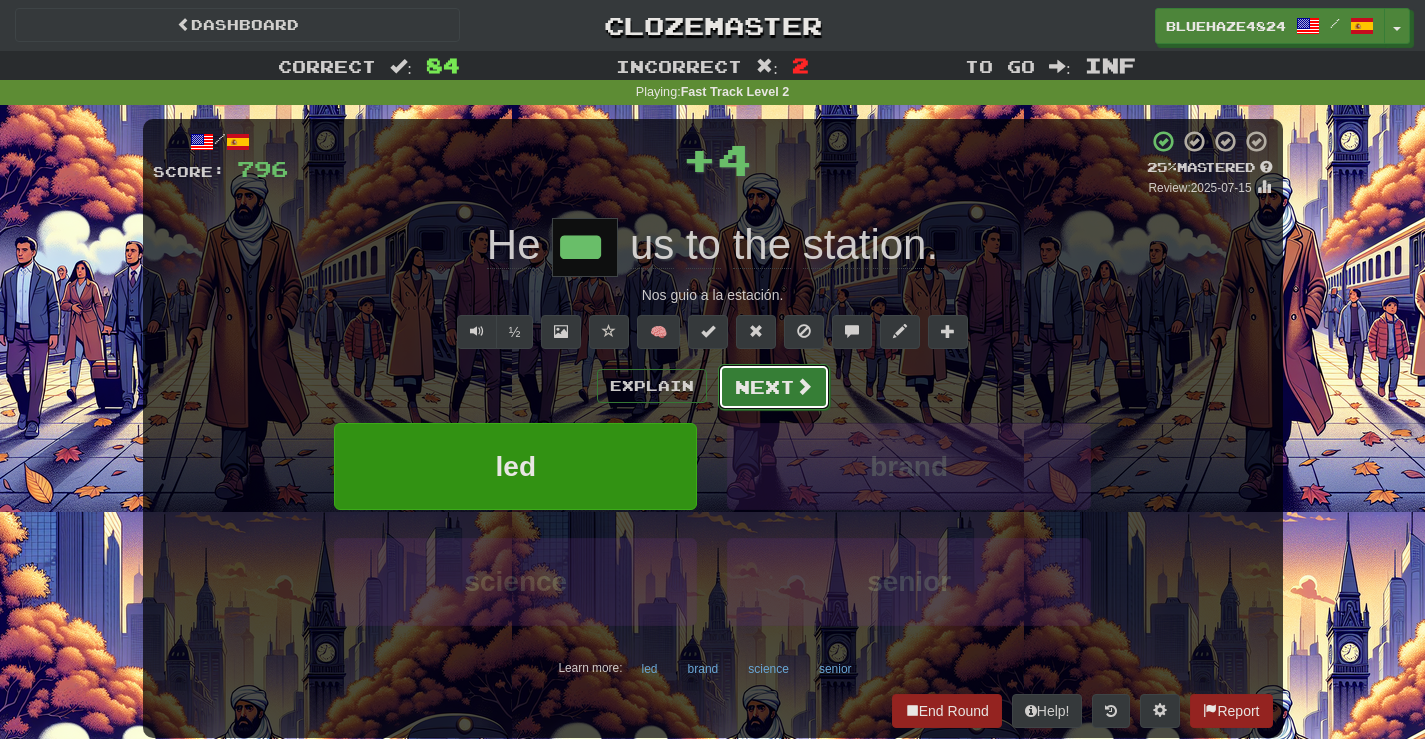 click on "Next" at bounding box center [774, 387] 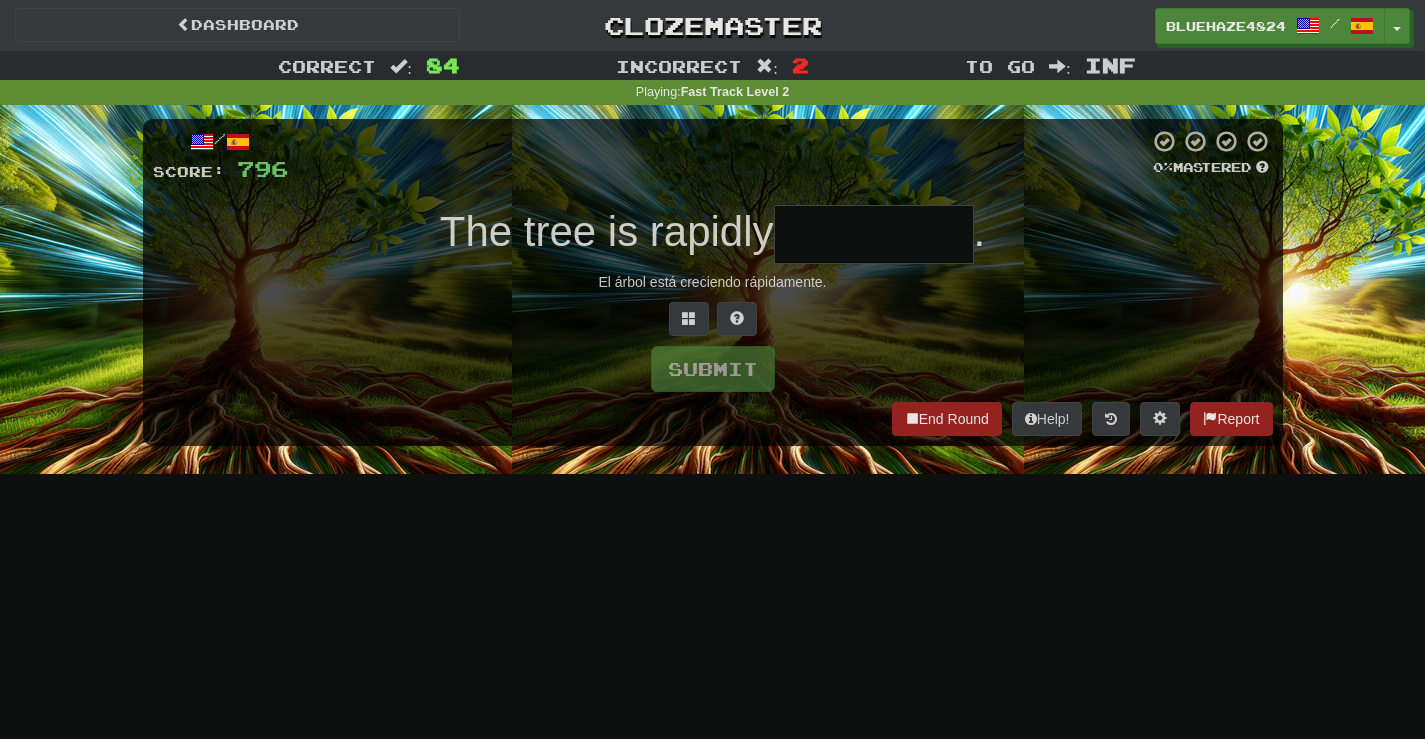 click at bounding box center (874, 234) 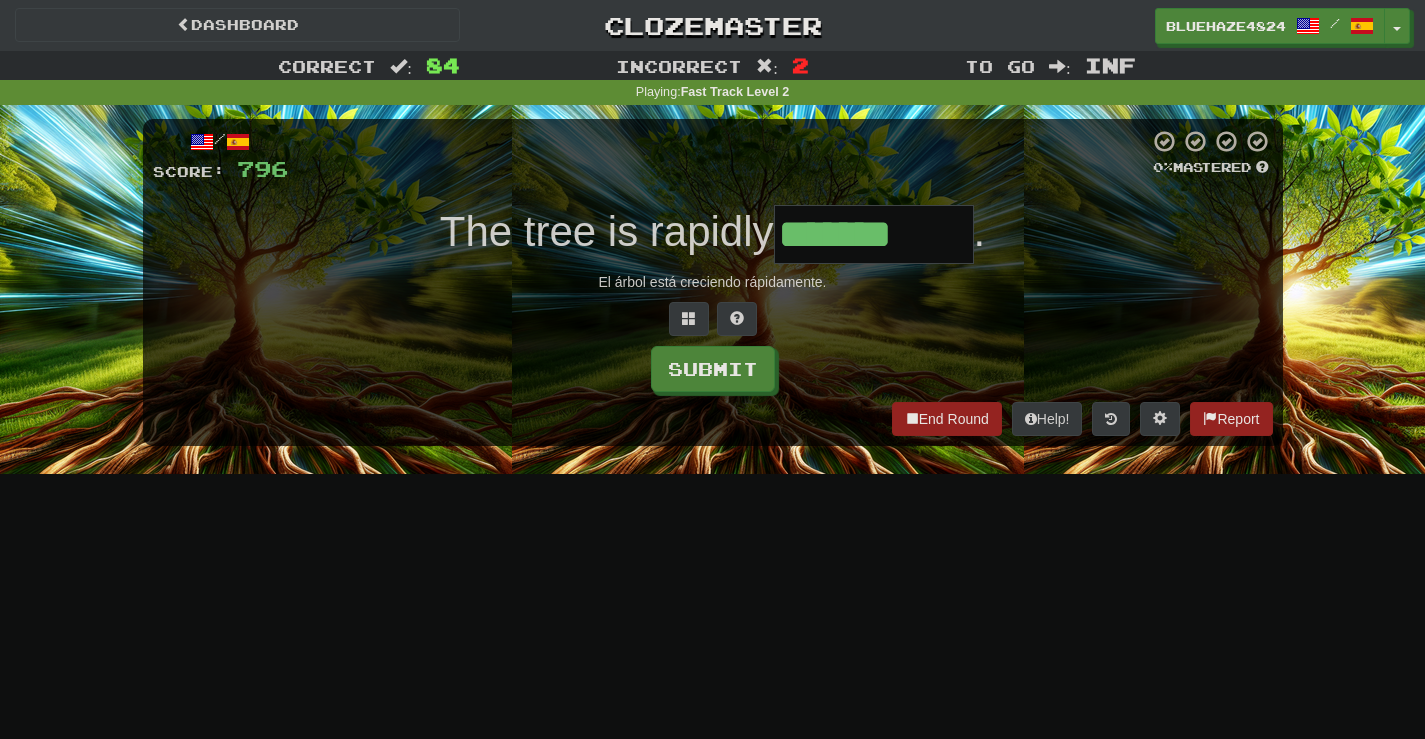 type on "*******" 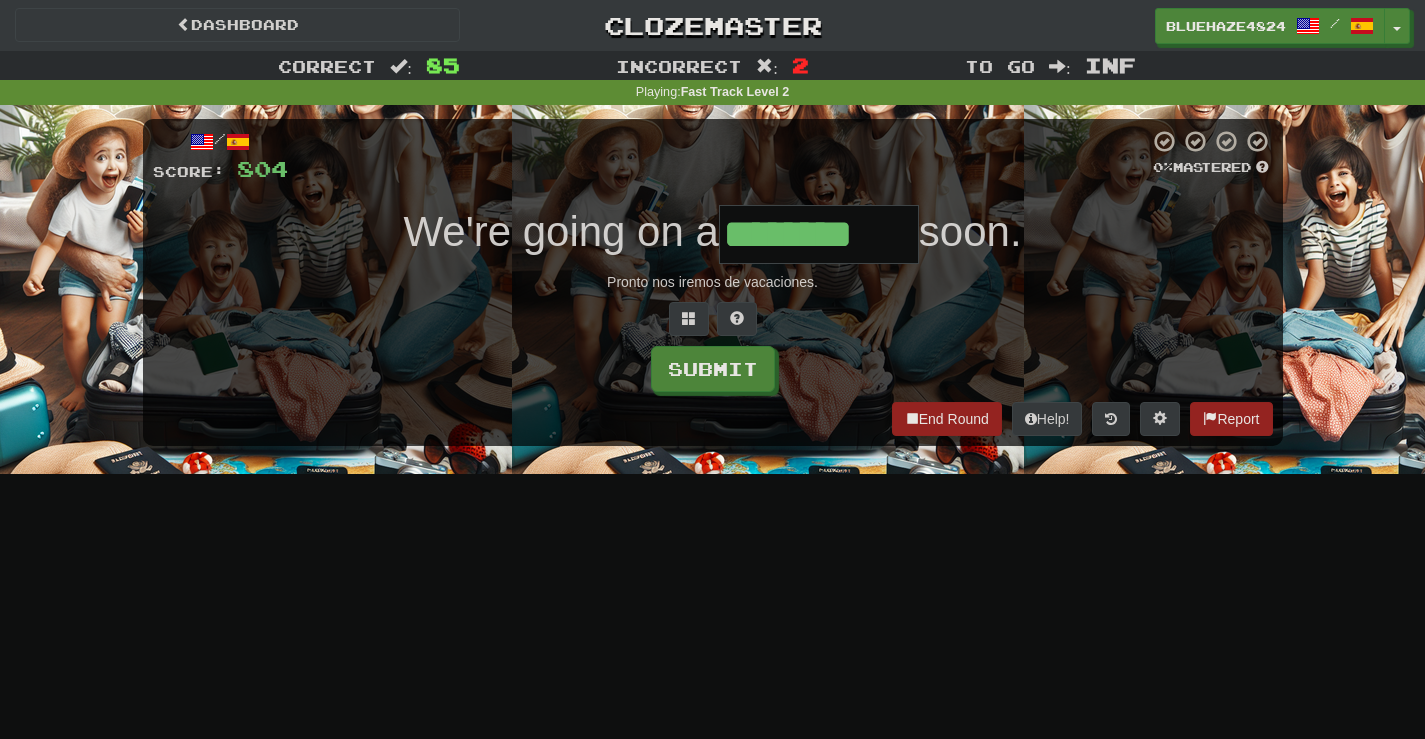 type on "********" 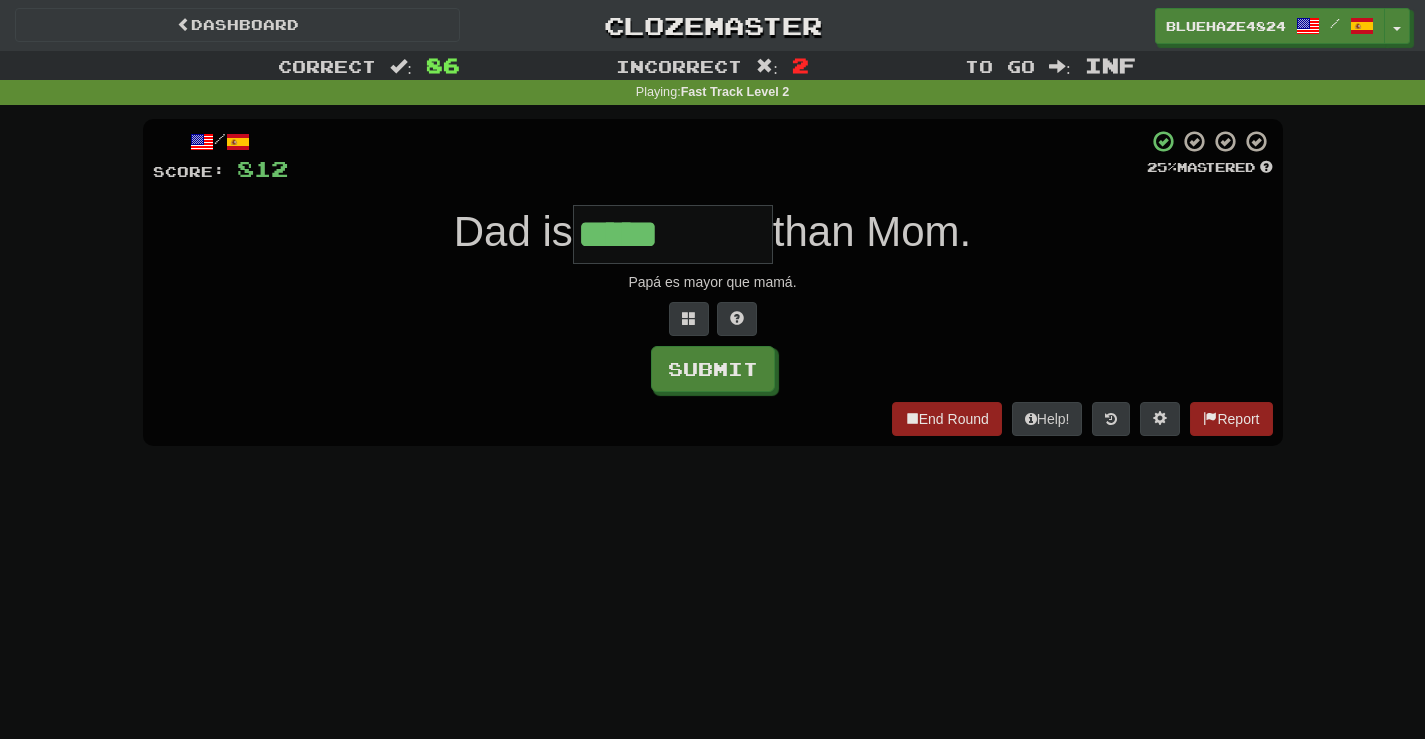 type on "*****" 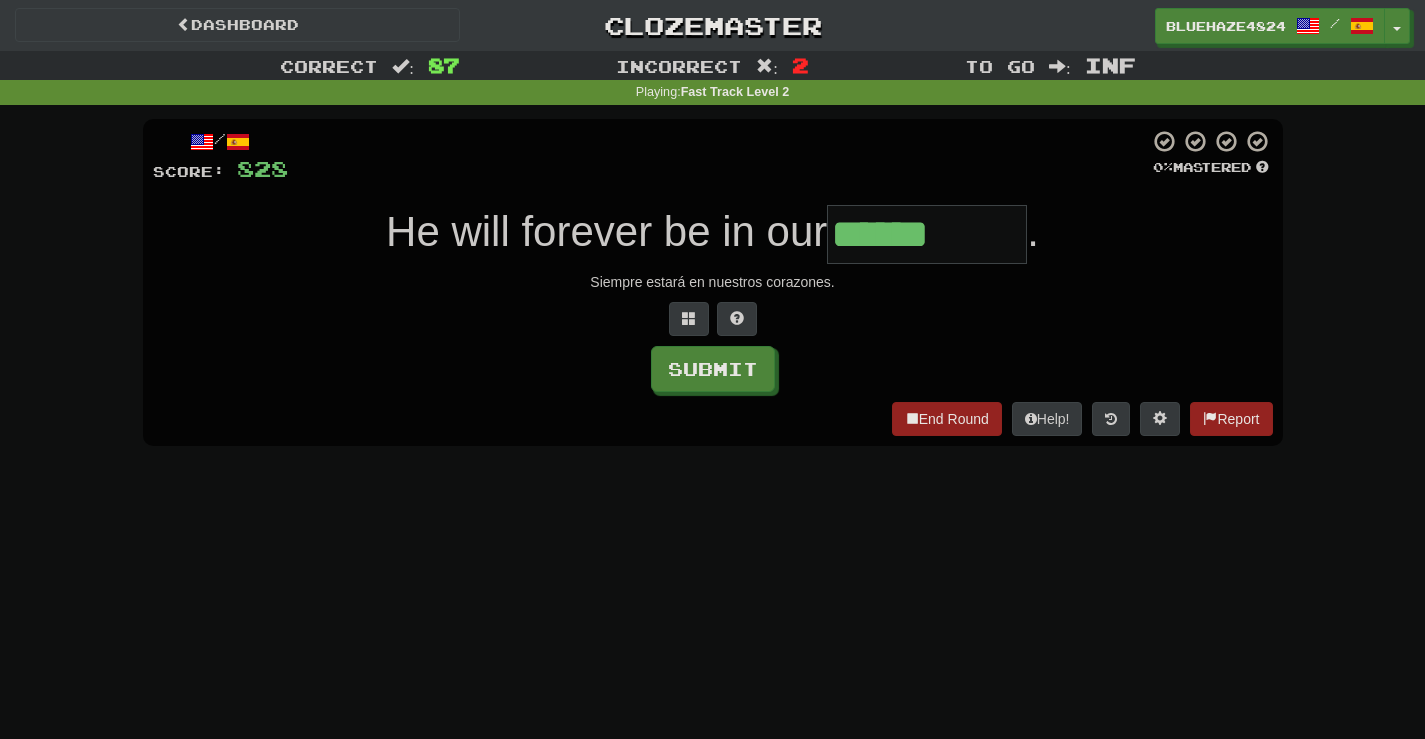 type on "******" 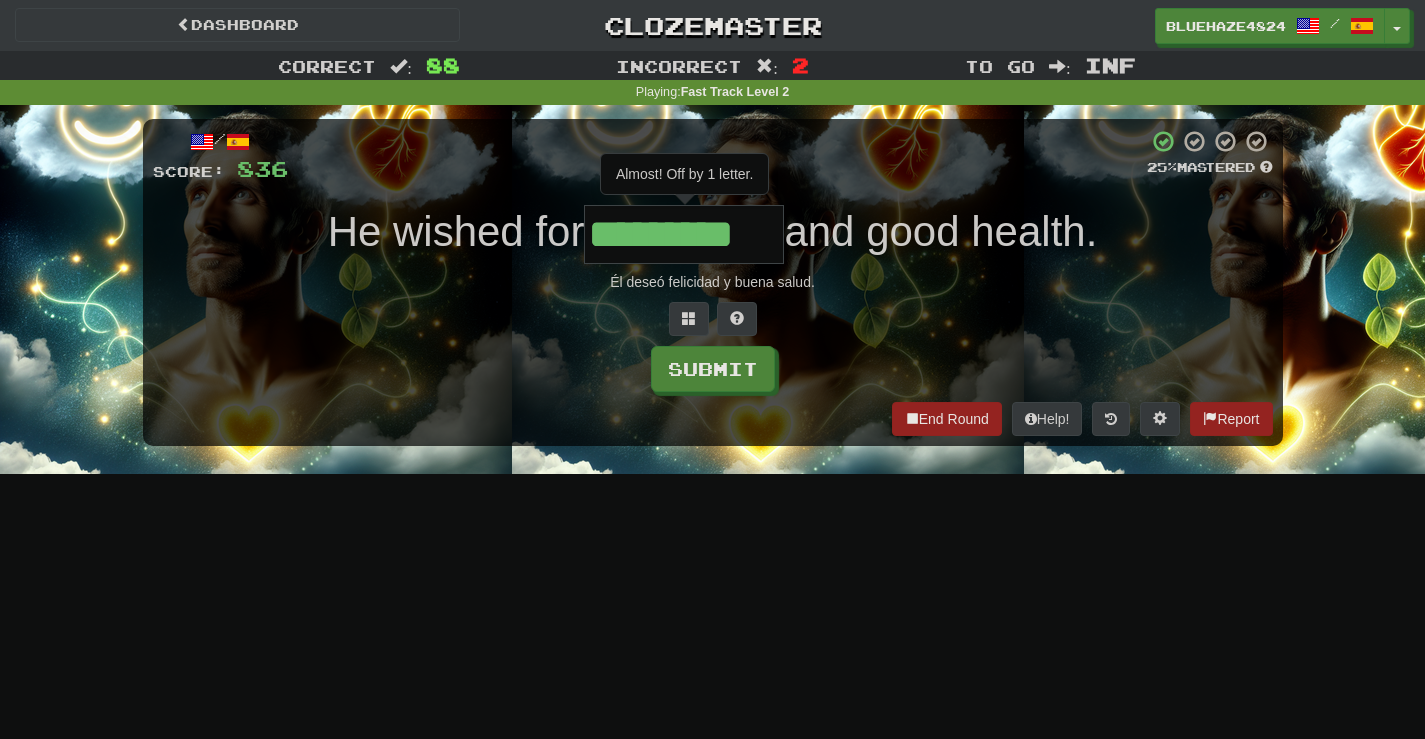 type on "*********" 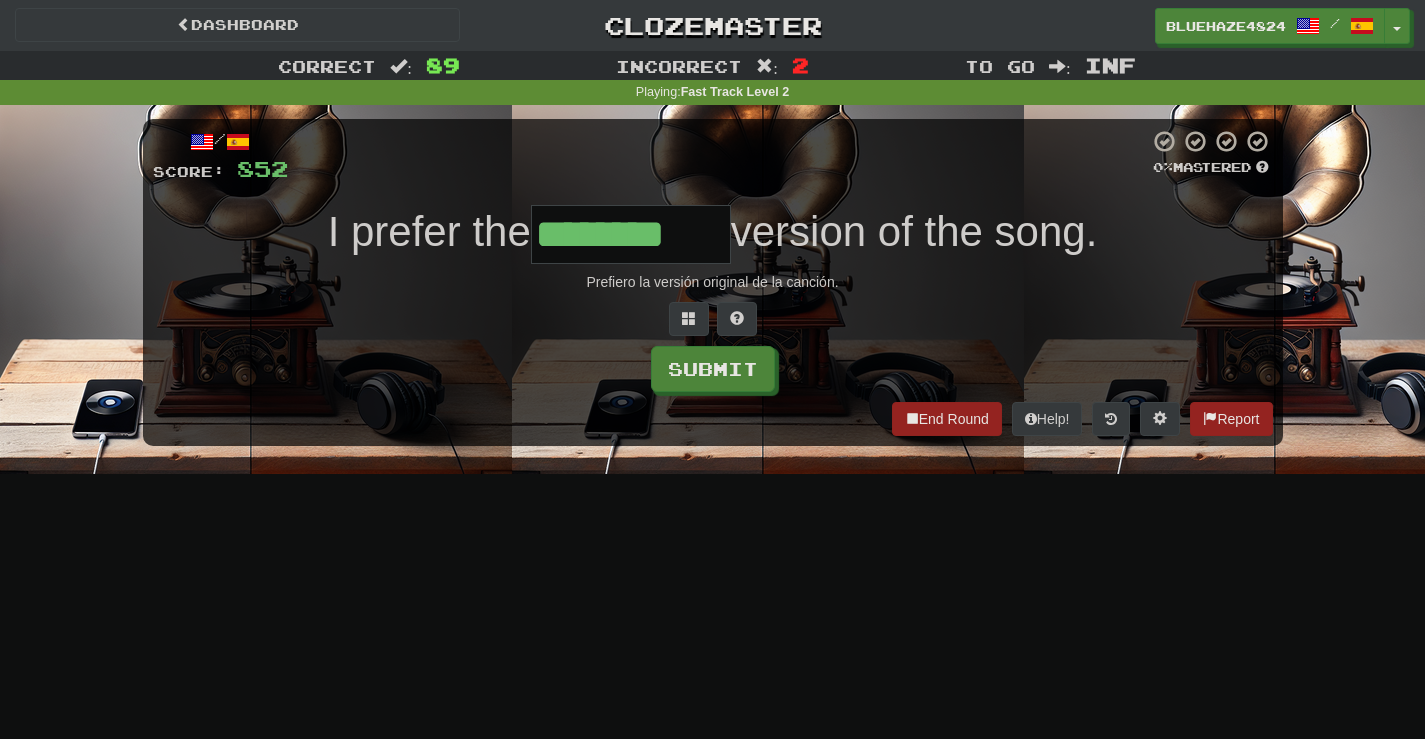 type on "********" 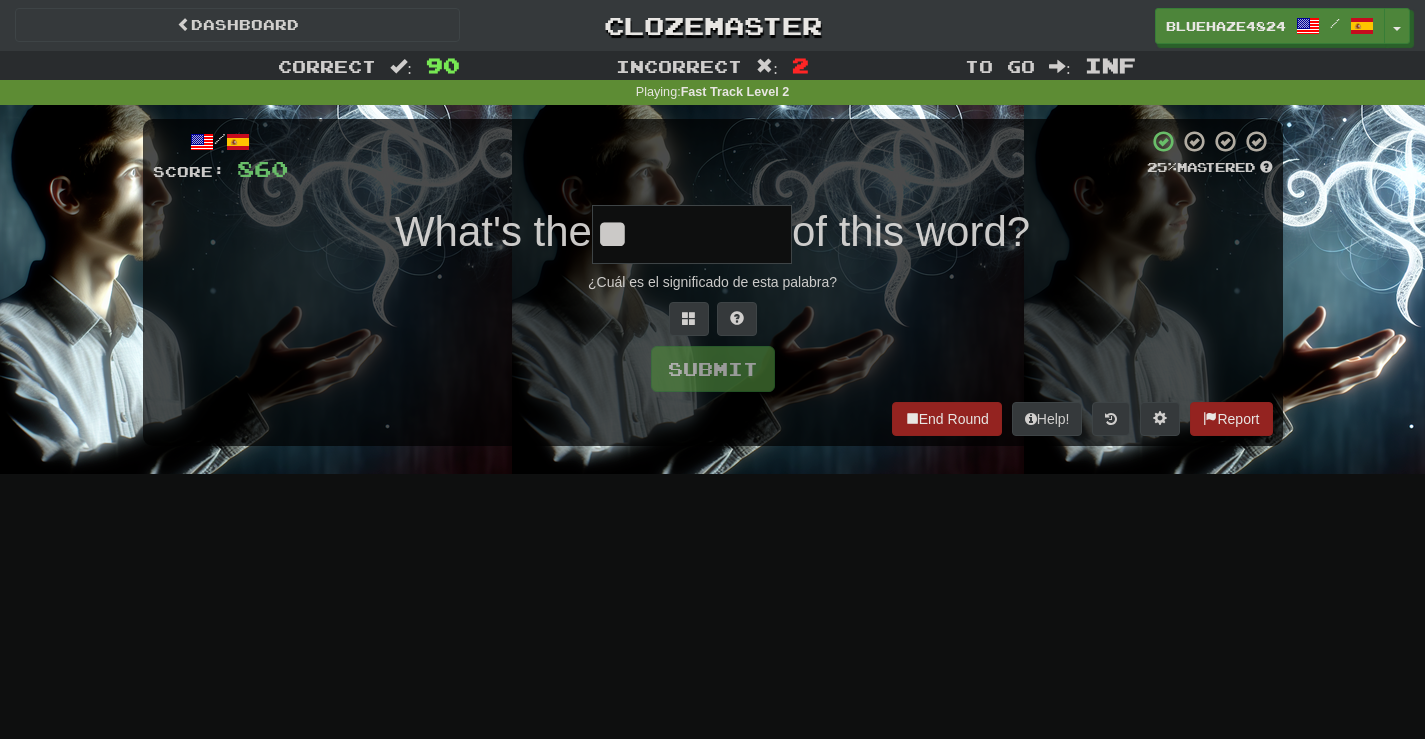 click on "**" at bounding box center [692, 234] 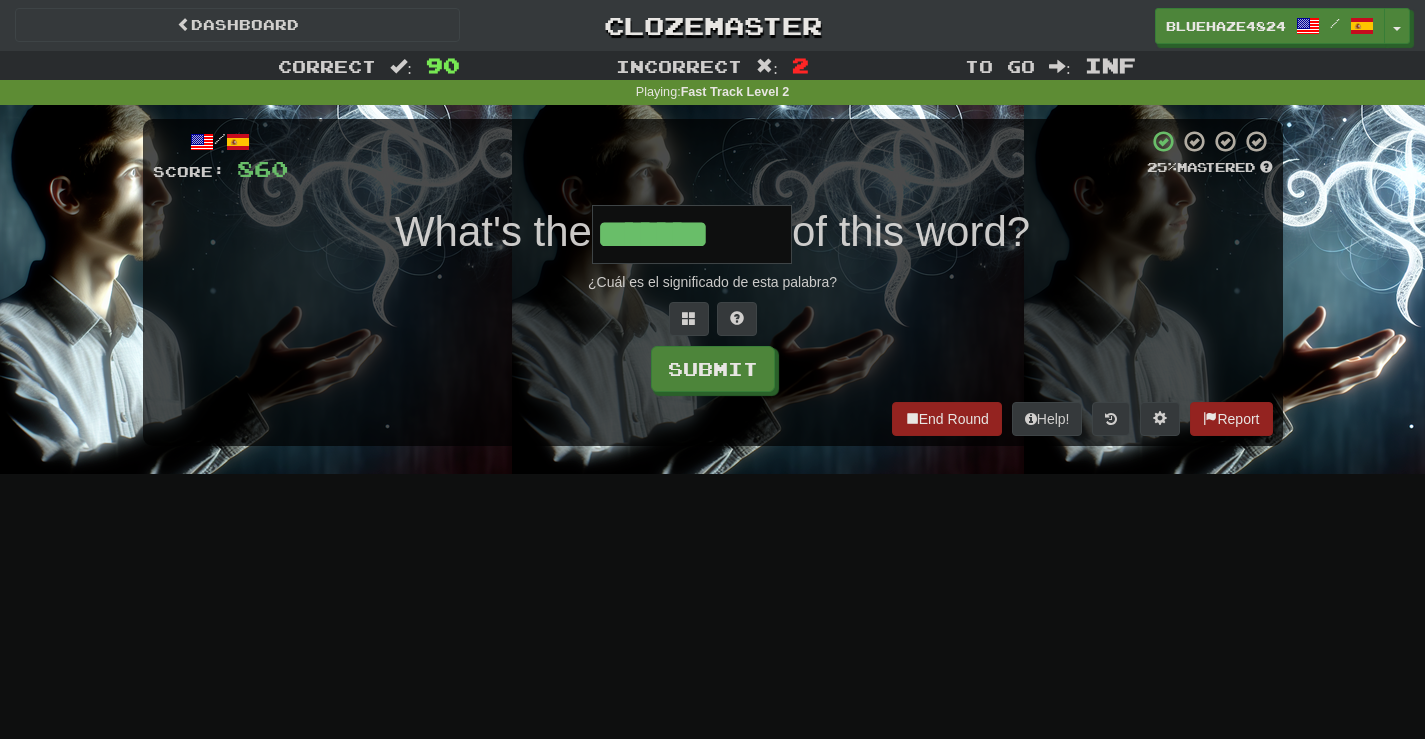 type on "*******" 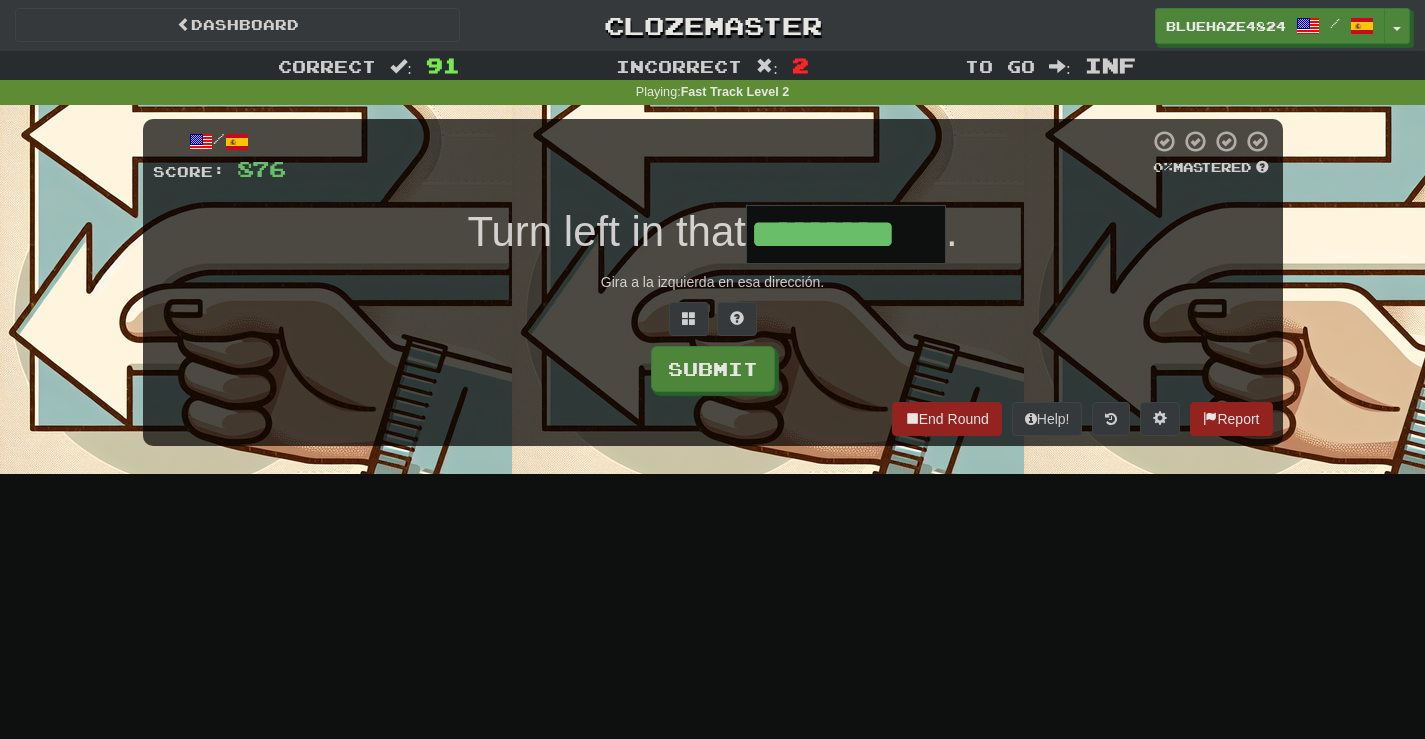 type on "*********" 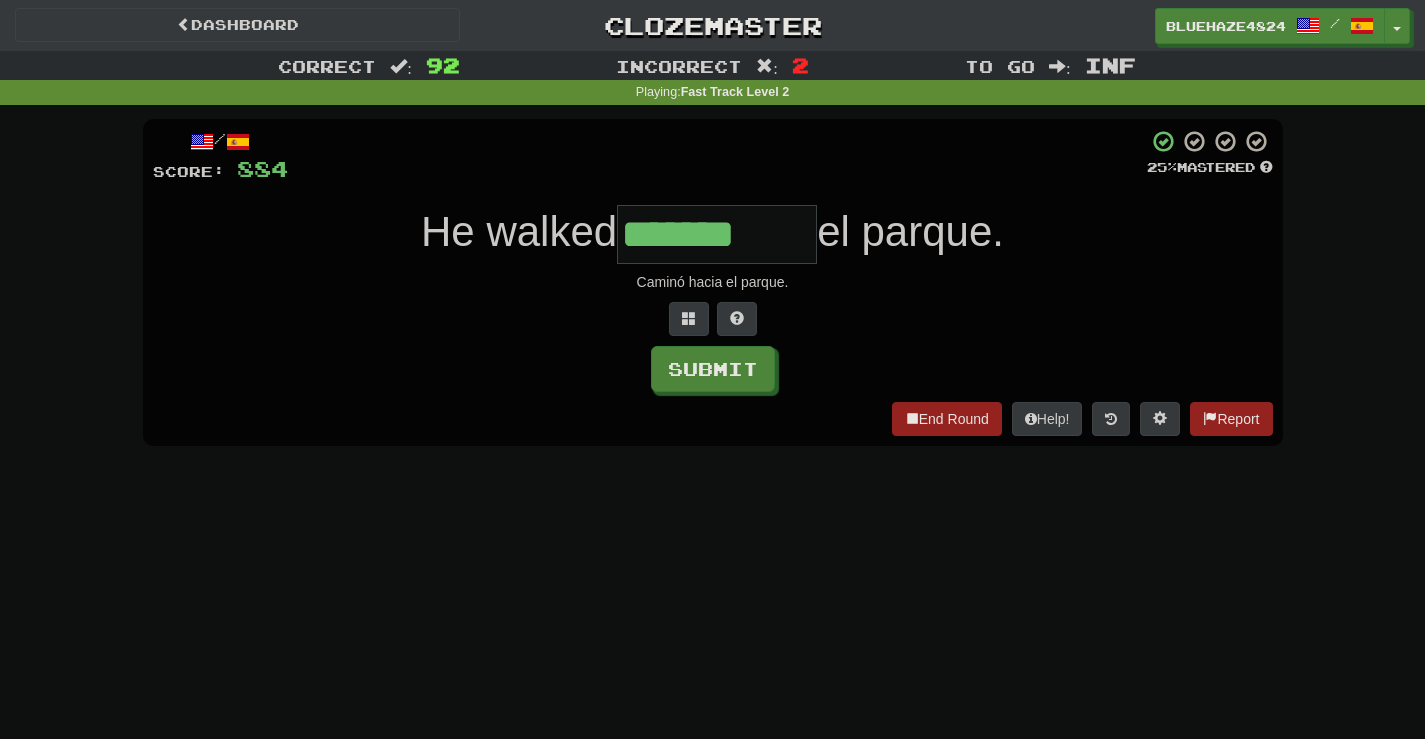 type on "*******" 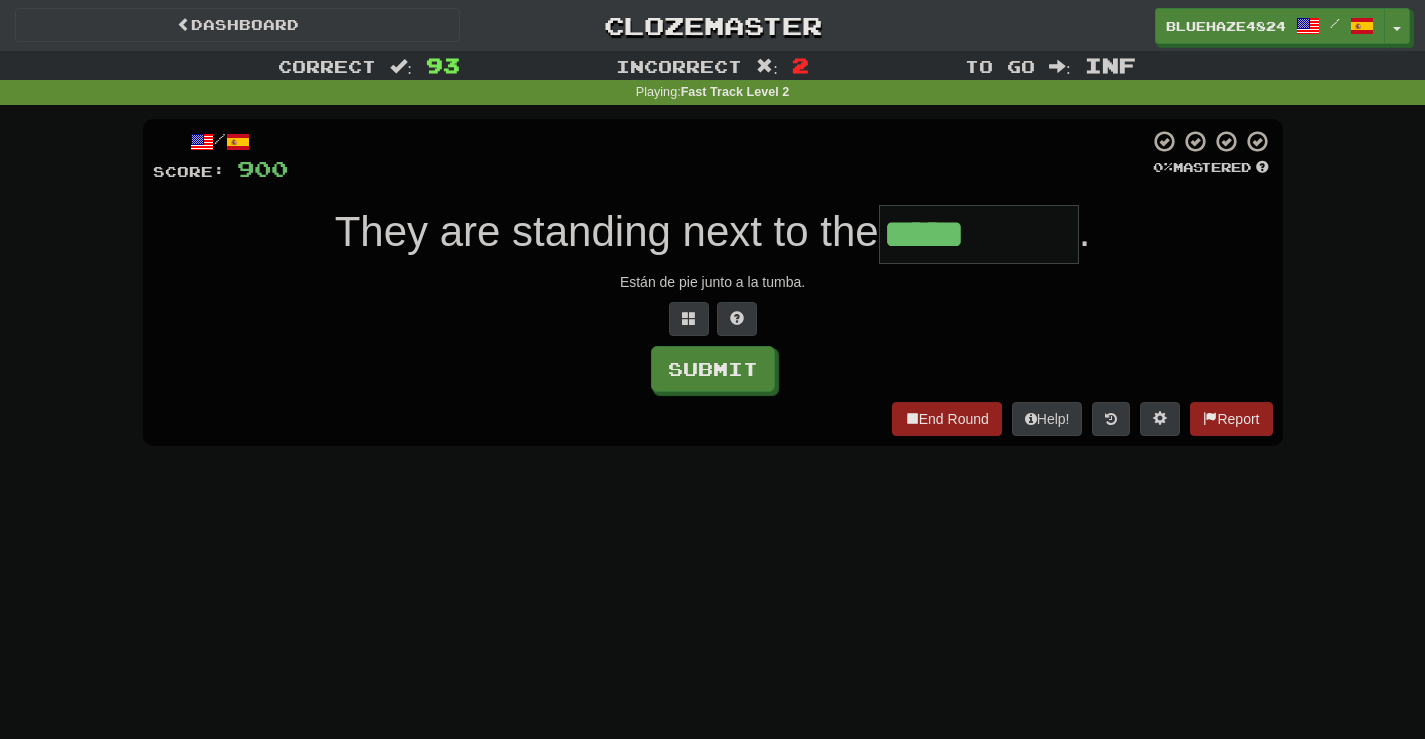 type on "*****" 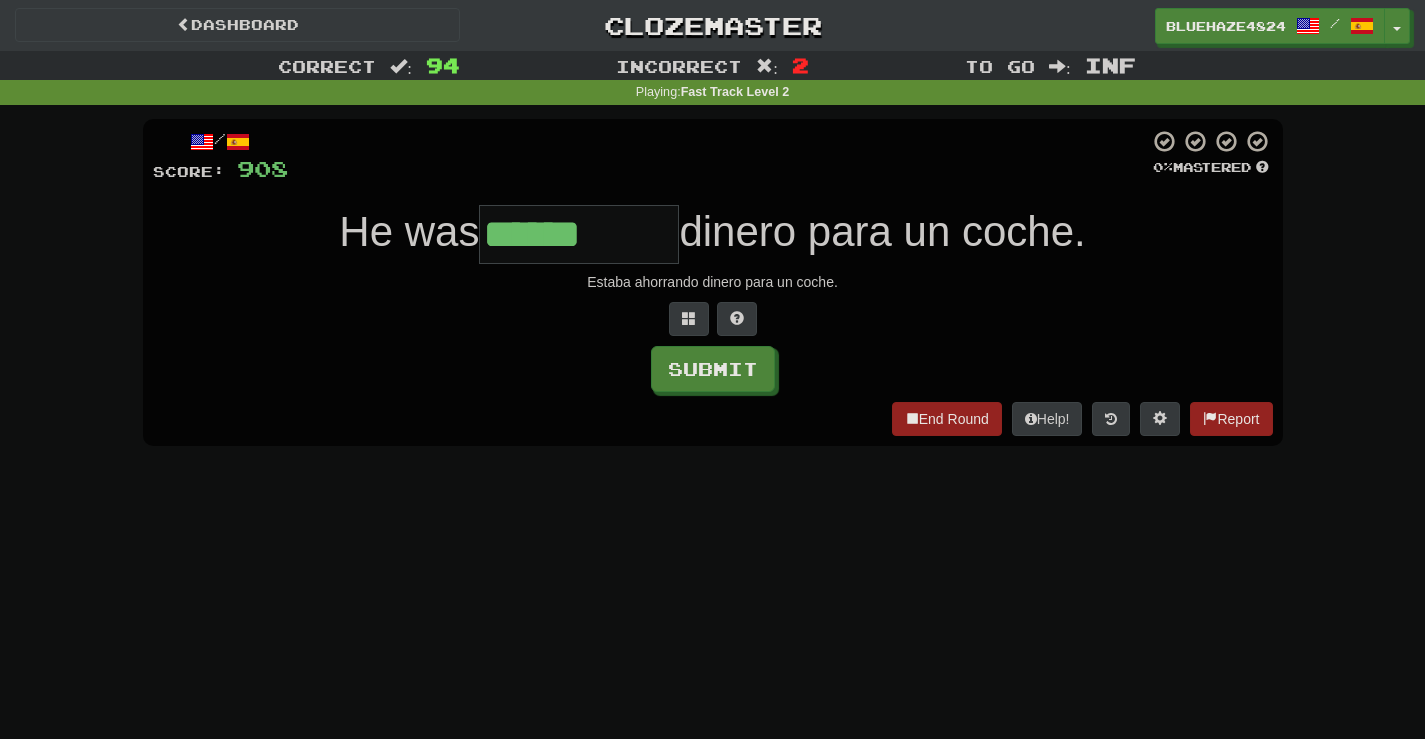 type on "******" 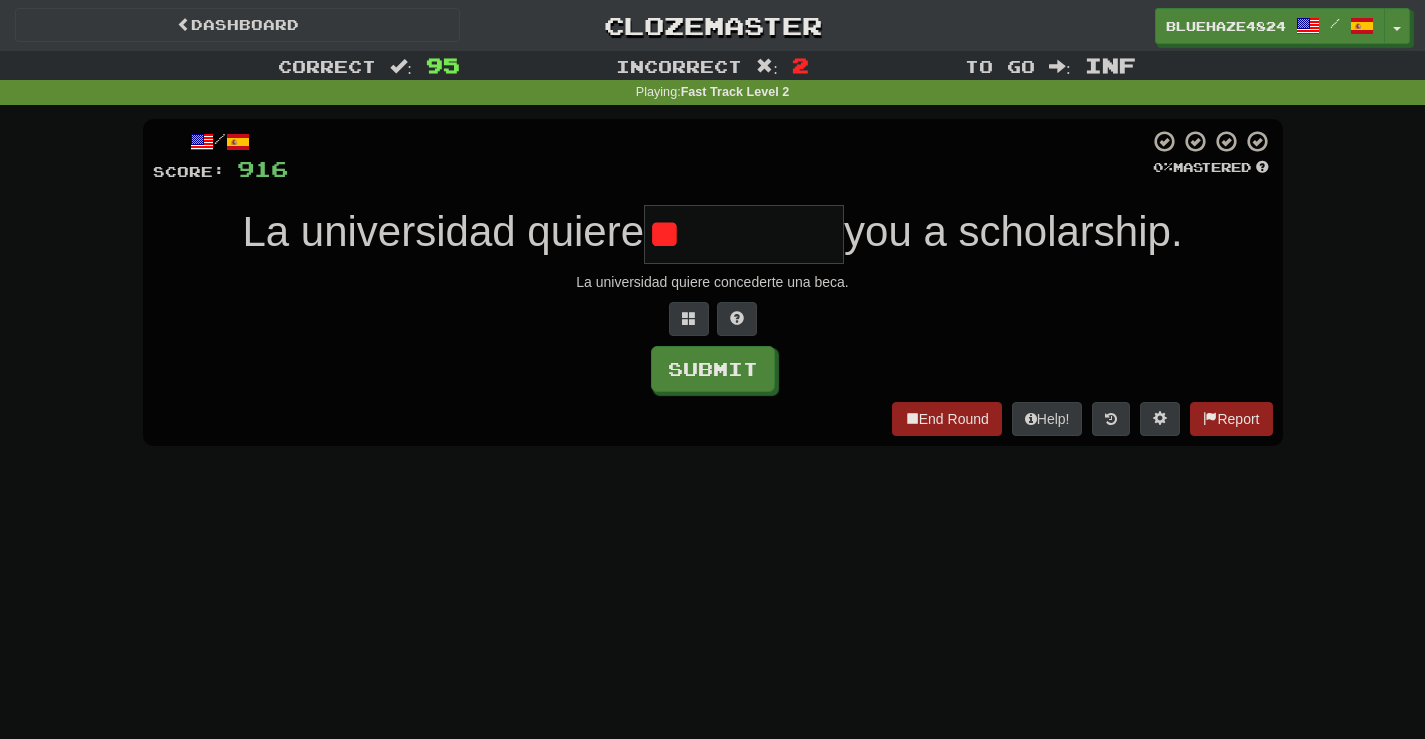 type on "*" 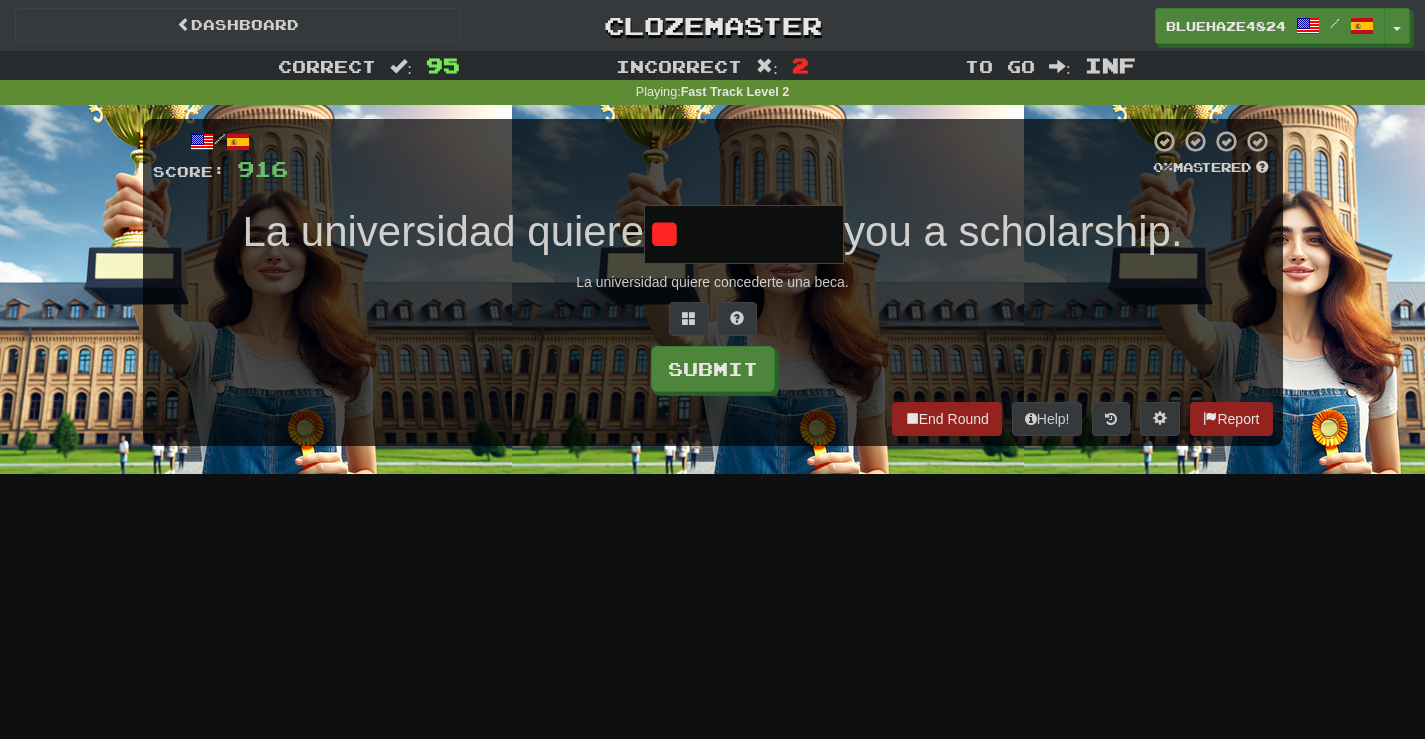 type on "*" 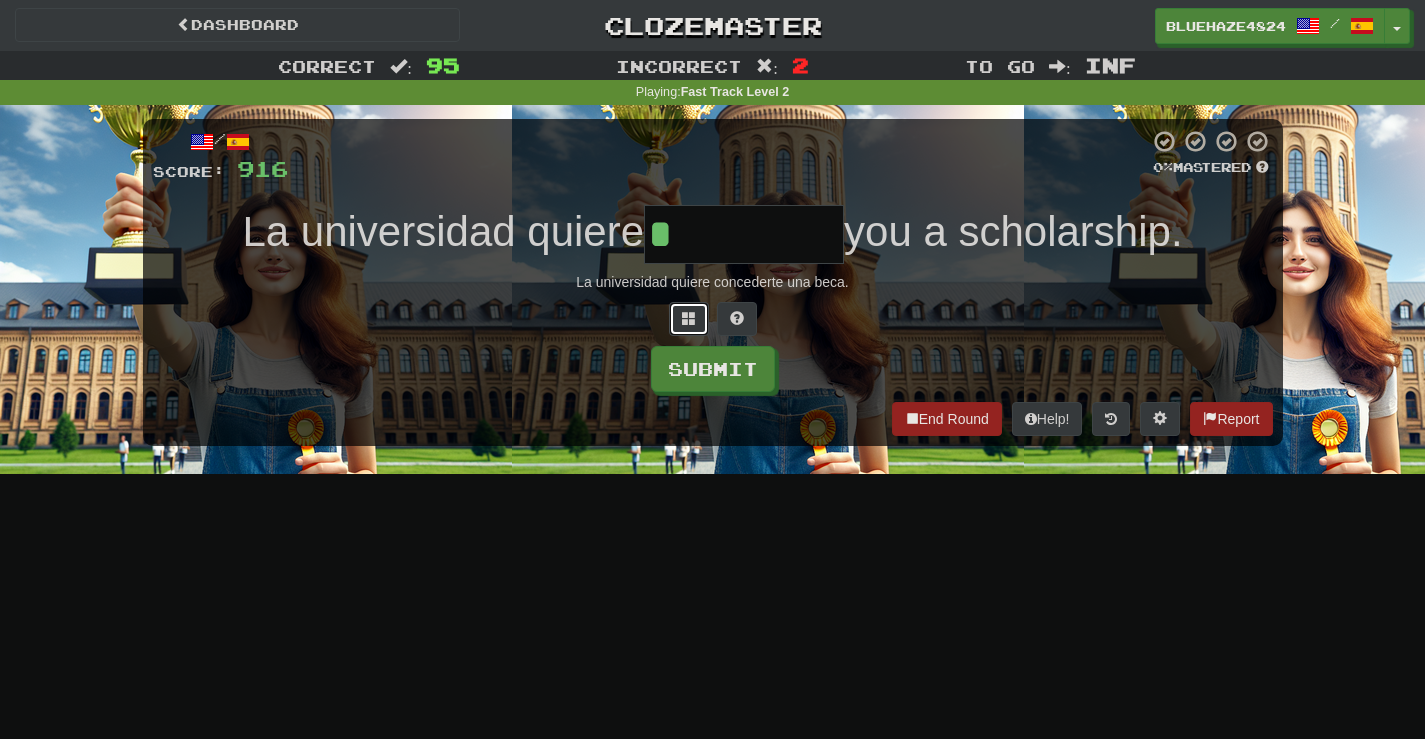 click at bounding box center [689, 319] 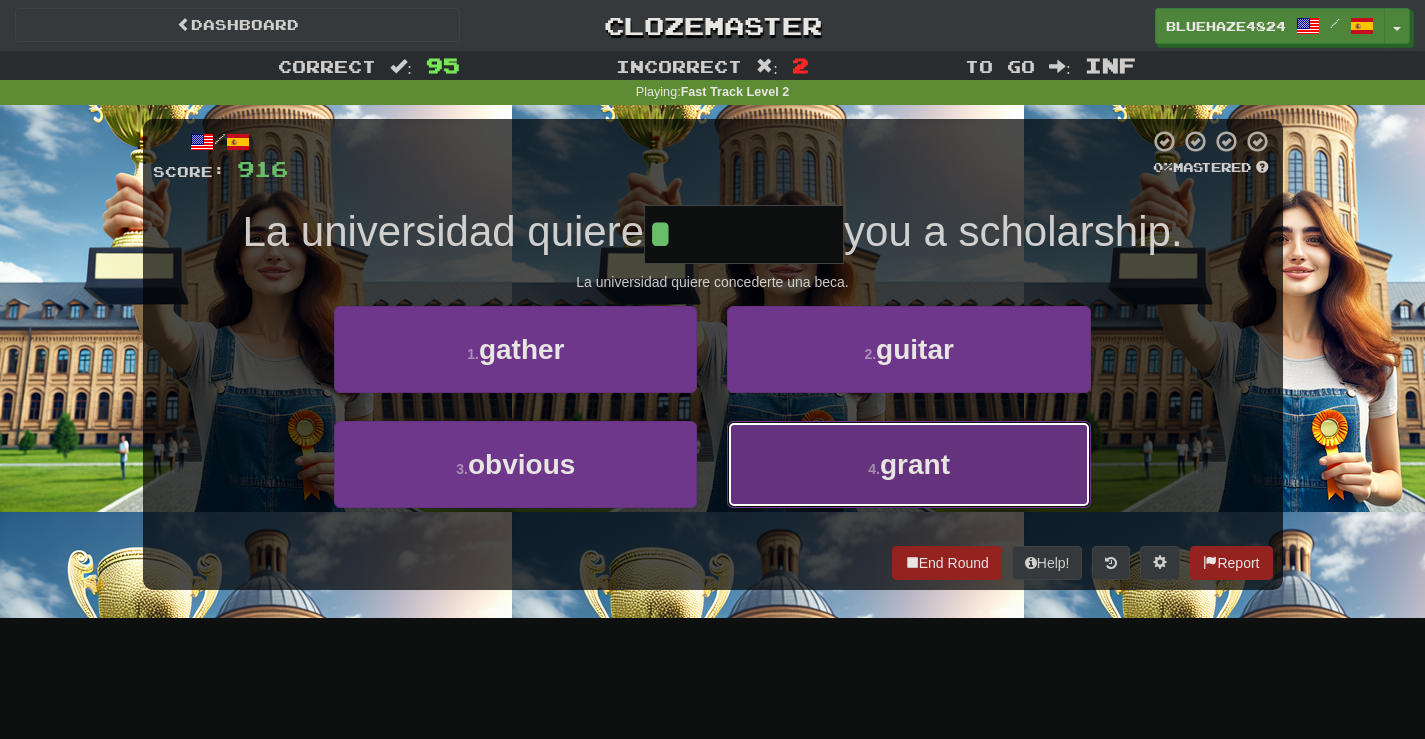 click on "4 .  grant" at bounding box center [908, 464] 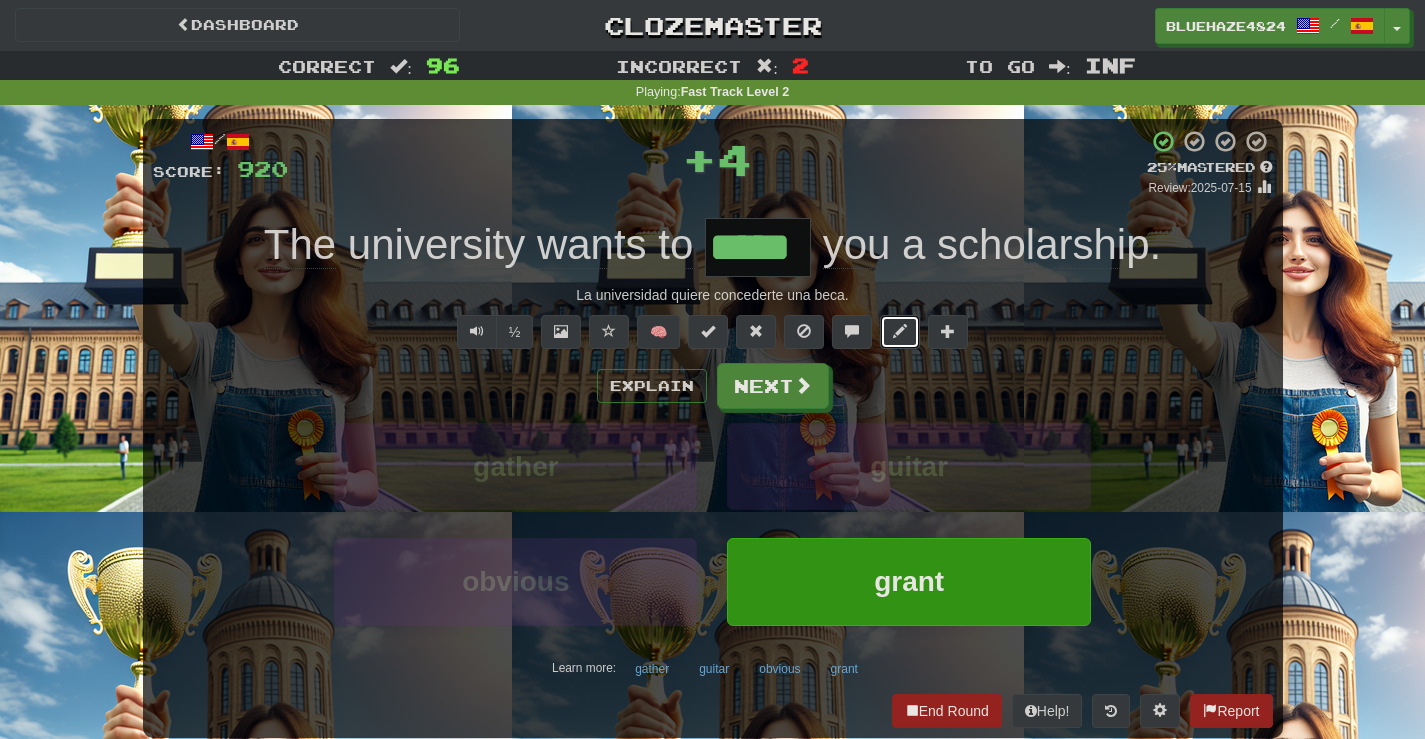 click at bounding box center [900, 331] 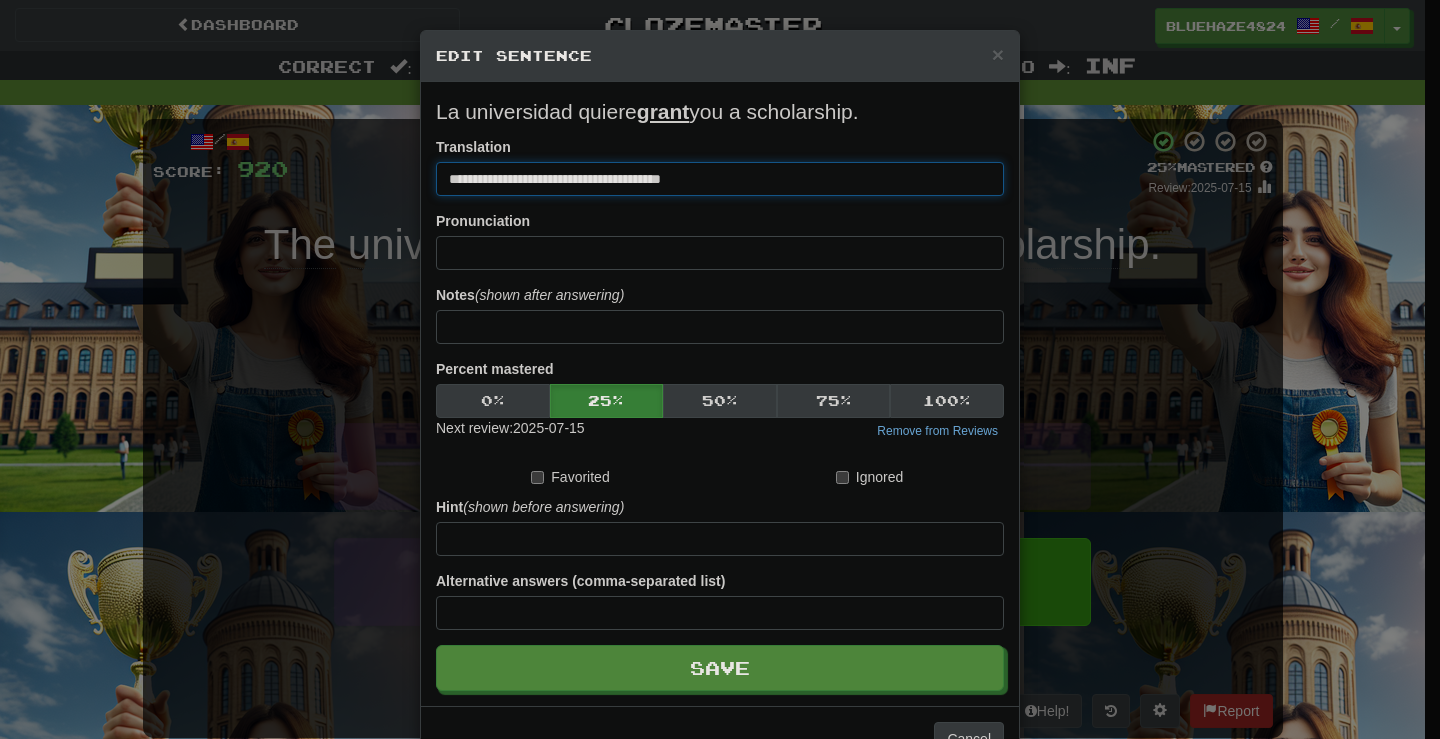 click on "**********" at bounding box center (720, 179) 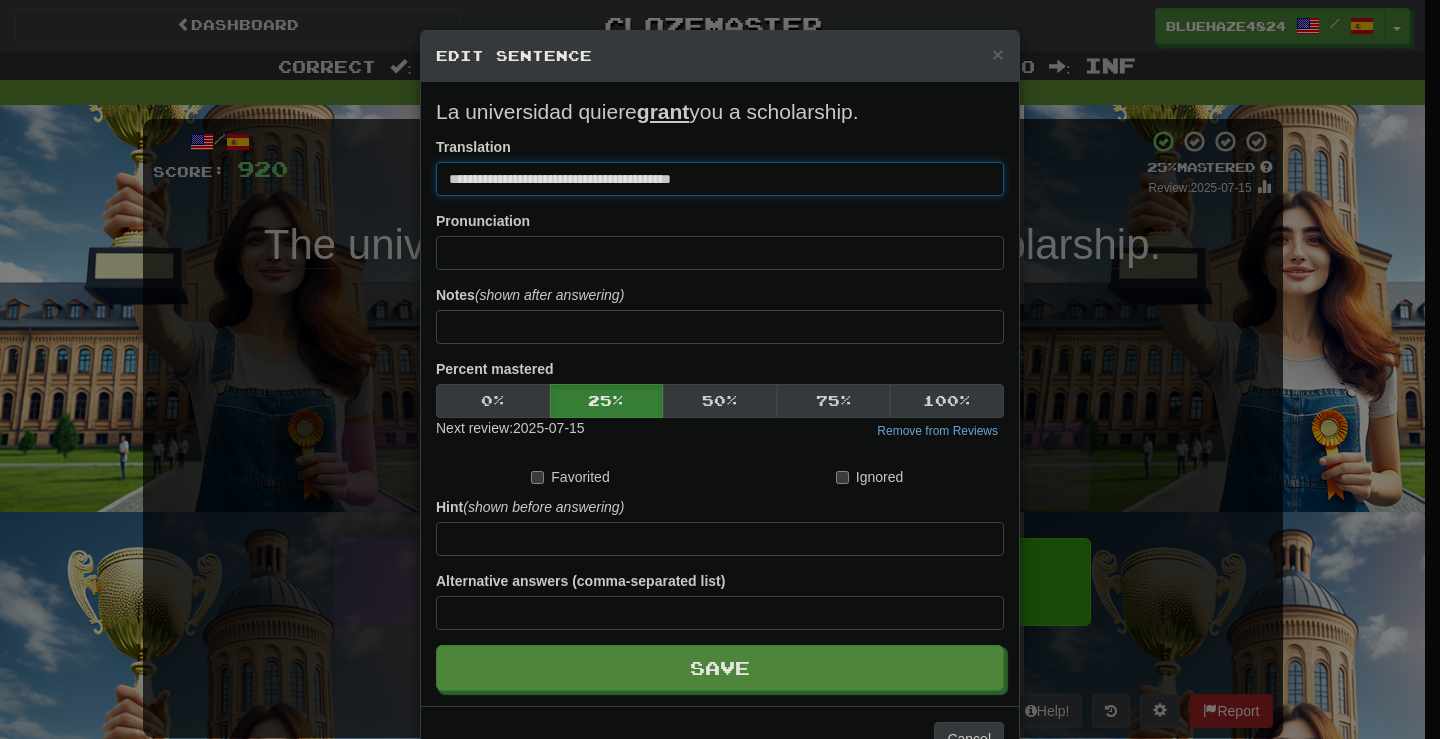 type on "**********" 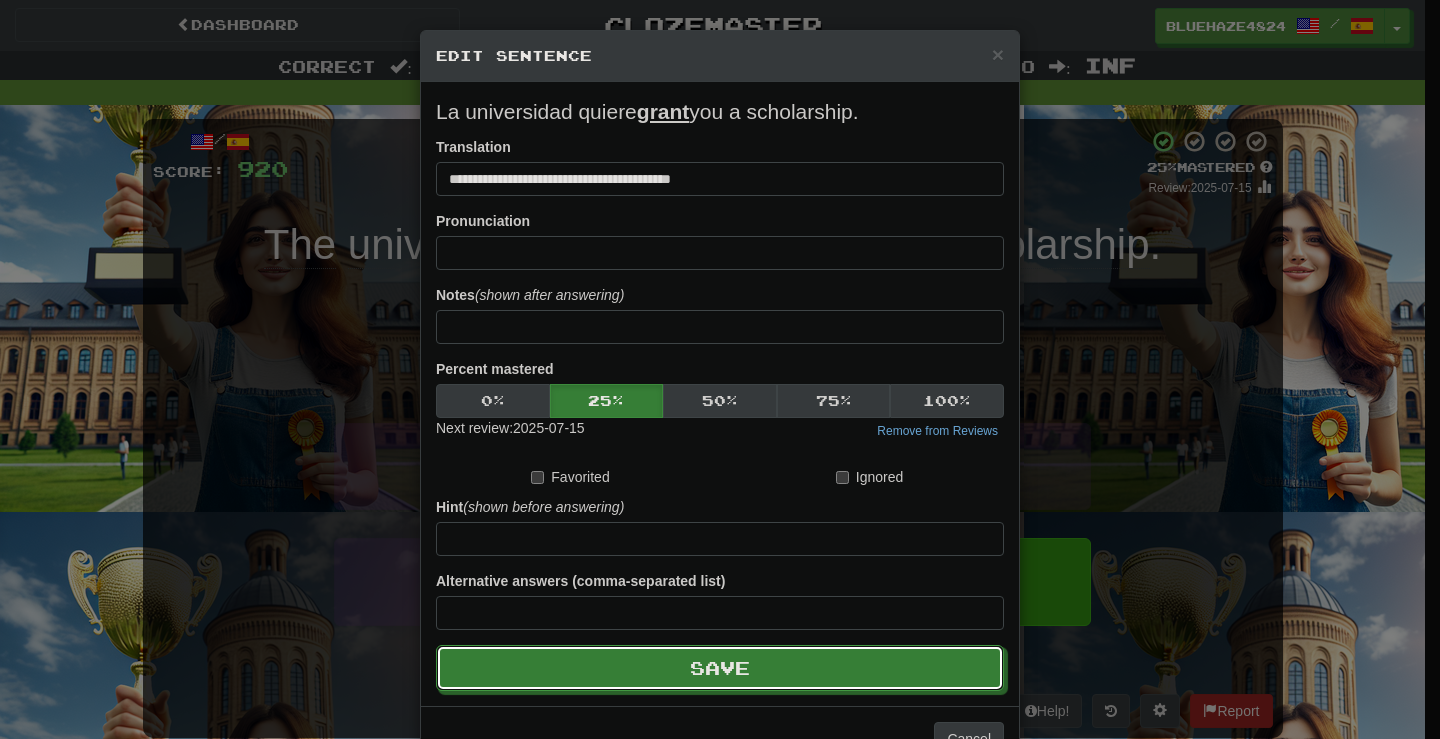 click on "Save" at bounding box center [720, 668] 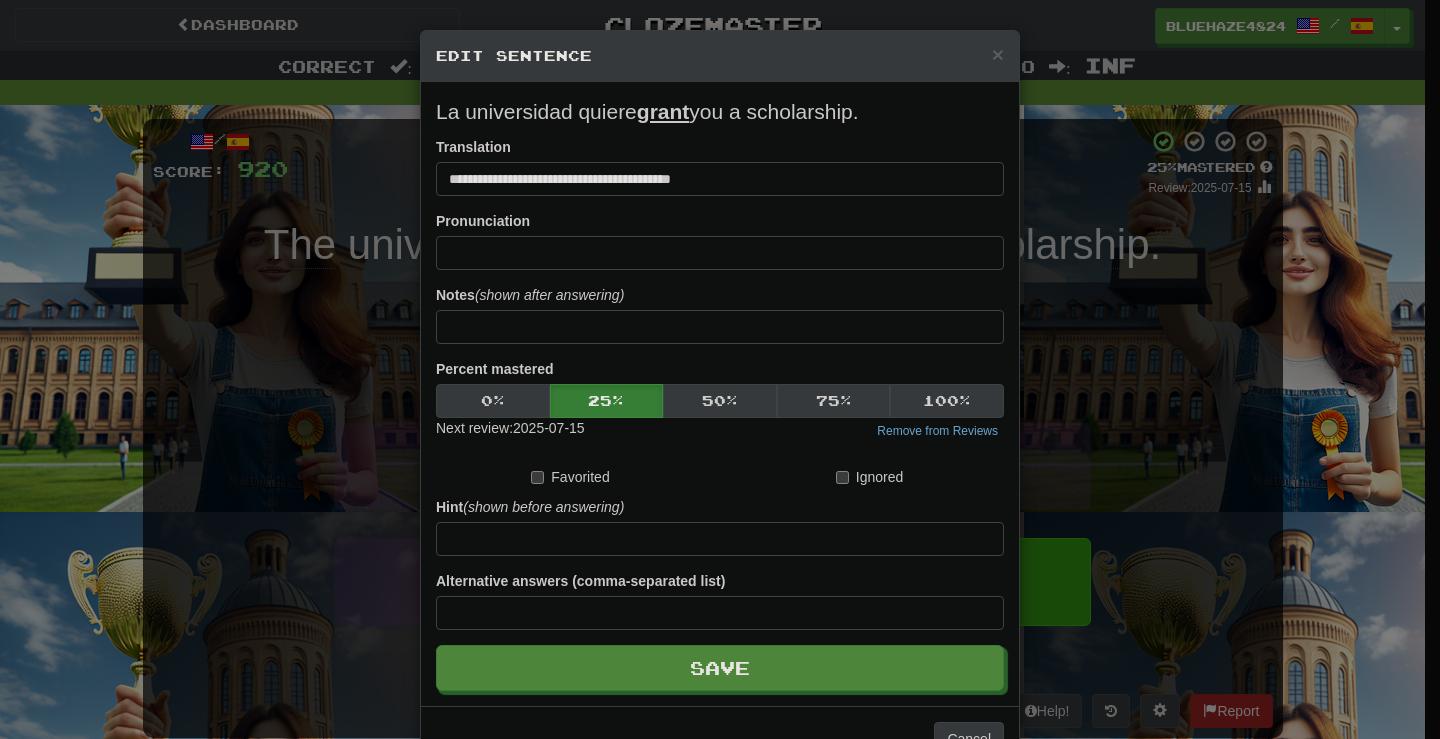 click on "**********" at bounding box center (720, 394) 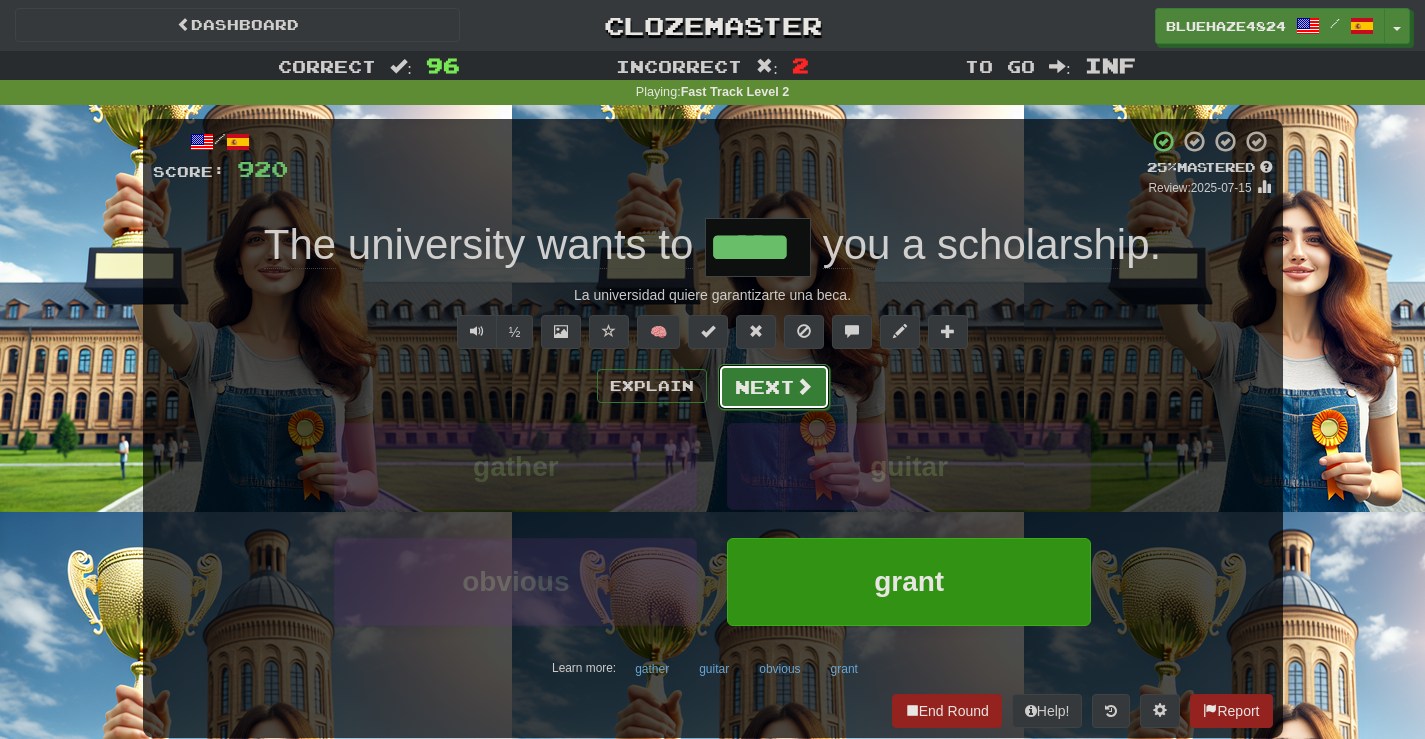 click on "Next" at bounding box center [774, 387] 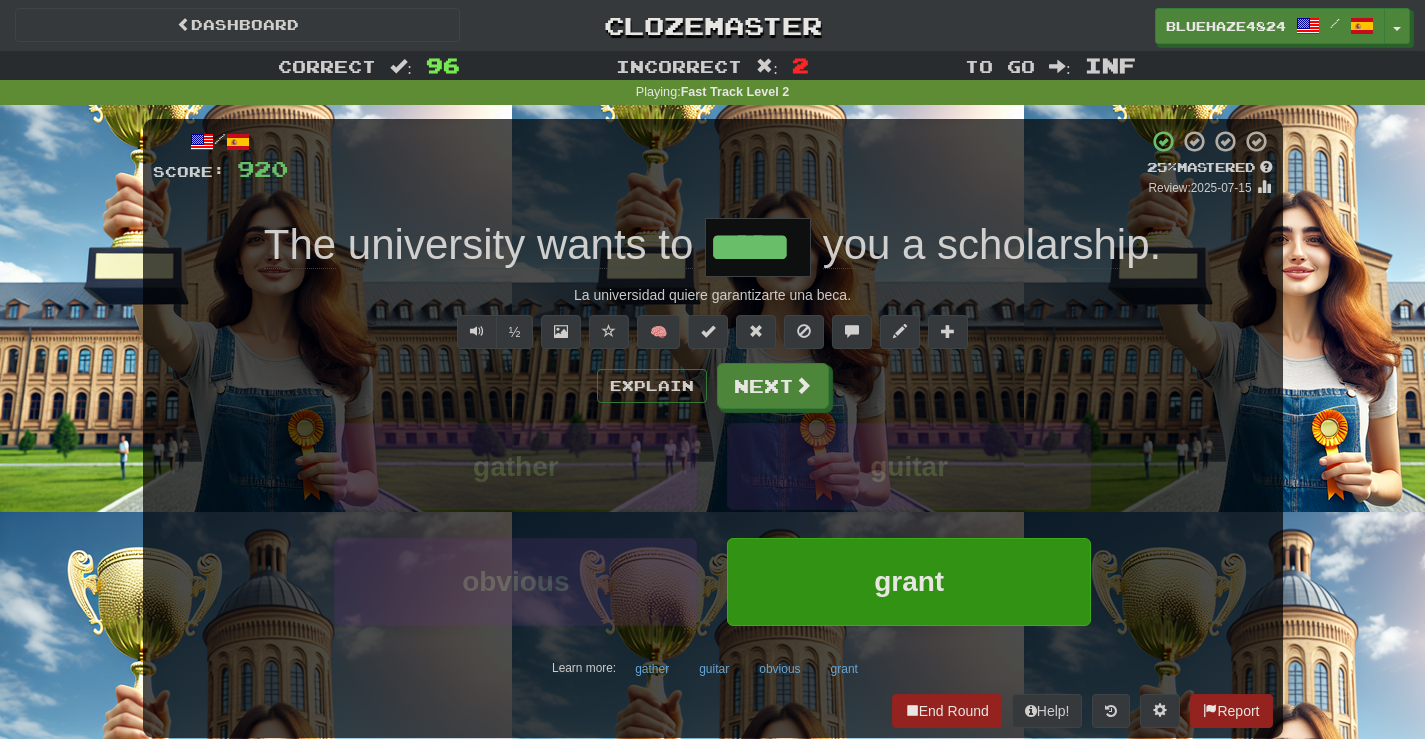 click on "/ Score: 920 + 4 25 % Mastered Review: 2025-07-15 La universidad quiere garantizarte una beca. ½ 🧠 Explain Next gather guitar obvious grant Learn more: gather guitar obvious grant End Round Help! Report" at bounding box center [713, 428] 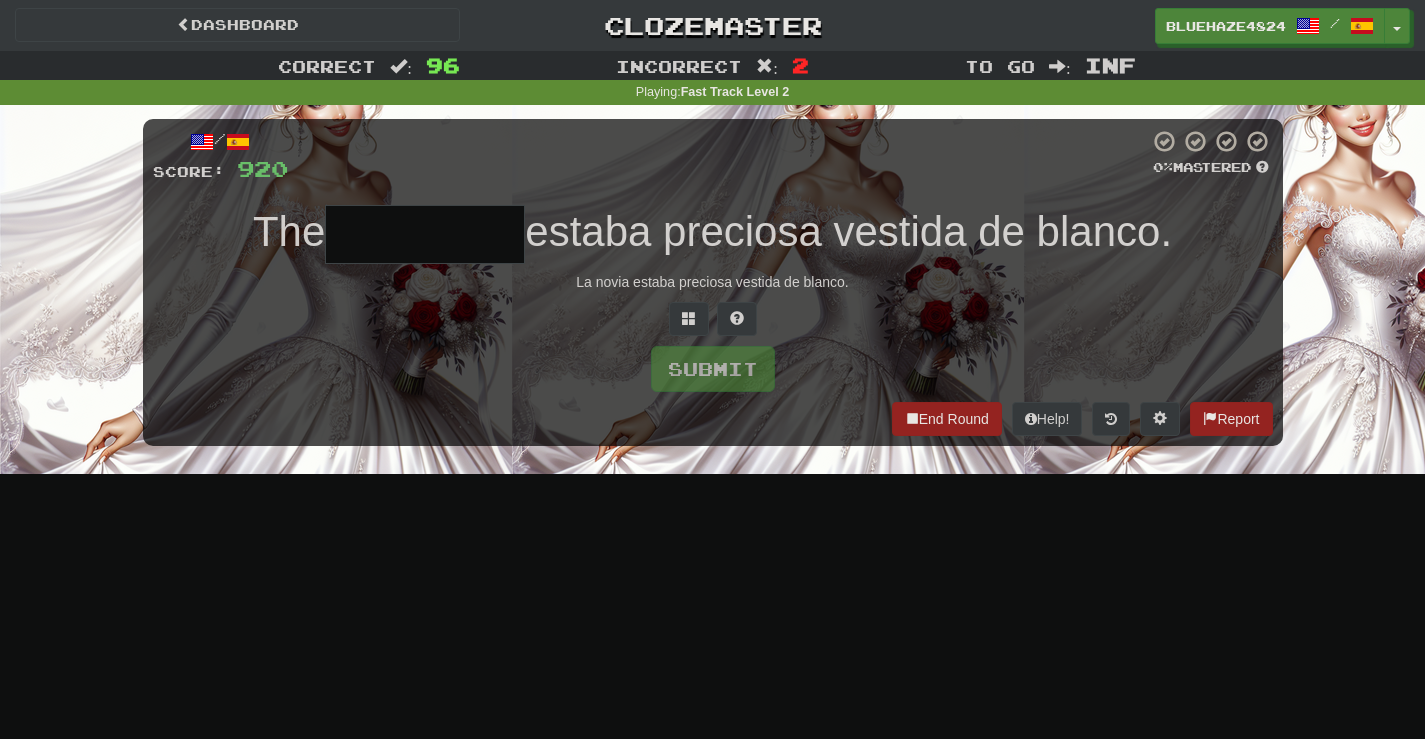 click at bounding box center (425, 234) 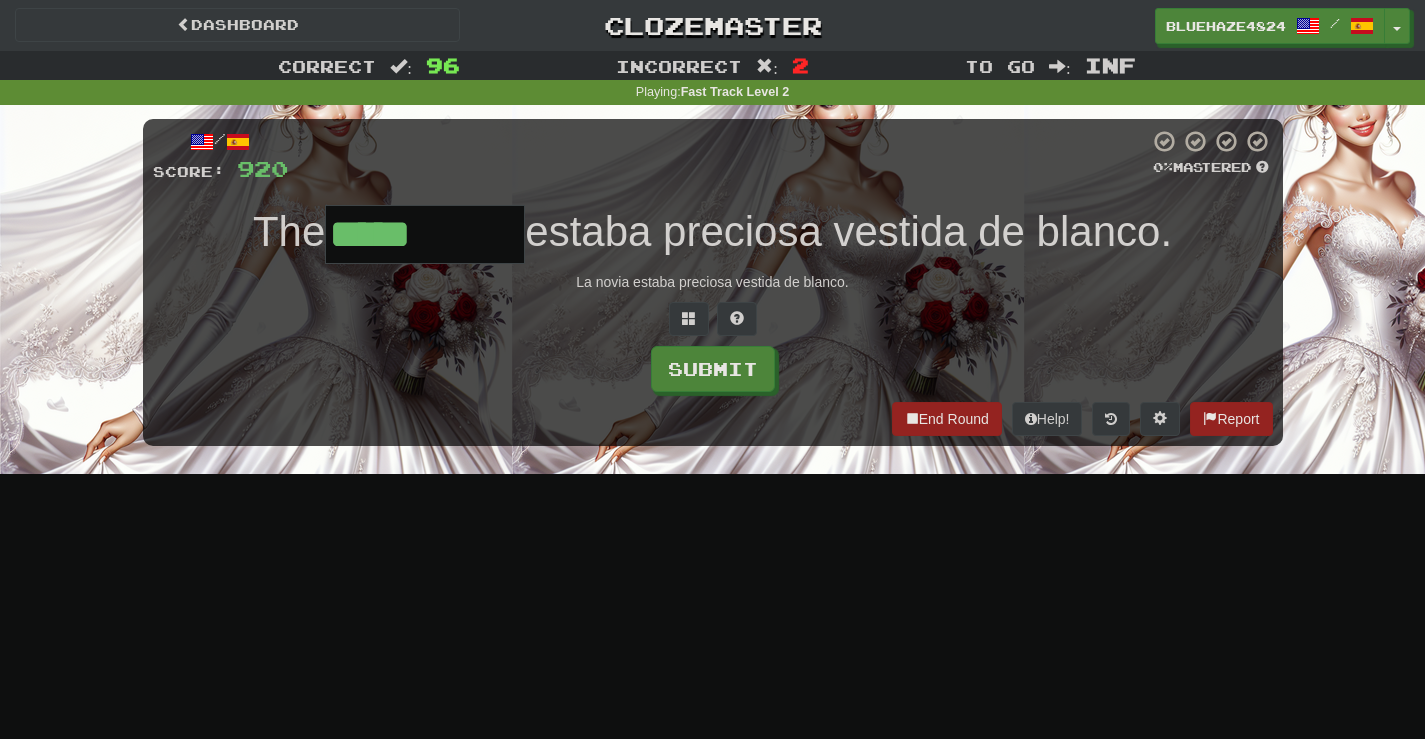type on "*****" 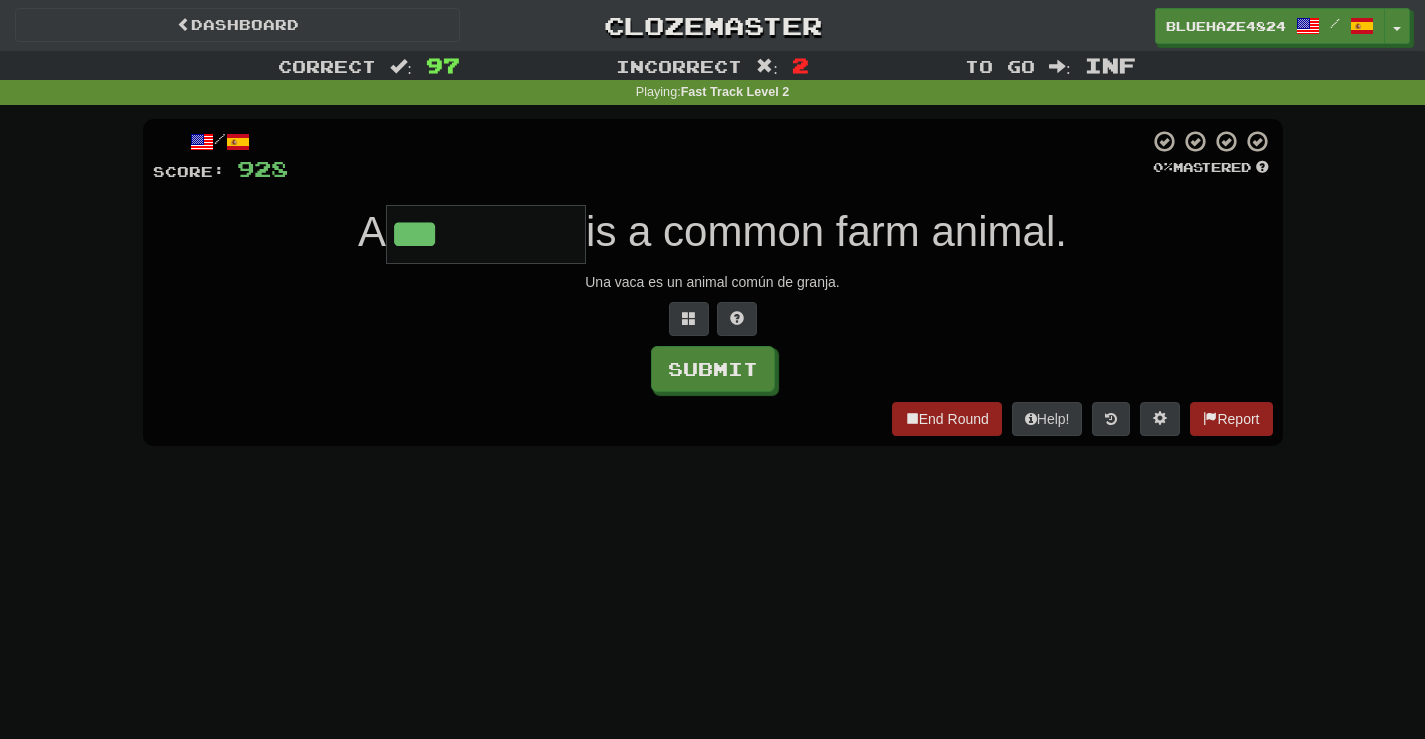 type on "***" 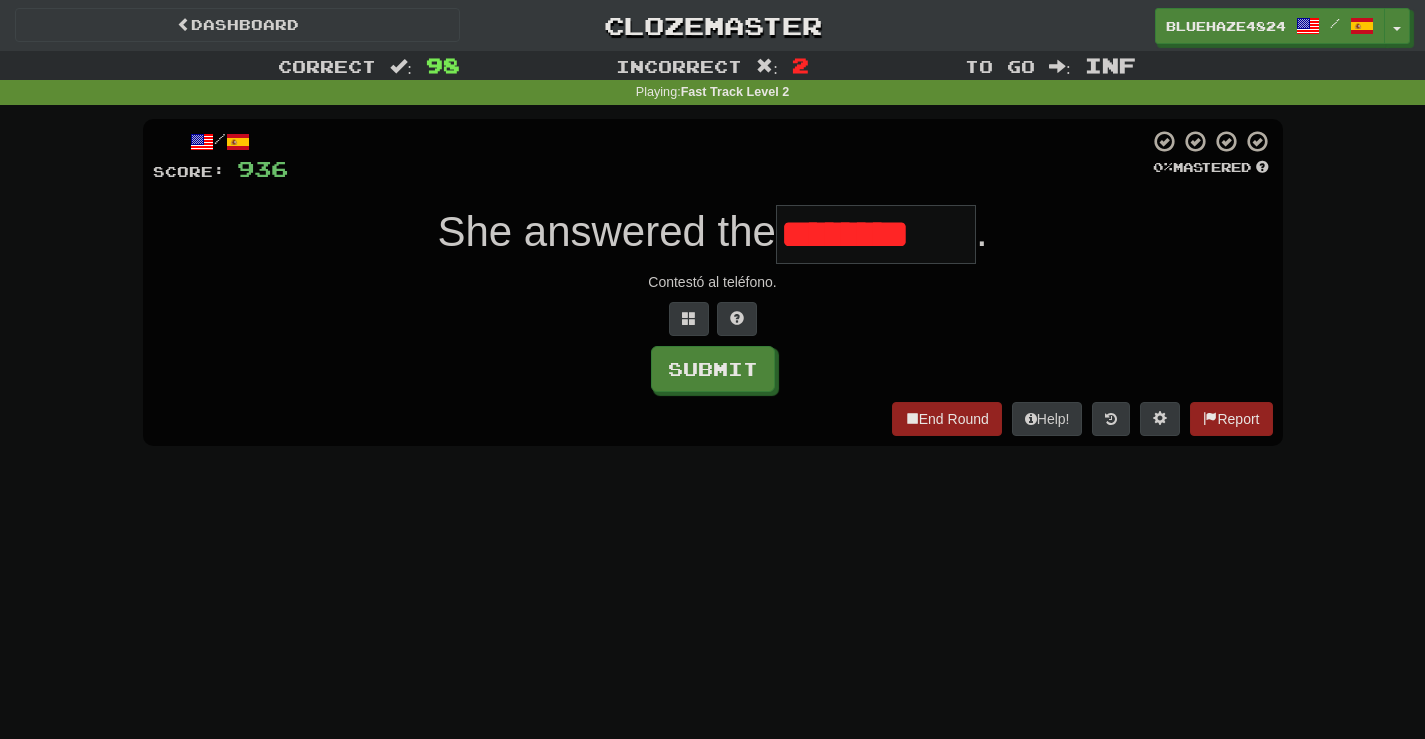 scroll, scrollTop: 0, scrollLeft: 0, axis: both 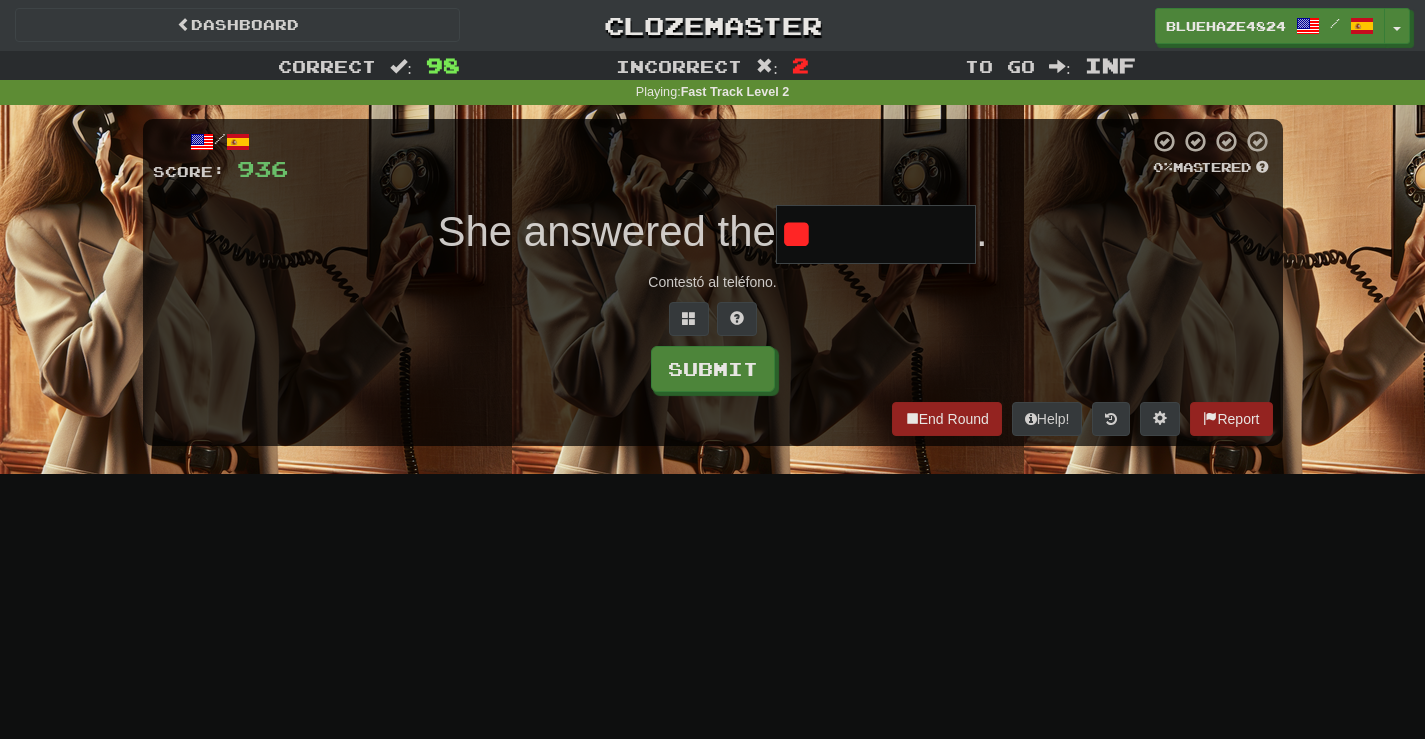 type on "*" 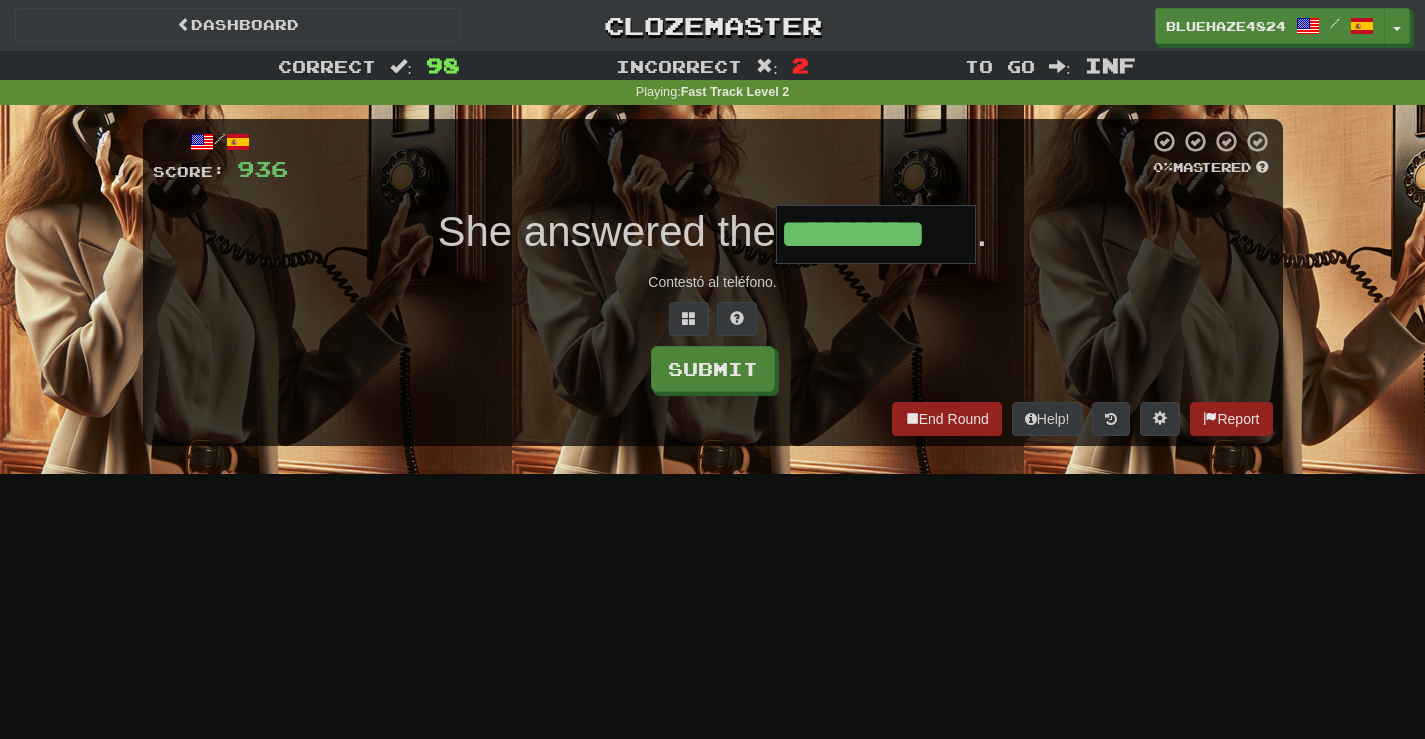 type on "*********" 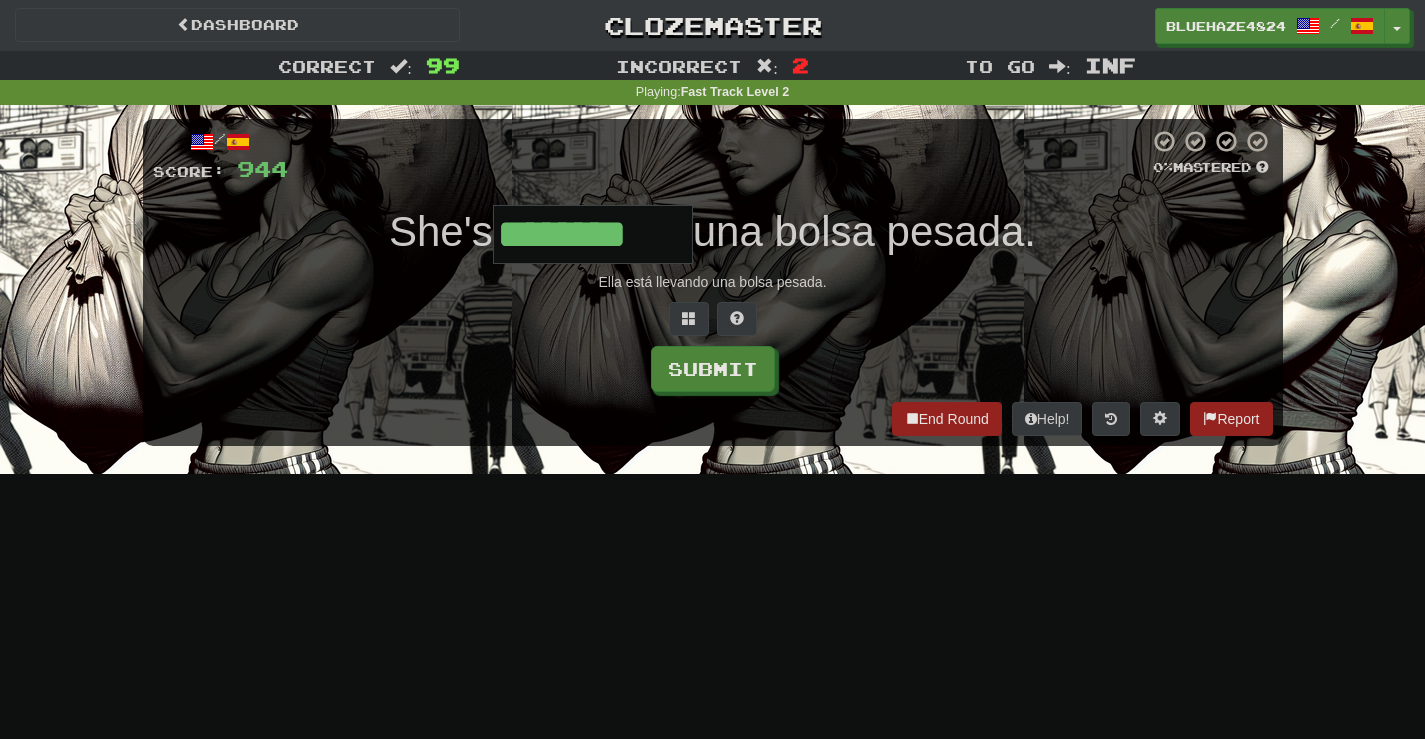 type on "********" 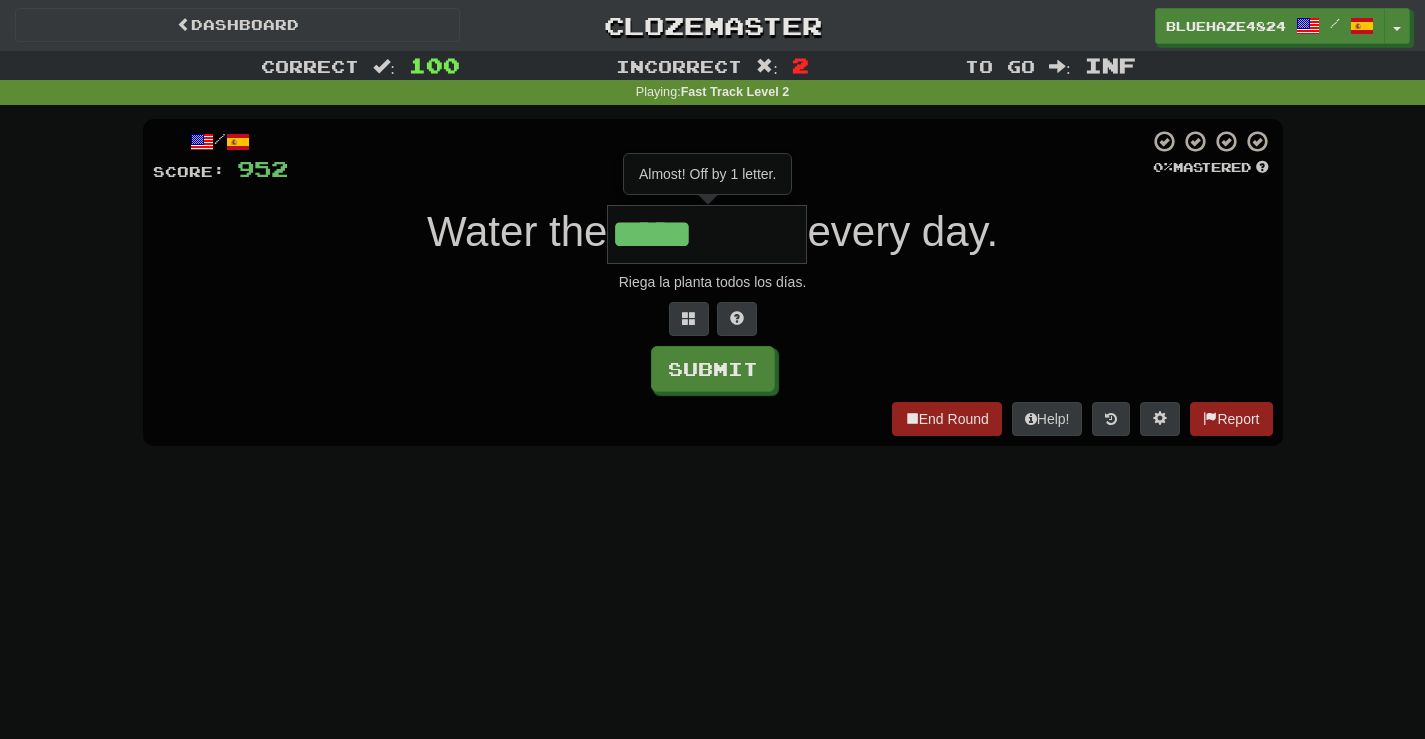 type on "*****" 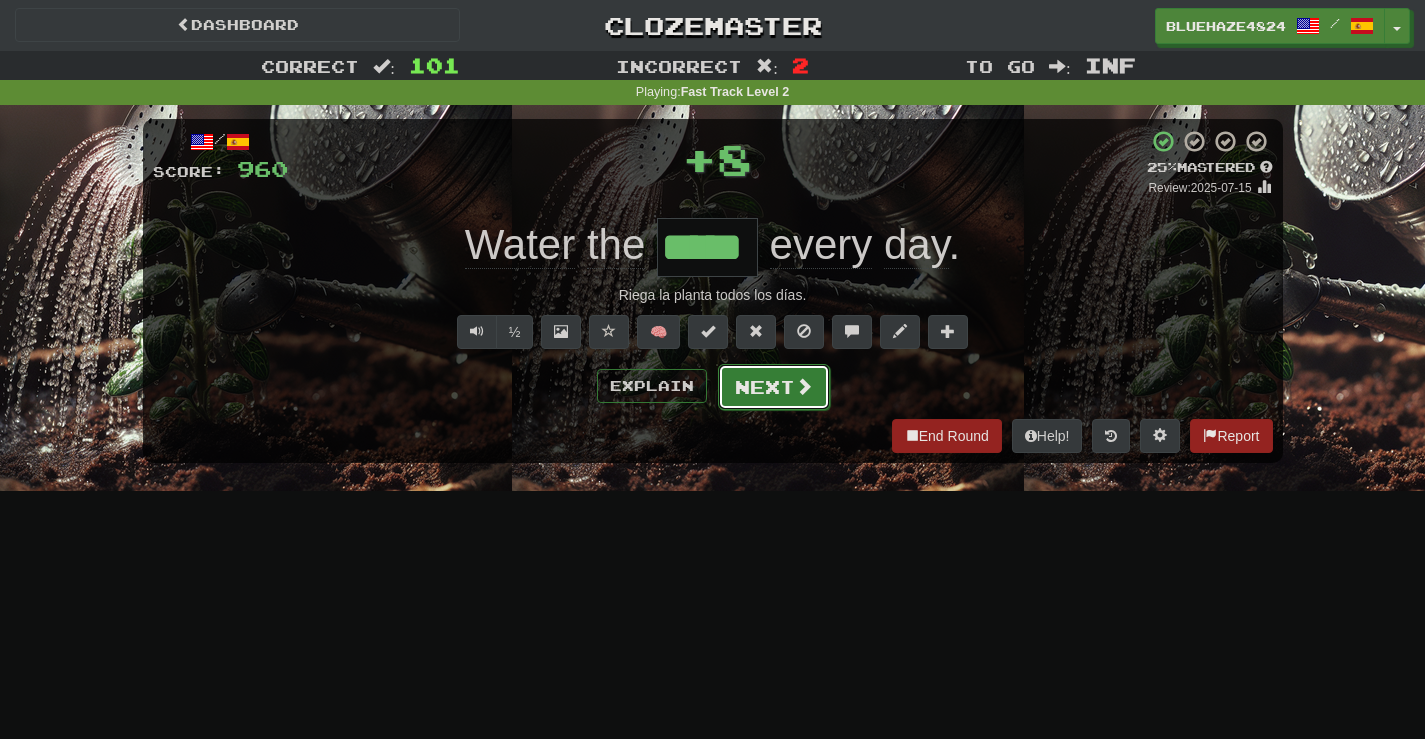 click at bounding box center (804, 386) 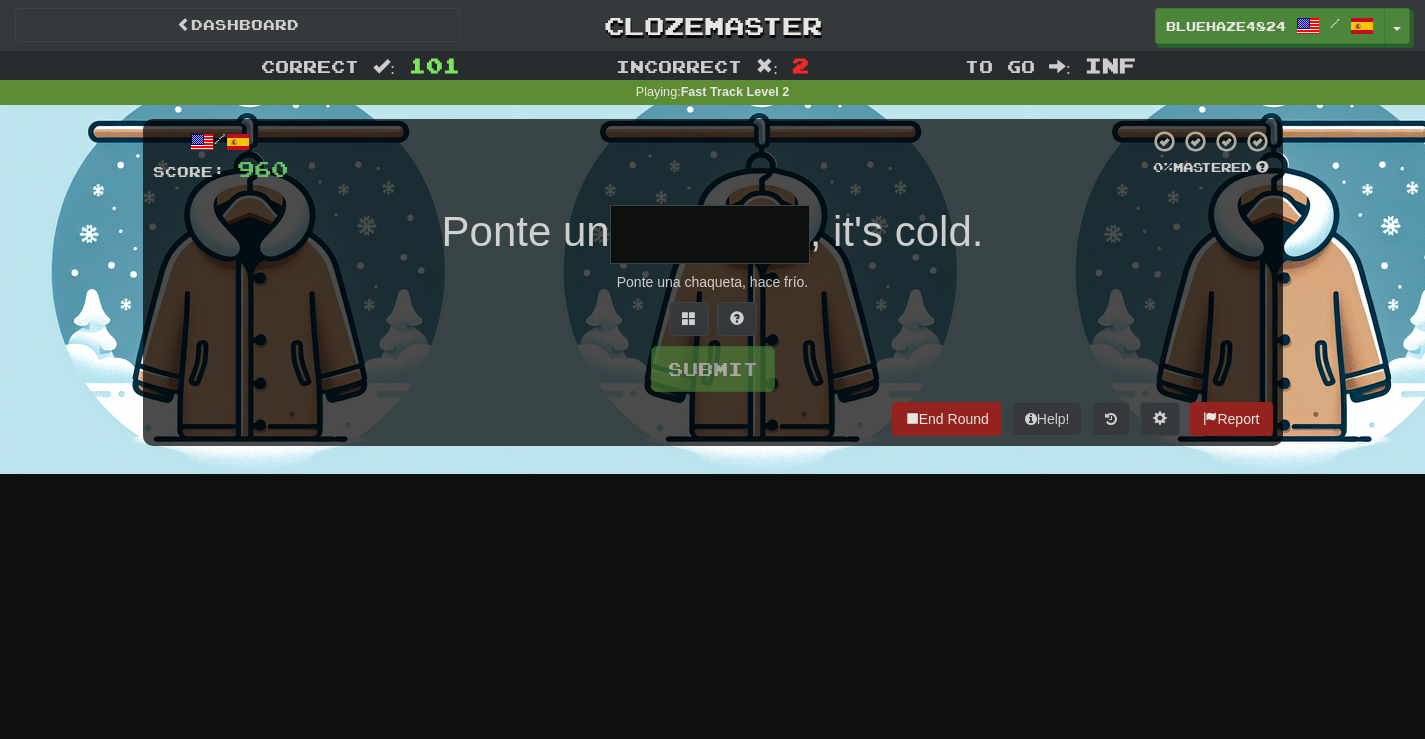 click at bounding box center (710, 234) 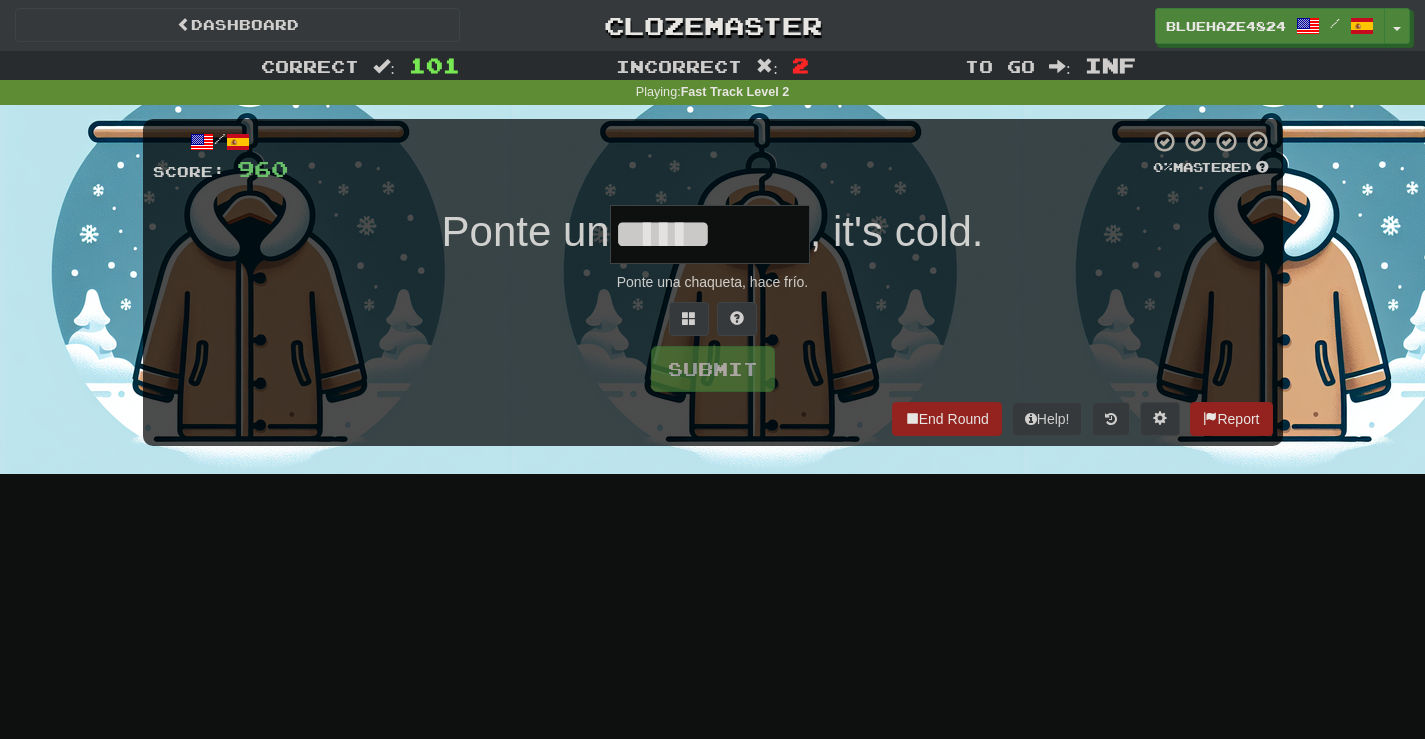 type on "******" 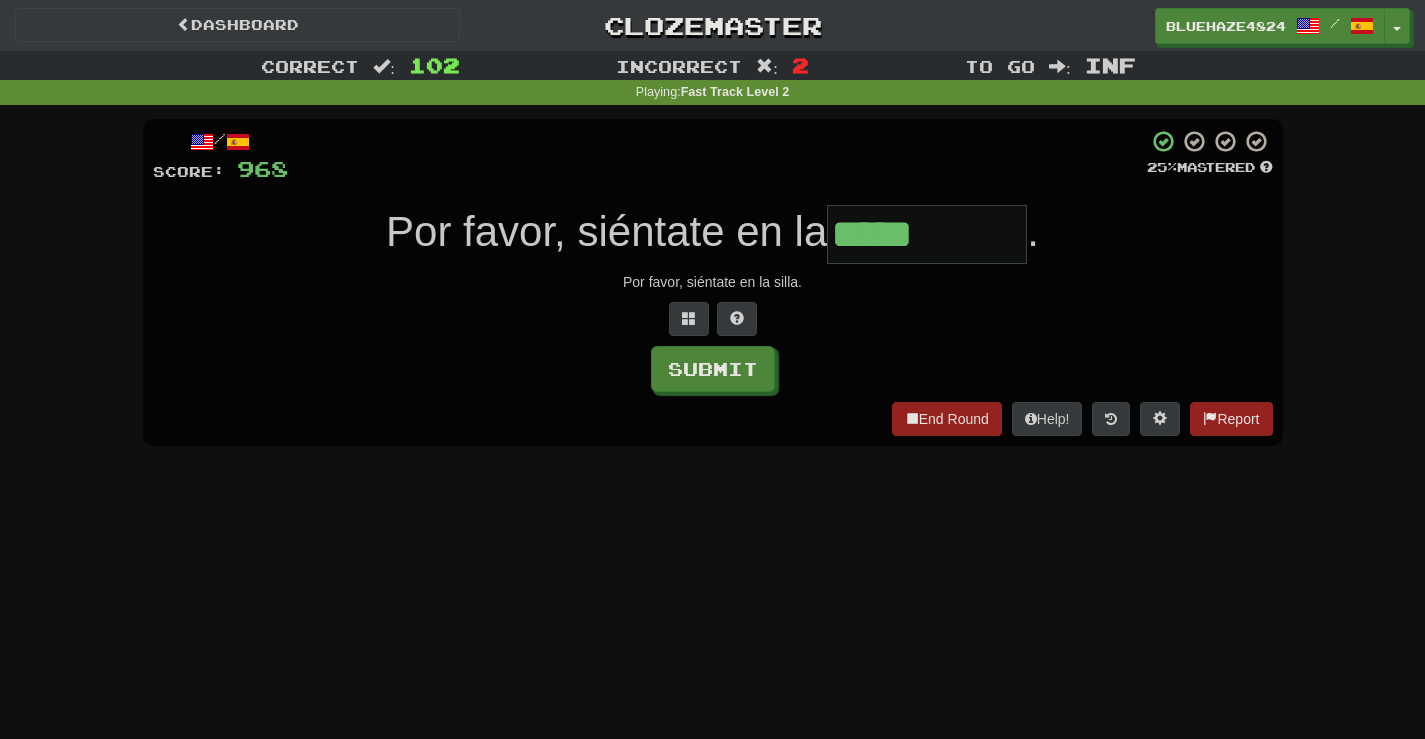 type on "*****" 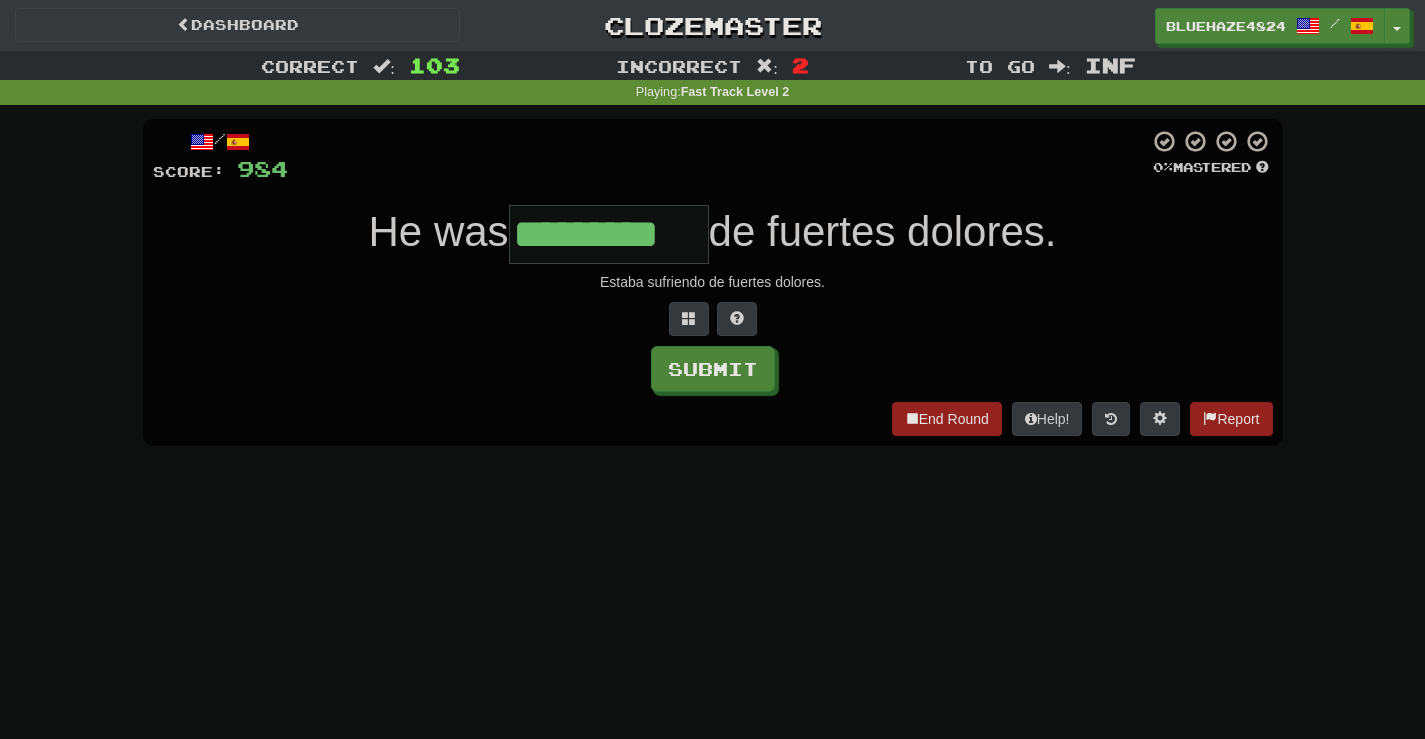 type on "*********" 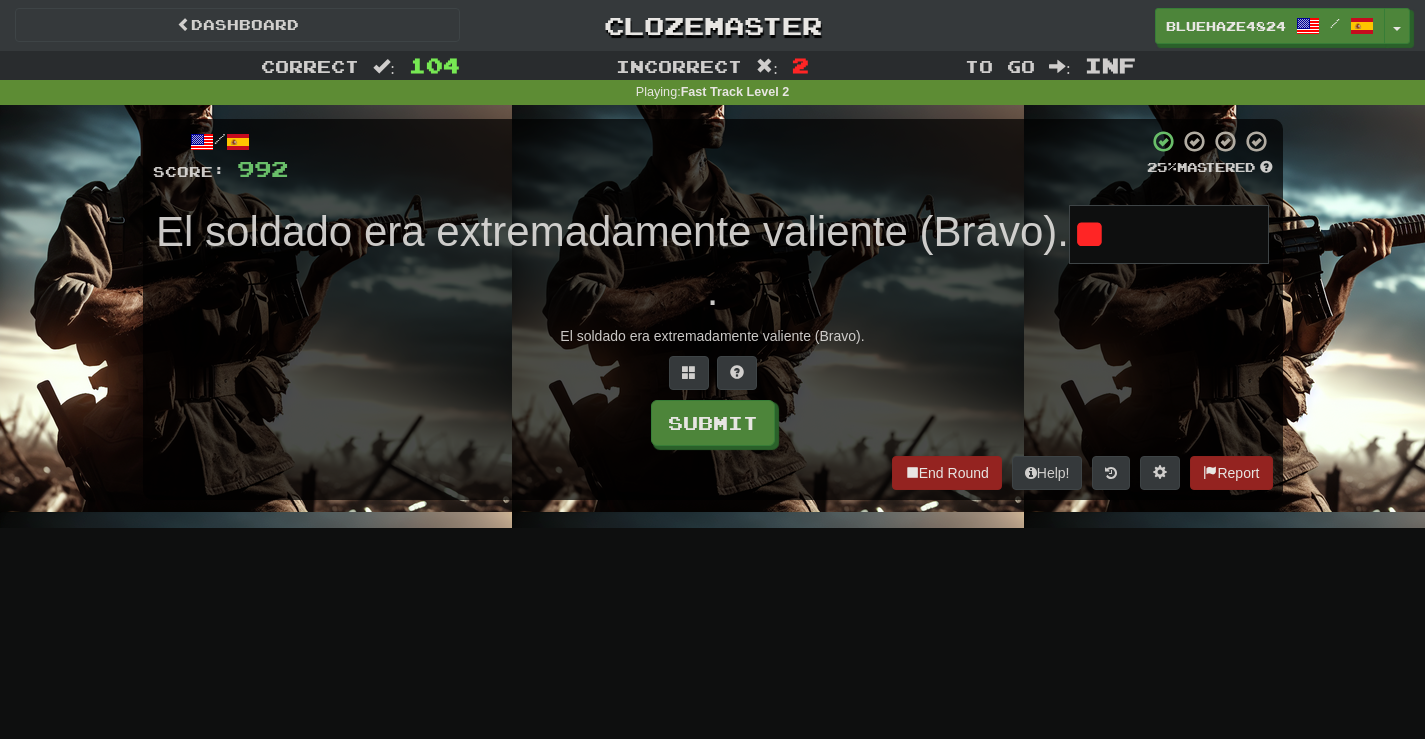 type on "*" 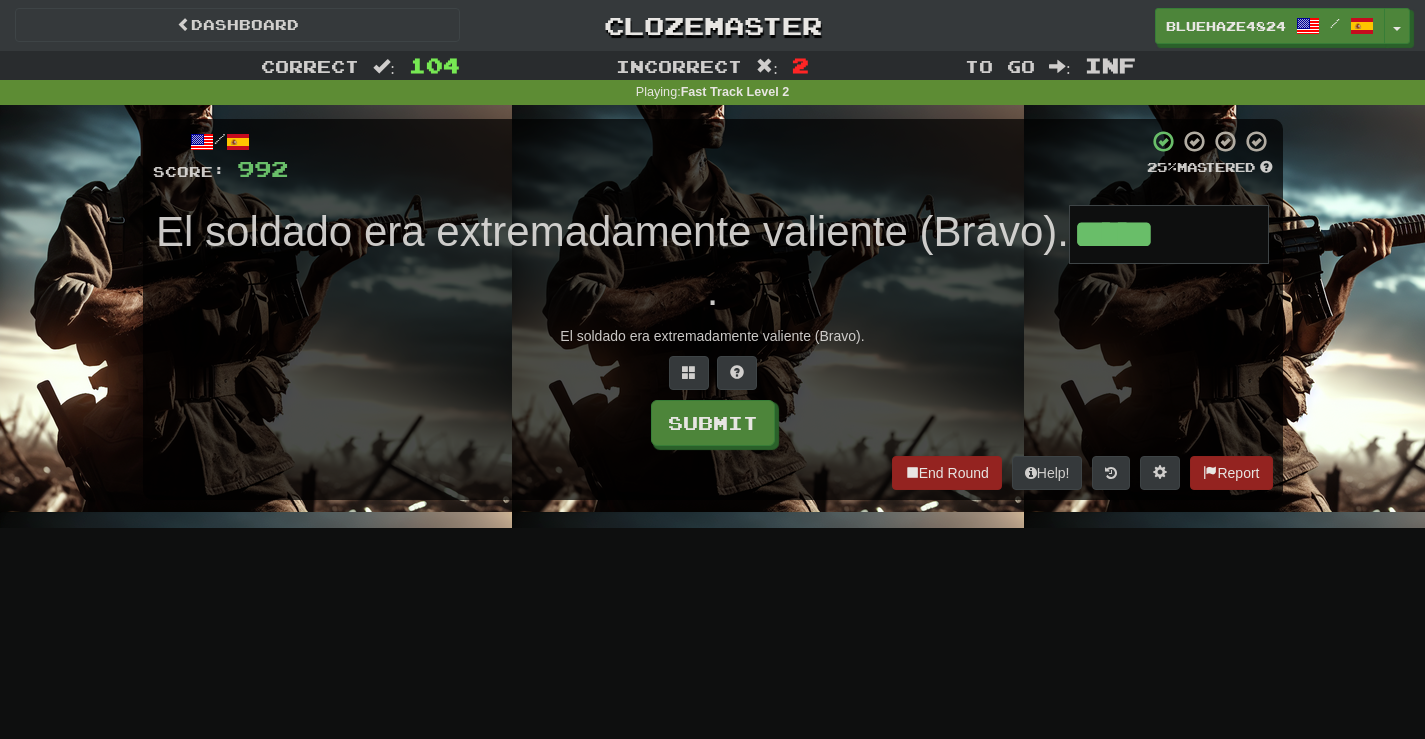 type on "*****" 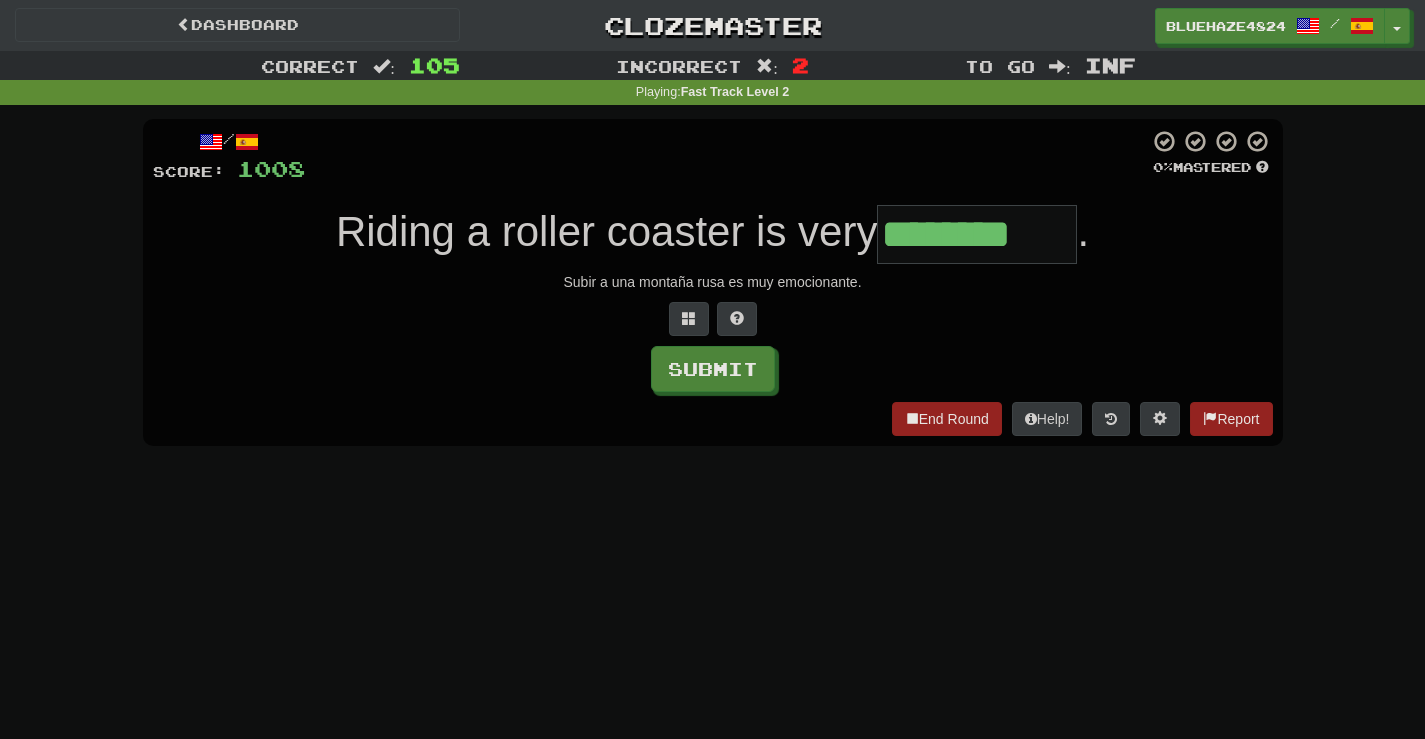 type on "********" 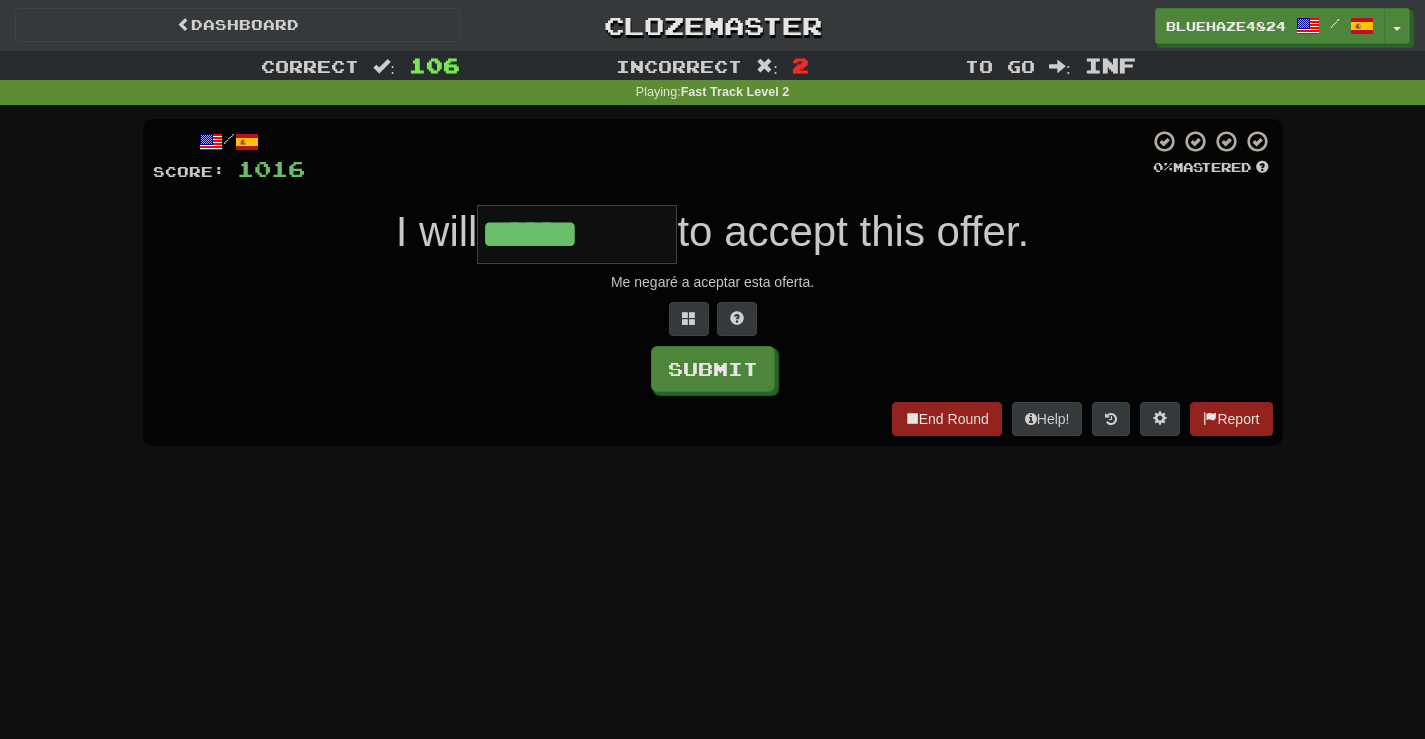 type on "******" 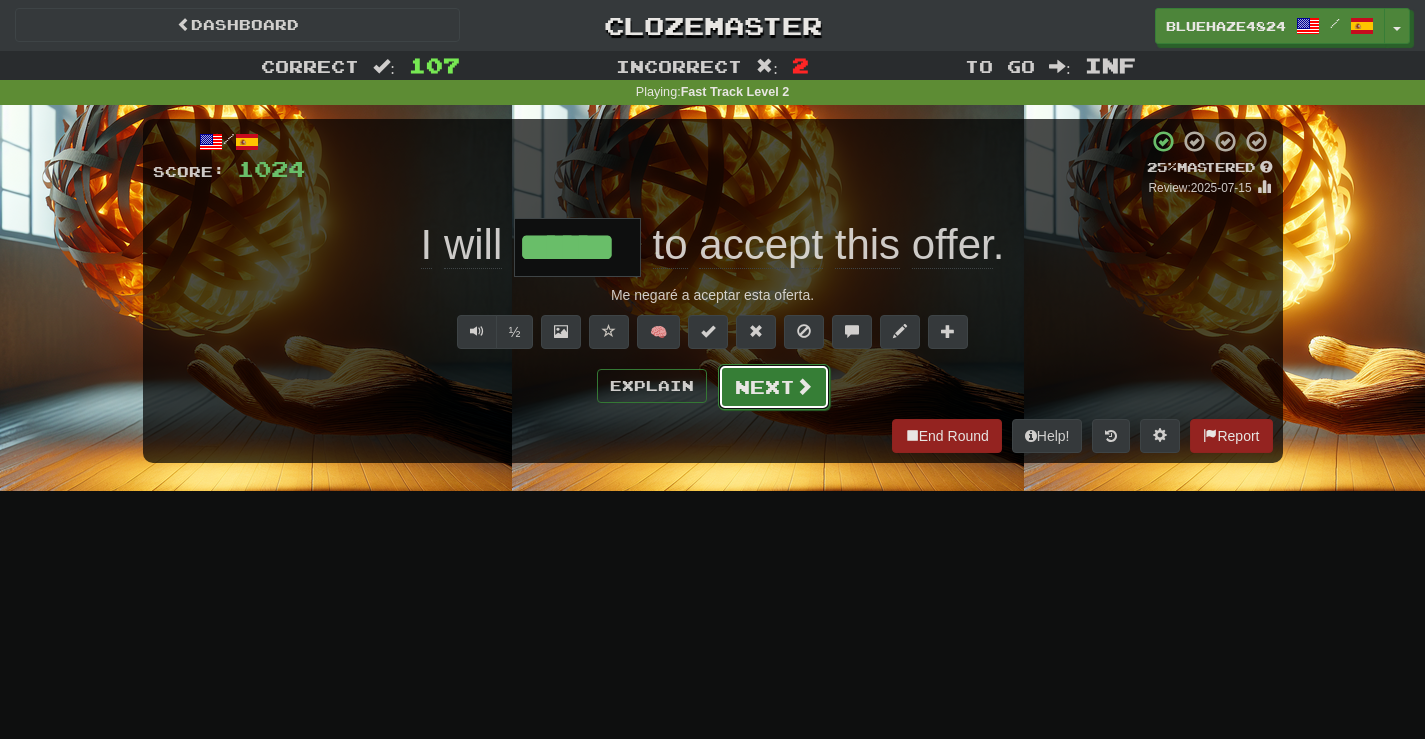 click at bounding box center [804, 386] 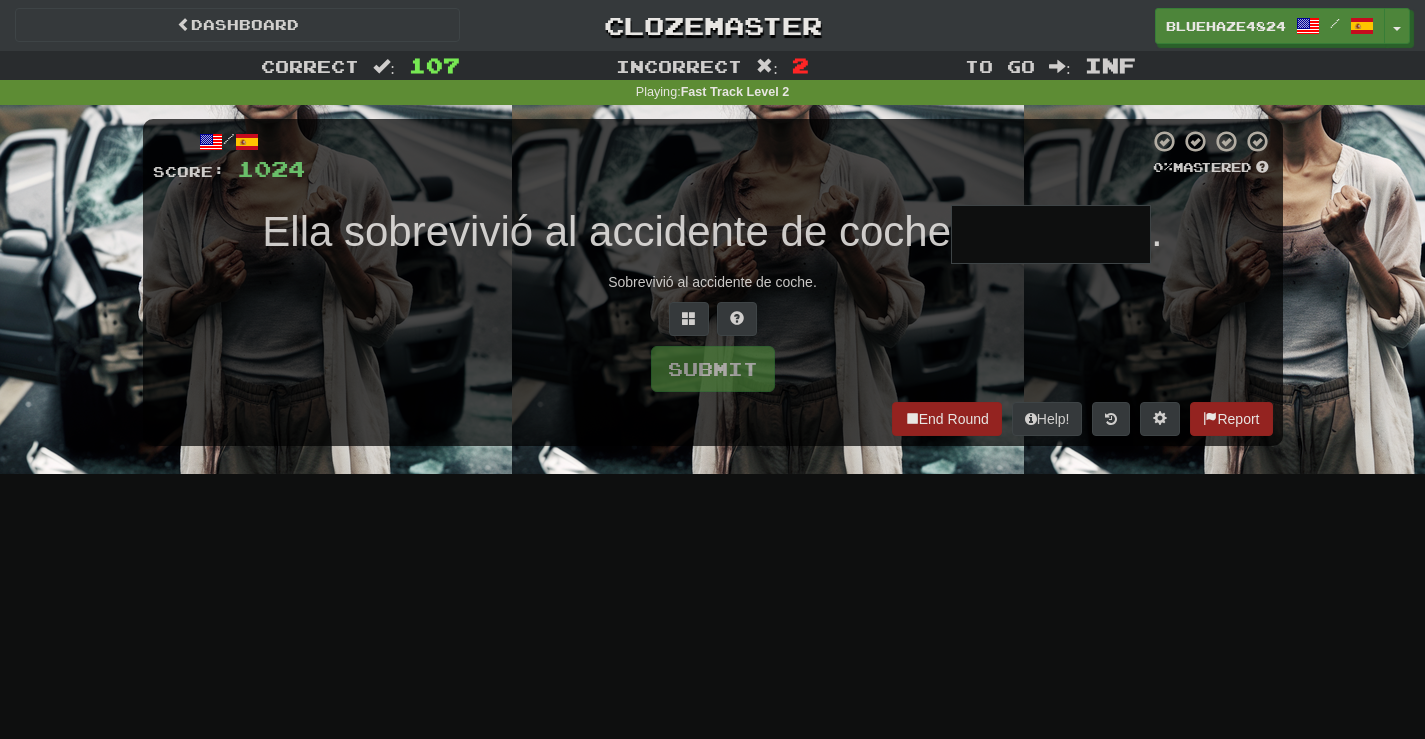 click at bounding box center (1051, 234) 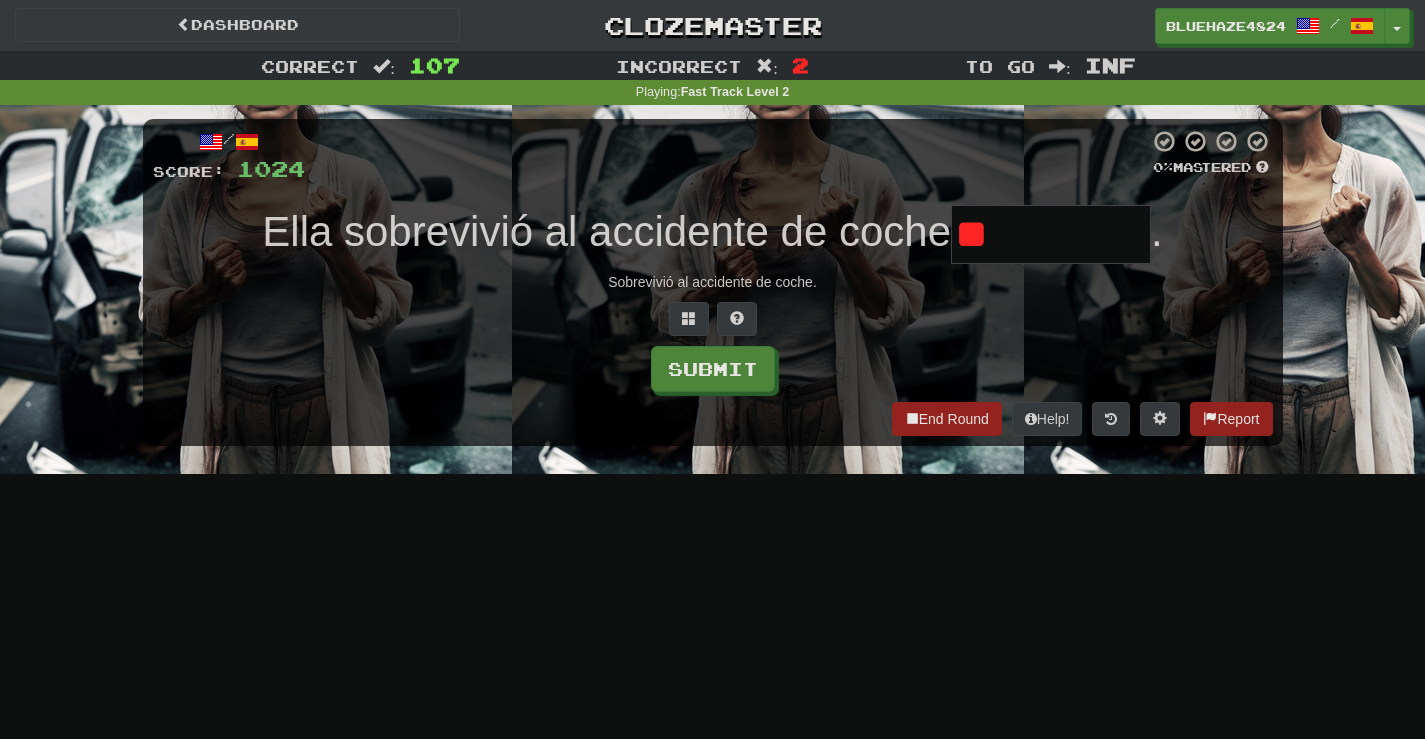 type on "*" 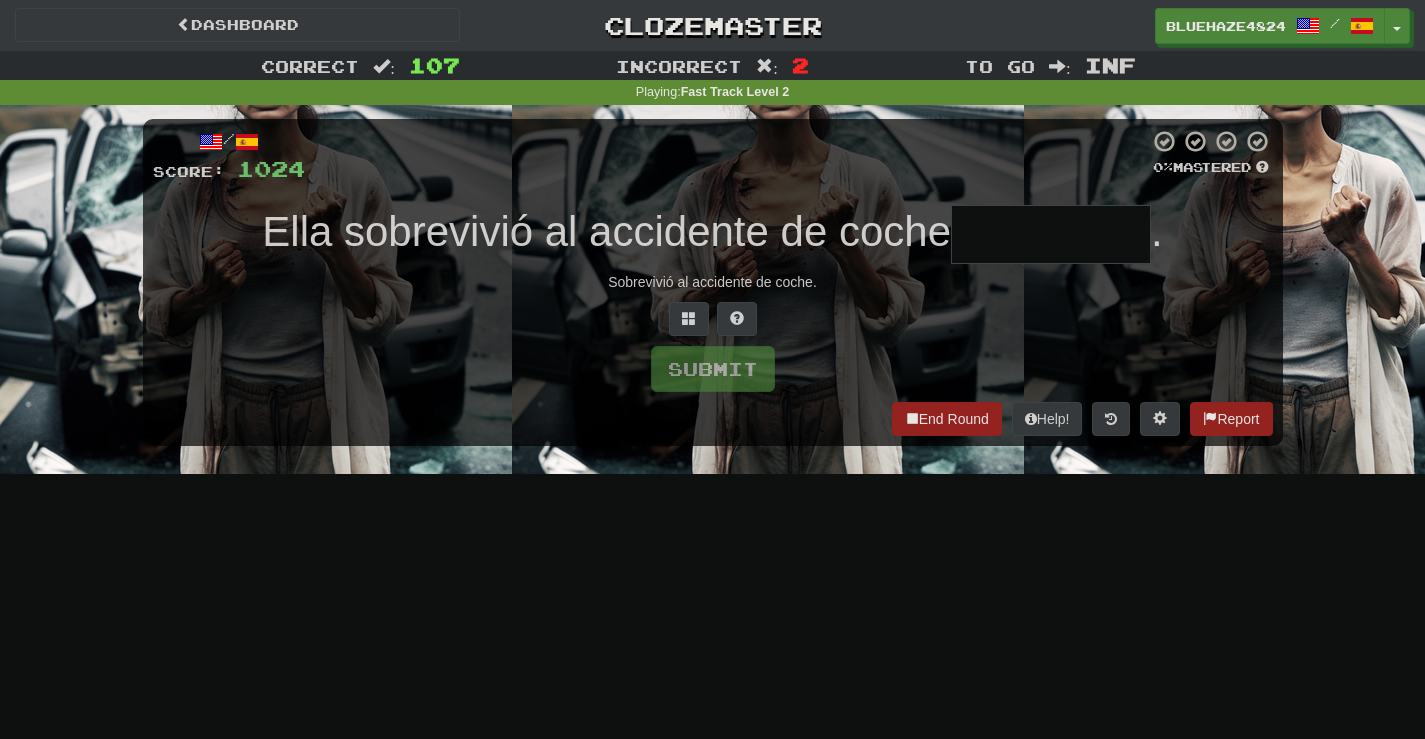 type on "*" 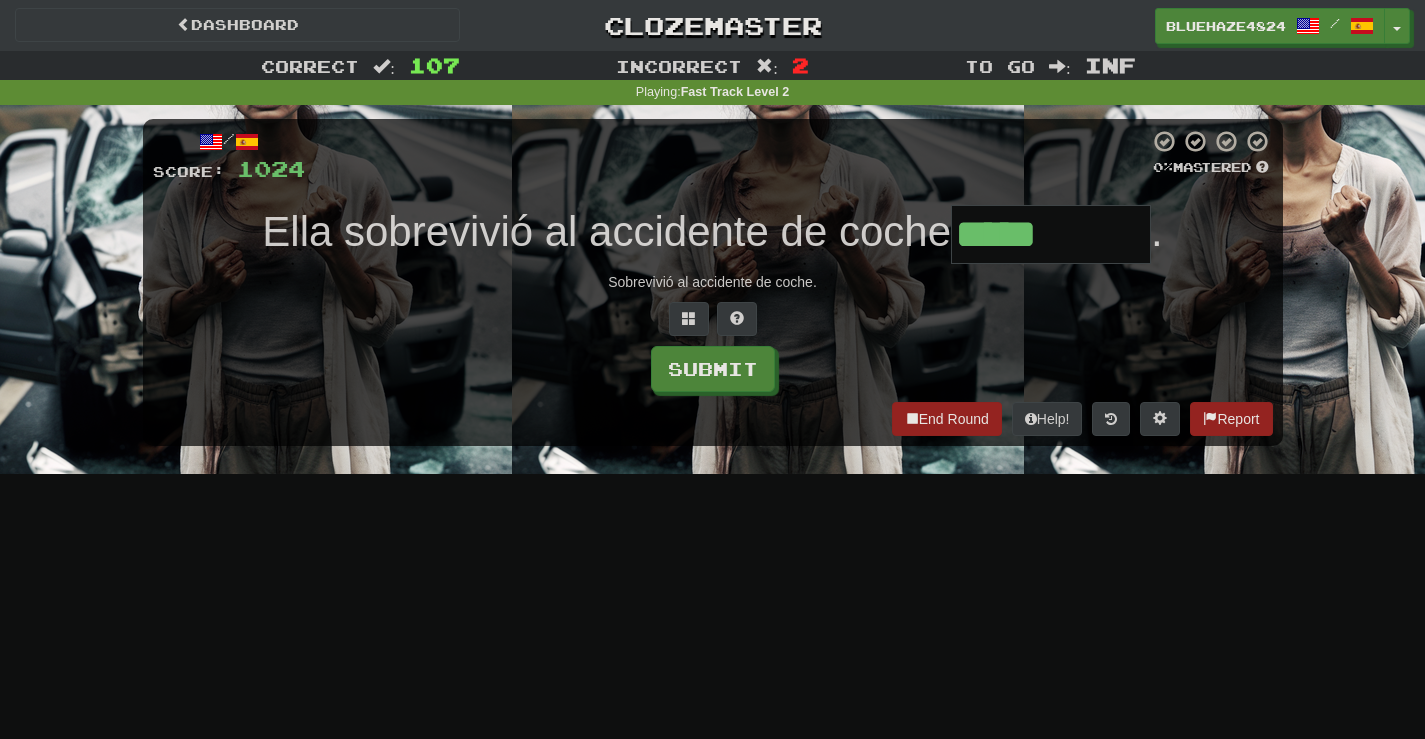 type on "*****" 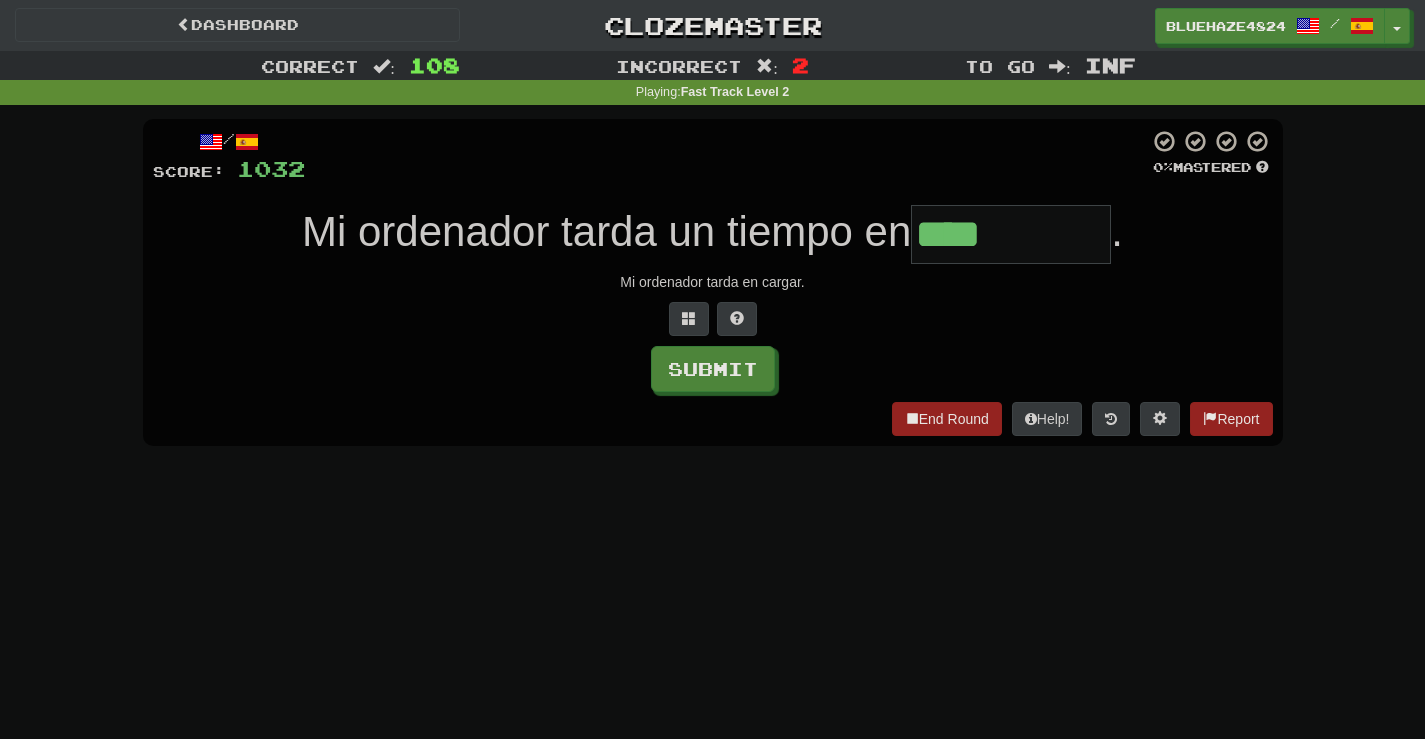 type on "****" 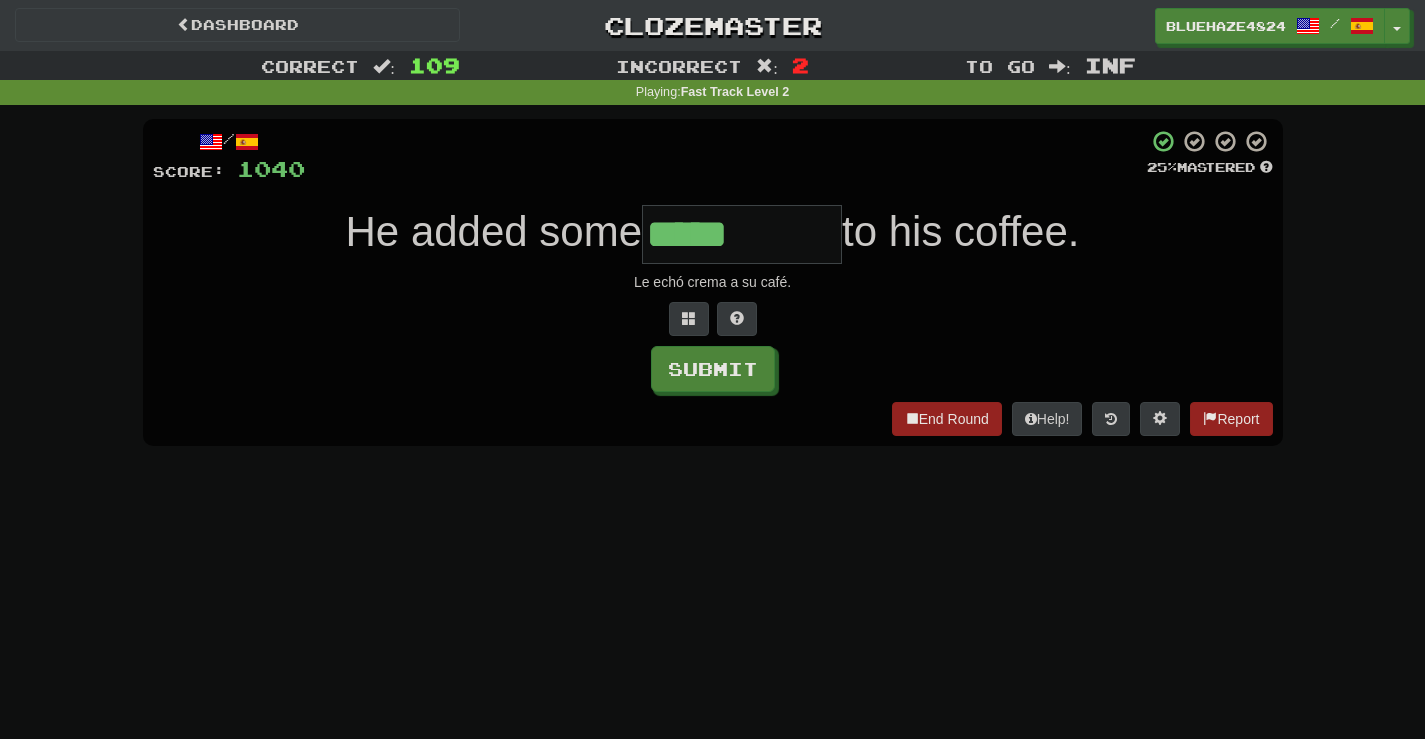type on "*****" 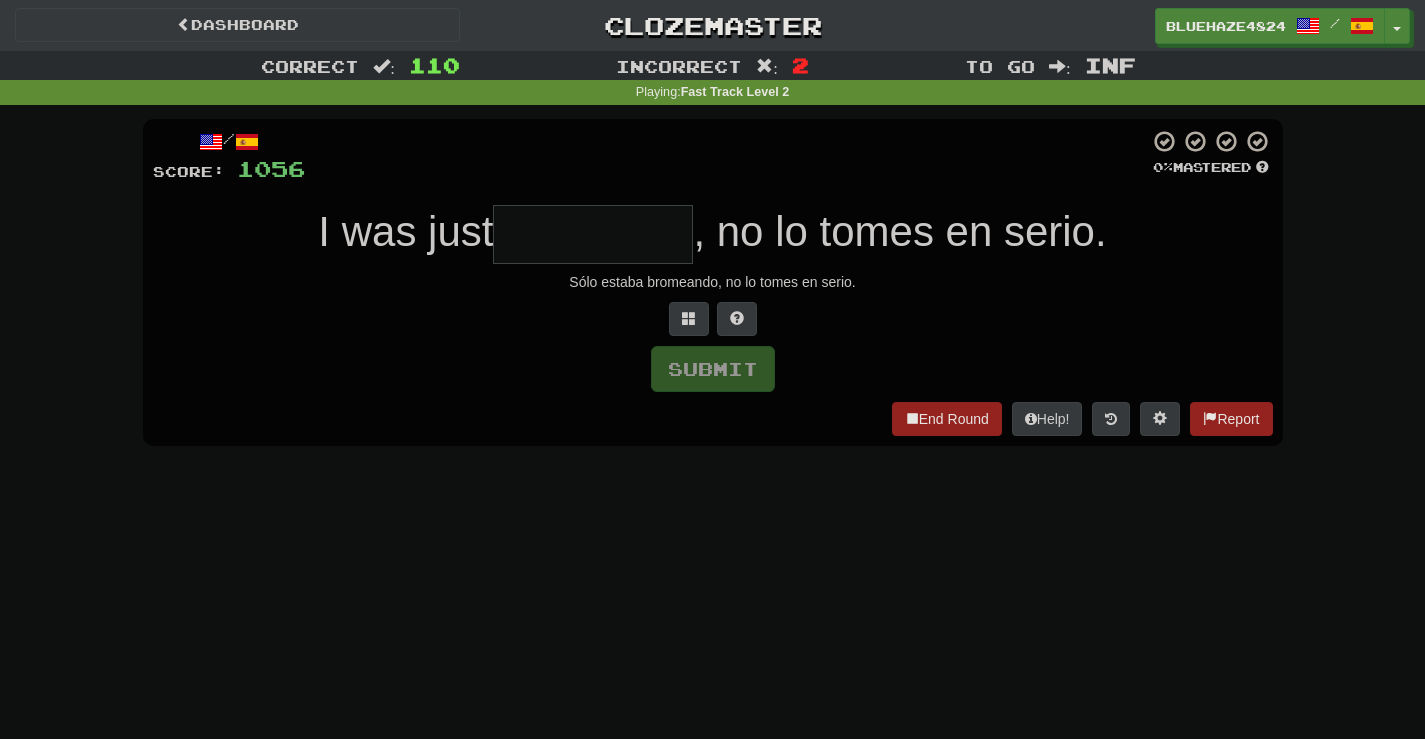 type on "*" 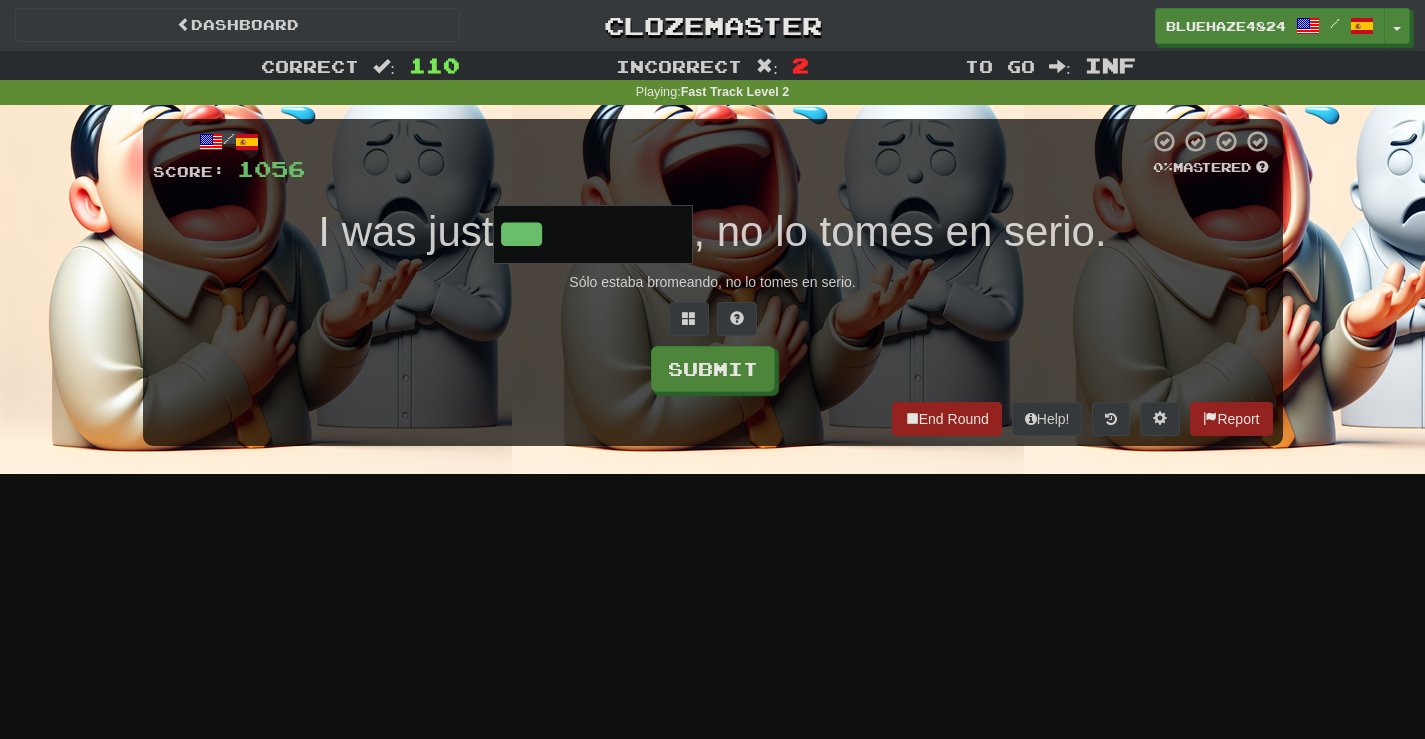 type on "****" 